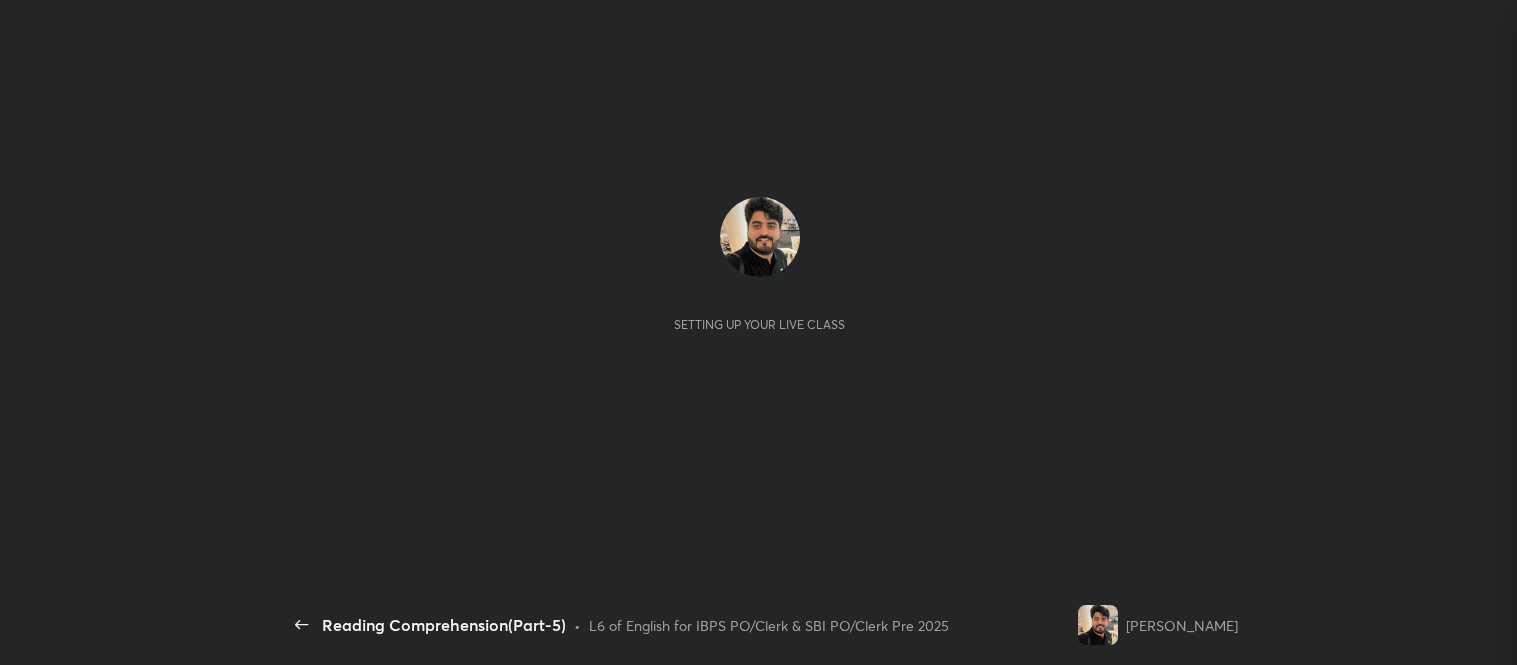 scroll, scrollTop: 0, scrollLeft: 0, axis: both 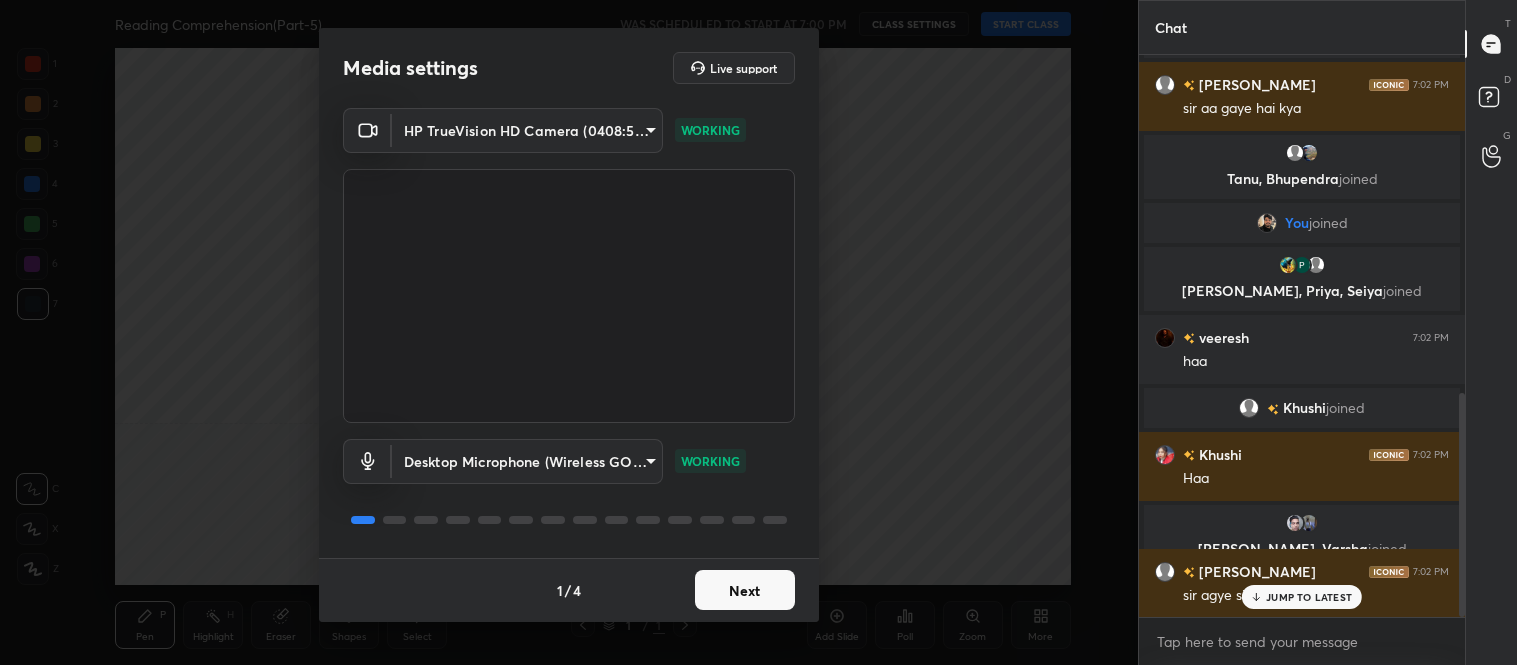 click on "Next" at bounding box center (745, 590) 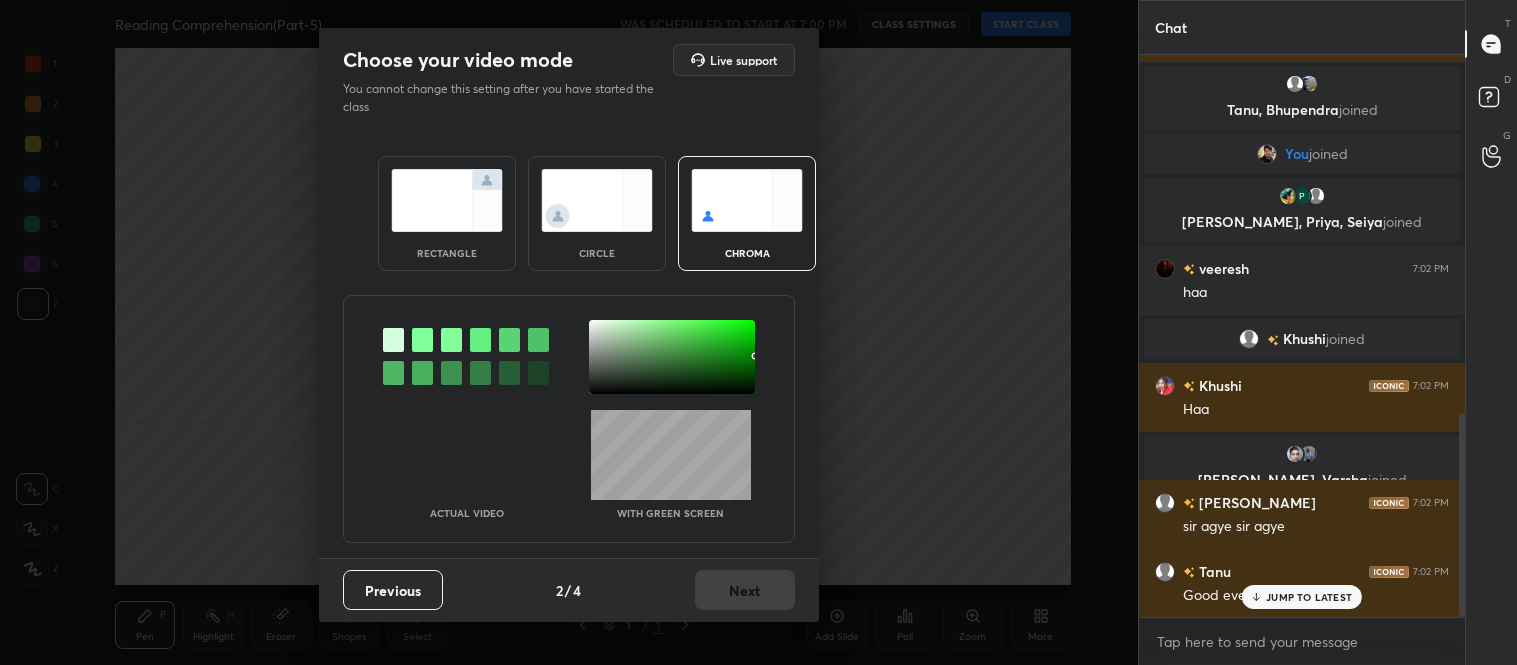 scroll, scrollTop: 984, scrollLeft: 0, axis: vertical 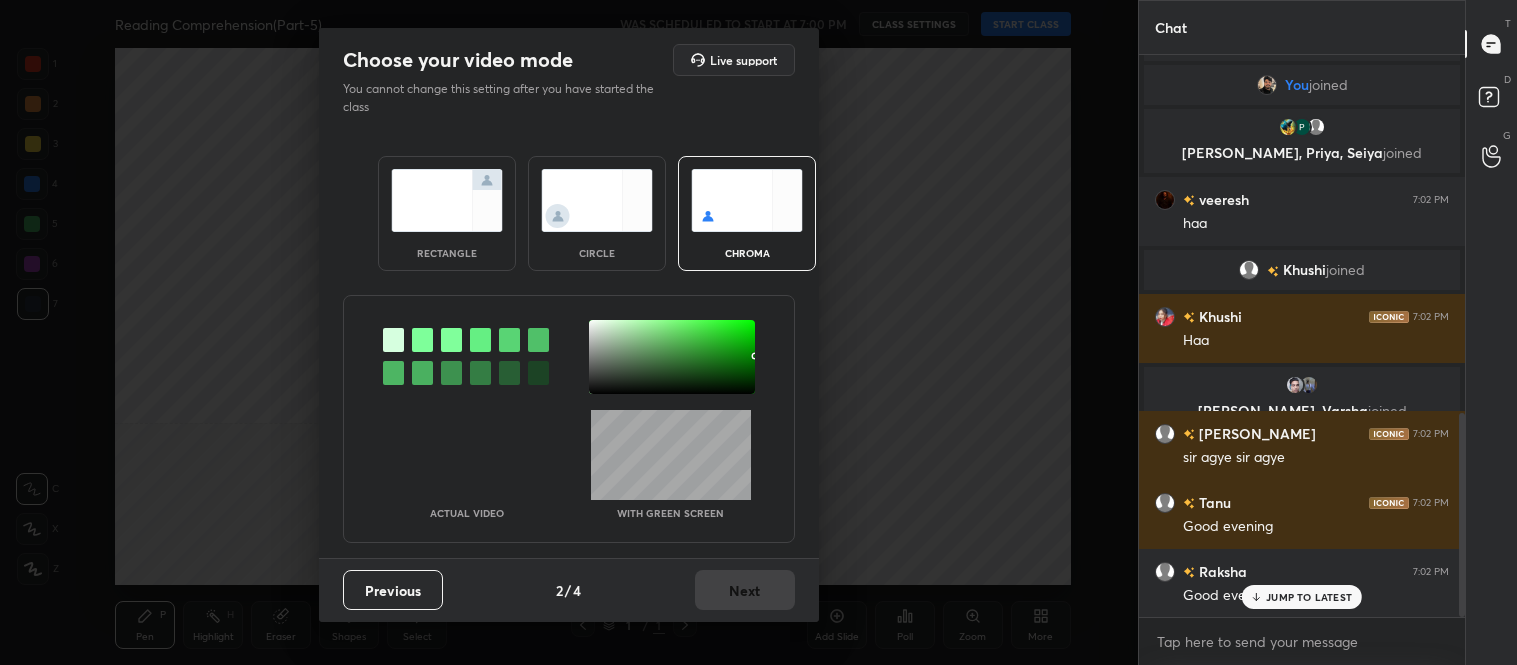 click on "Previous" at bounding box center (393, 590) 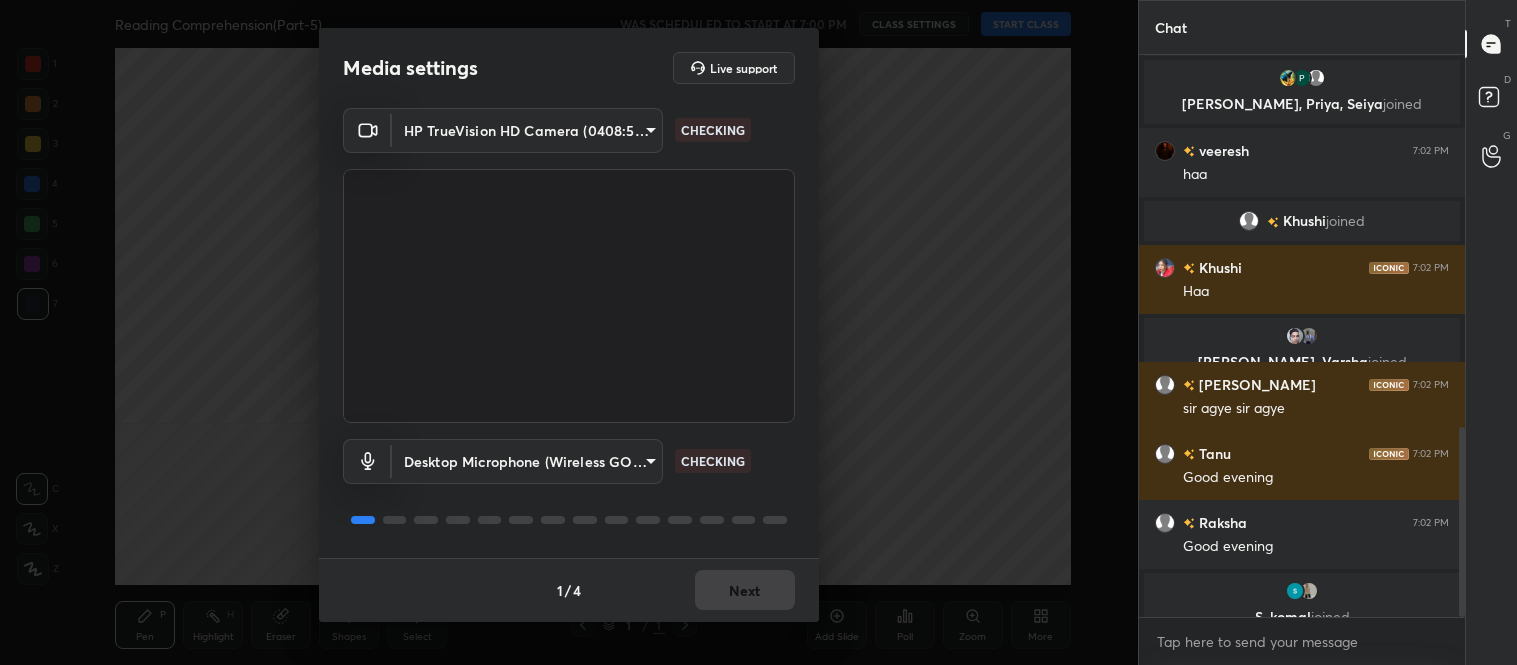 scroll, scrollTop: 1102, scrollLeft: 0, axis: vertical 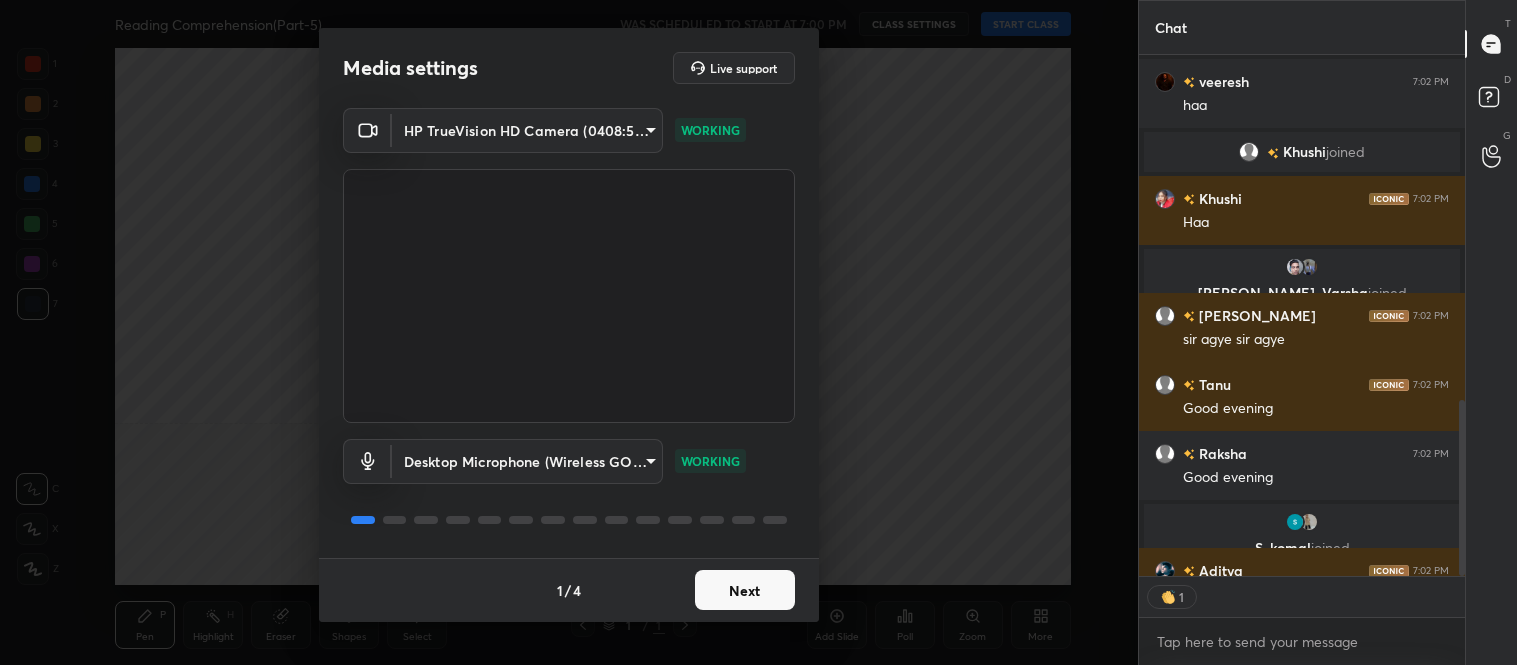 click on "Next" at bounding box center [745, 590] 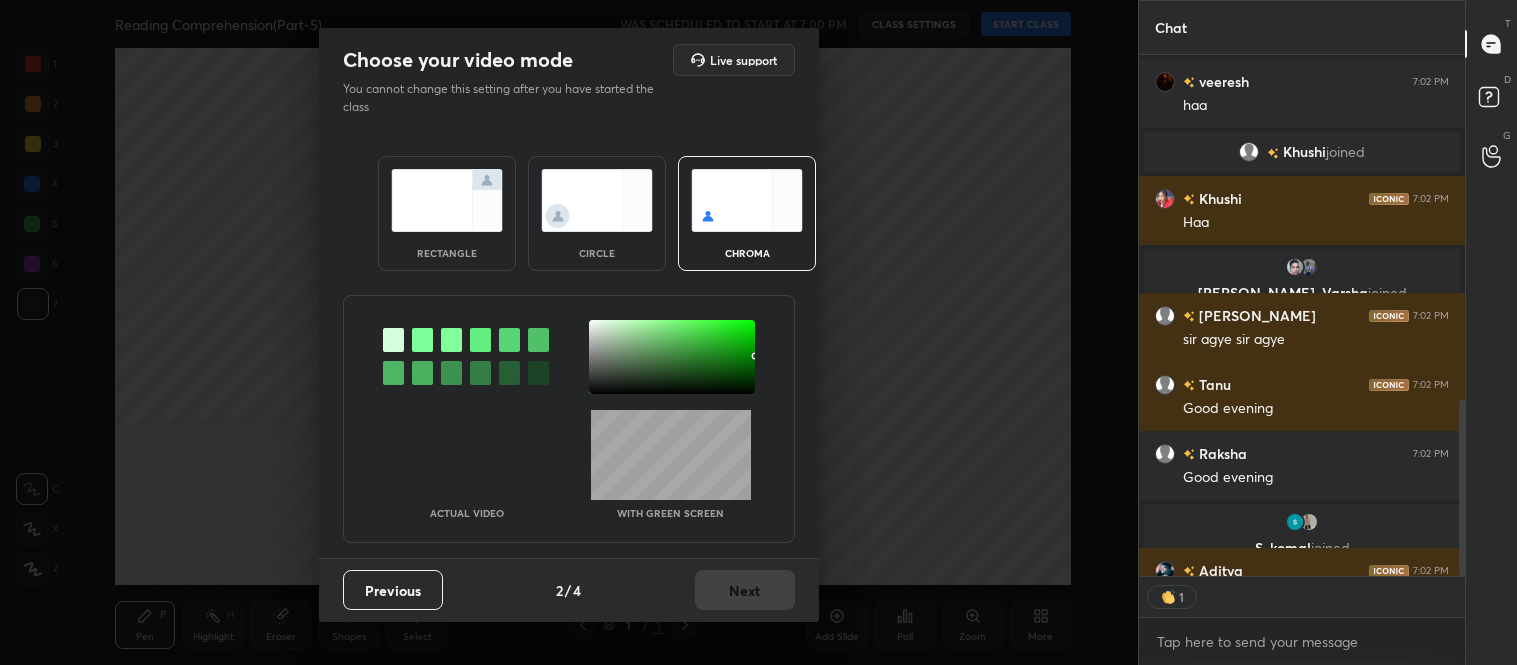 scroll, scrollTop: 1238, scrollLeft: 0, axis: vertical 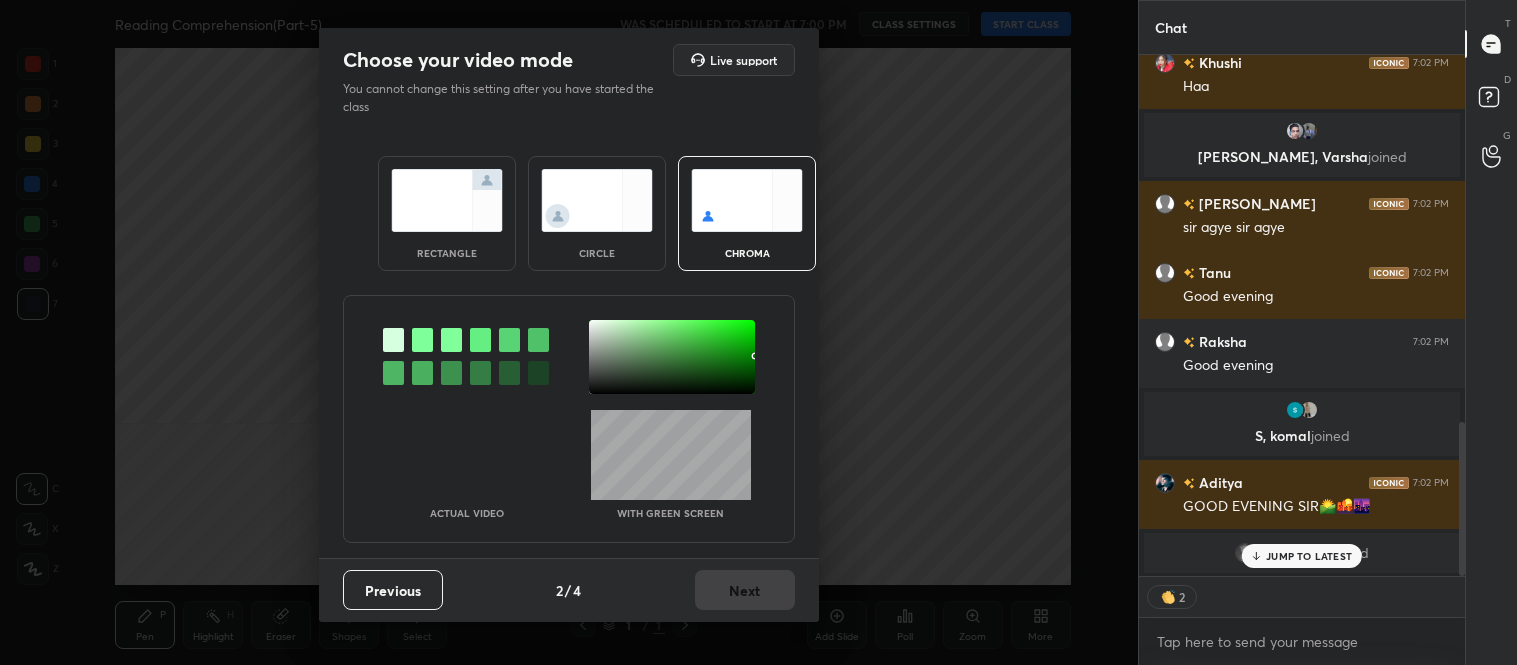 click at bounding box center [447, 200] 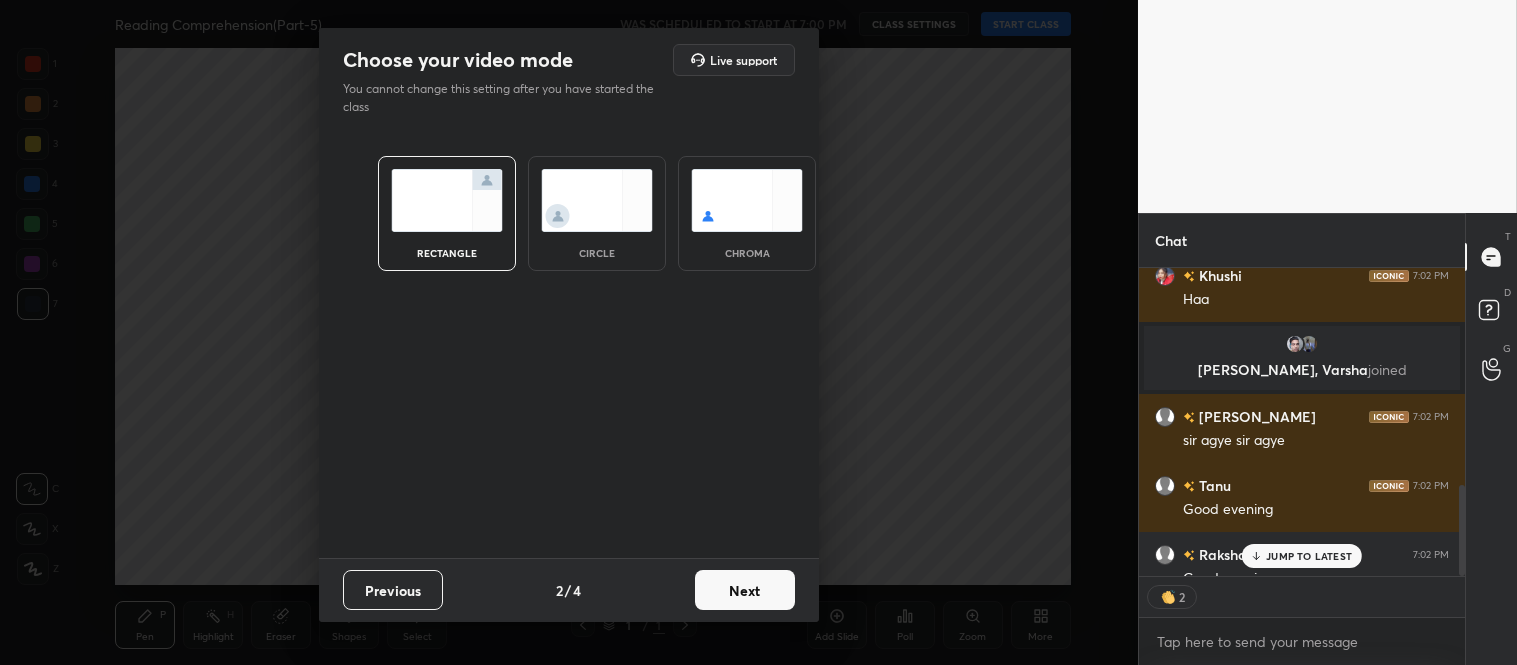 click on "Next" at bounding box center (745, 590) 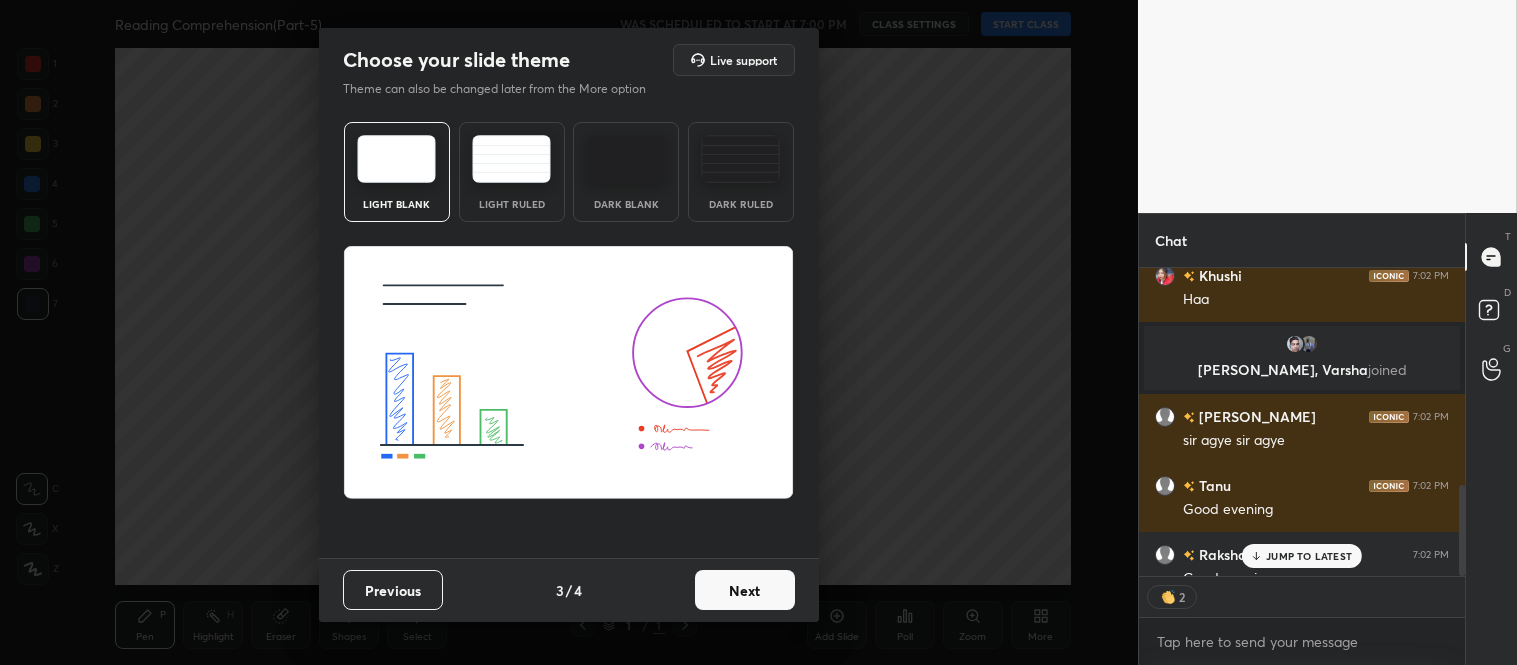 click on "Next" at bounding box center [745, 590] 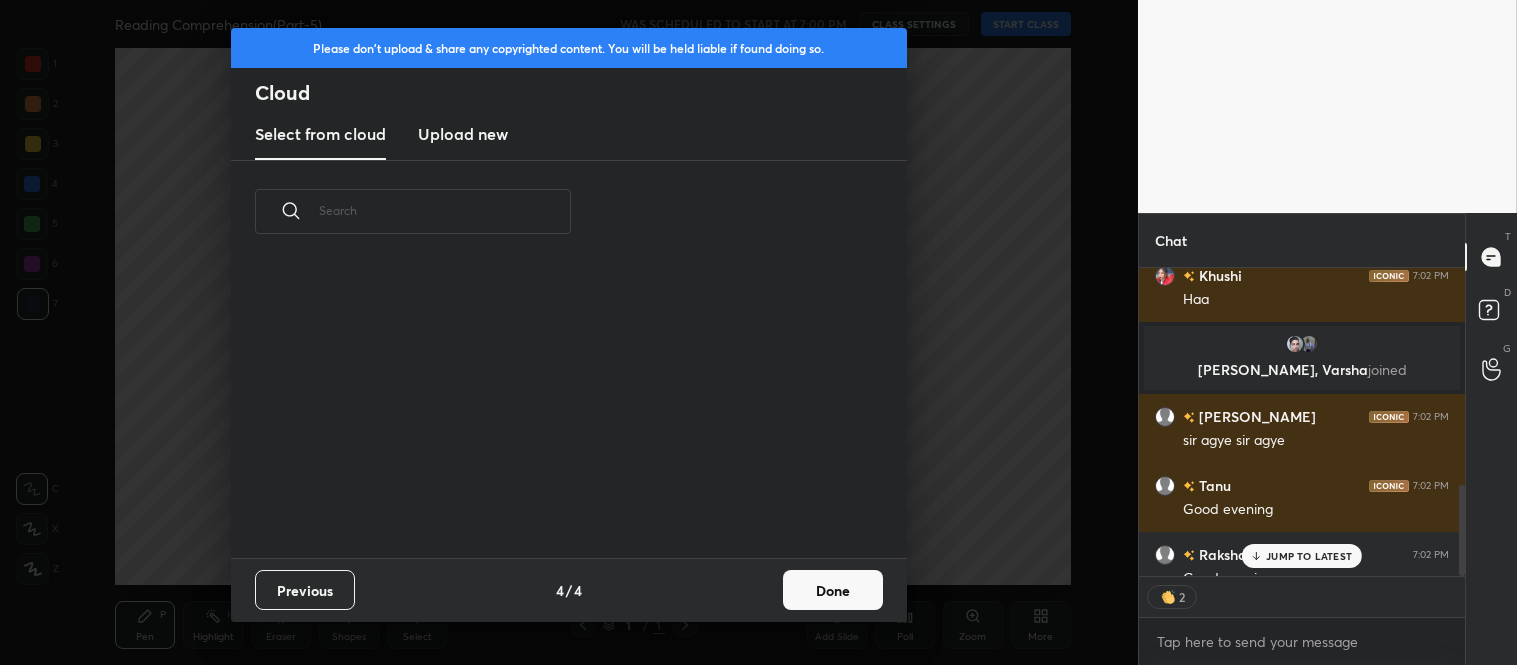 click on "Done" at bounding box center (833, 590) 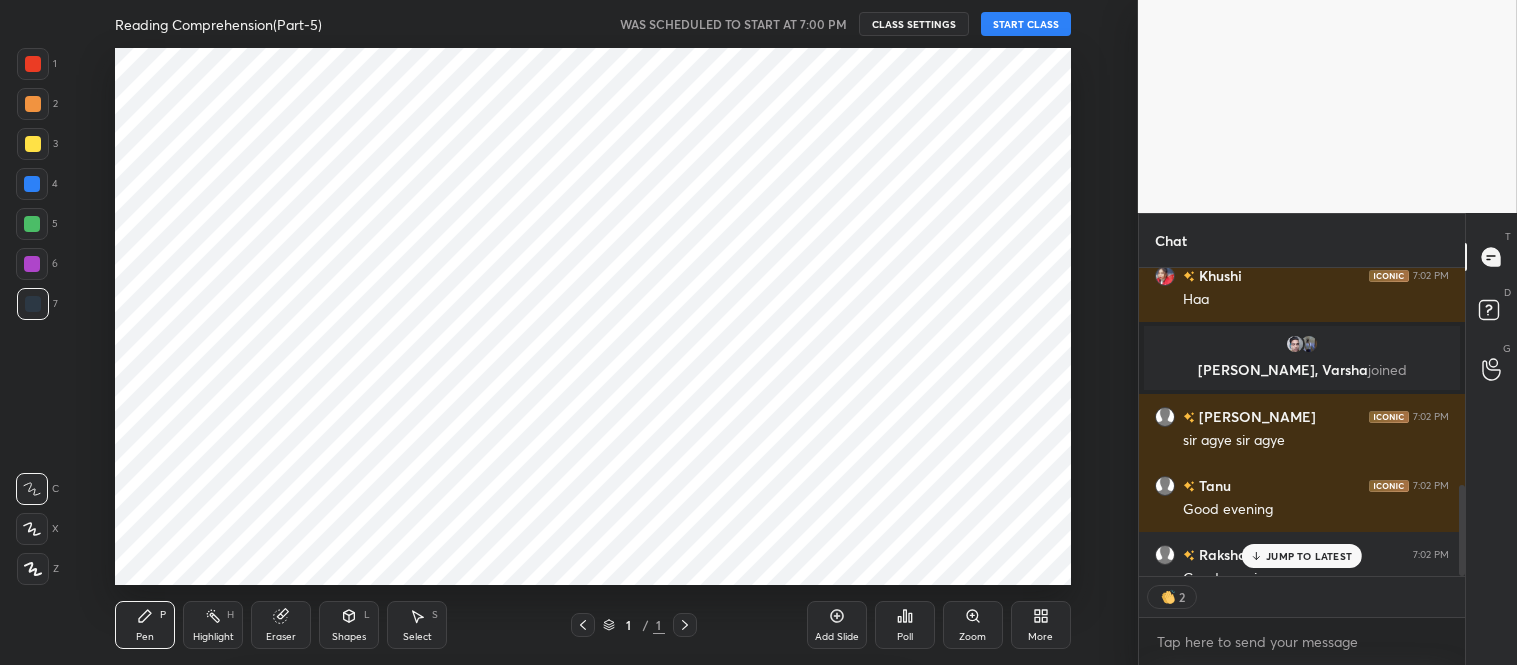 scroll, scrollTop: 6, scrollLeft: 11, axis: both 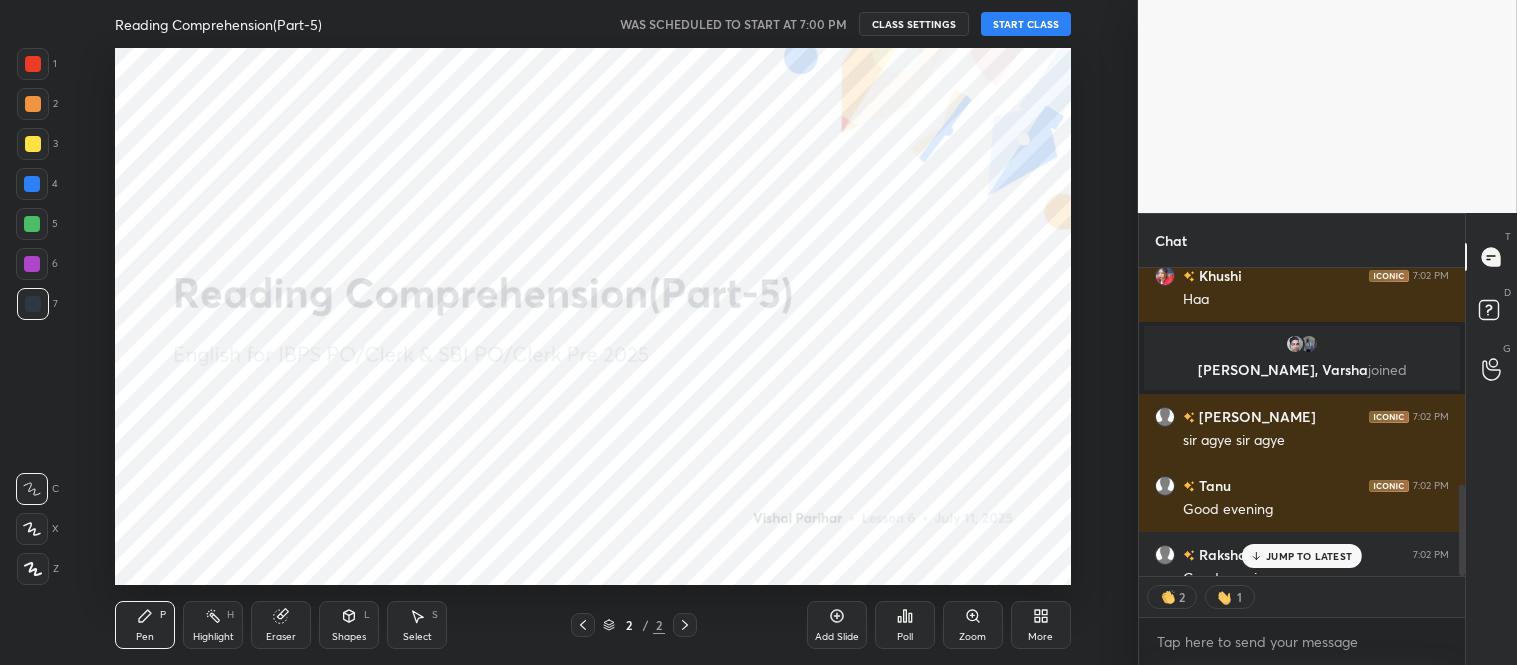 click on "START CLASS" at bounding box center [1026, 24] 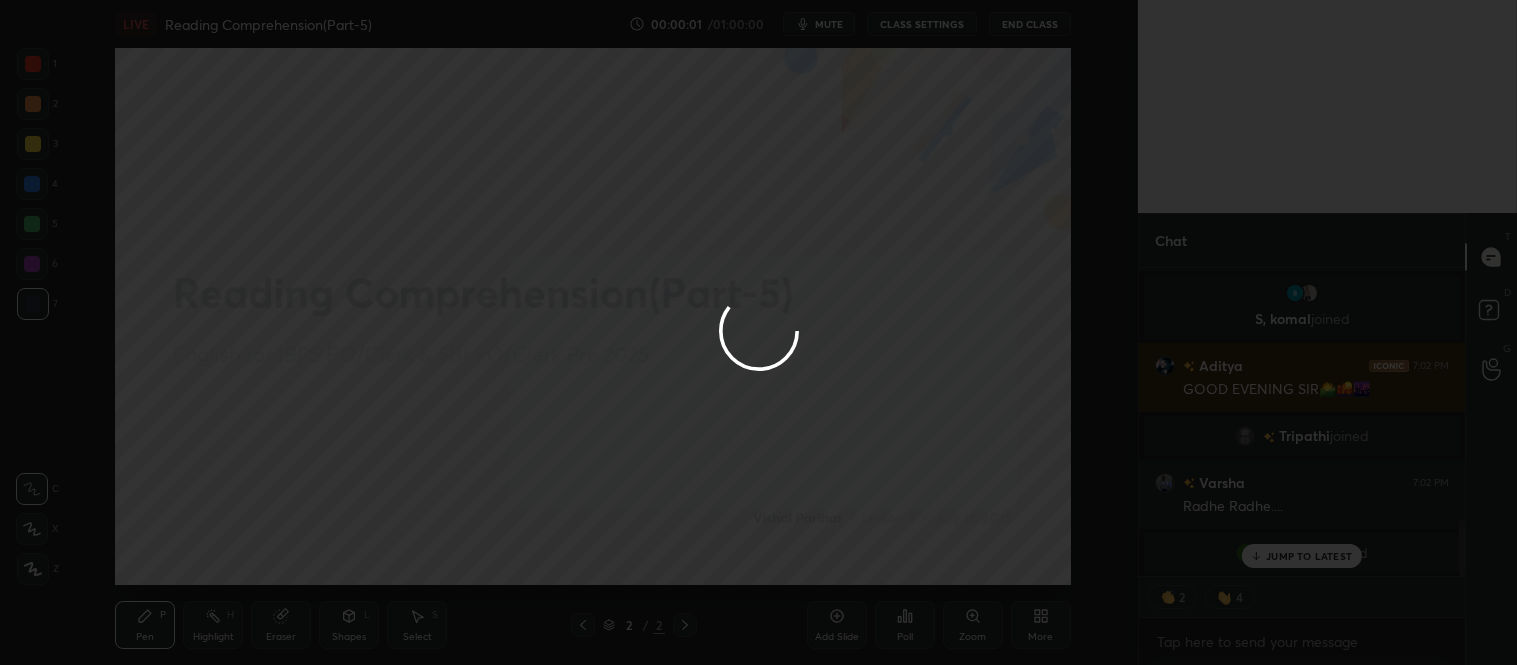 scroll, scrollTop: 1385, scrollLeft: 0, axis: vertical 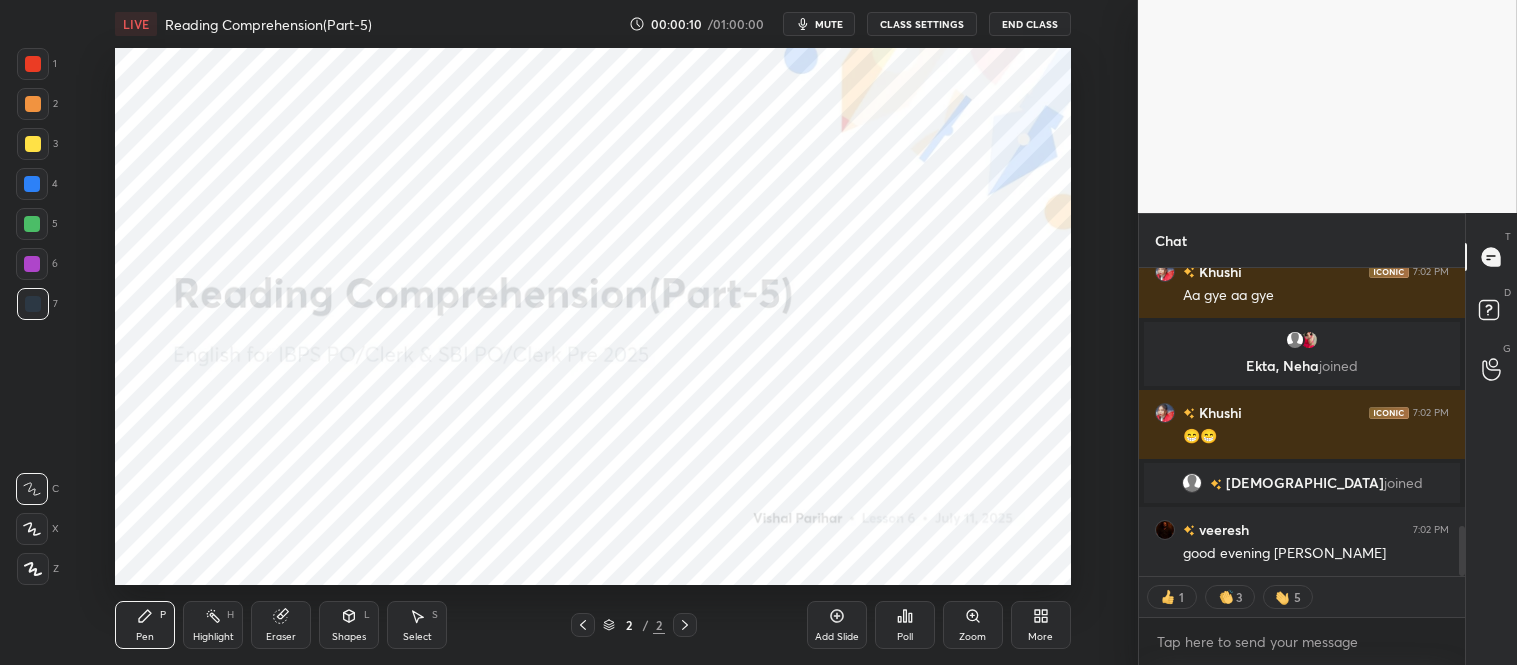 click at bounding box center [33, 569] 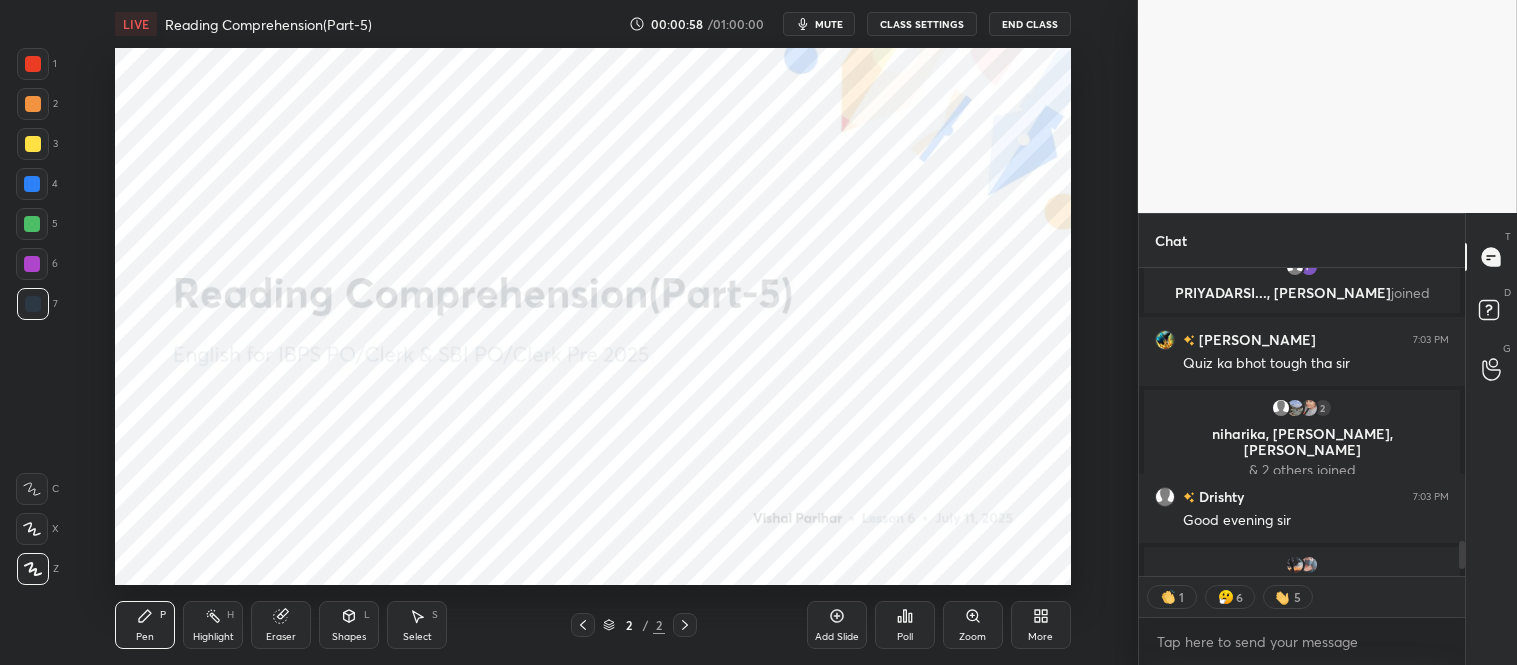 scroll, scrollTop: 3475, scrollLeft: 0, axis: vertical 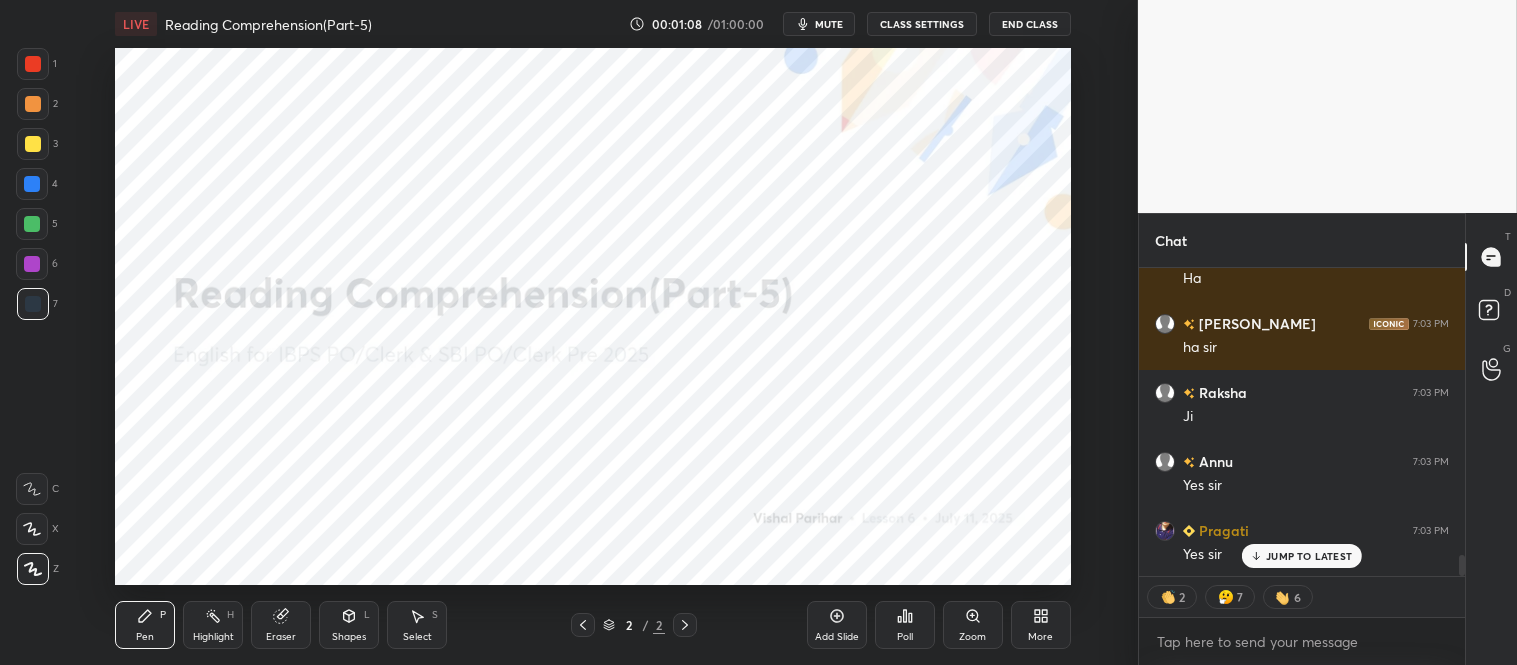 click on "JUMP TO LATEST" at bounding box center [1309, 556] 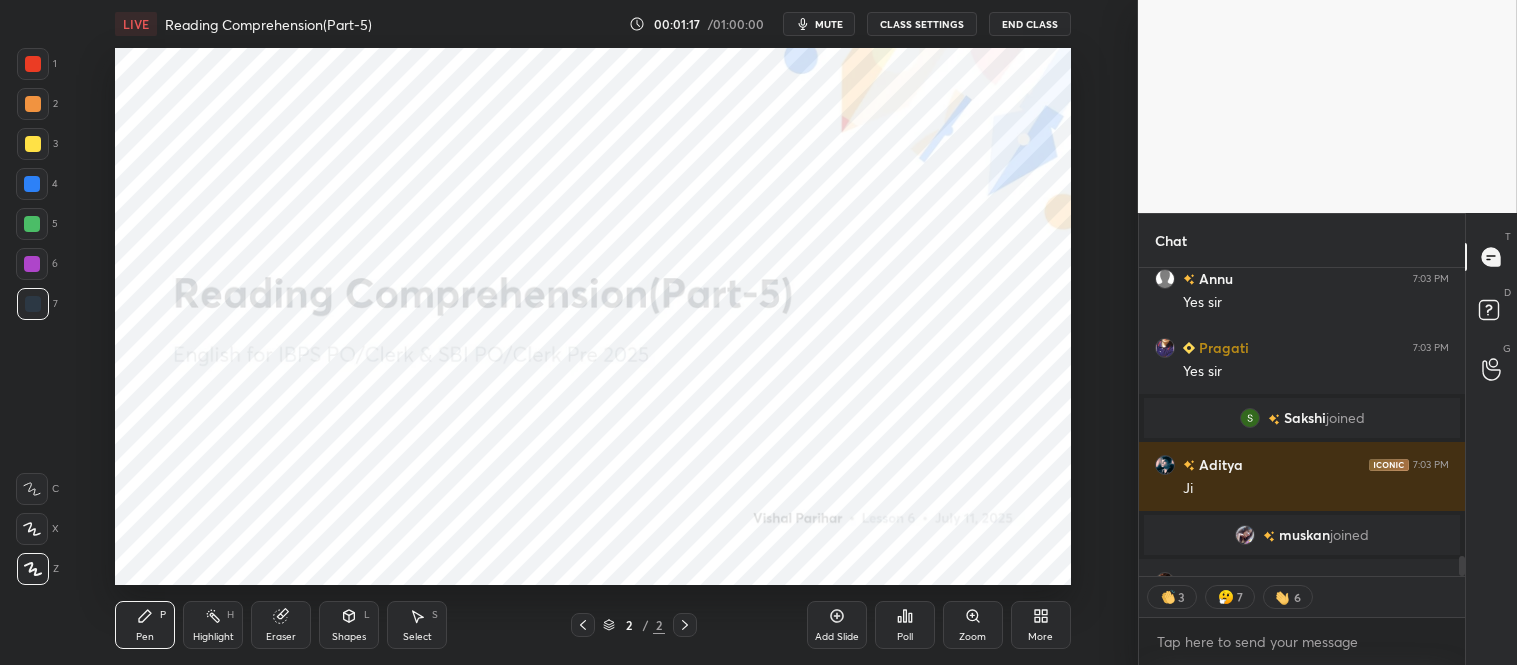 scroll, scrollTop: 4424, scrollLeft: 0, axis: vertical 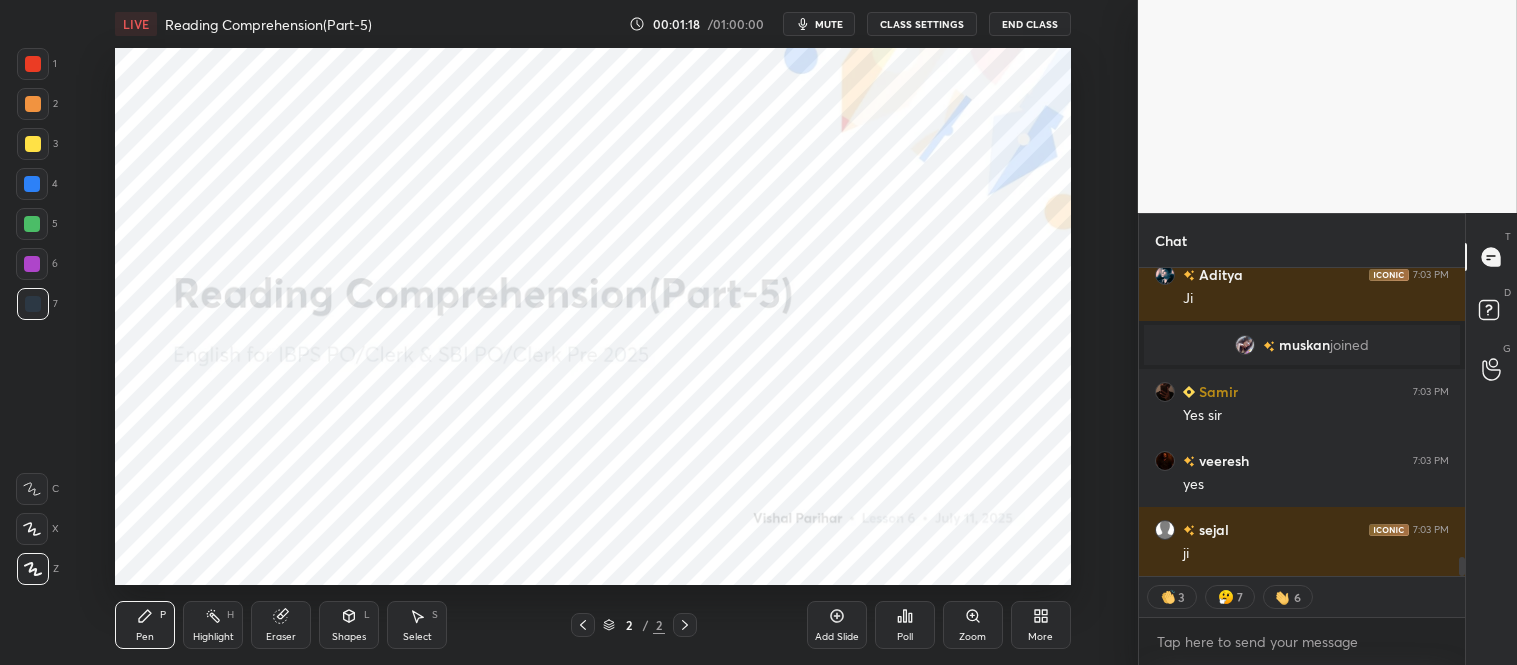 click on "More" at bounding box center [1041, 625] 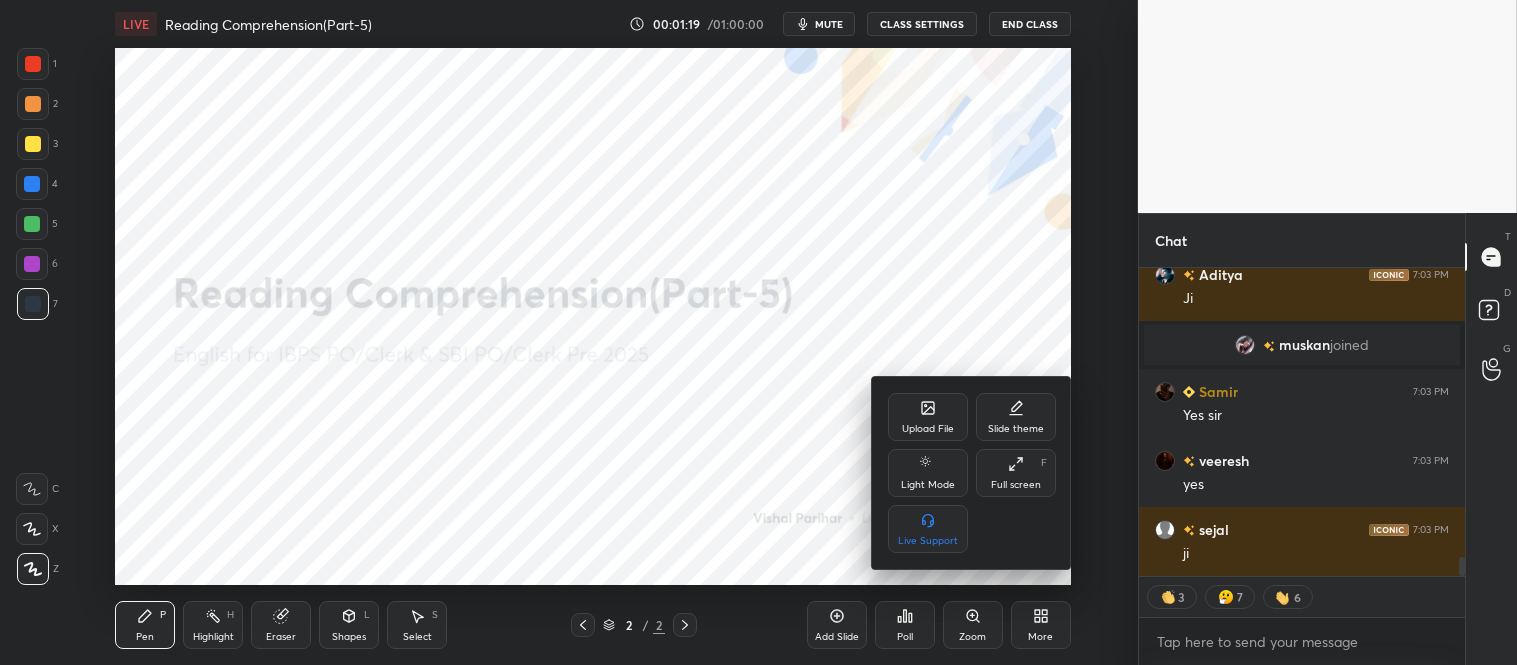 click on "Upload File" at bounding box center [928, 429] 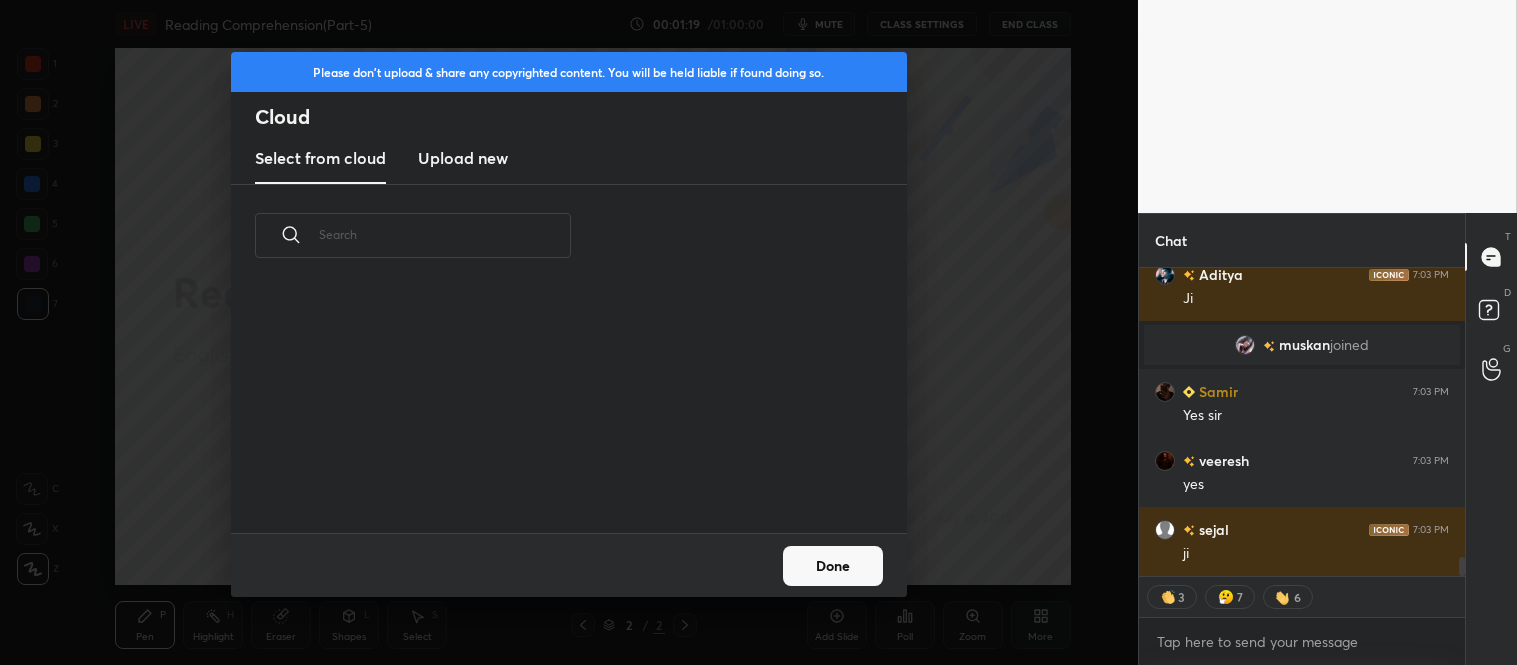 scroll, scrollTop: 4631, scrollLeft: 0, axis: vertical 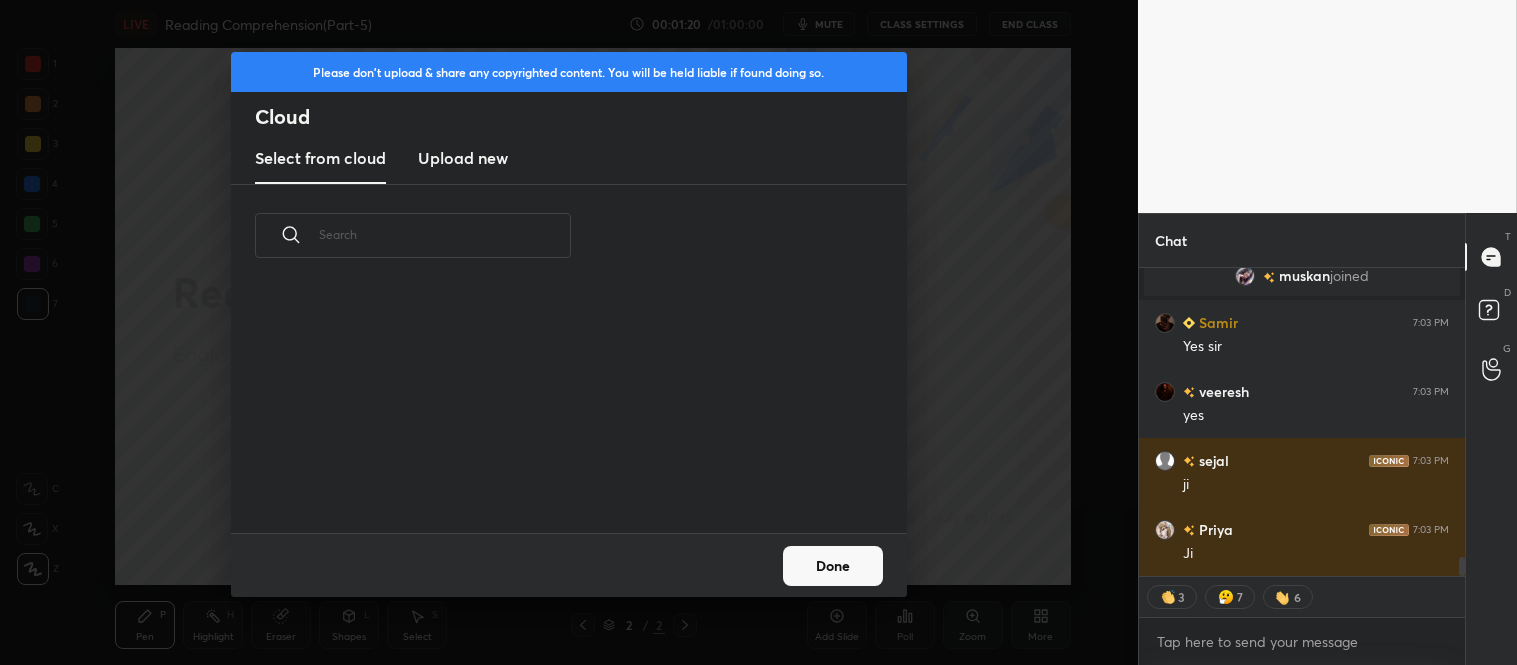 click on "Upload new" at bounding box center [463, 159] 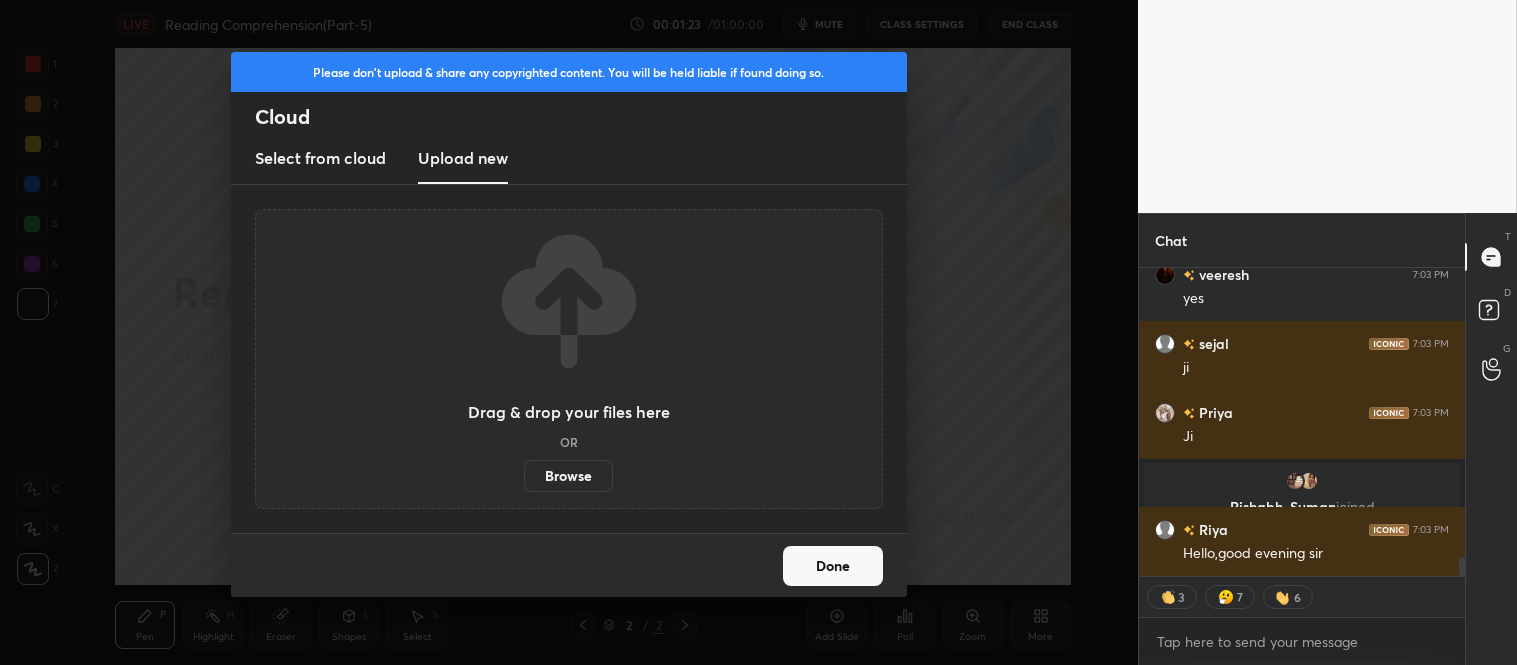 scroll, scrollTop: 4681, scrollLeft: 0, axis: vertical 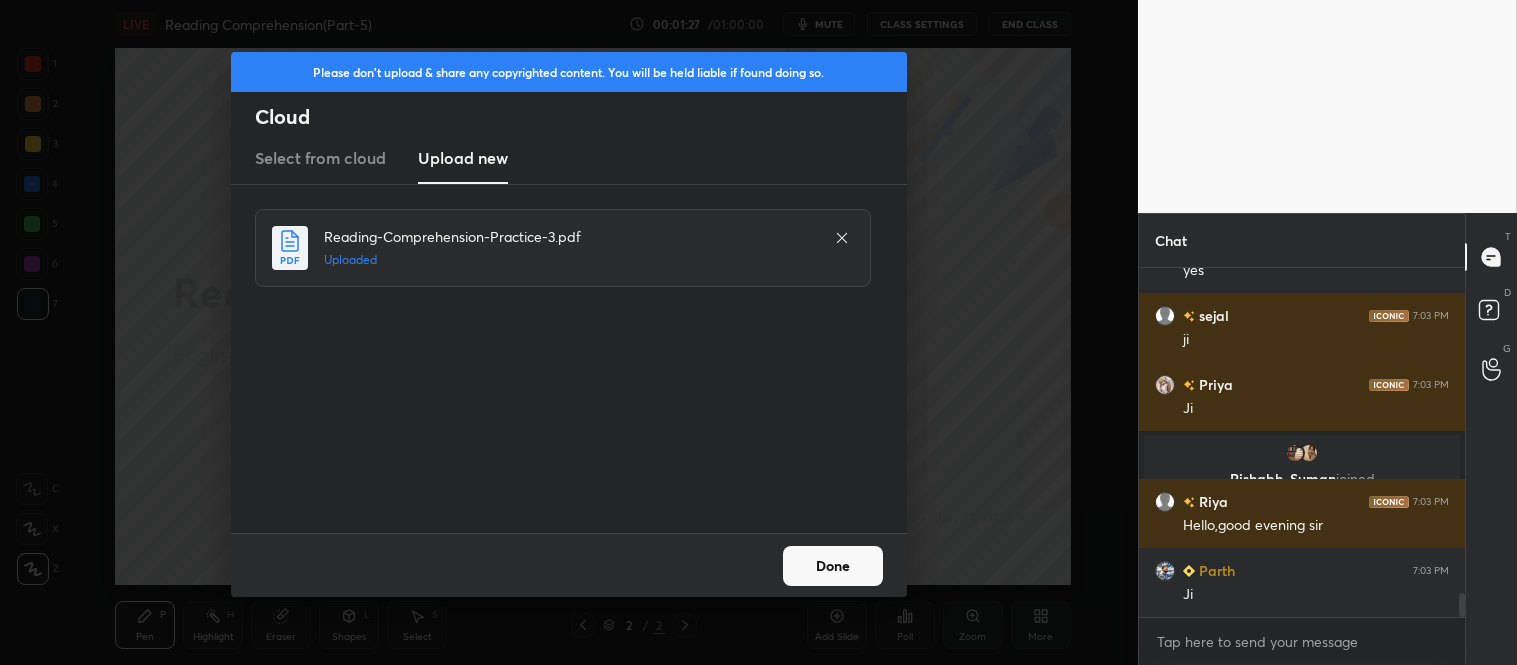 click on "Done" at bounding box center [833, 566] 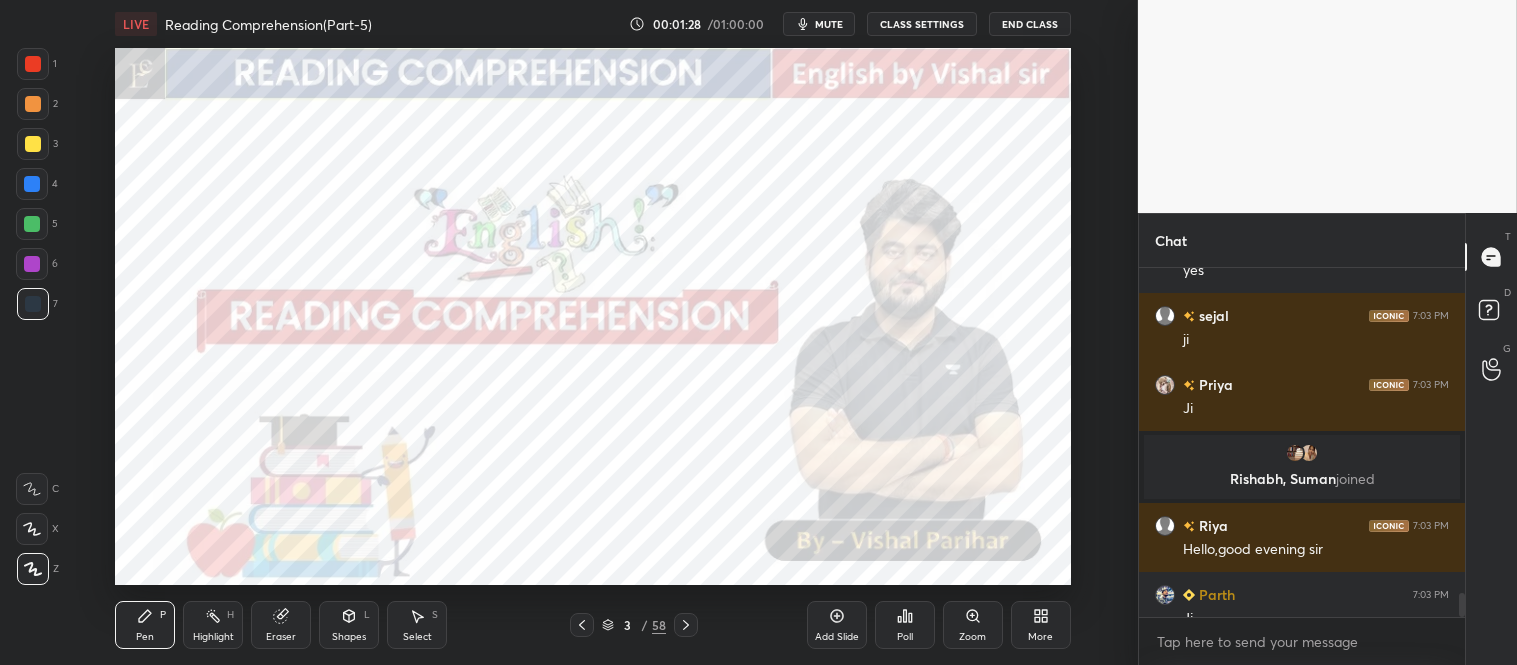 scroll, scrollTop: 4712, scrollLeft: 0, axis: vertical 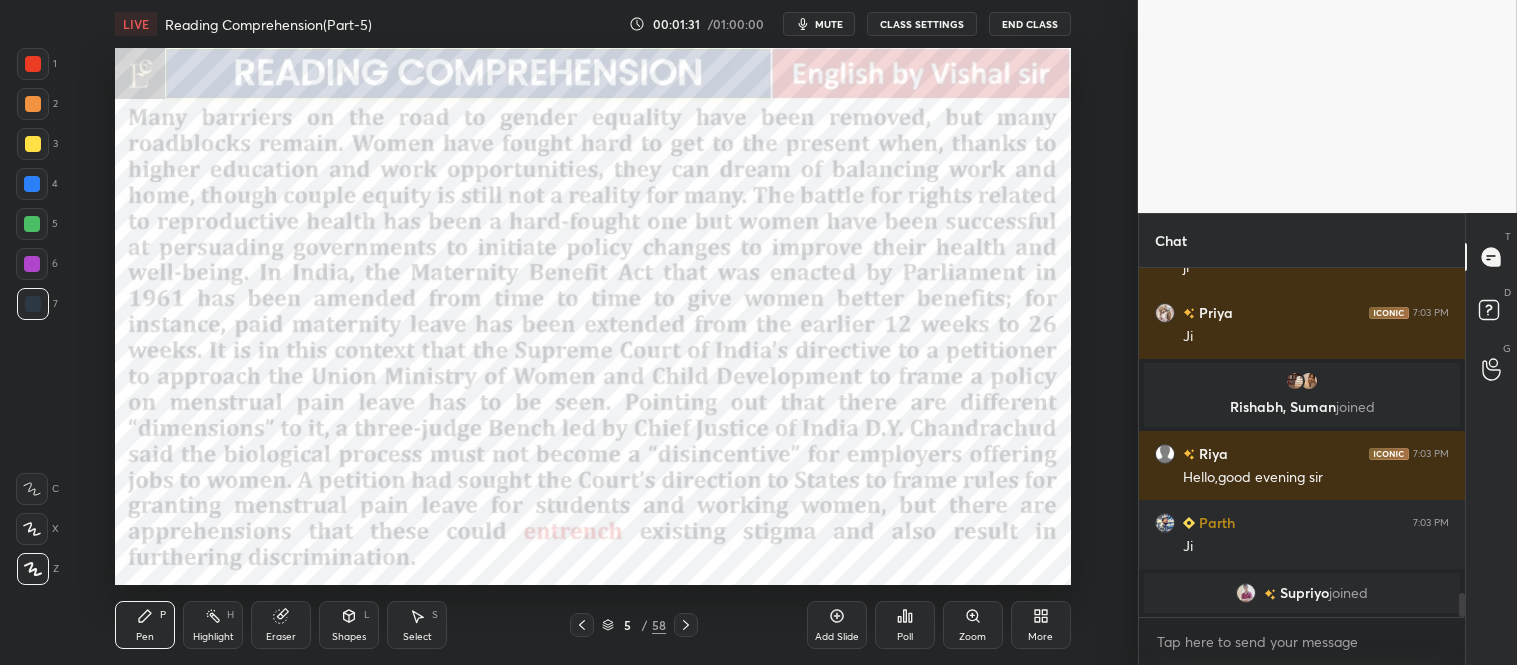 click at bounding box center (33, 64) 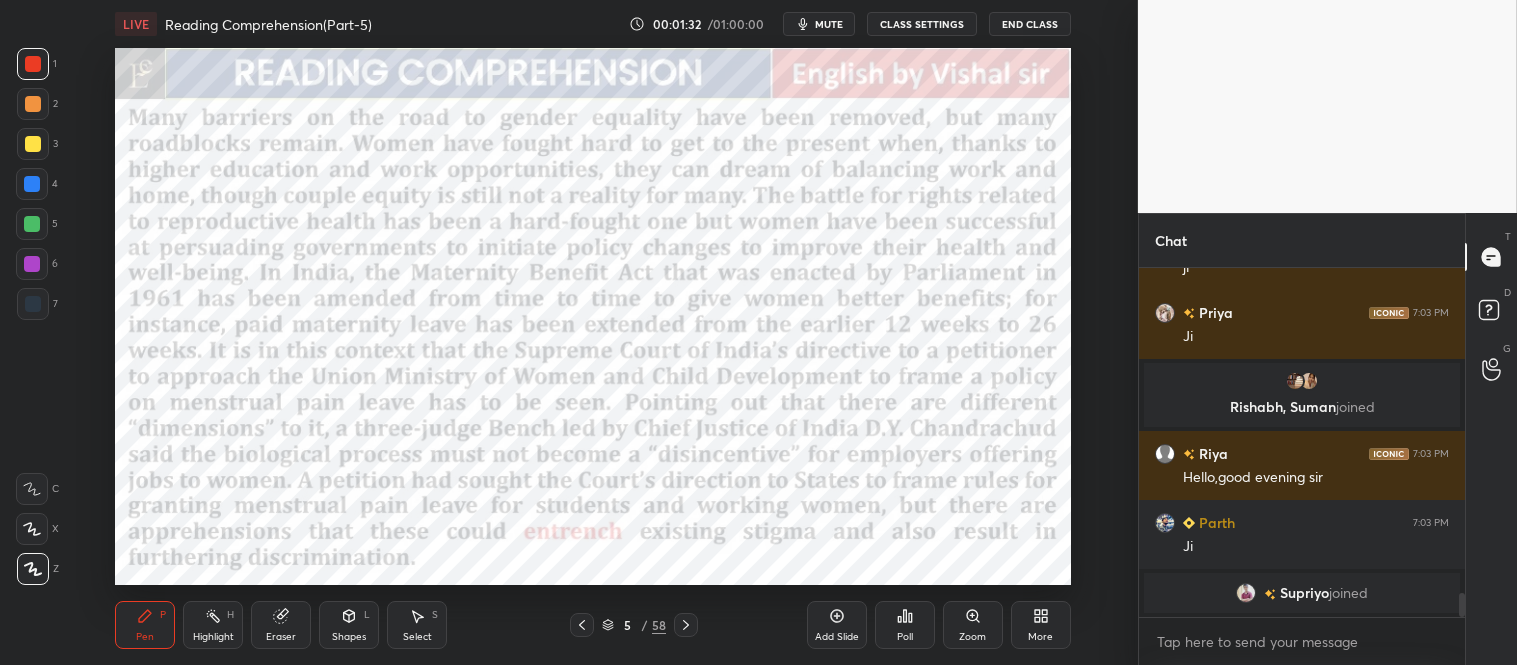 click on "Add Slide Poll Zoom More" at bounding box center [939, 625] 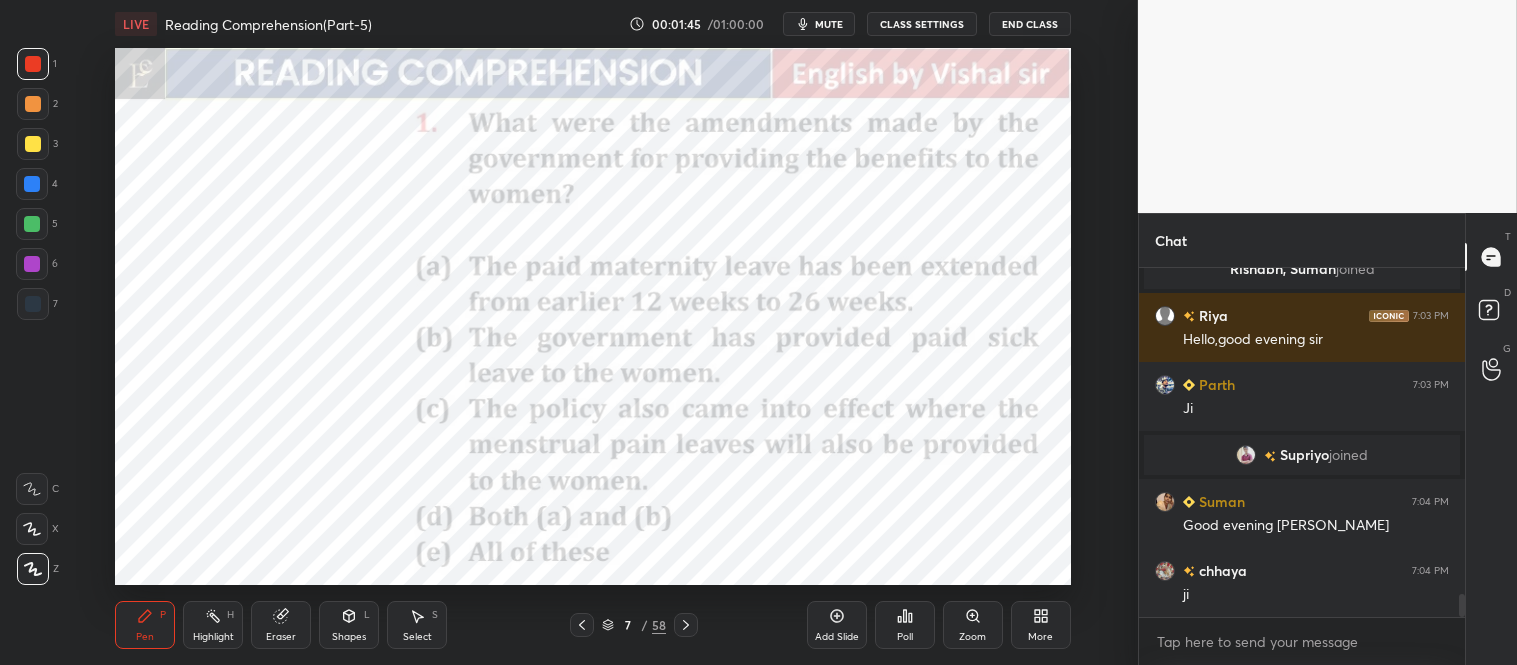 scroll, scrollTop: 4878, scrollLeft: 0, axis: vertical 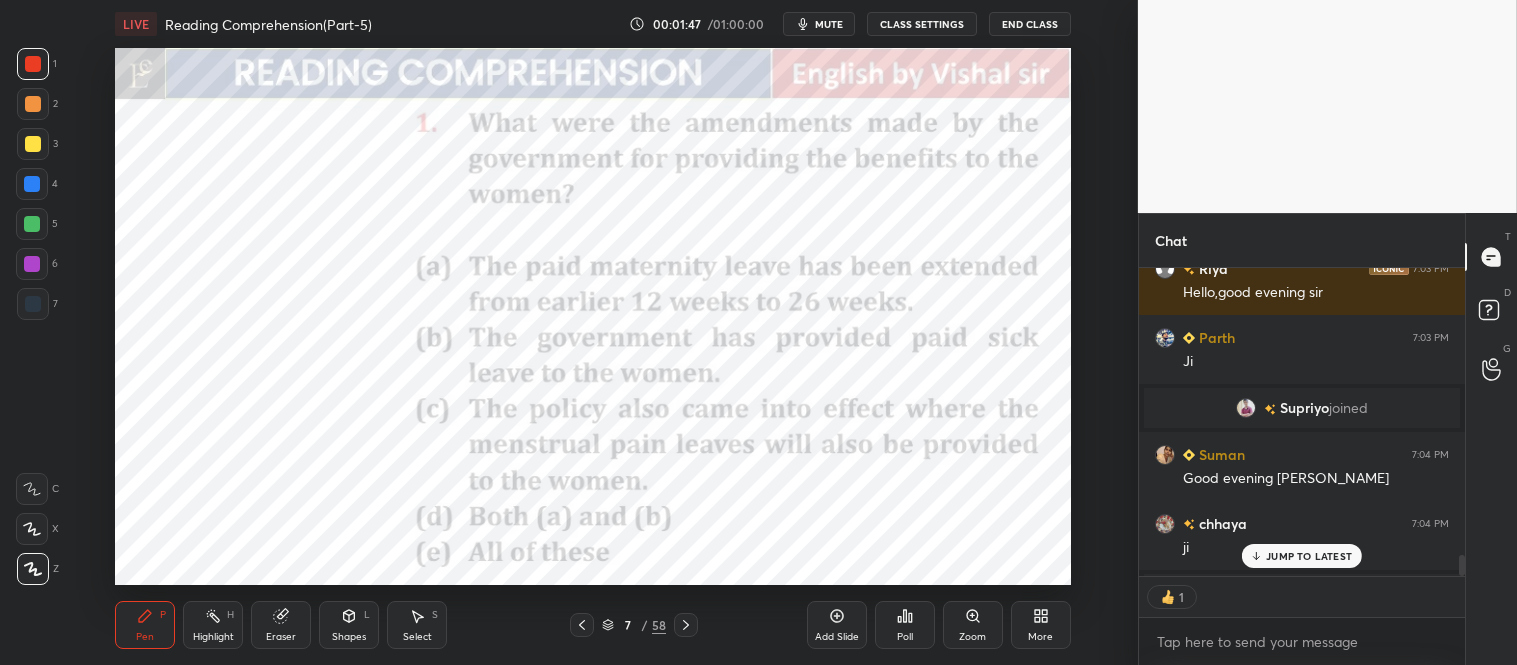 click on "JUMP TO LATEST" at bounding box center (1309, 556) 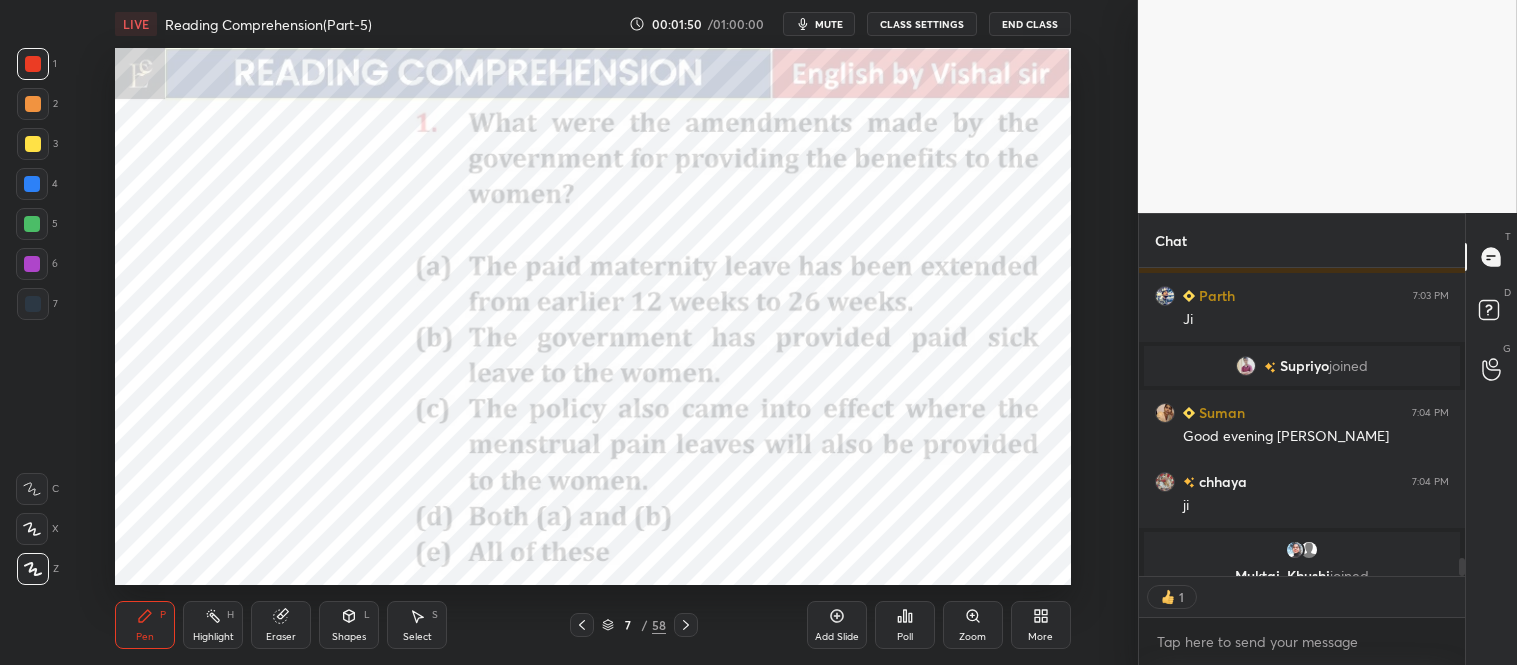 scroll, scrollTop: 4944, scrollLeft: 0, axis: vertical 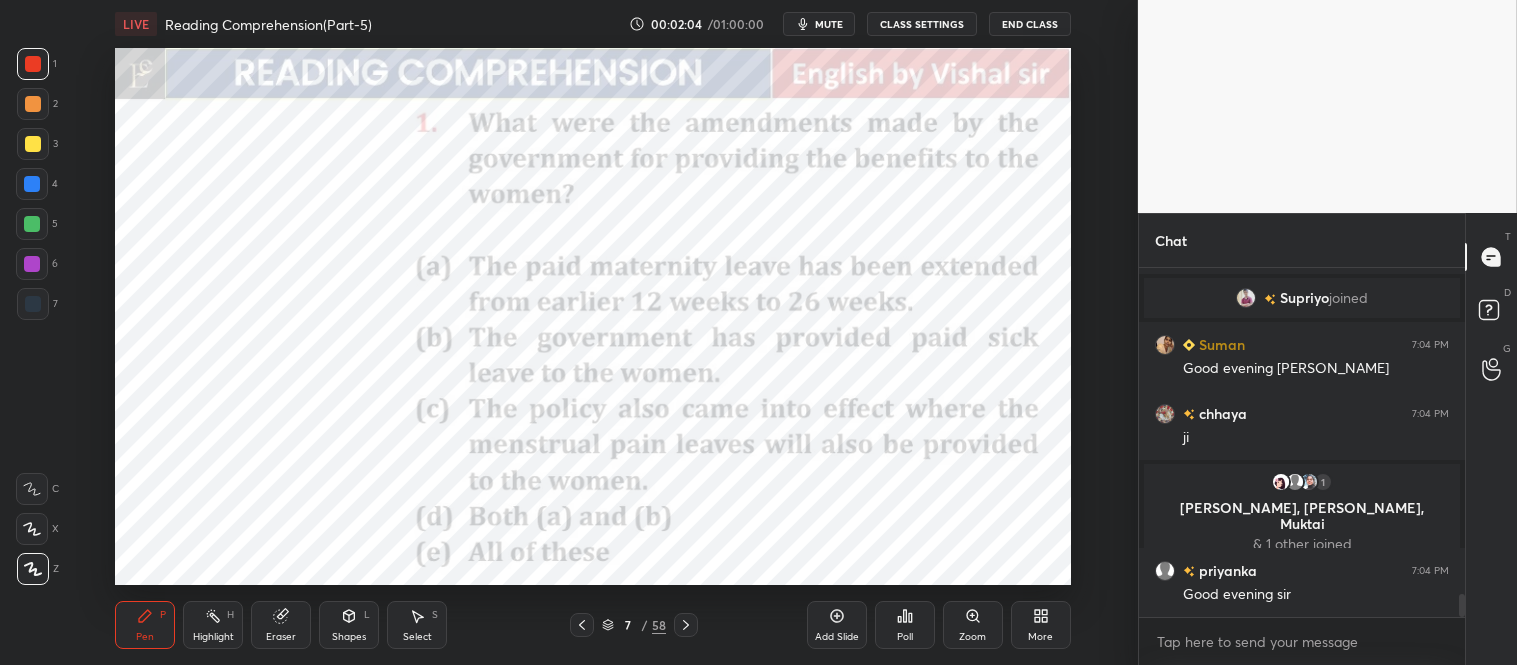 click 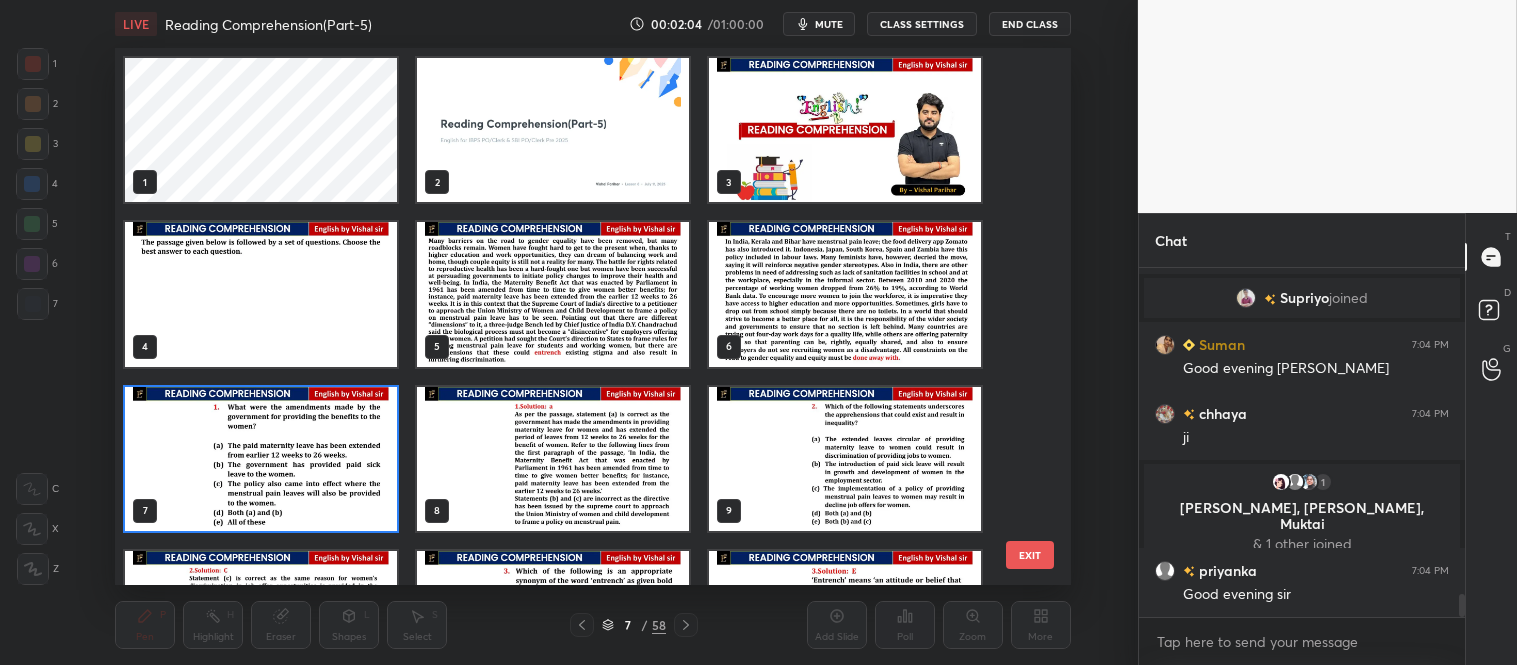 scroll, scrollTop: 6, scrollLeft: 11, axis: both 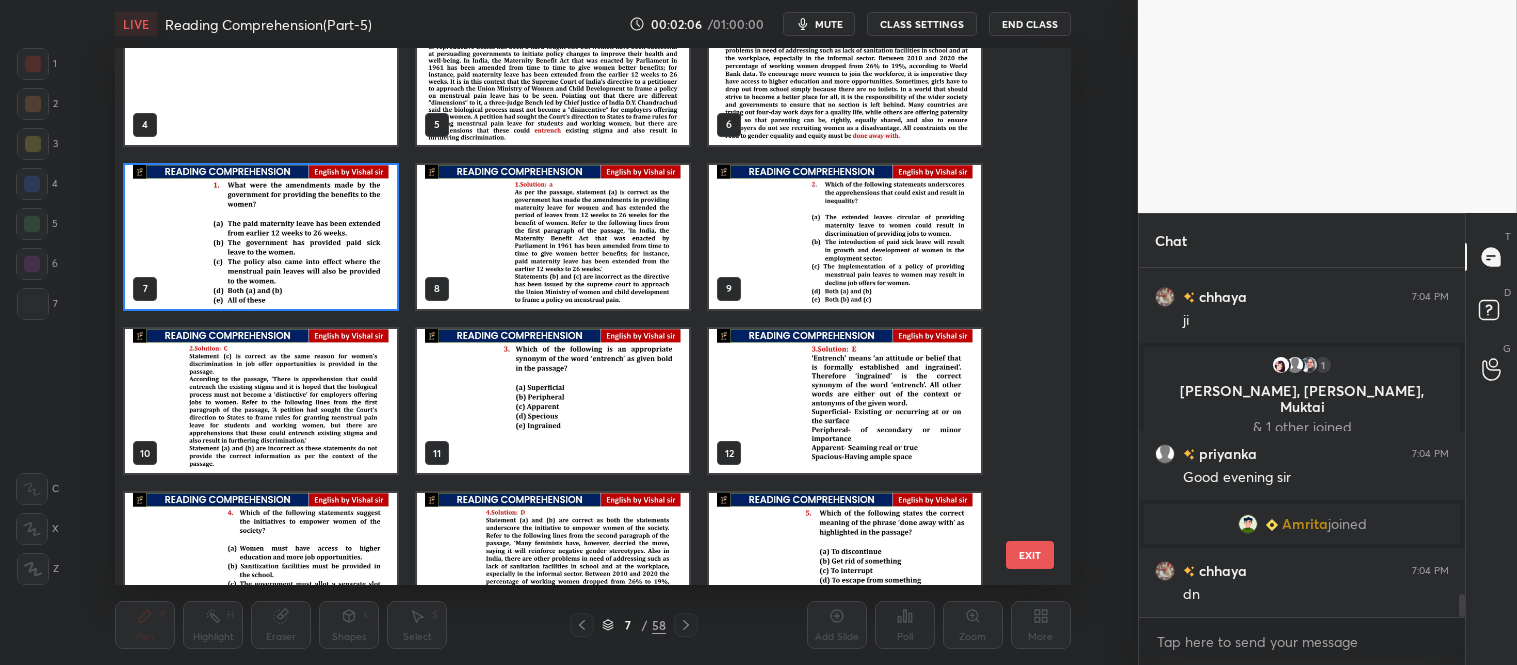 click at bounding box center [845, 236] 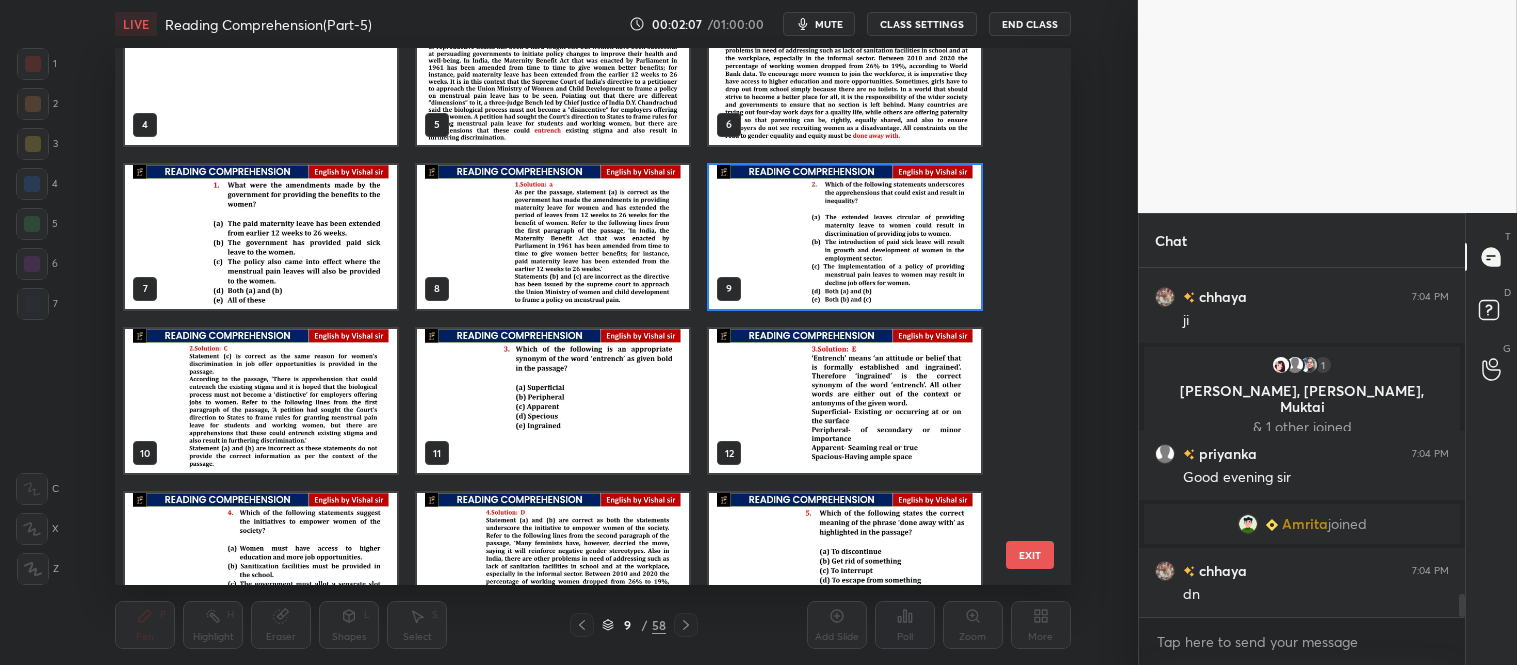 click at bounding box center (845, 236) 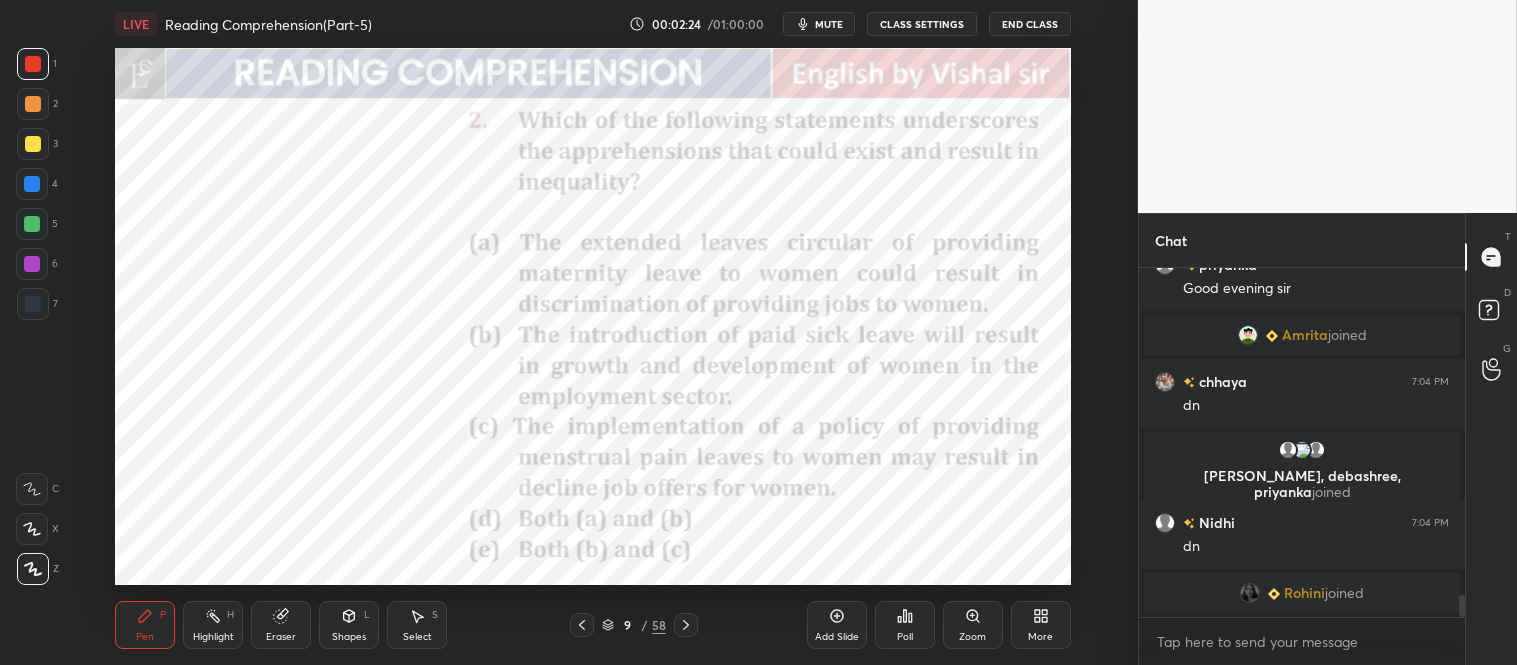 scroll, scrollTop: 5207, scrollLeft: 0, axis: vertical 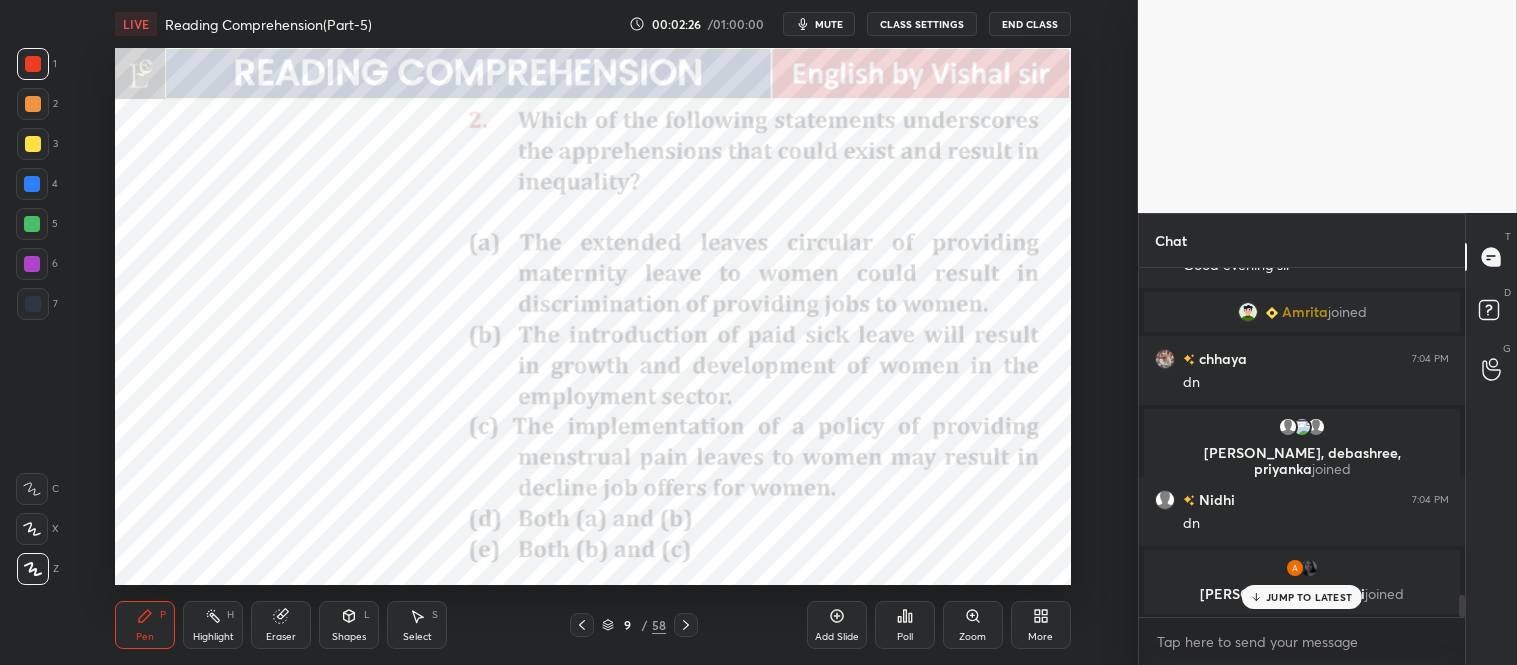 click 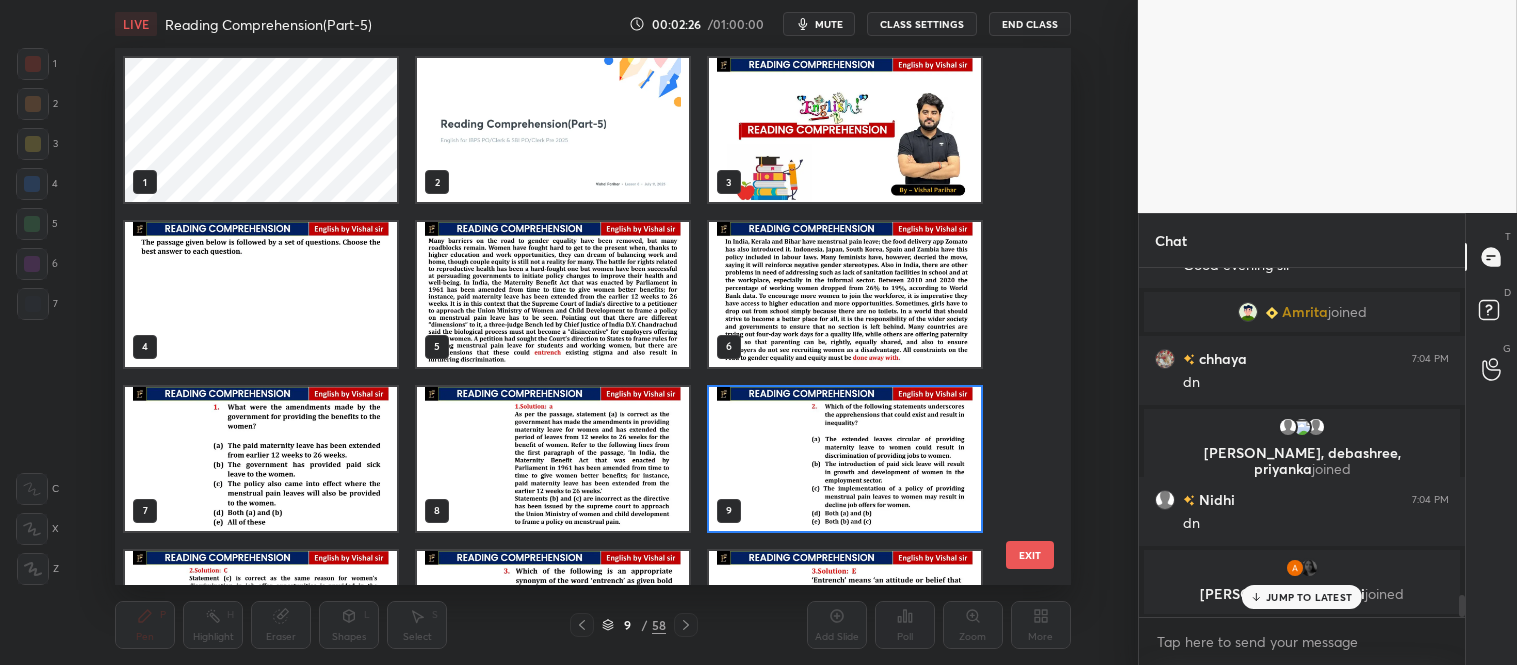 scroll, scrollTop: 6, scrollLeft: 11, axis: both 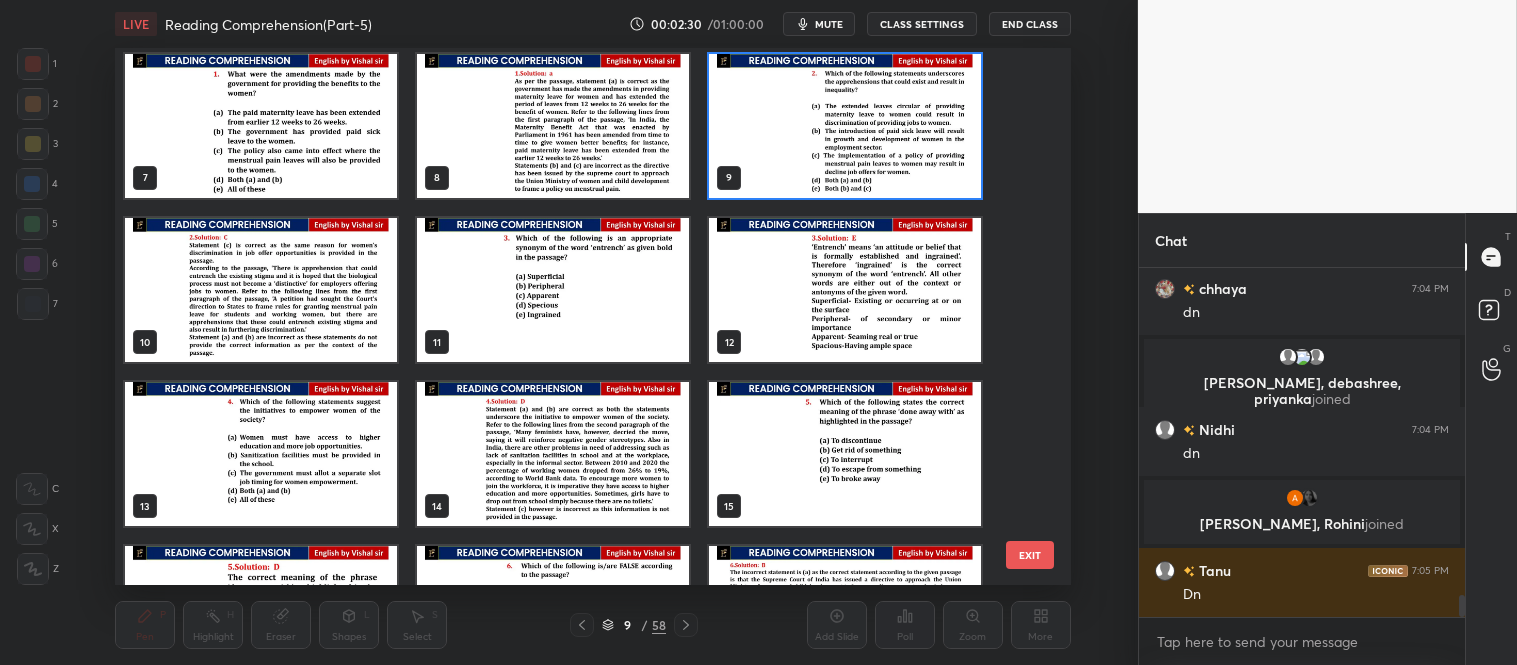 click at bounding box center [553, 289] 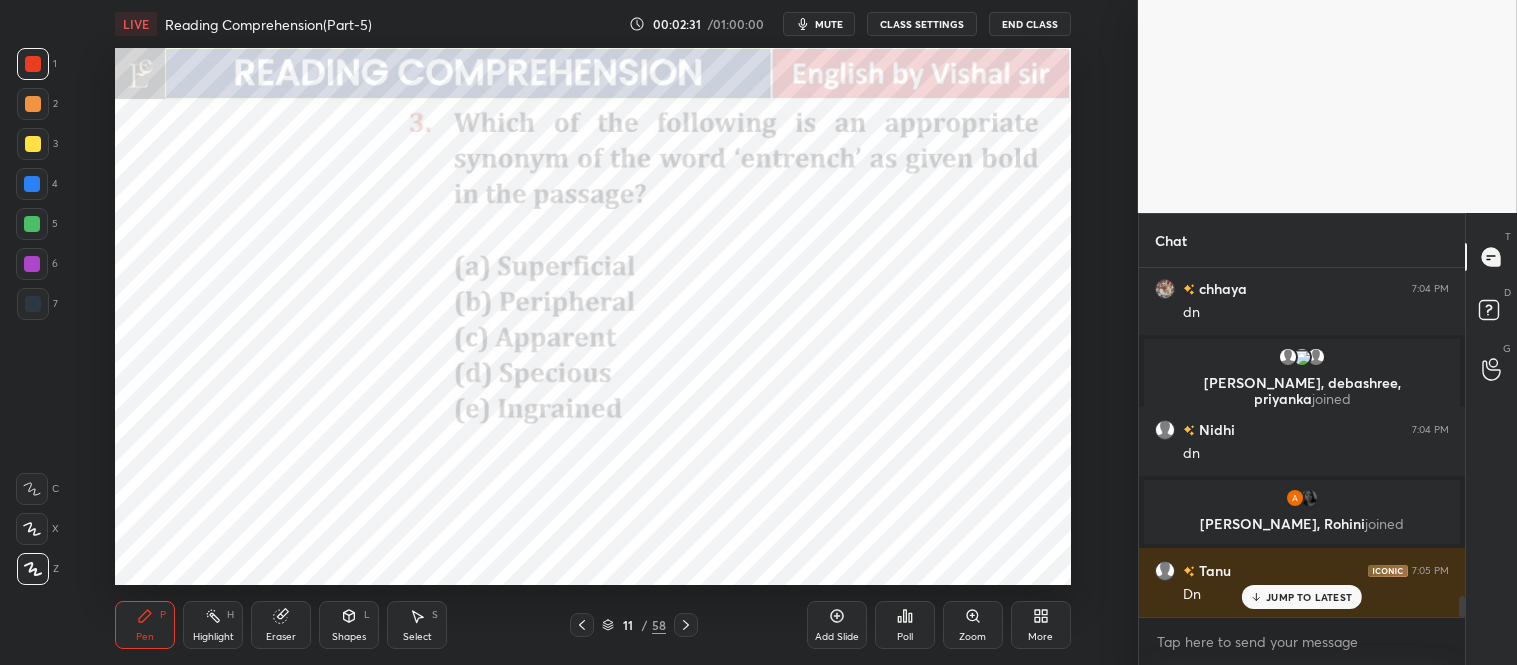 scroll, scrollTop: 5328, scrollLeft: 0, axis: vertical 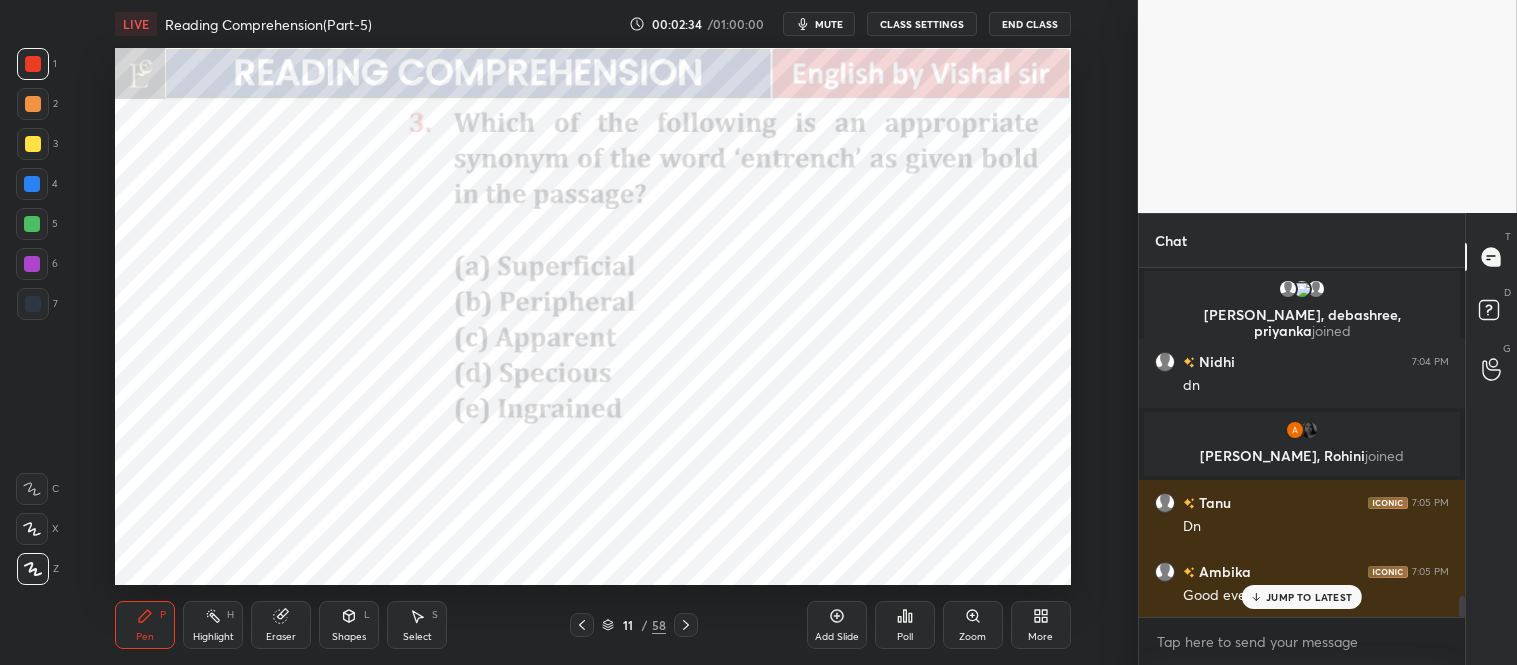 click on "Shapes L" at bounding box center (349, 625) 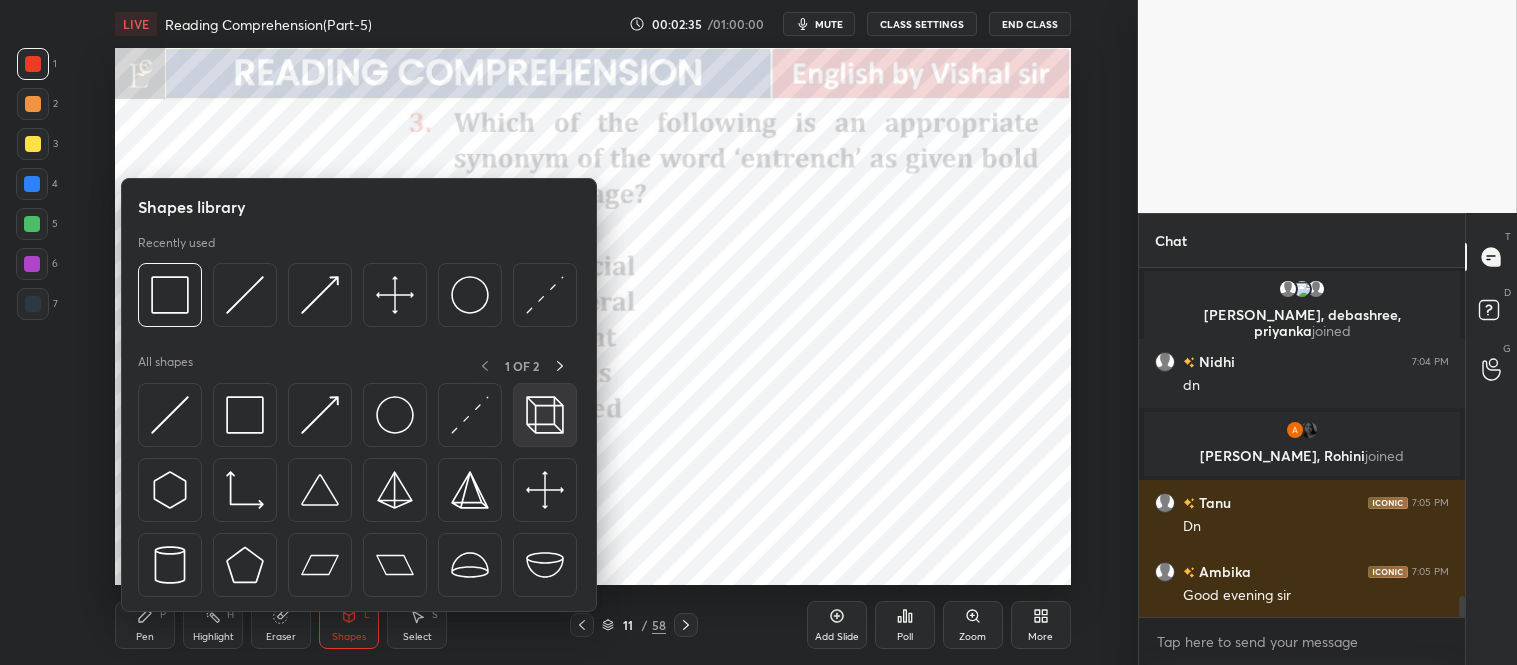 scroll, scrollTop: 5376, scrollLeft: 0, axis: vertical 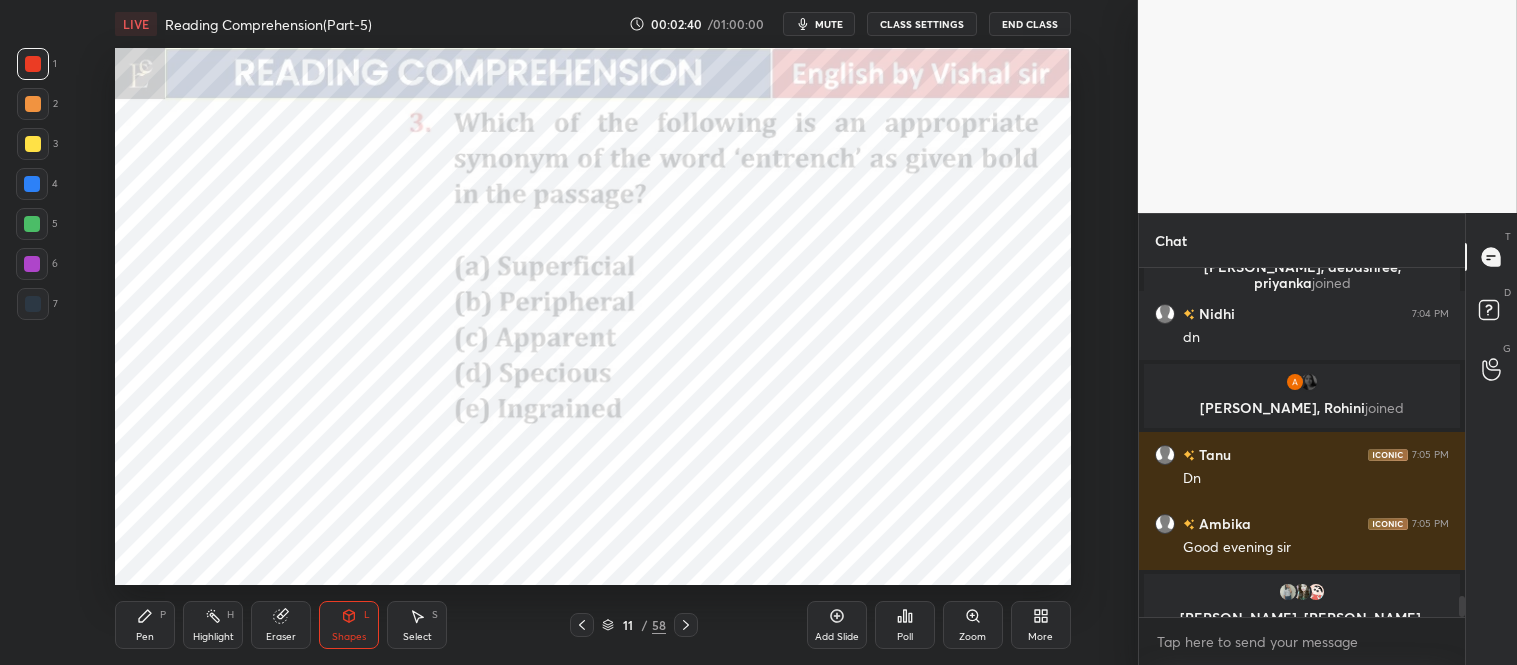click on "P" at bounding box center [163, 615] 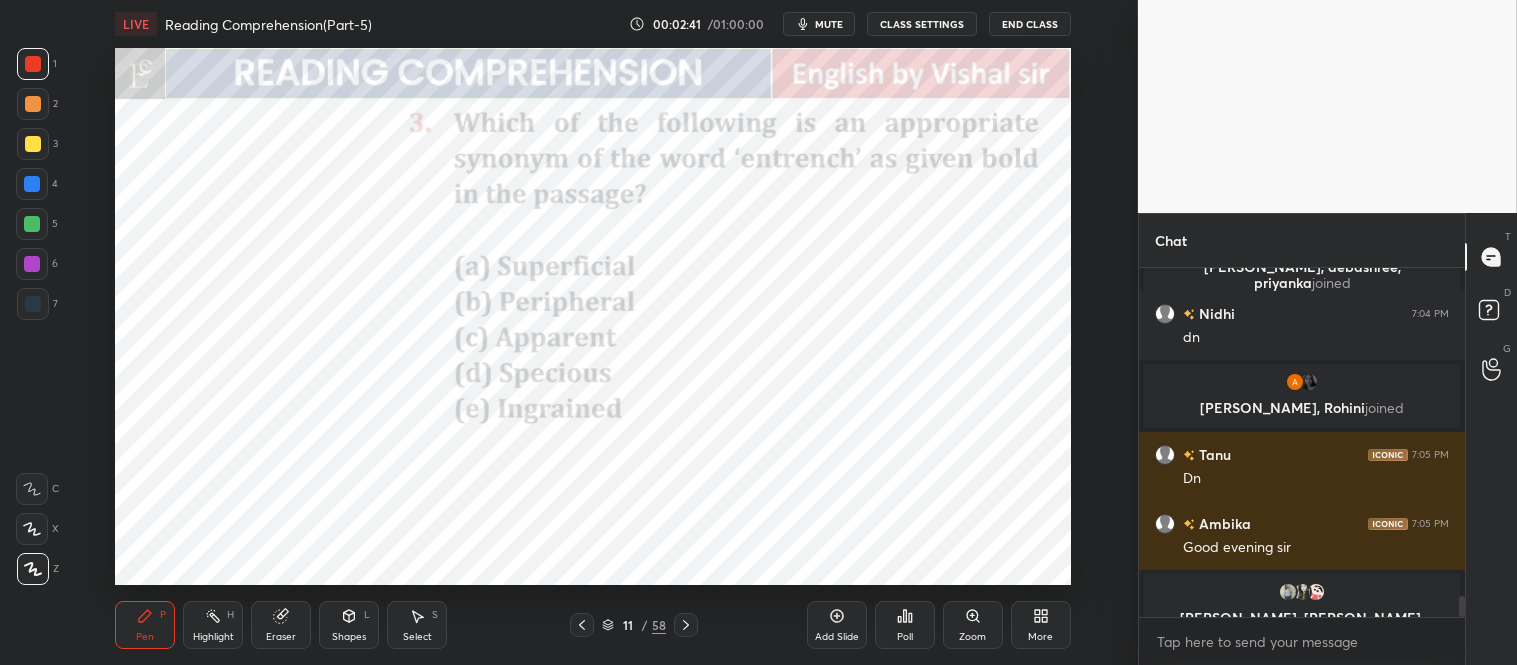 scroll, scrollTop: 5416, scrollLeft: 0, axis: vertical 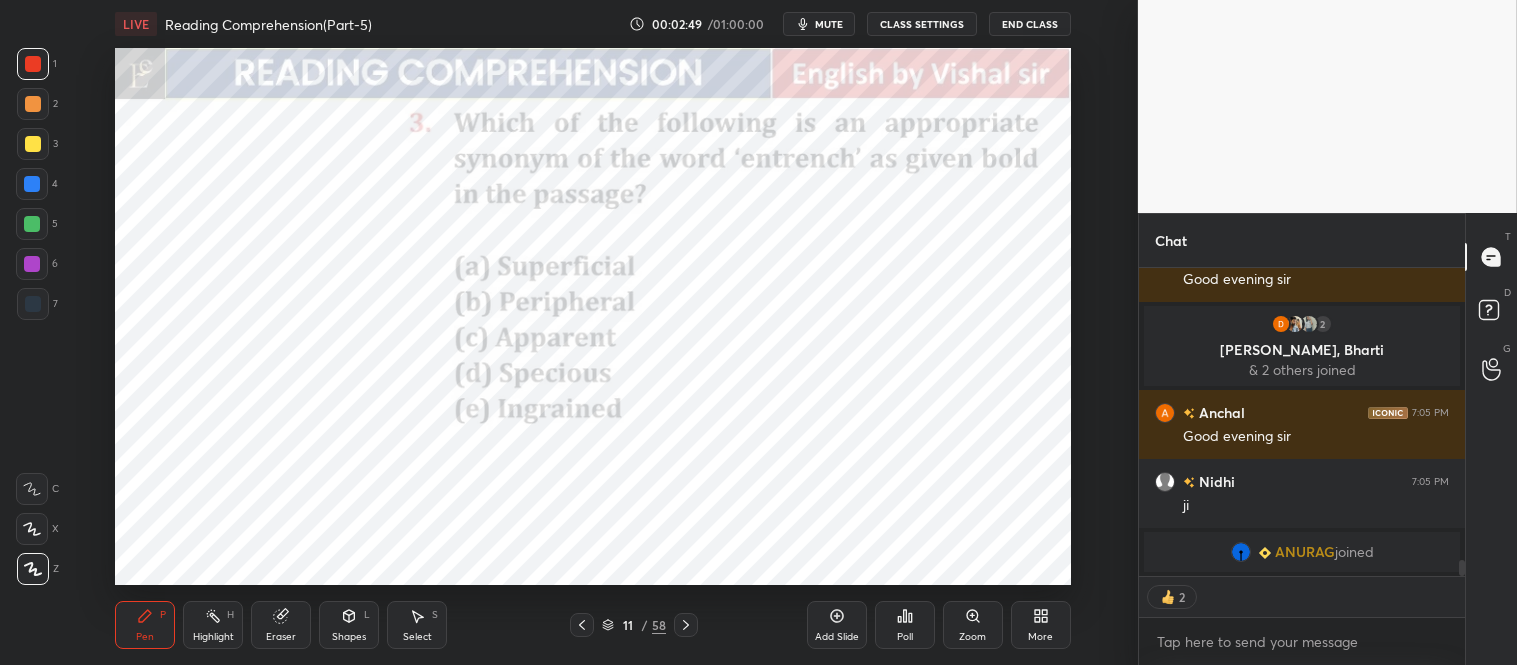 click 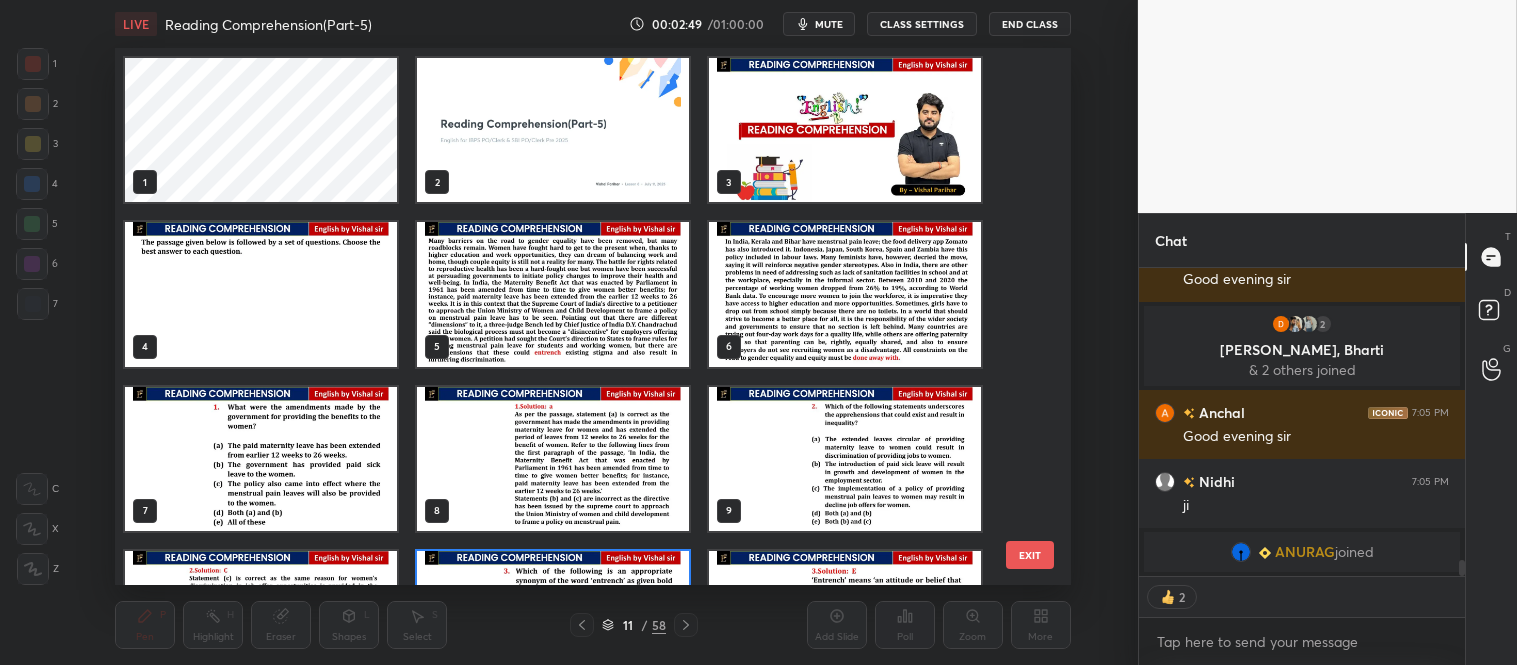 scroll, scrollTop: 118, scrollLeft: 0, axis: vertical 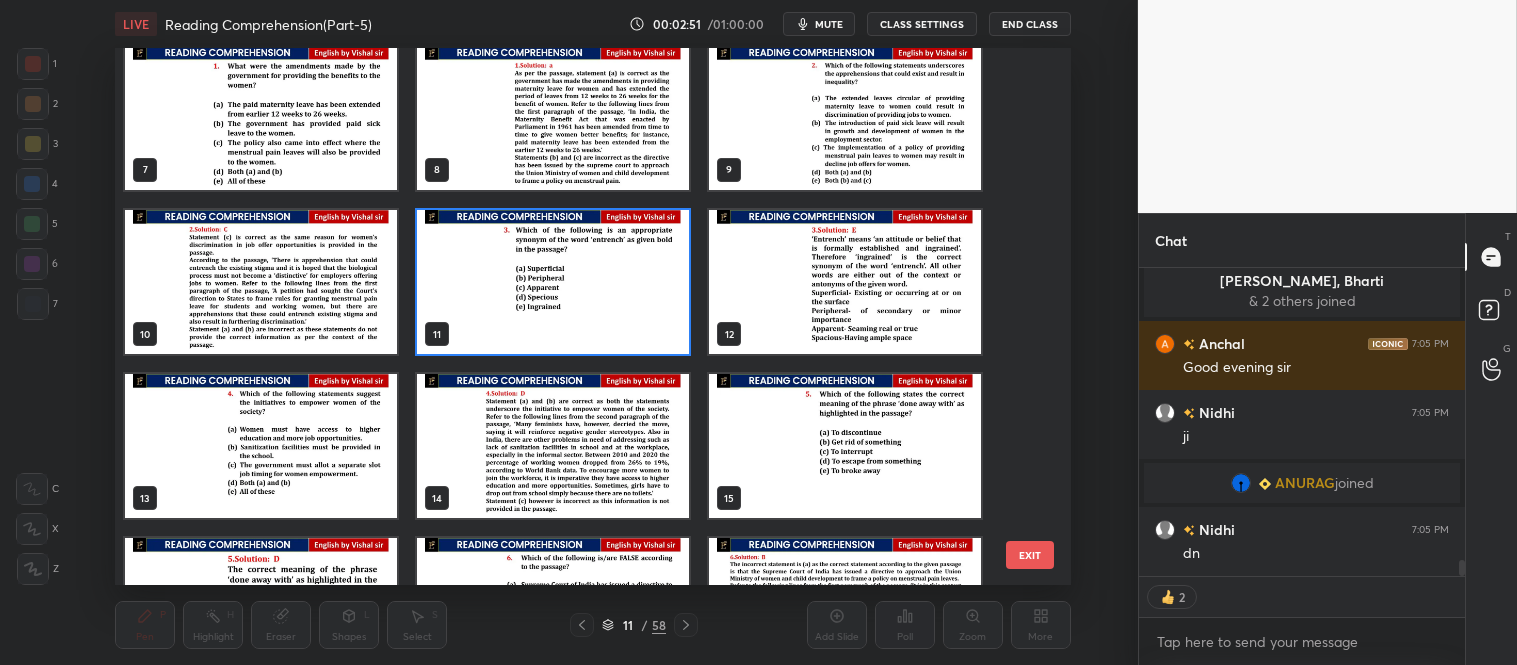 click at bounding box center [261, 446] 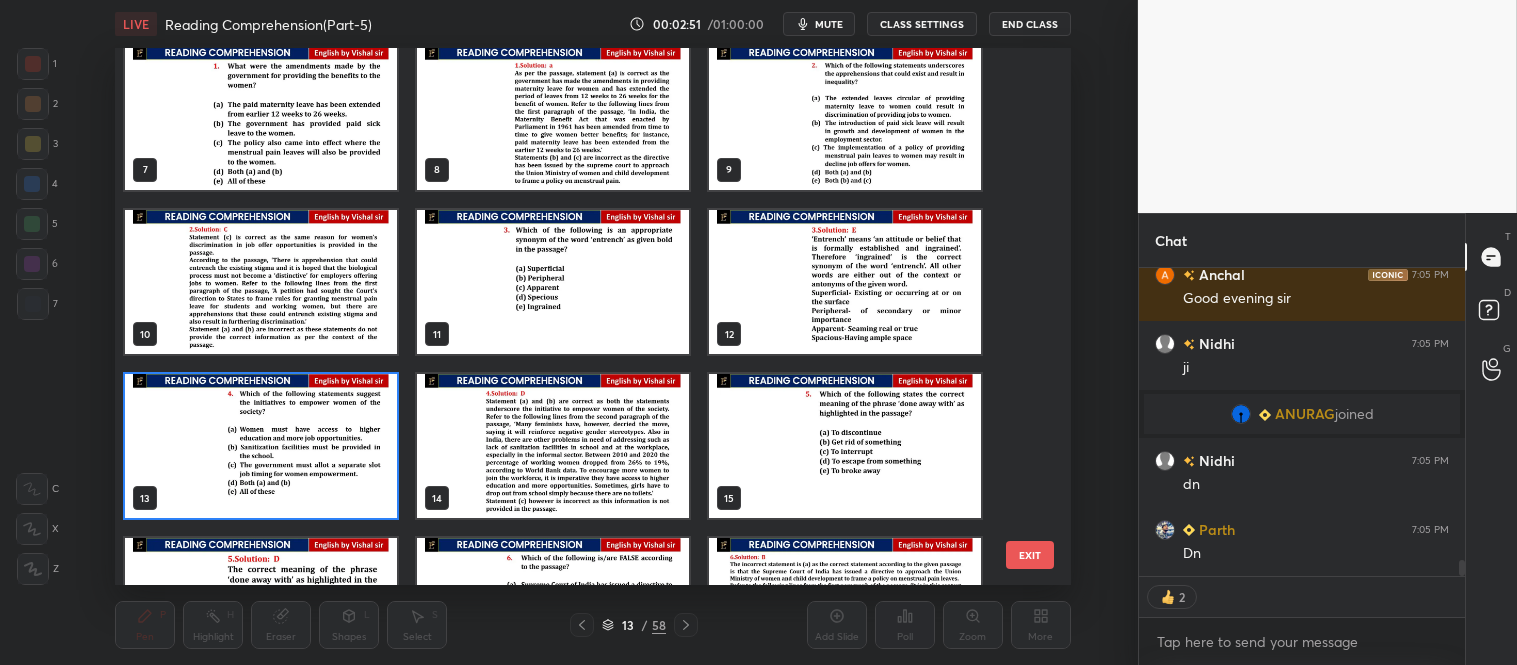click at bounding box center (261, 446) 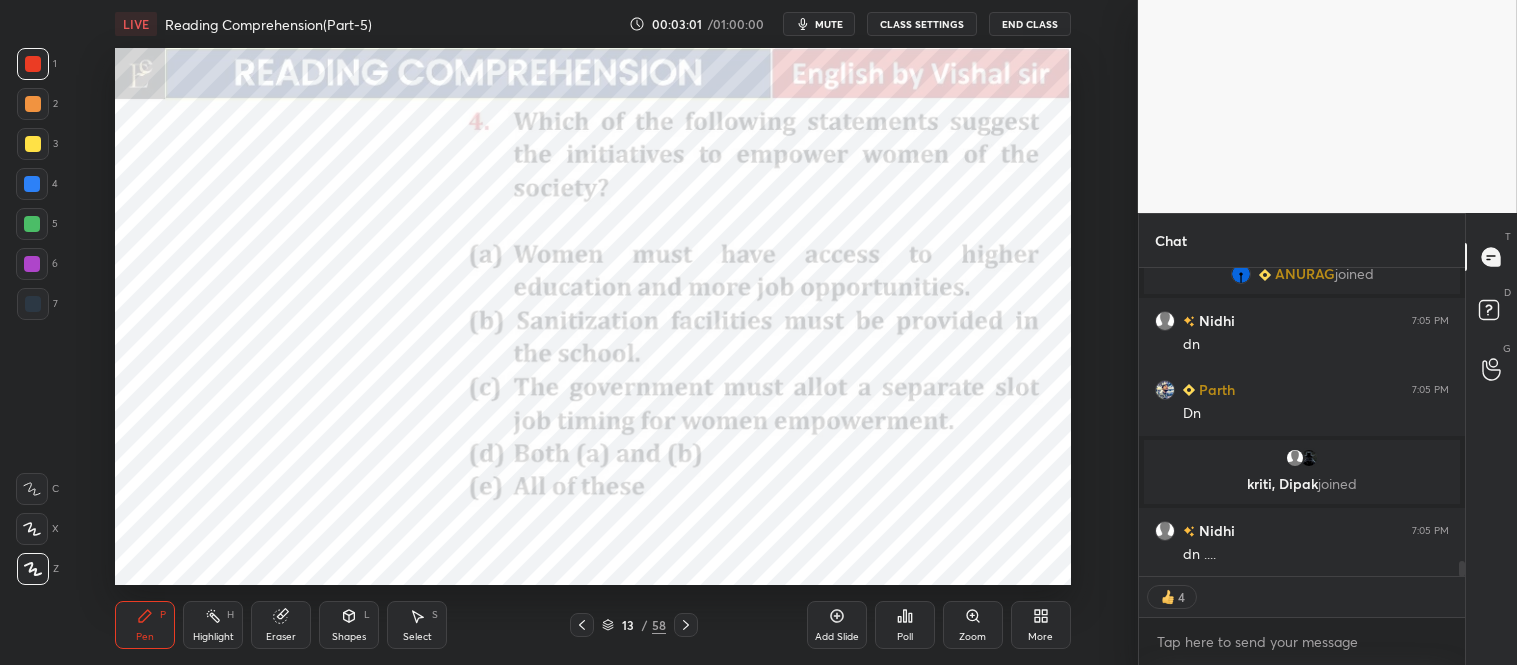 scroll, scrollTop: 5861, scrollLeft: 0, axis: vertical 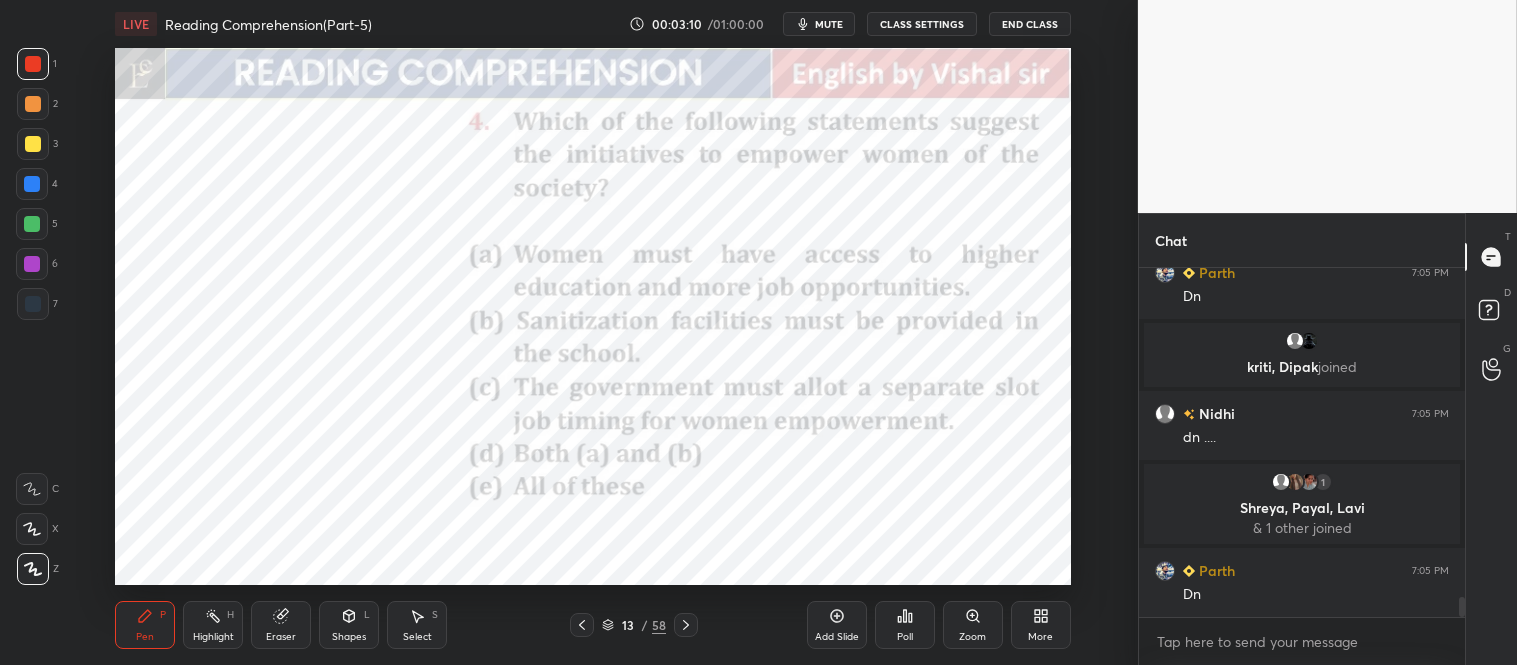 click 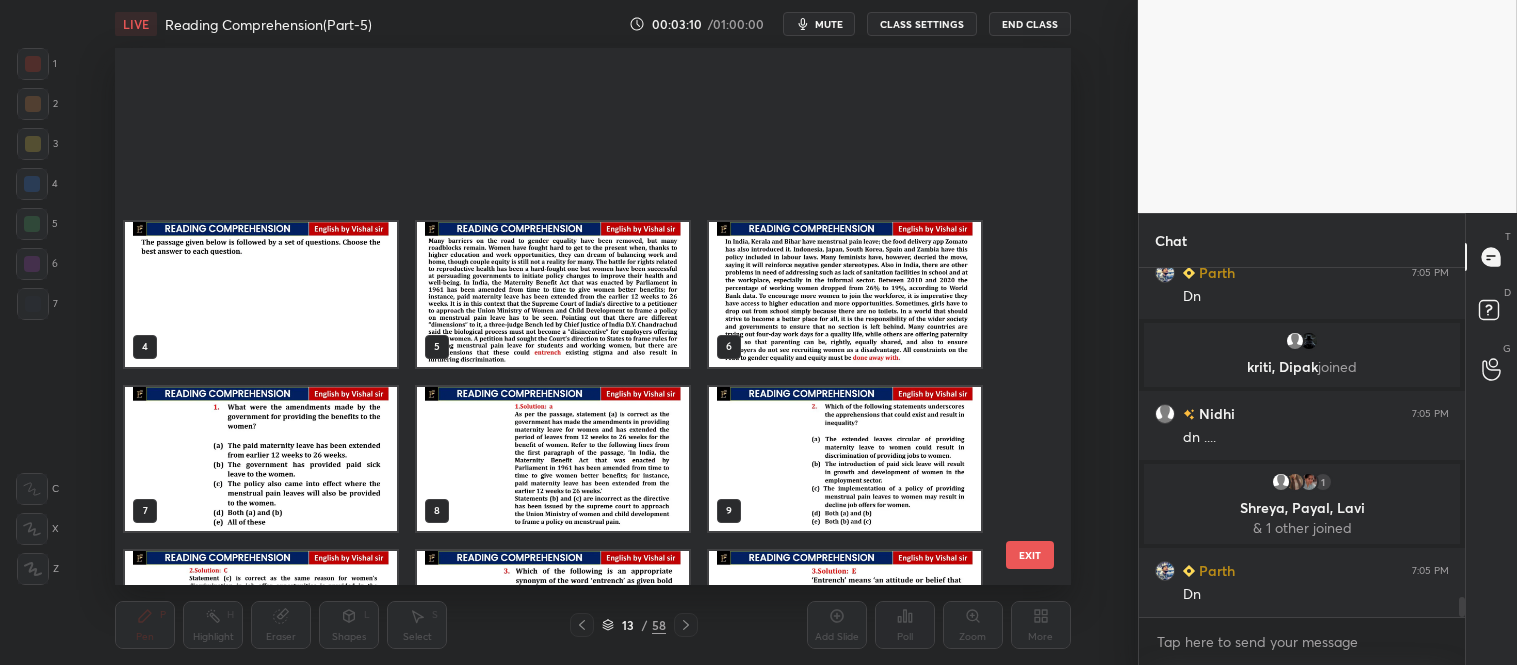 scroll, scrollTop: 283, scrollLeft: 0, axis: vertical 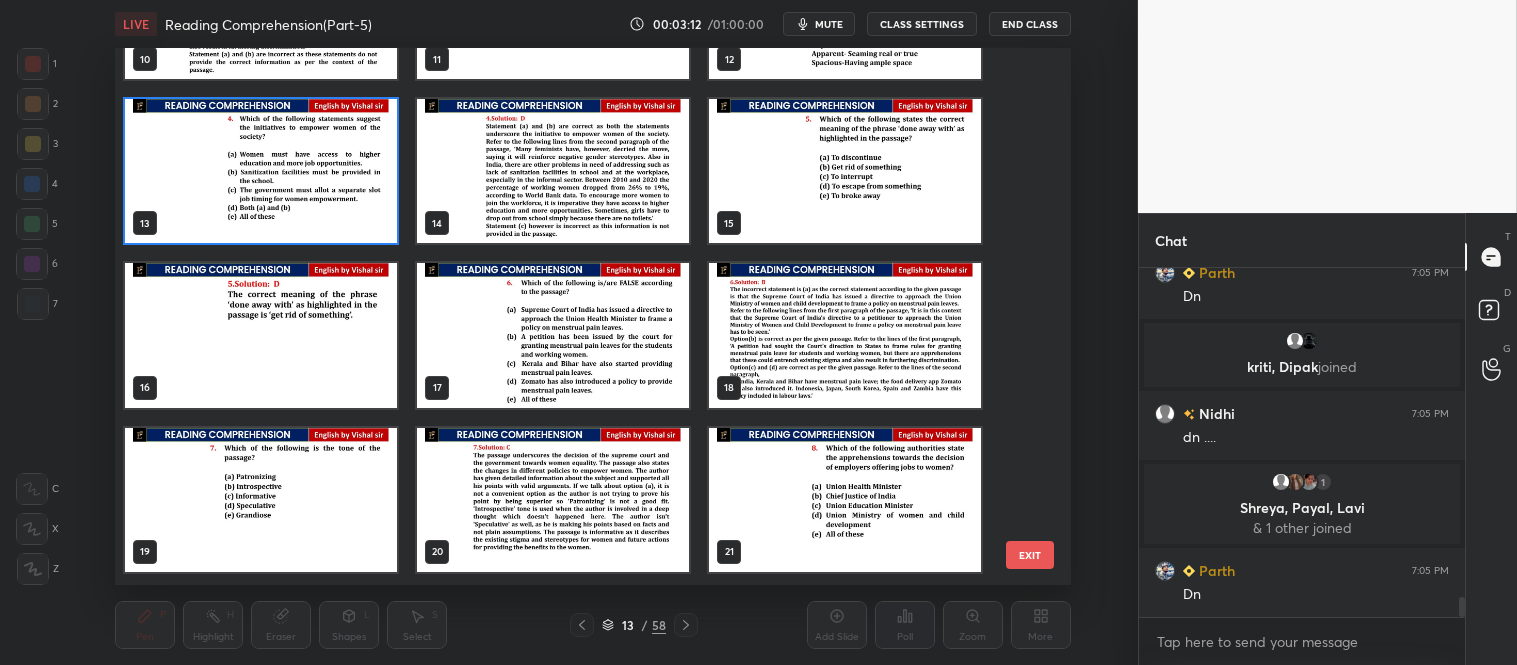click at bounding box center [845, 171] 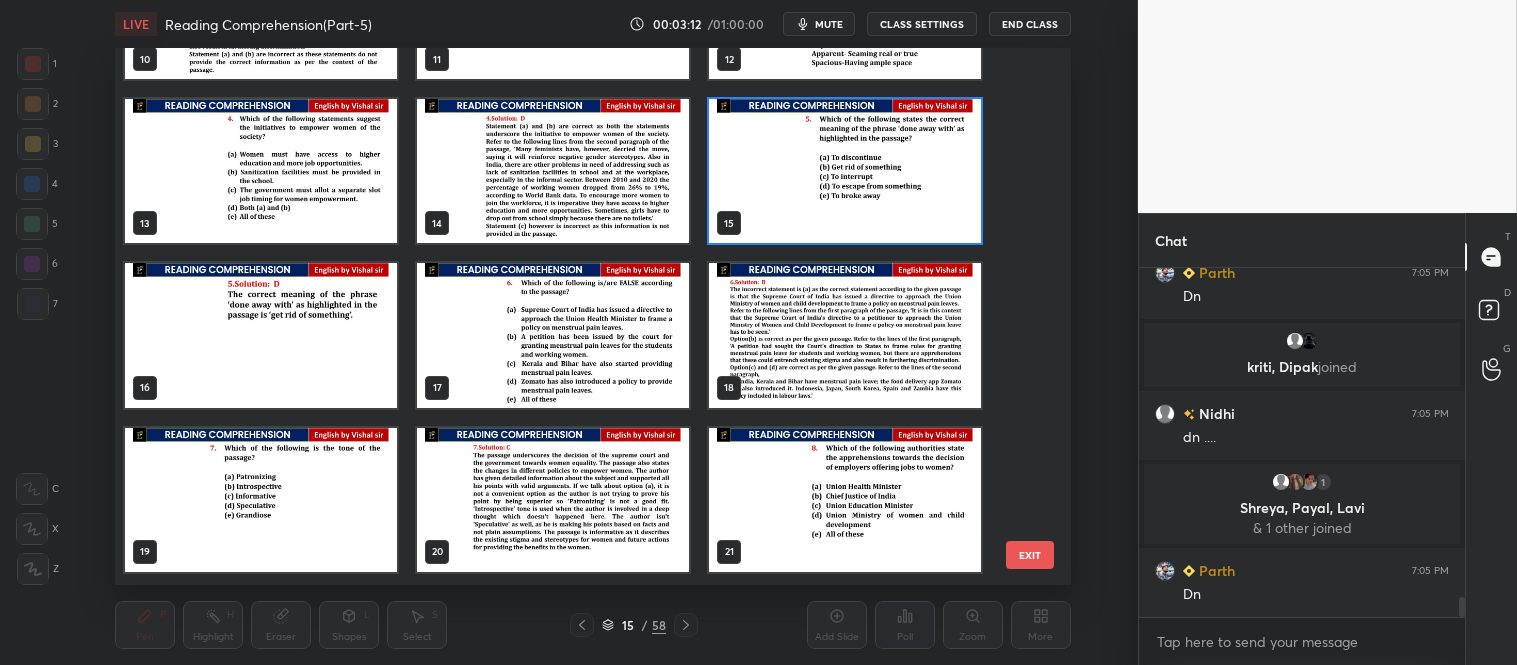 click at bounding box center (845, 171) 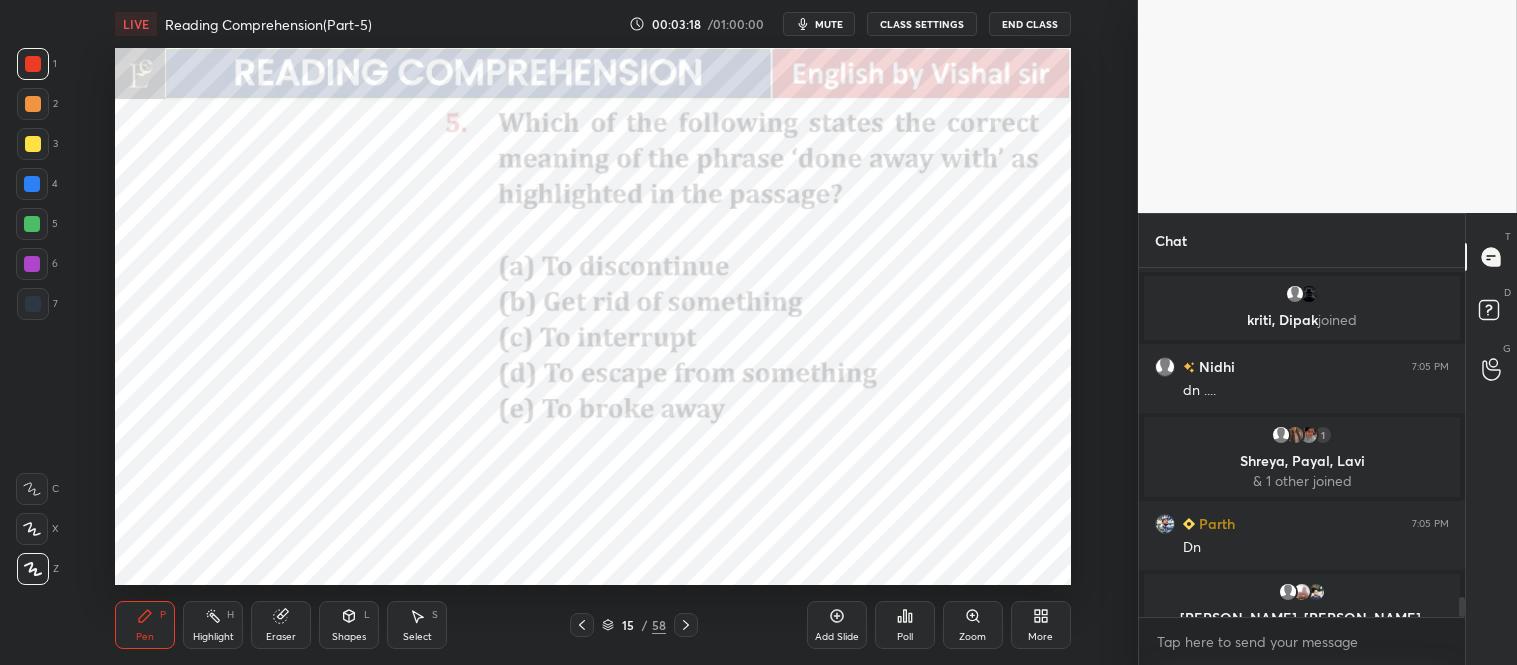 click 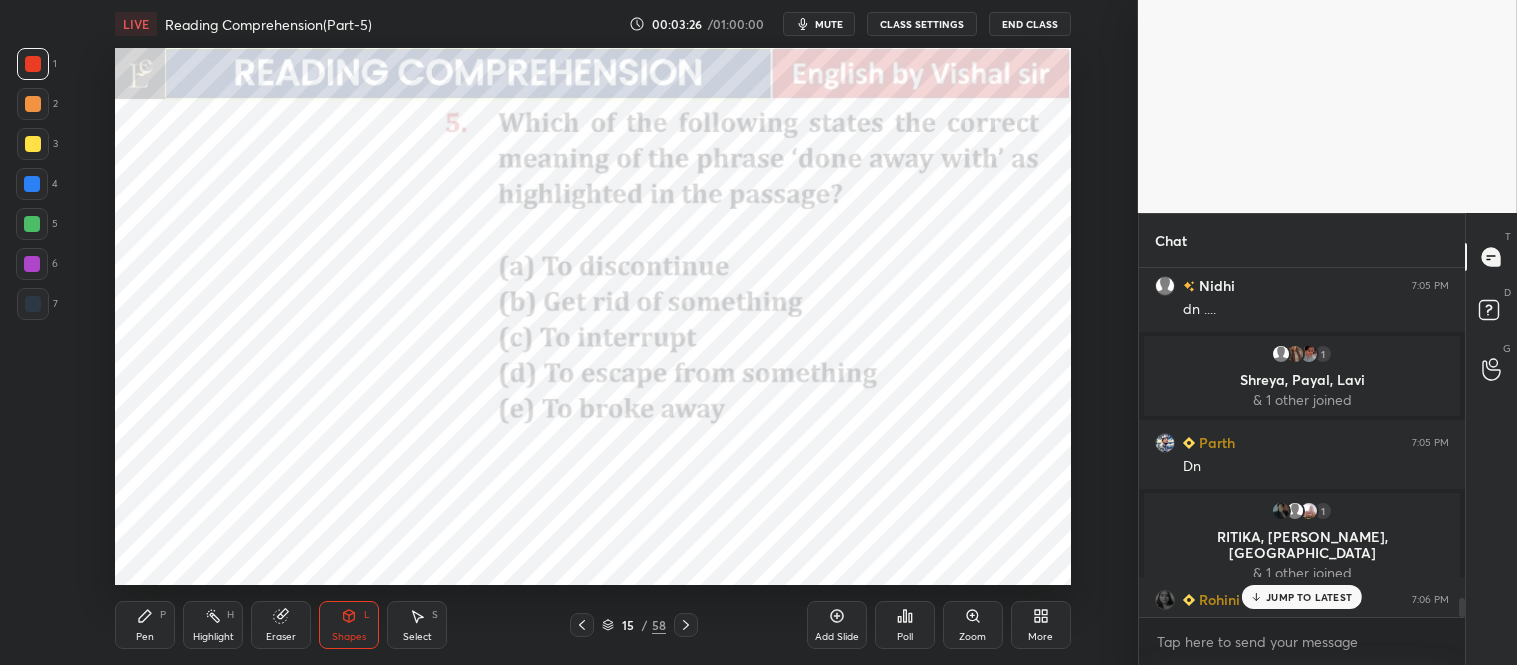 scroll, scrollTop: 5946, scrollLeft: 0, axis: vertical 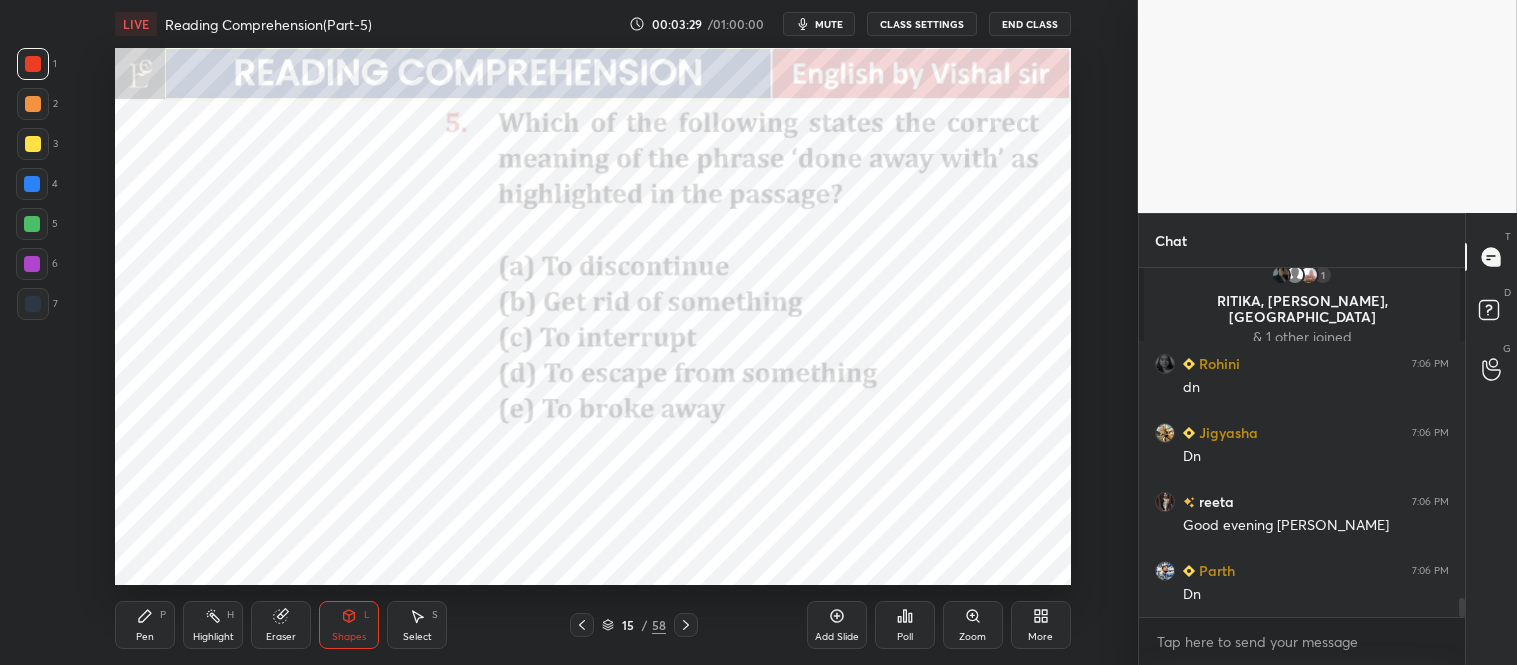 click 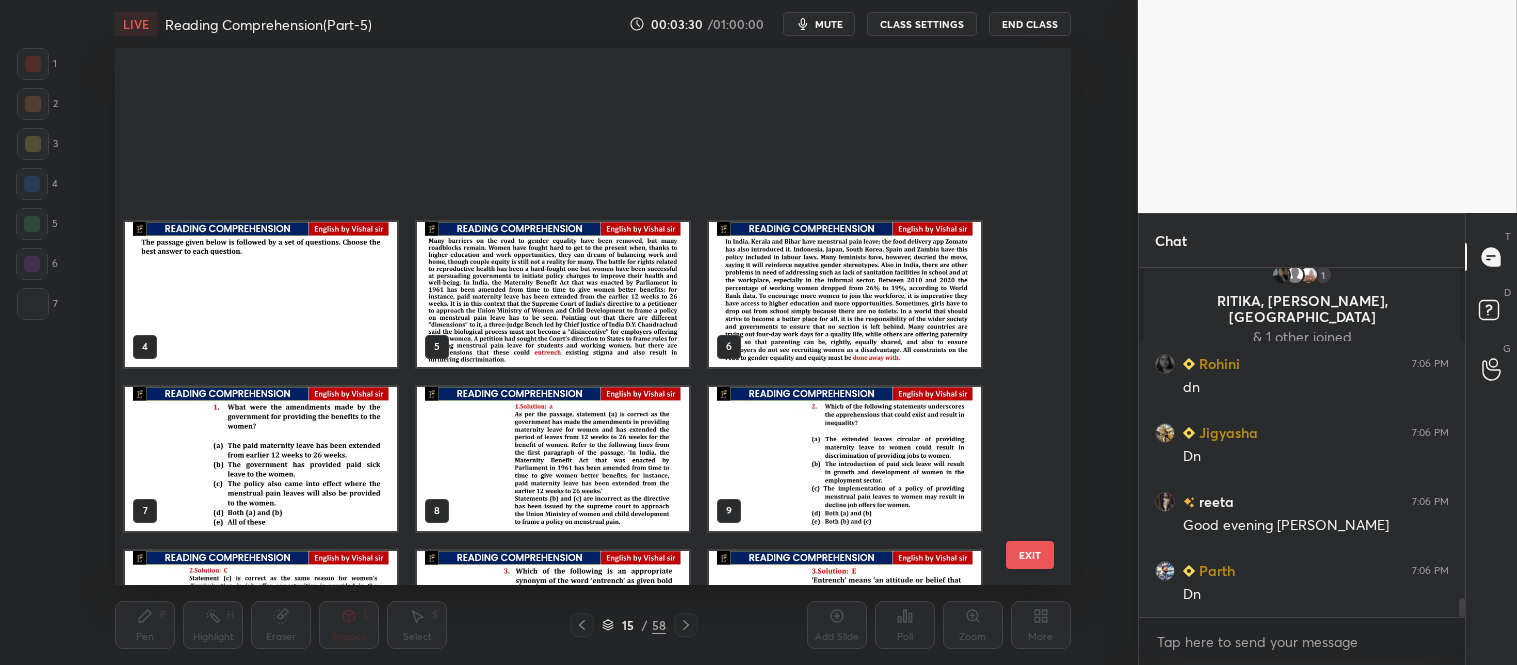 scroll, scrollTop: 283, scrollLeft: 0, axis: vertical 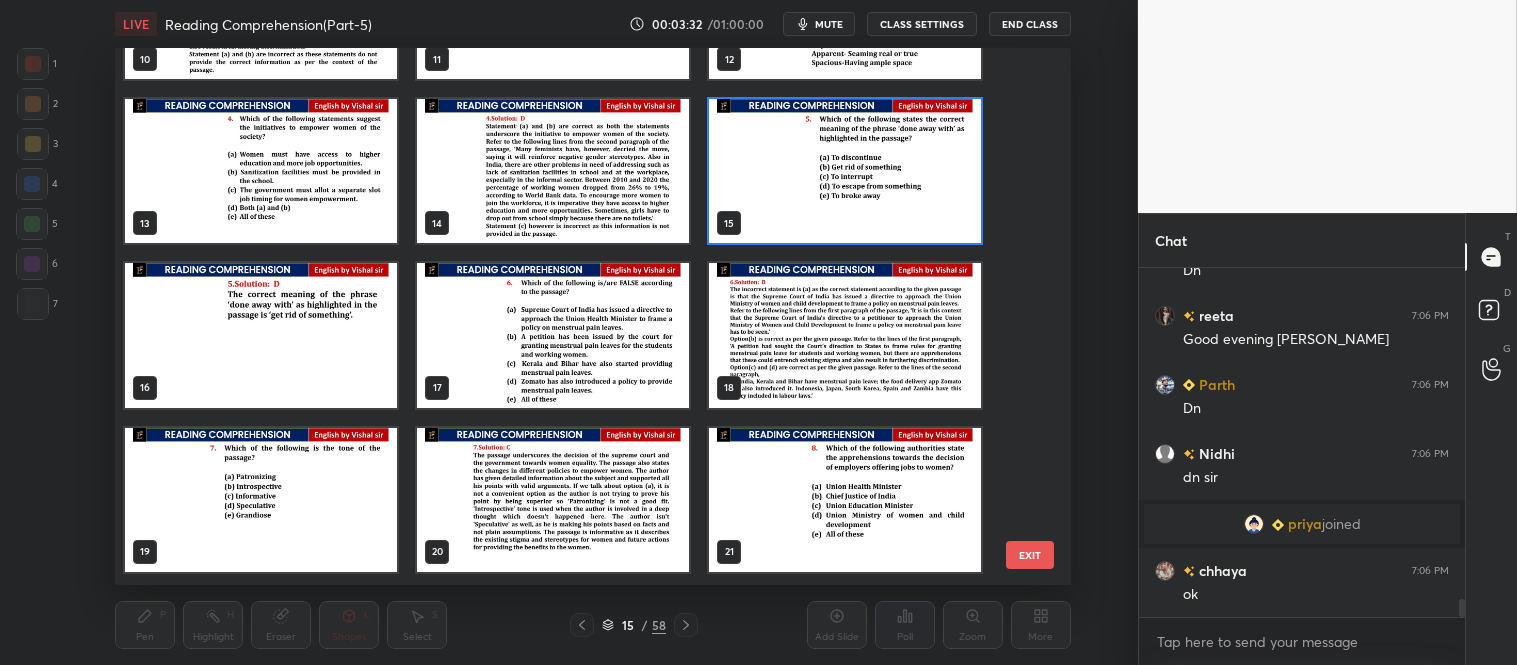 click at bounding box center (553, 335) 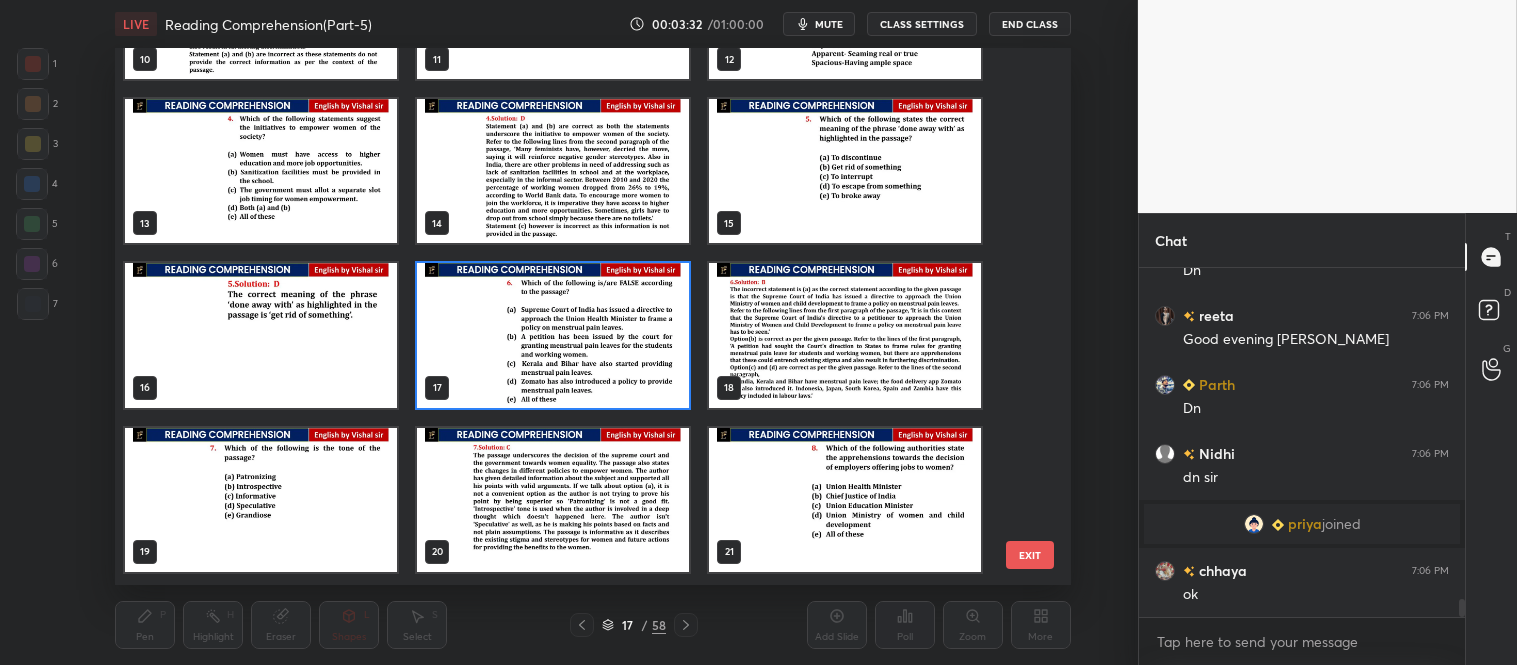 click at bounding box center (553, 335) 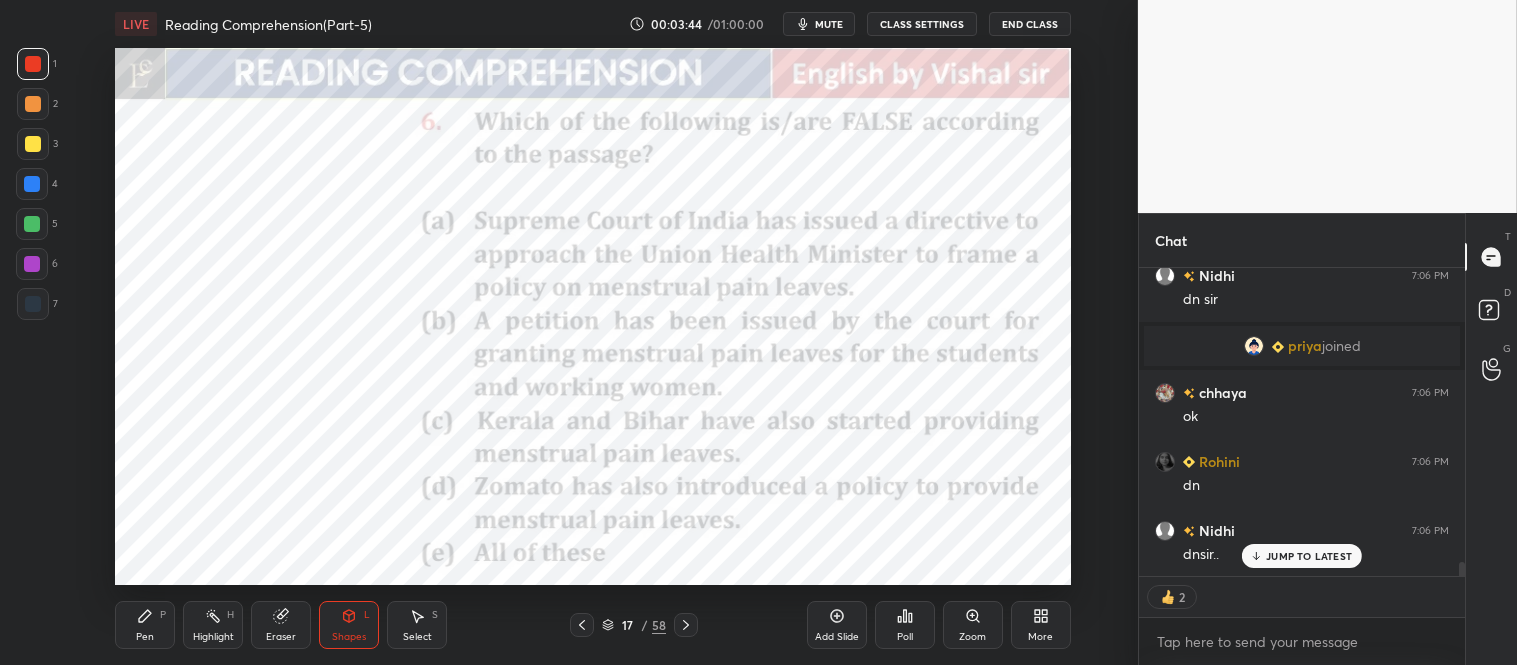 click 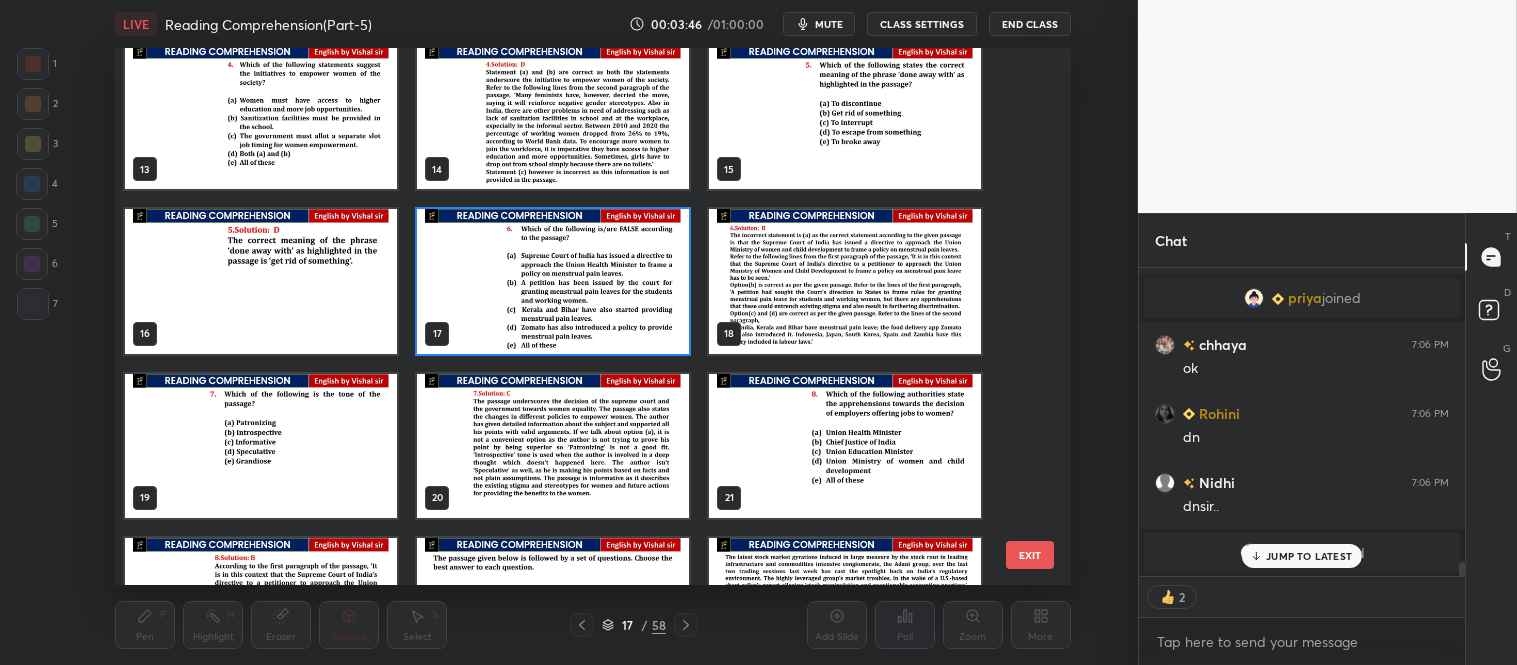 click at bounding box center [261, 445] 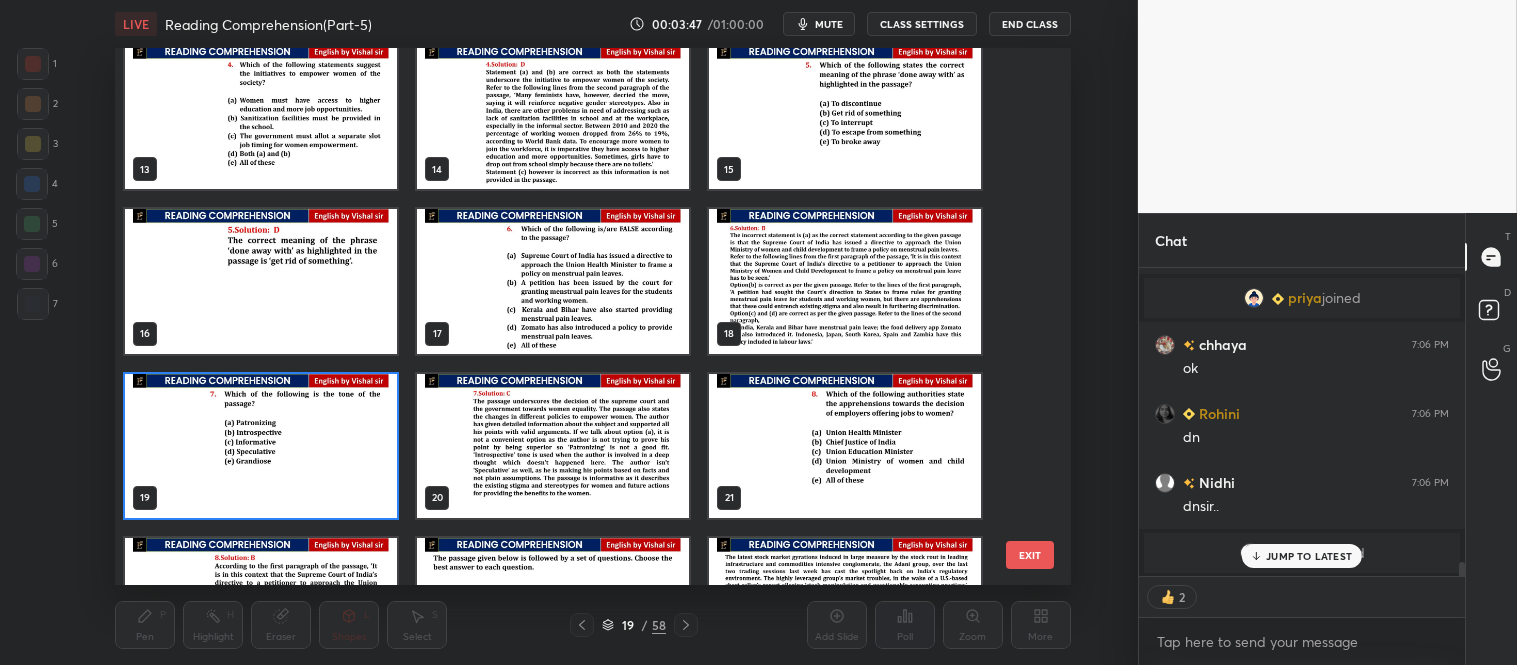 click at bounding box center (261, 445) 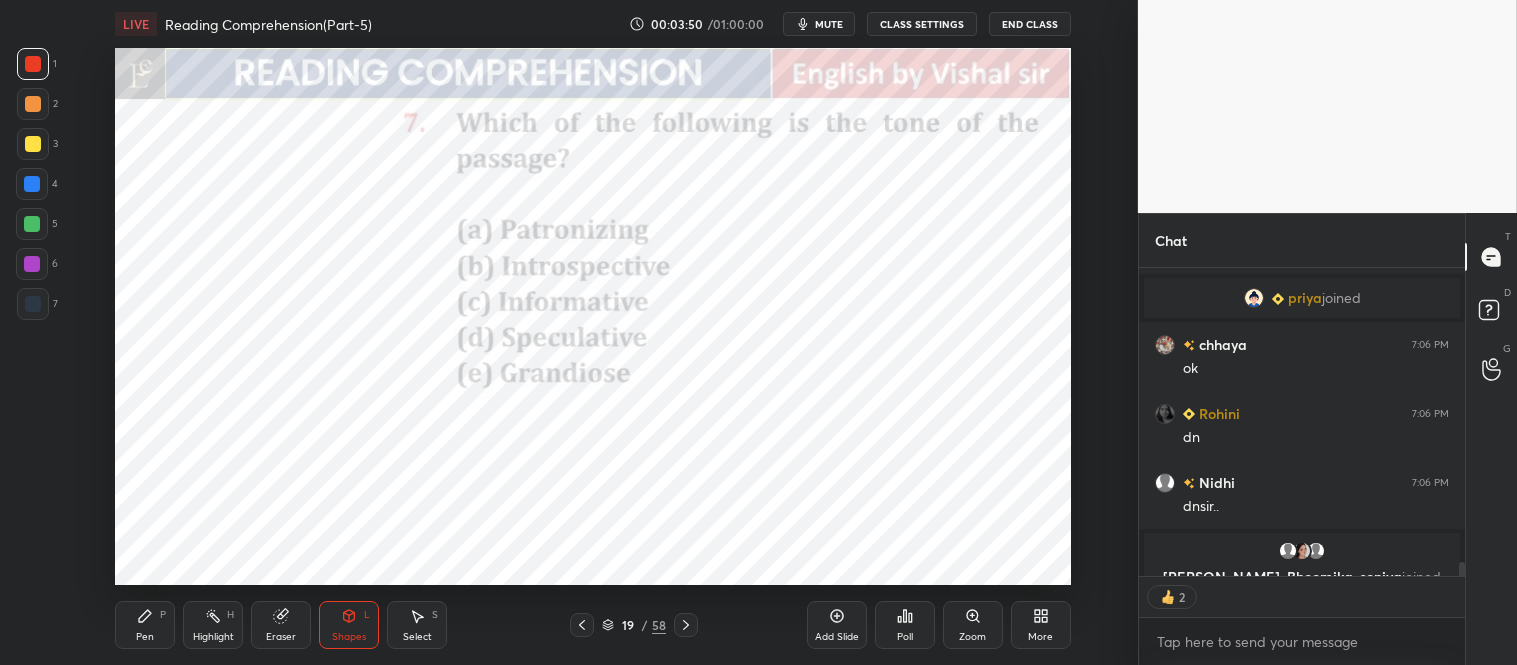 click 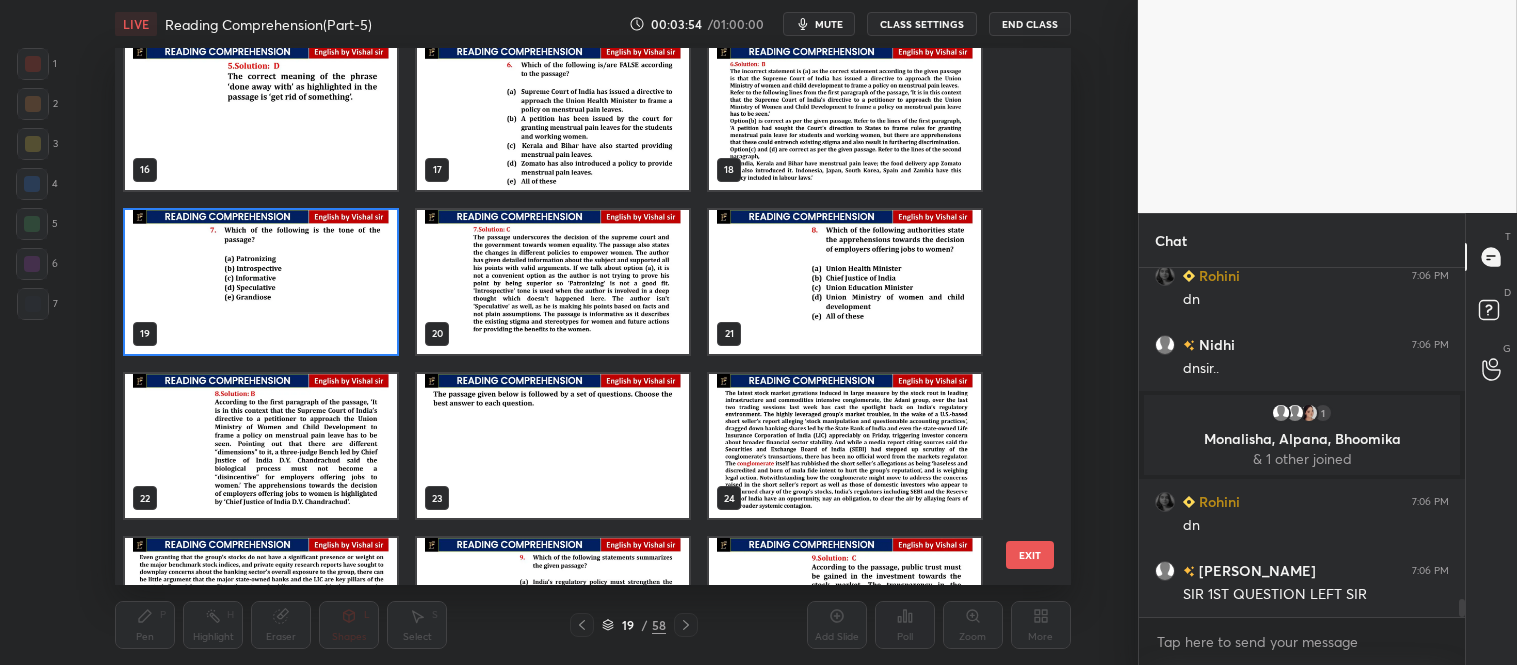 click at bounding box center [845, 281] 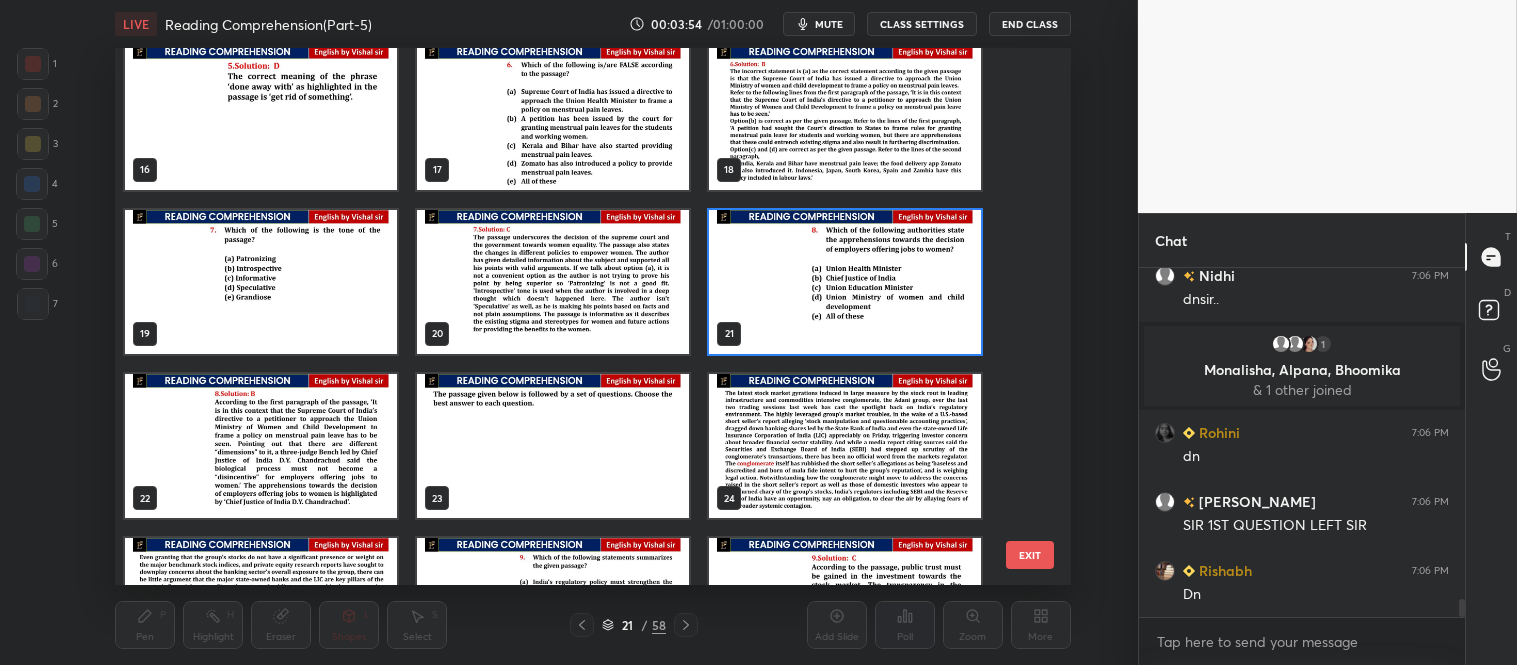 click at bounding box center [845, 281] 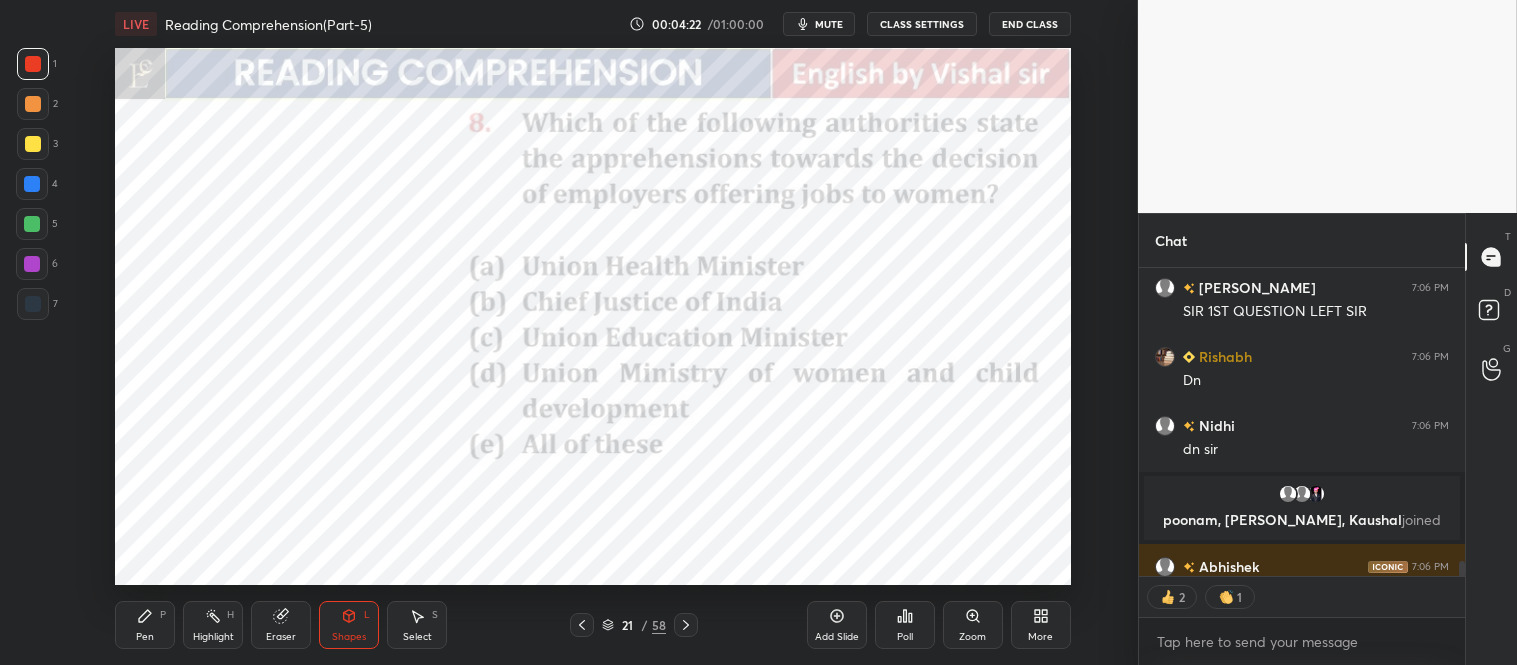 scroll, scrollTop: 6835, scrollLeft: 0, axis: vertical 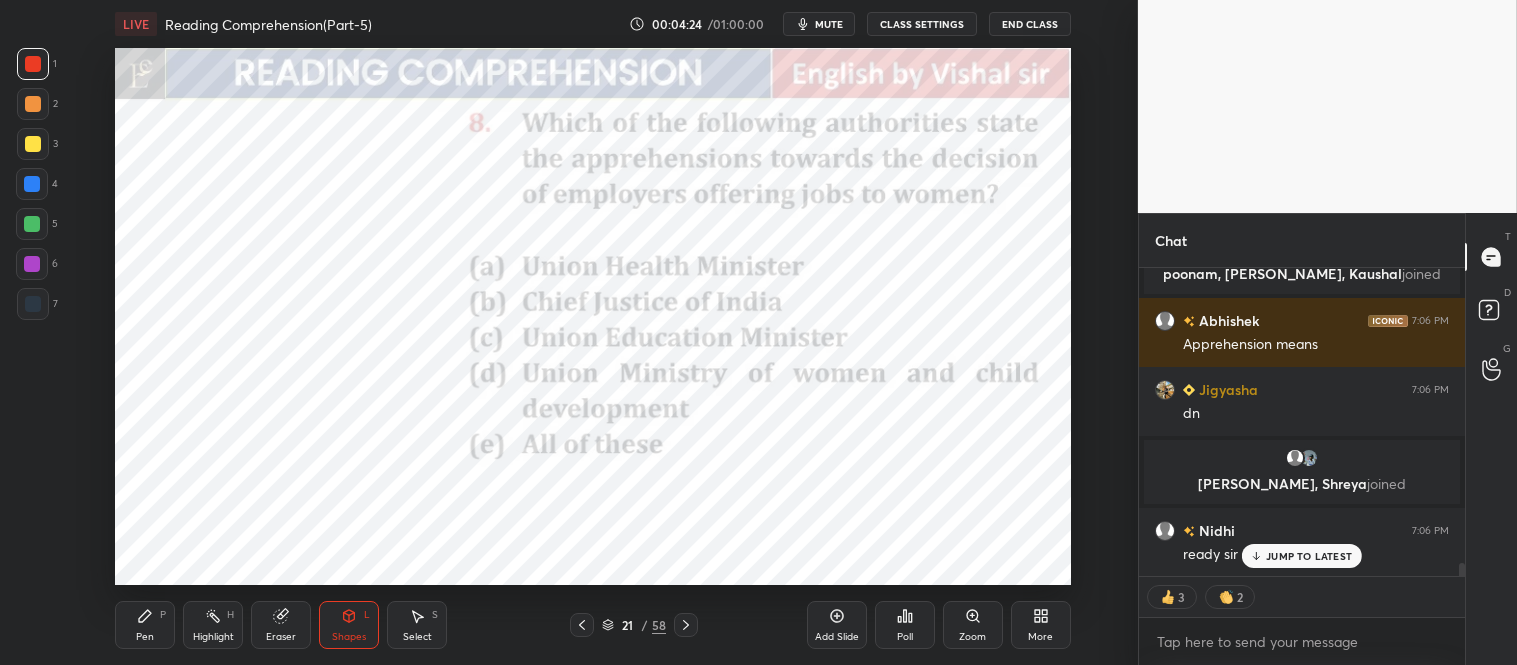 click 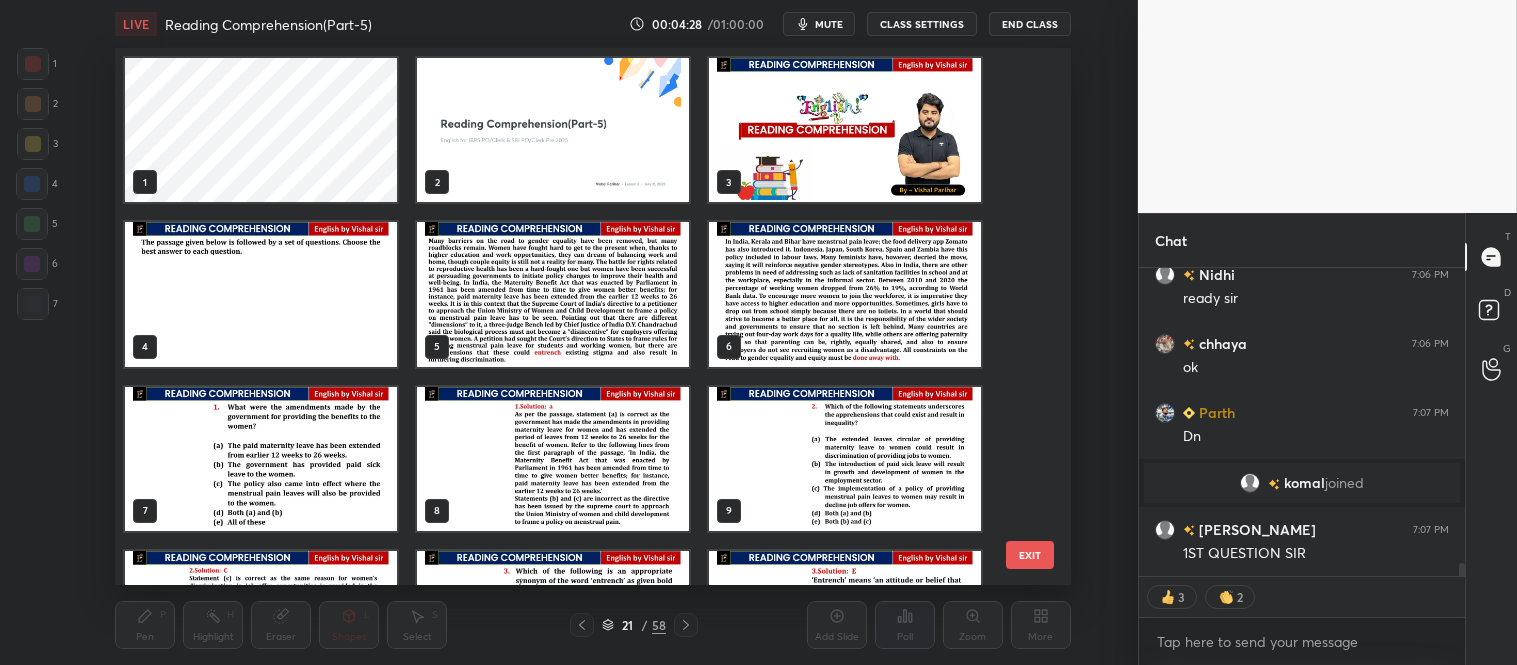 click at bounding box center (553, 294) 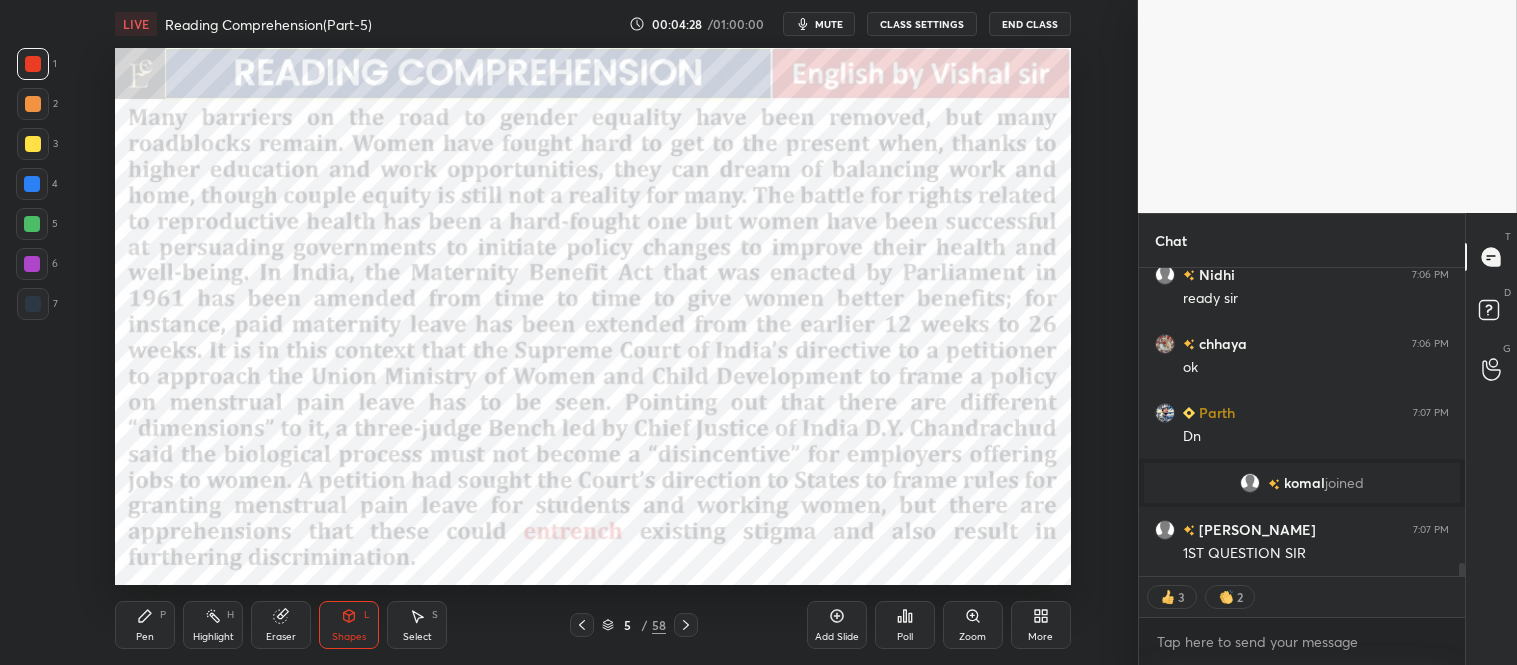 click at bounding box center (553, 294) 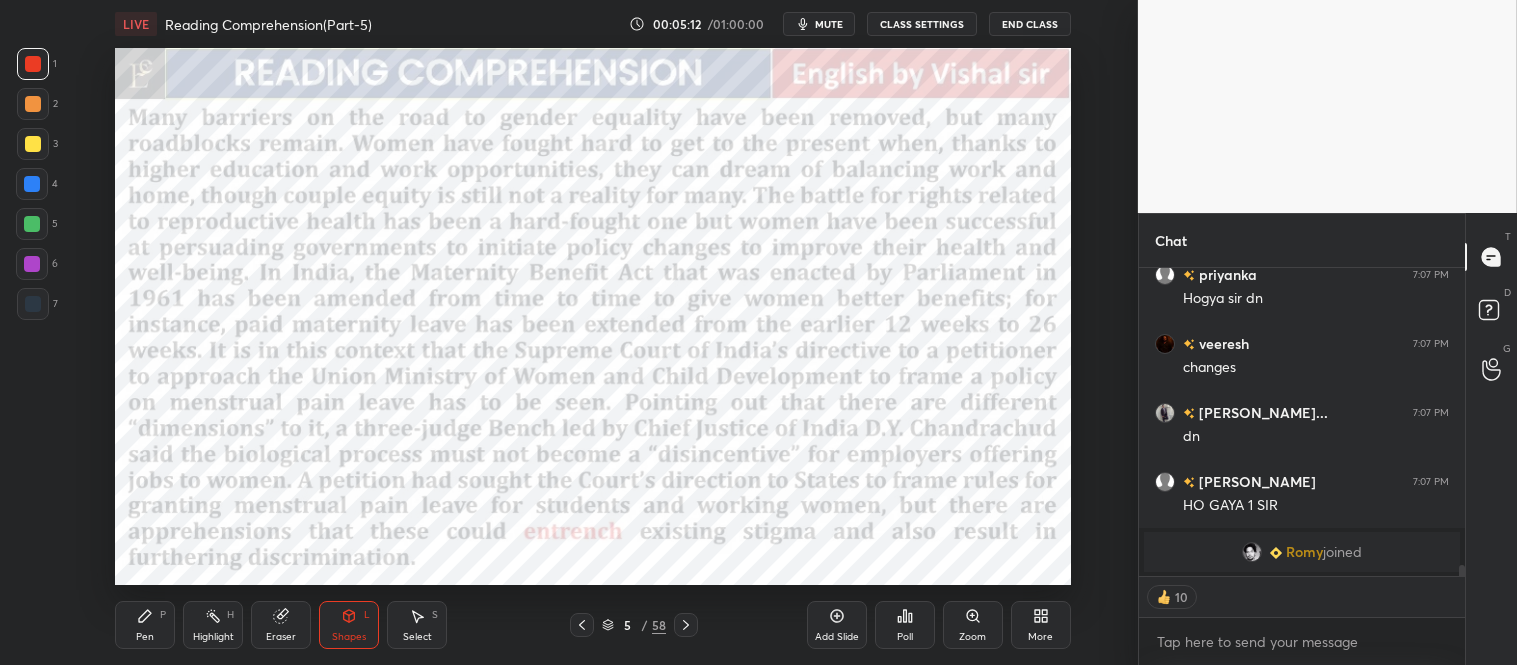 scroll, scrollTop: 7994, scrollLeft: 0, axis: vertical 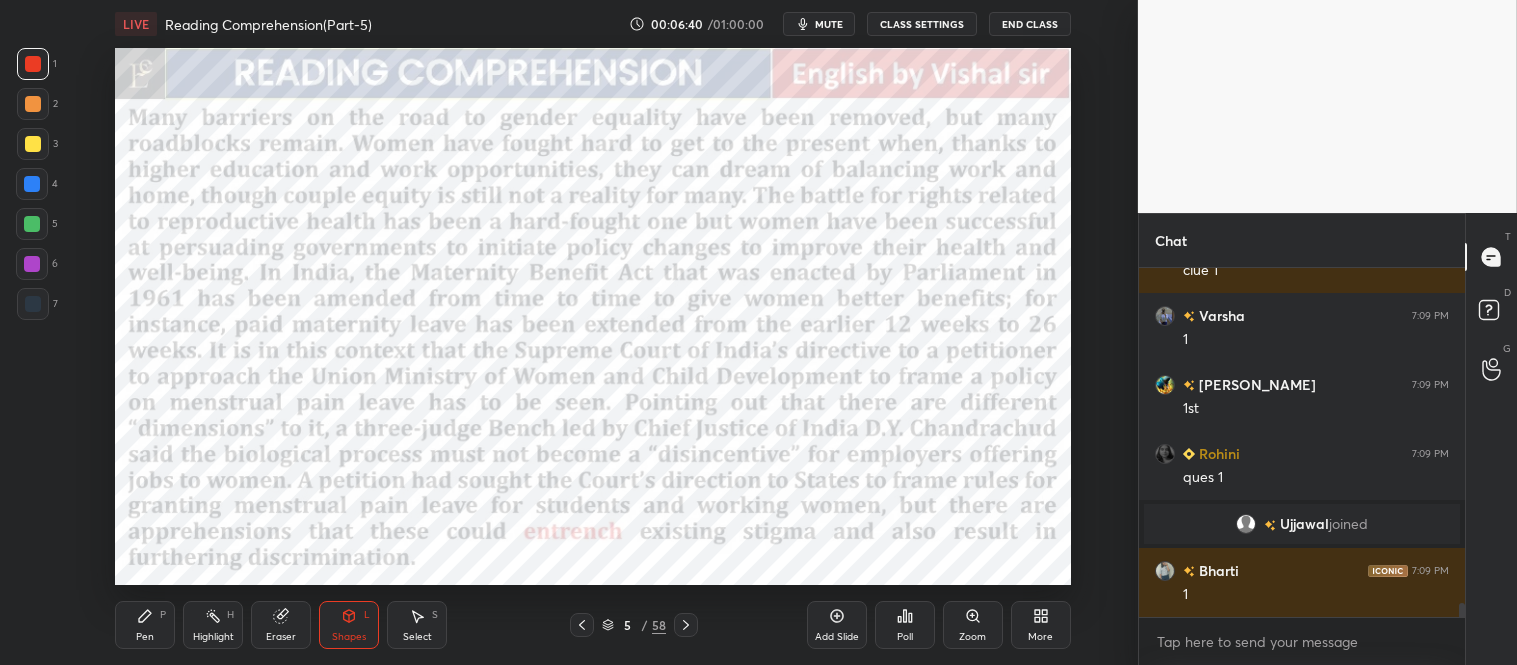 click 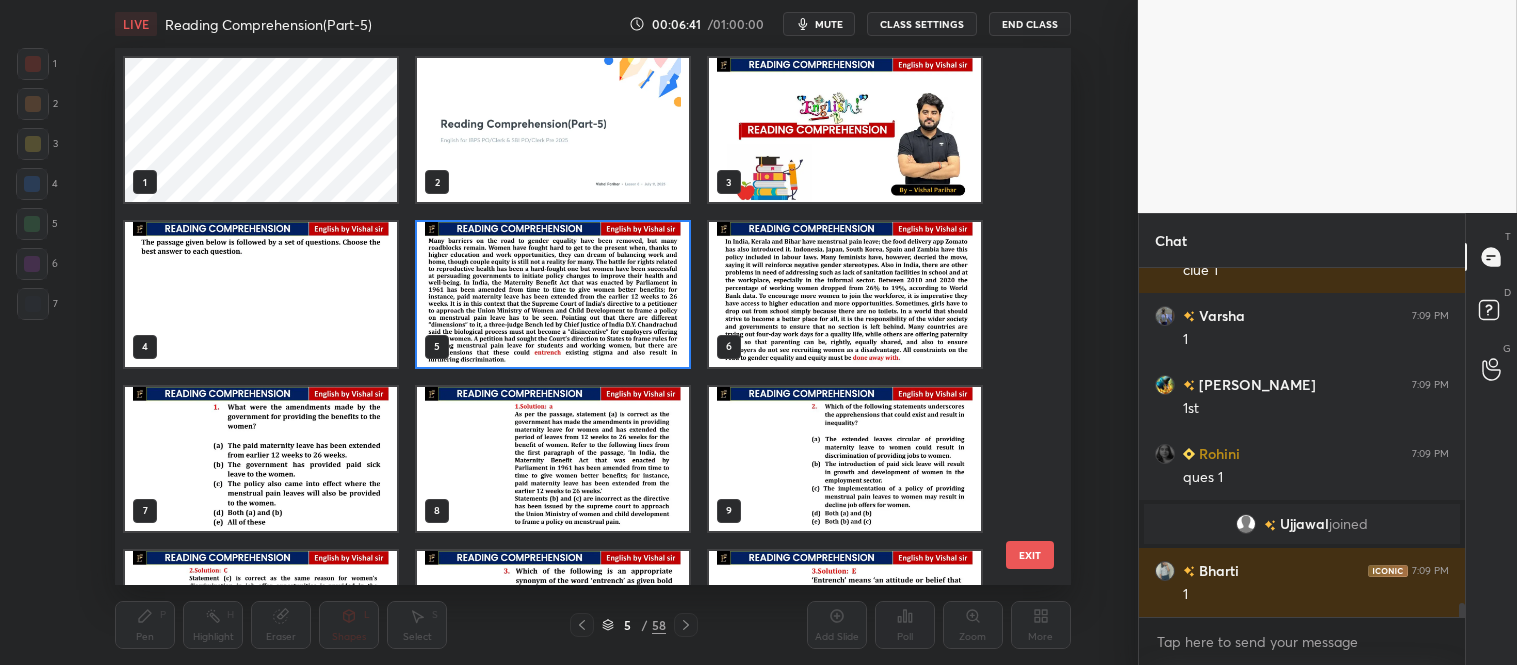 scroll, scrollTop: 6, scrollLeft: 11, axis: both 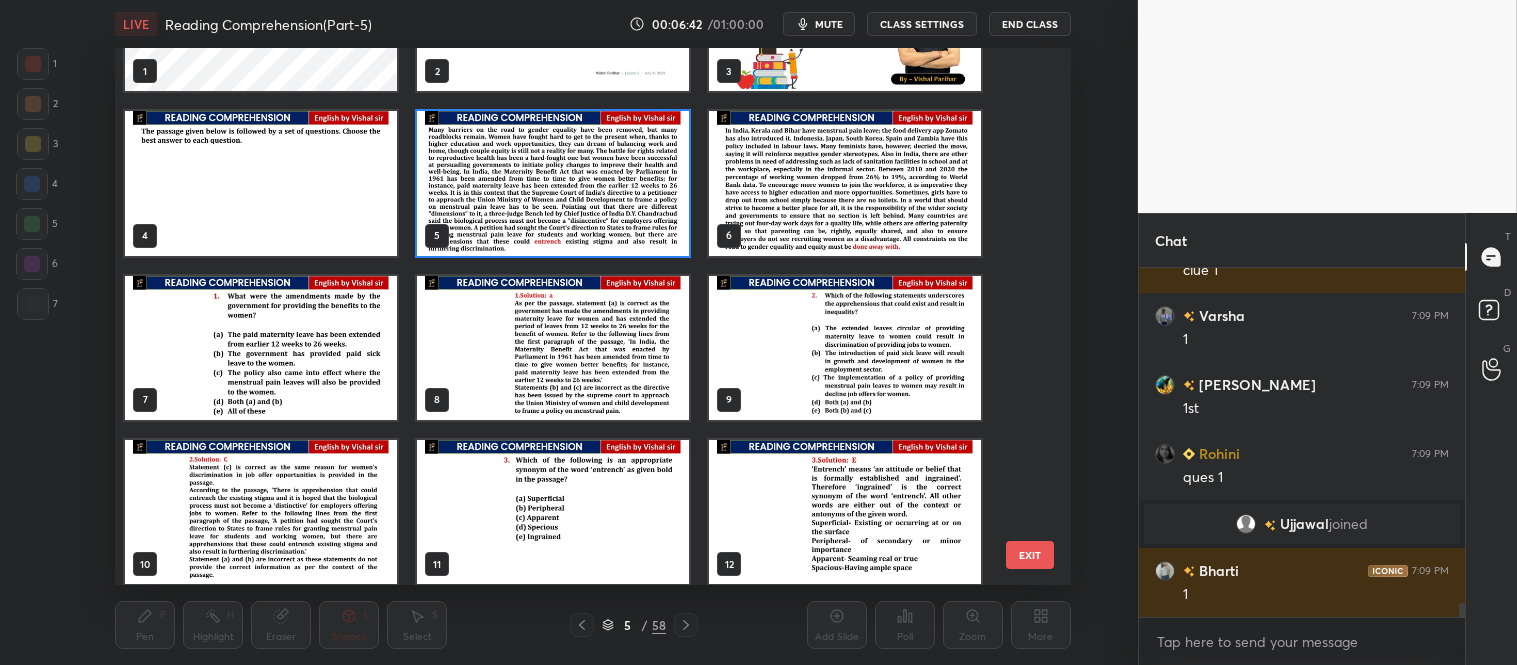click at bounding box center (845, 347) 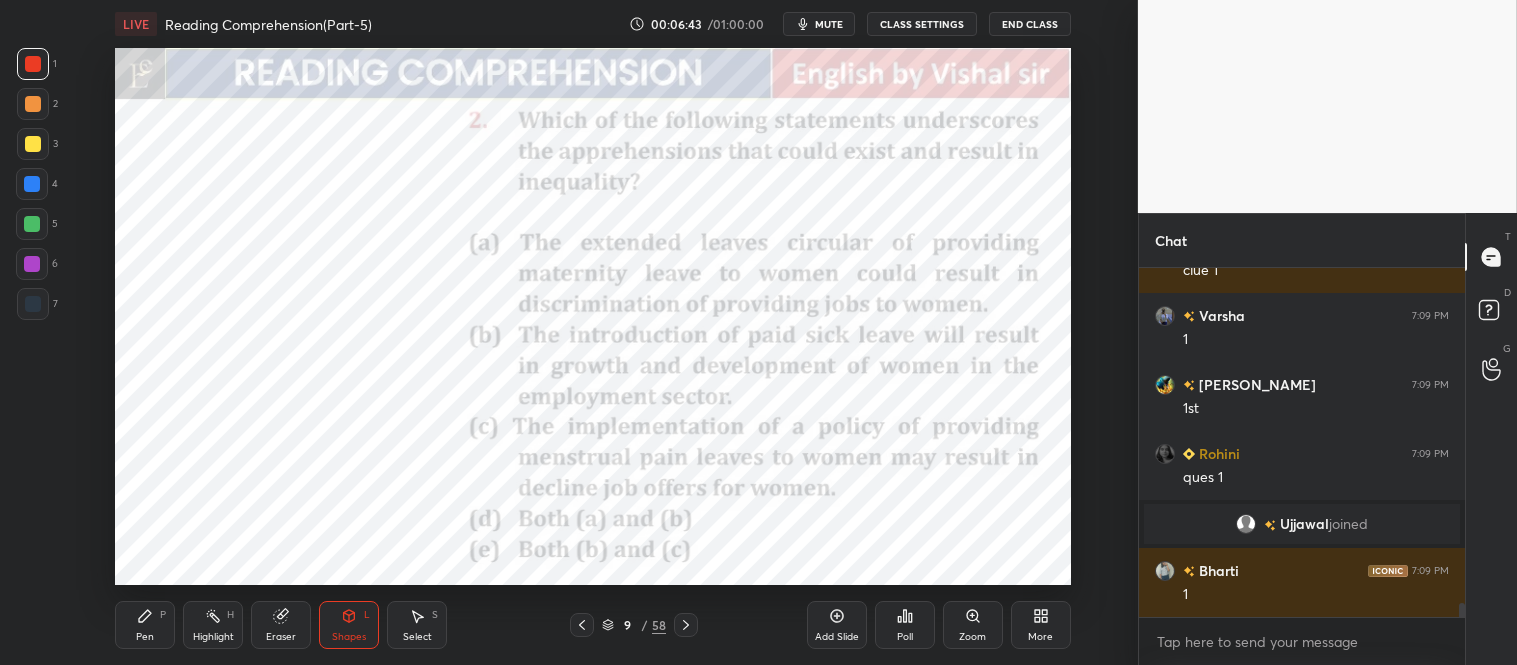 click 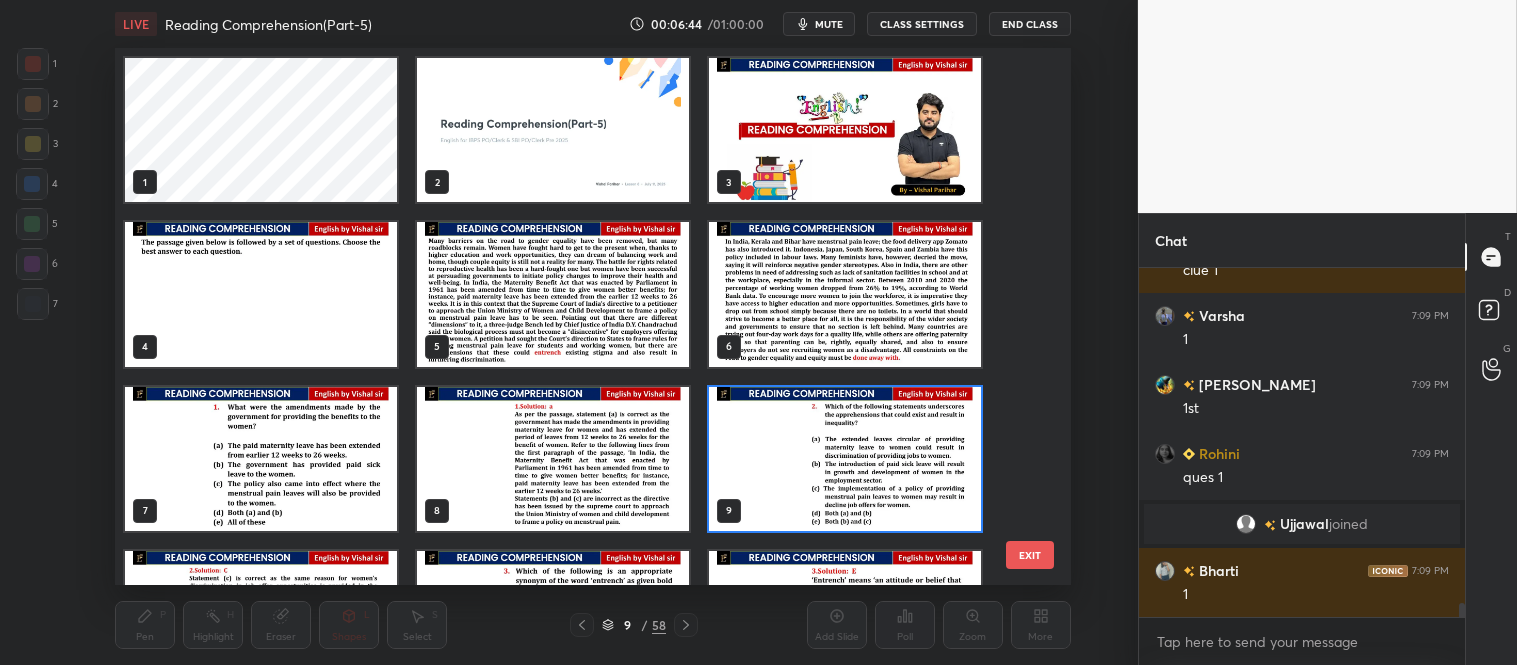 scroll, scrollTop: 6, scrollLeft: 11, axis: both 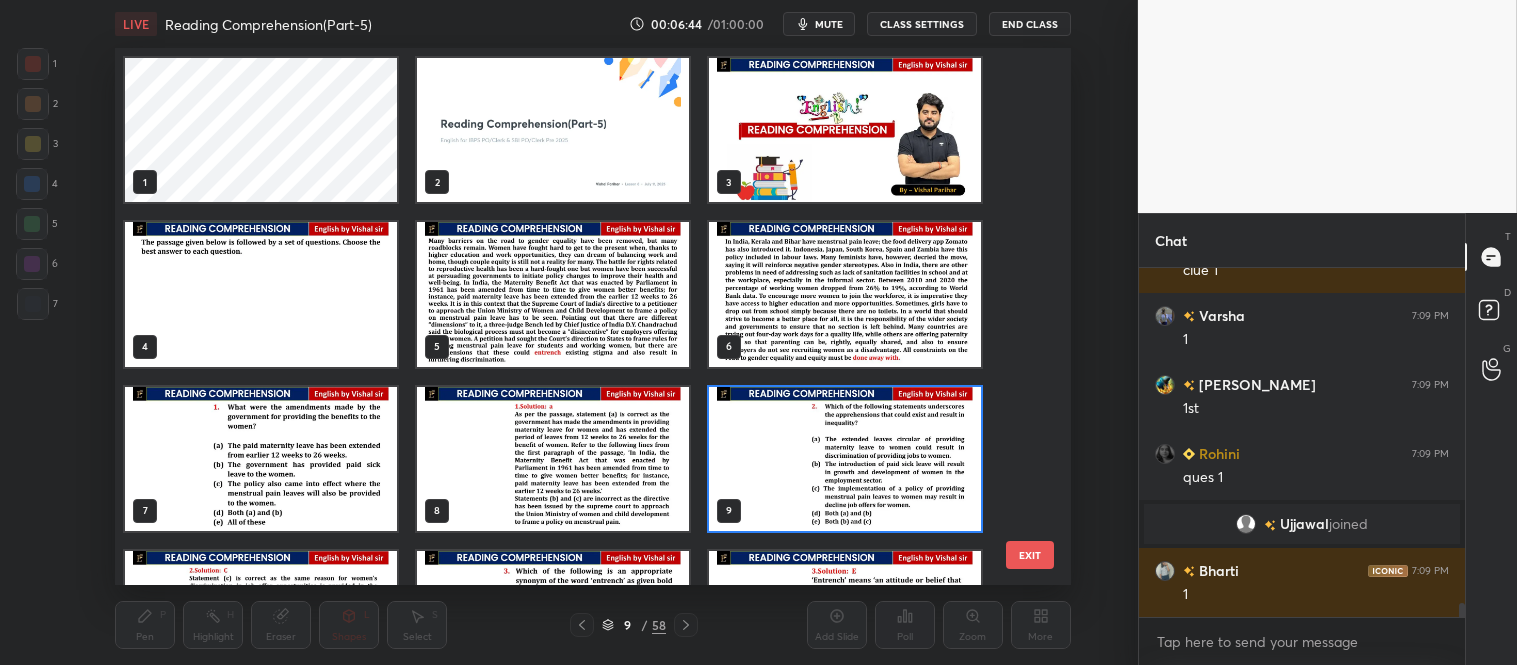 click at bounding box center [261, 458] 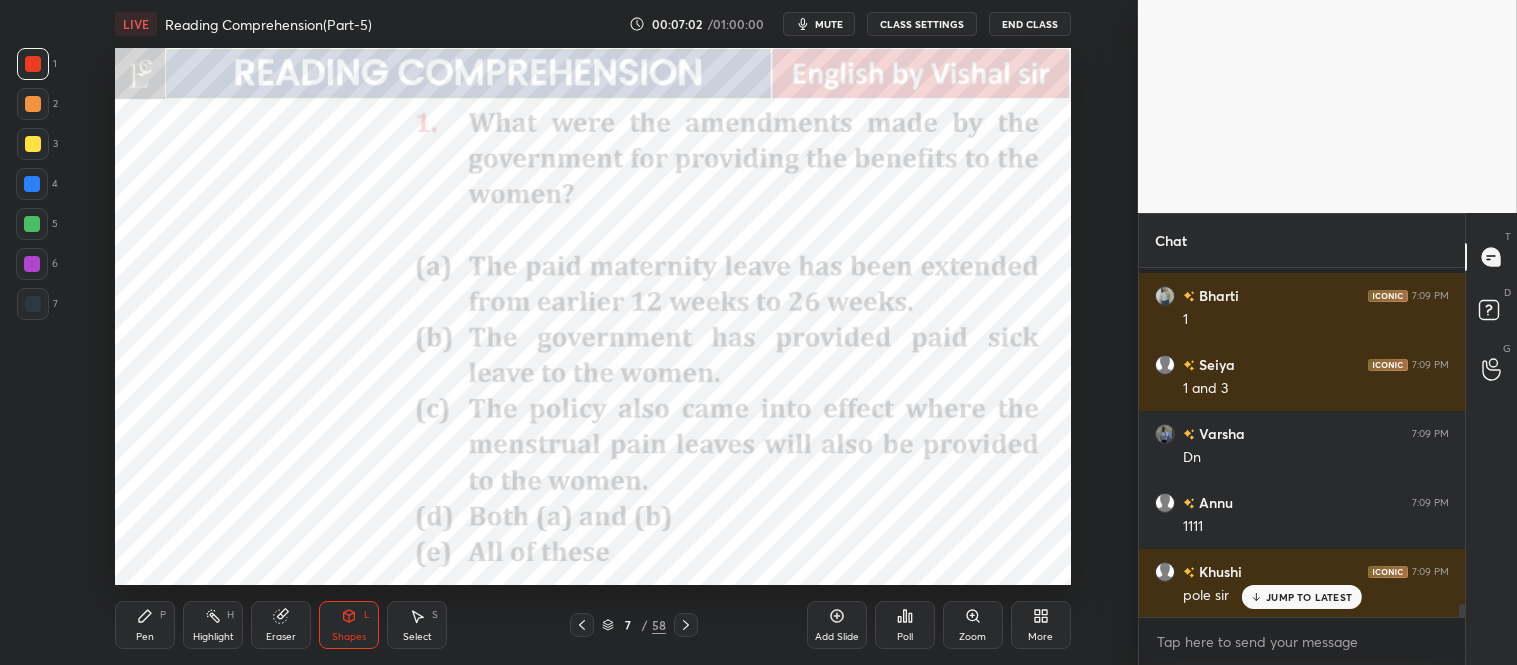 scroll, scrollTop: 8837, scrollLeft: 0, axis: vertical 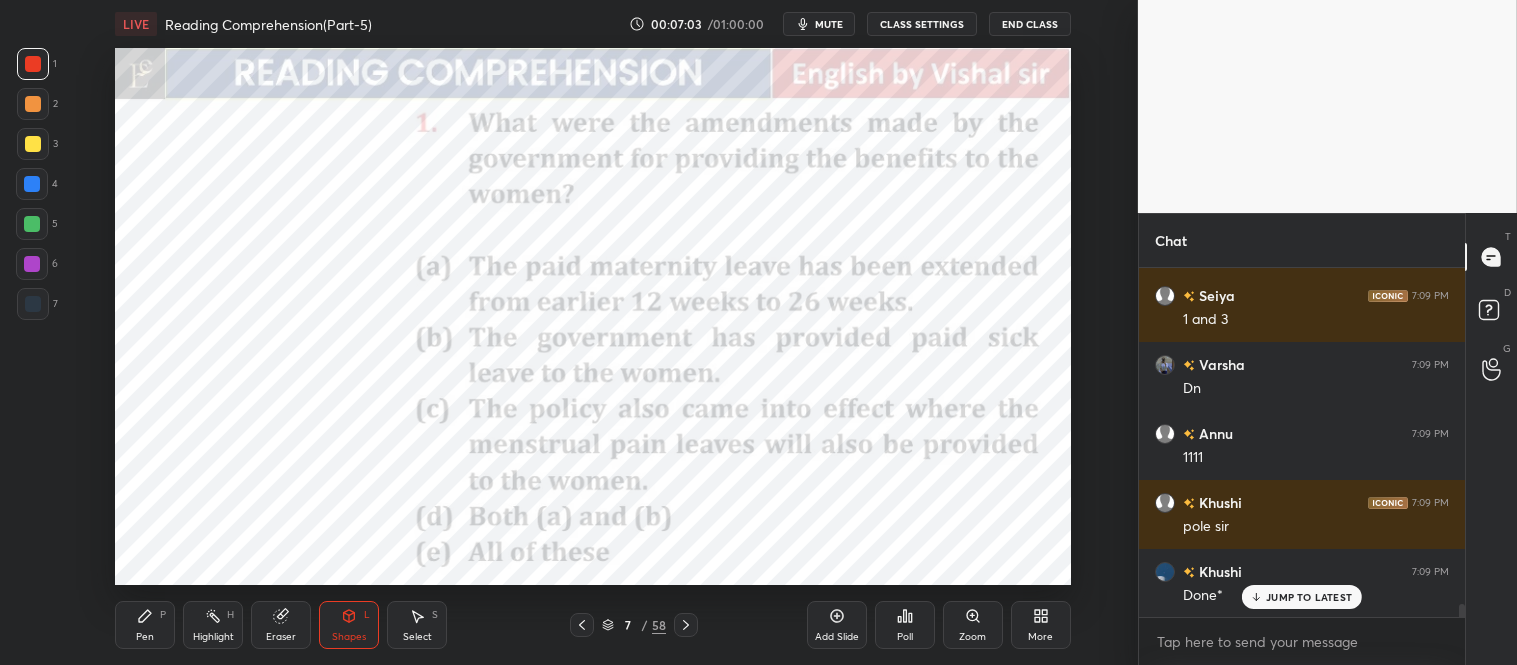 click 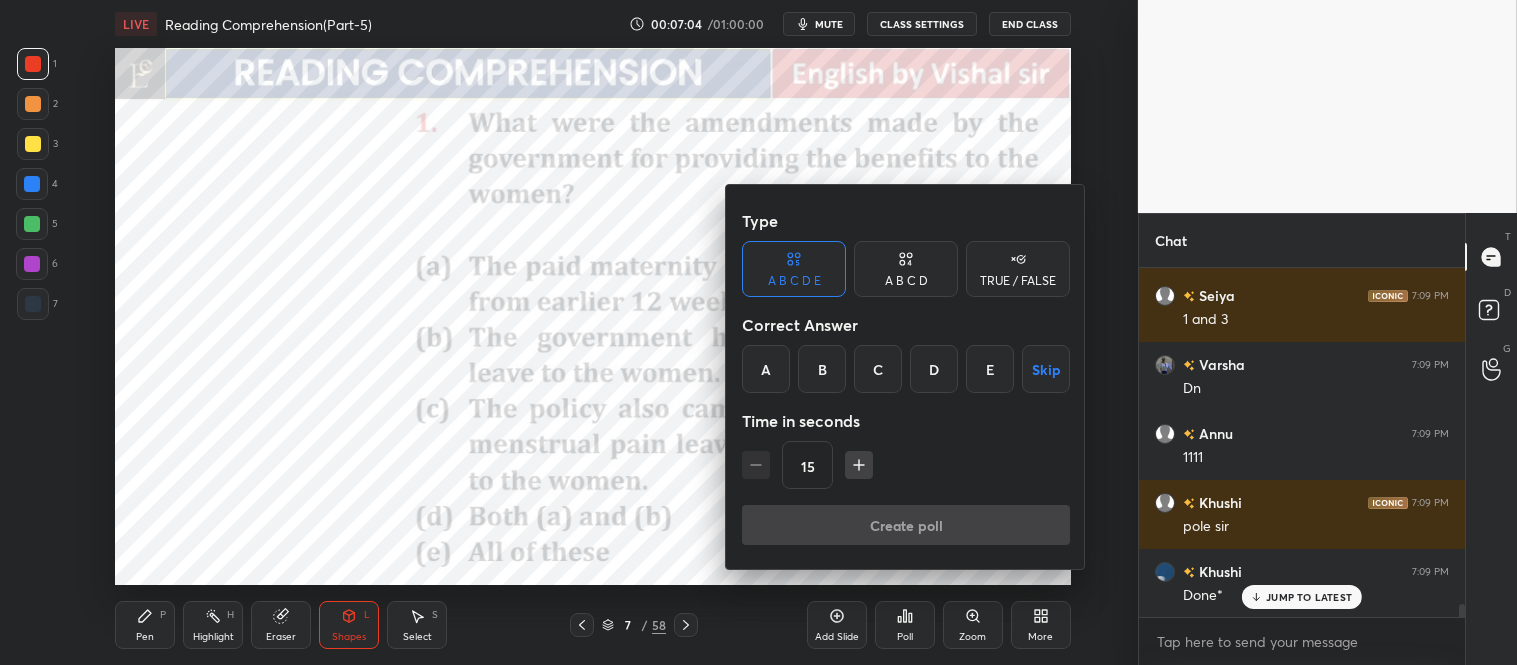 click on "A" at bounding box center [766, 369] 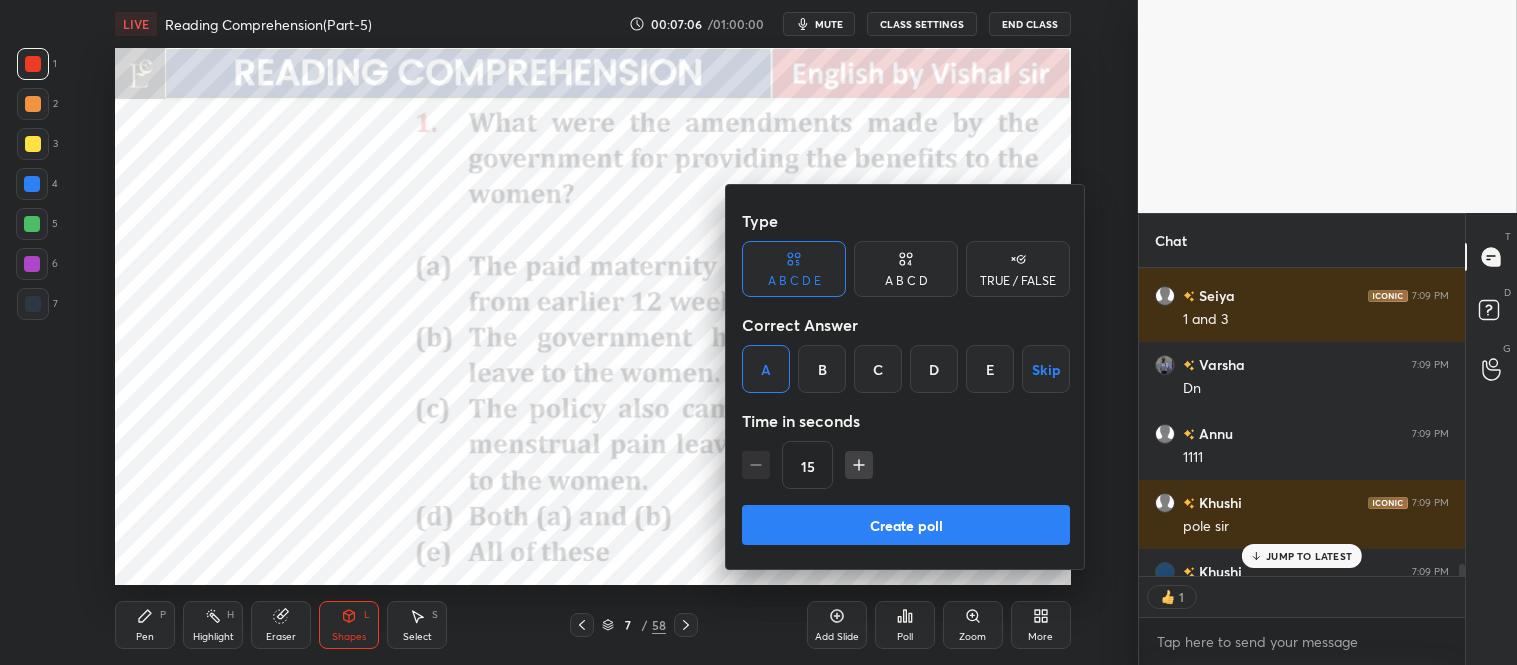 click on "Create poll" at bounding box center (906, 525) 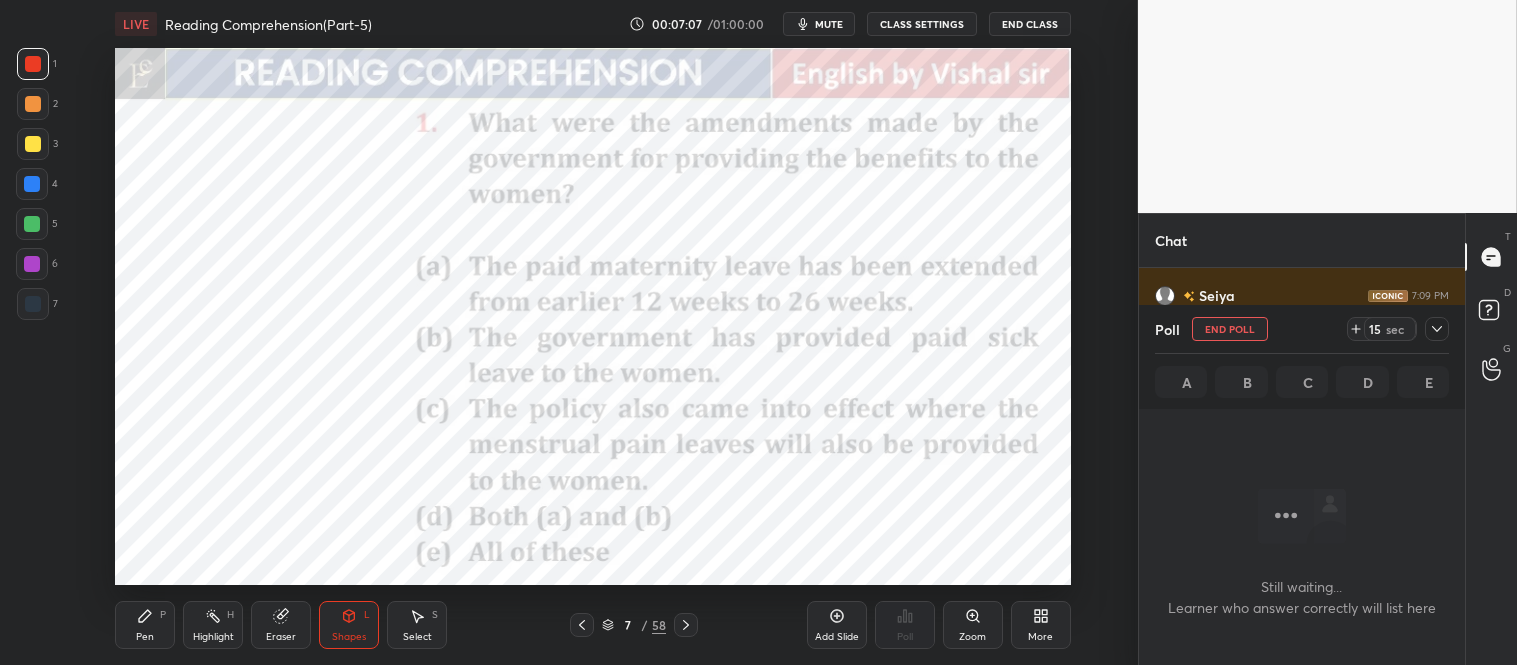 scroll, scrollTop: 6, scrollLeft: 5, axis: both 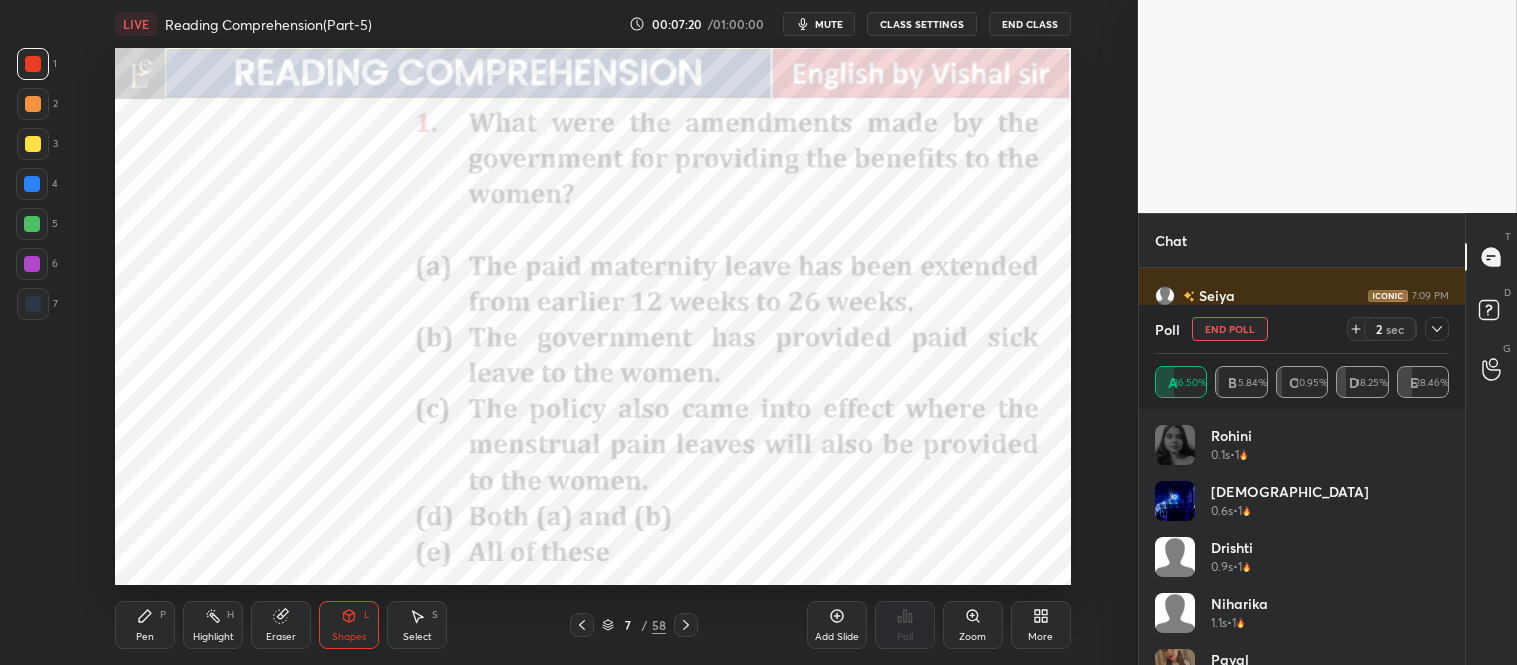 click on "Pen P" at bounding box center (145, 625) 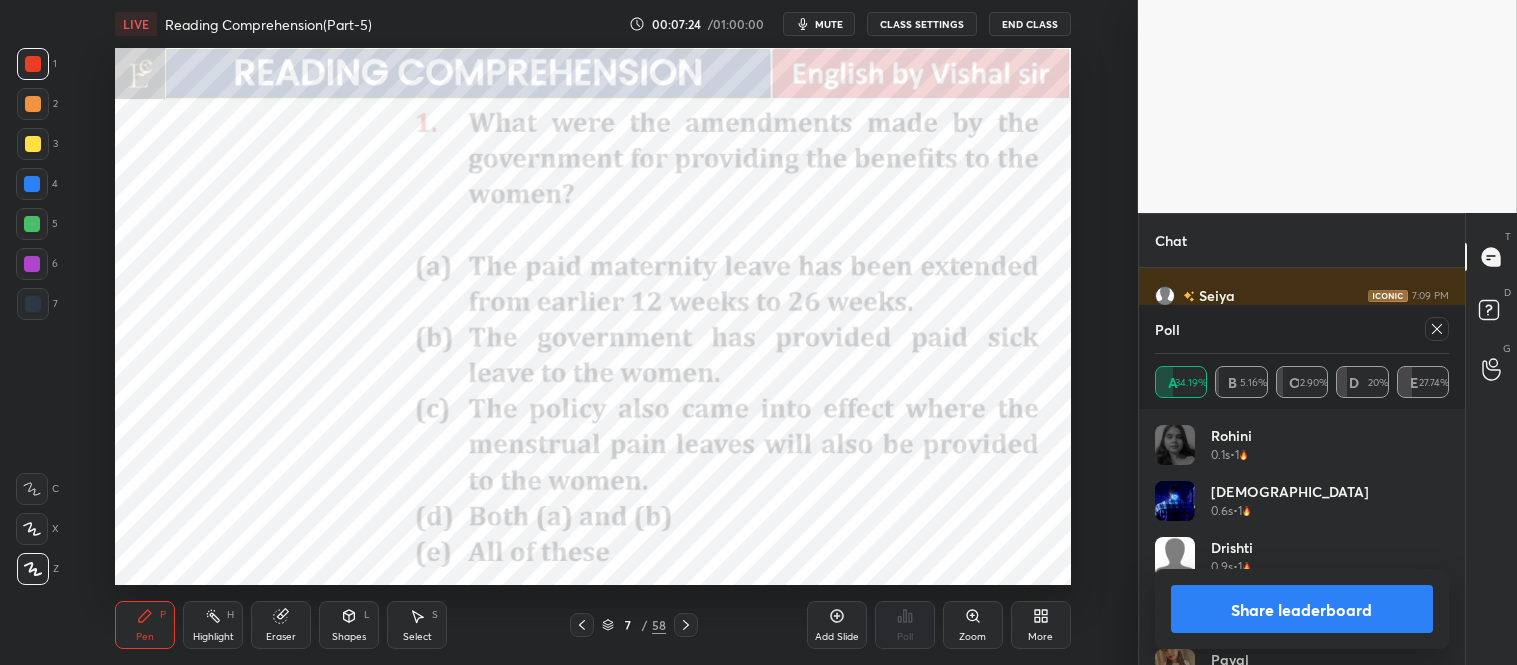 scroll, scrollTop: 5, scrollLeft: 5, axis: both 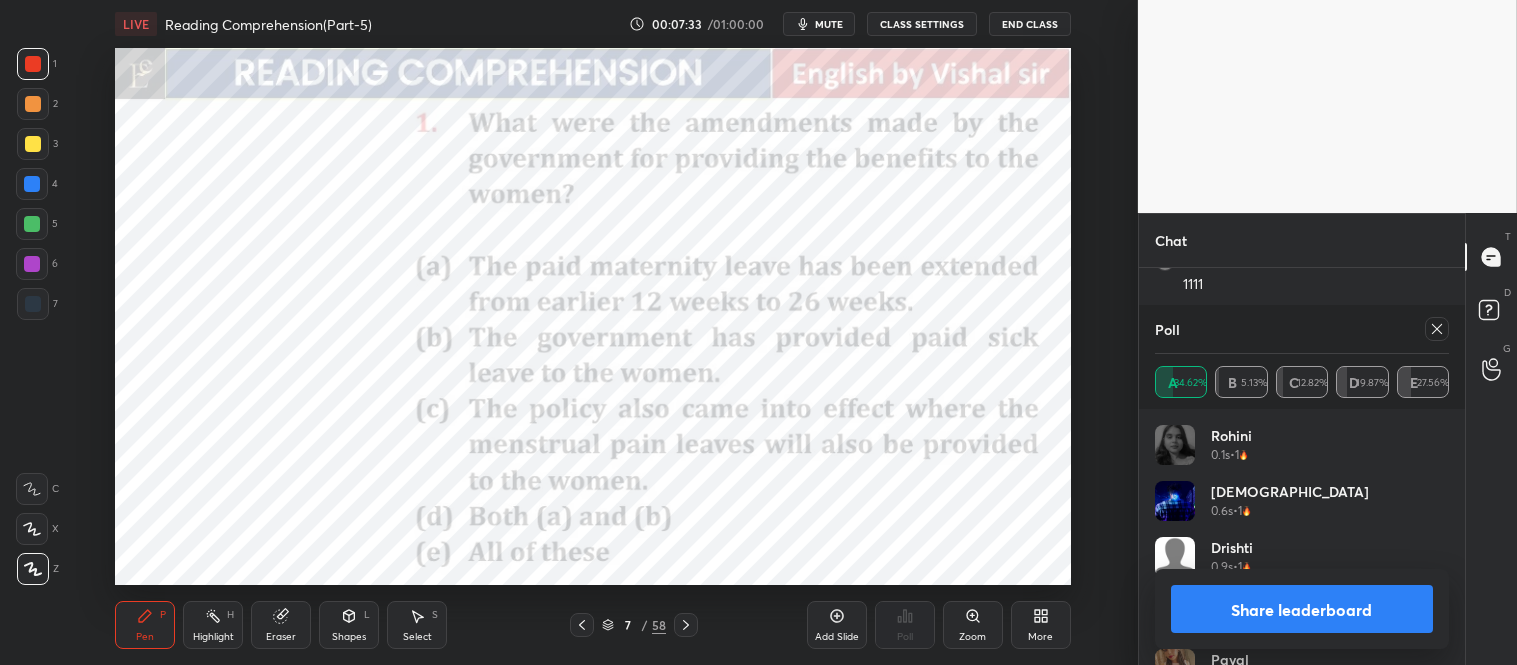 click 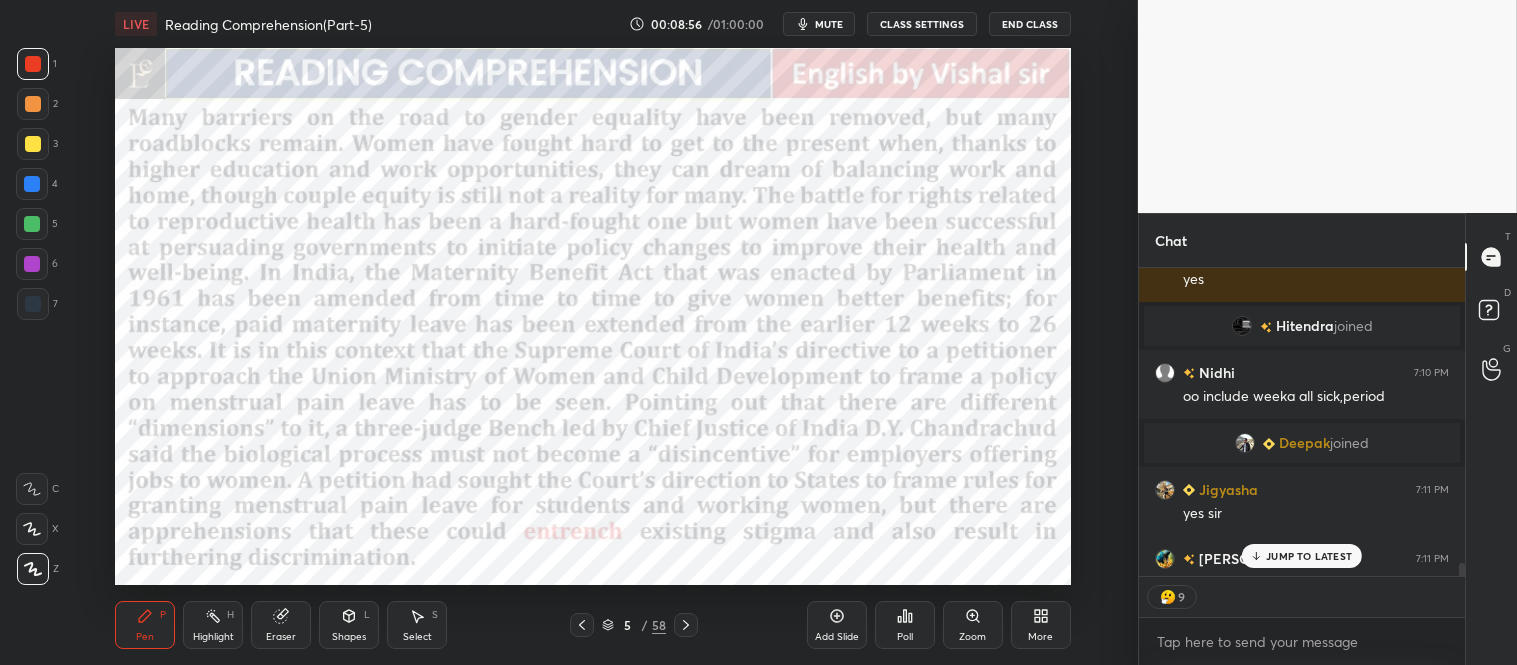 scroll, scrollTop: 9515, scrollLeft: 0, axis: vertical 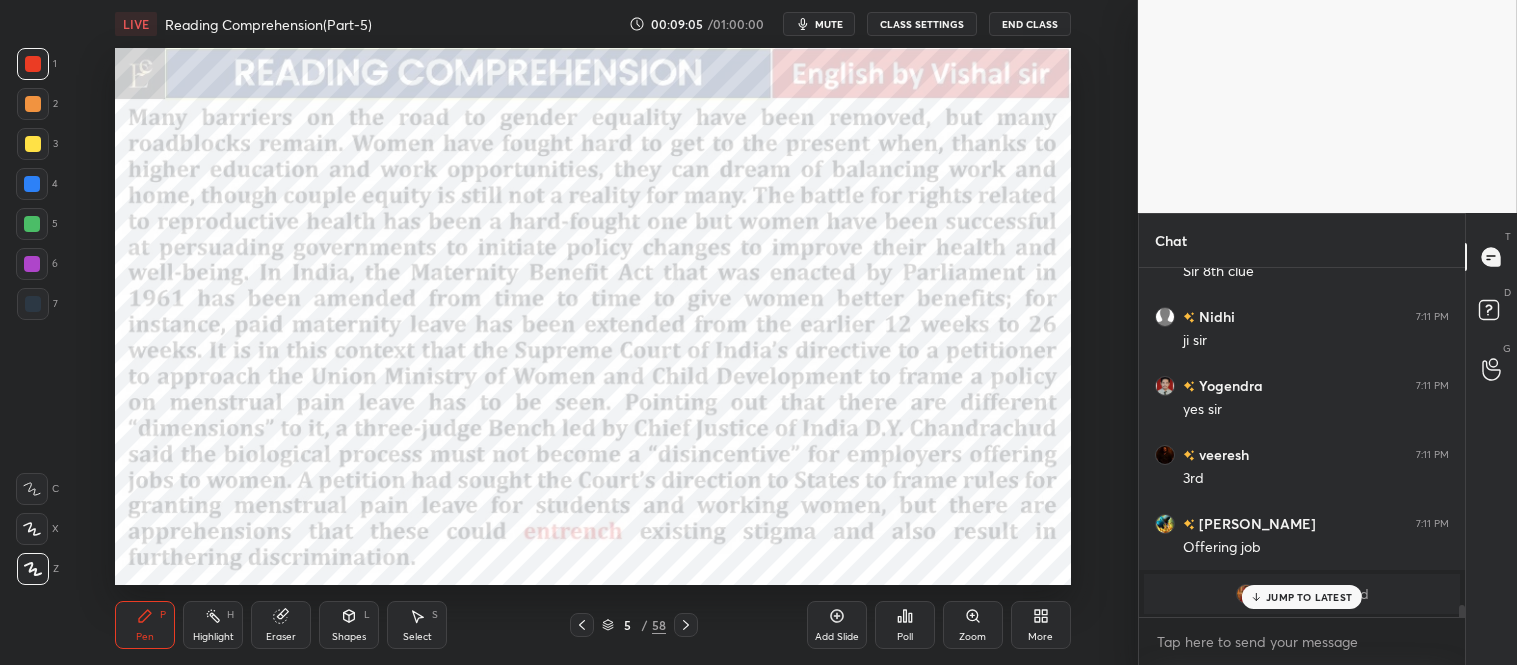 click on "JUMP TO LATEST" at bounding box center [1309, 597] 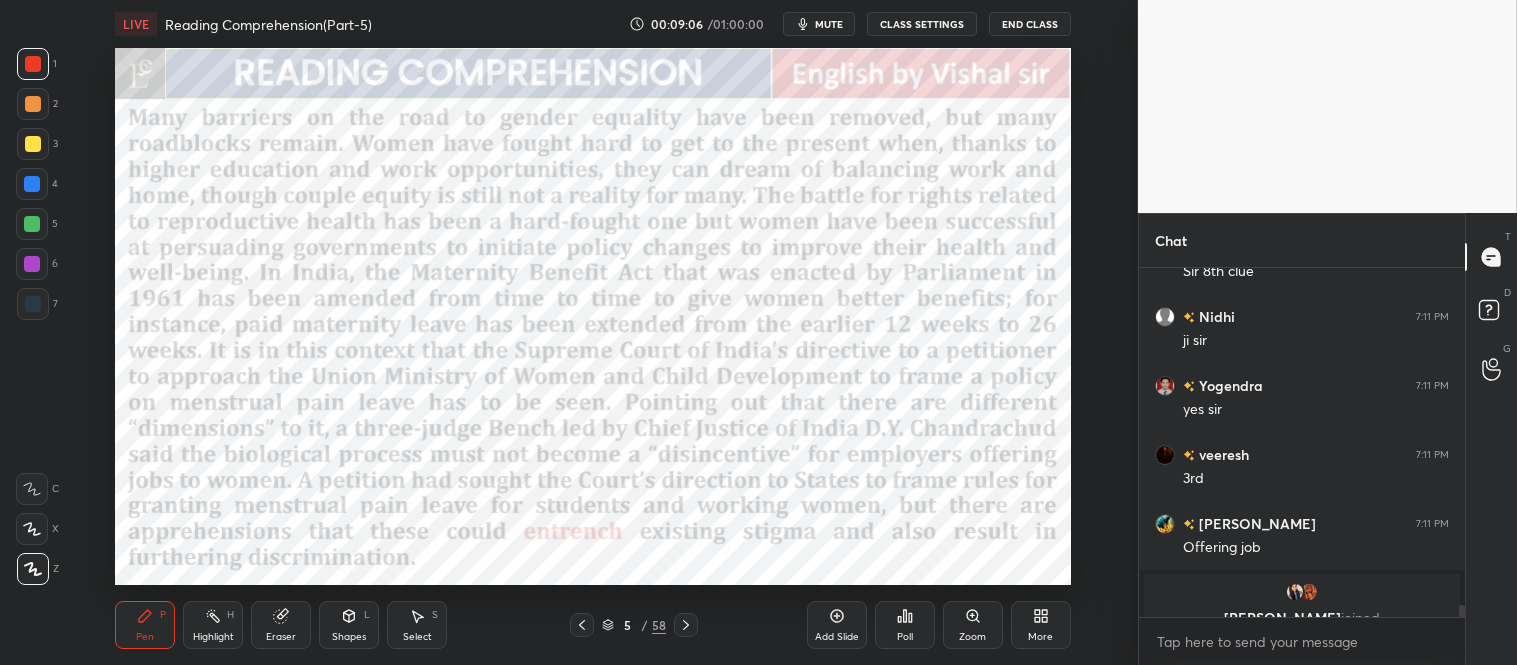 scroll, scrollTop: 9845, scrollLeft: 0, axis: vertical 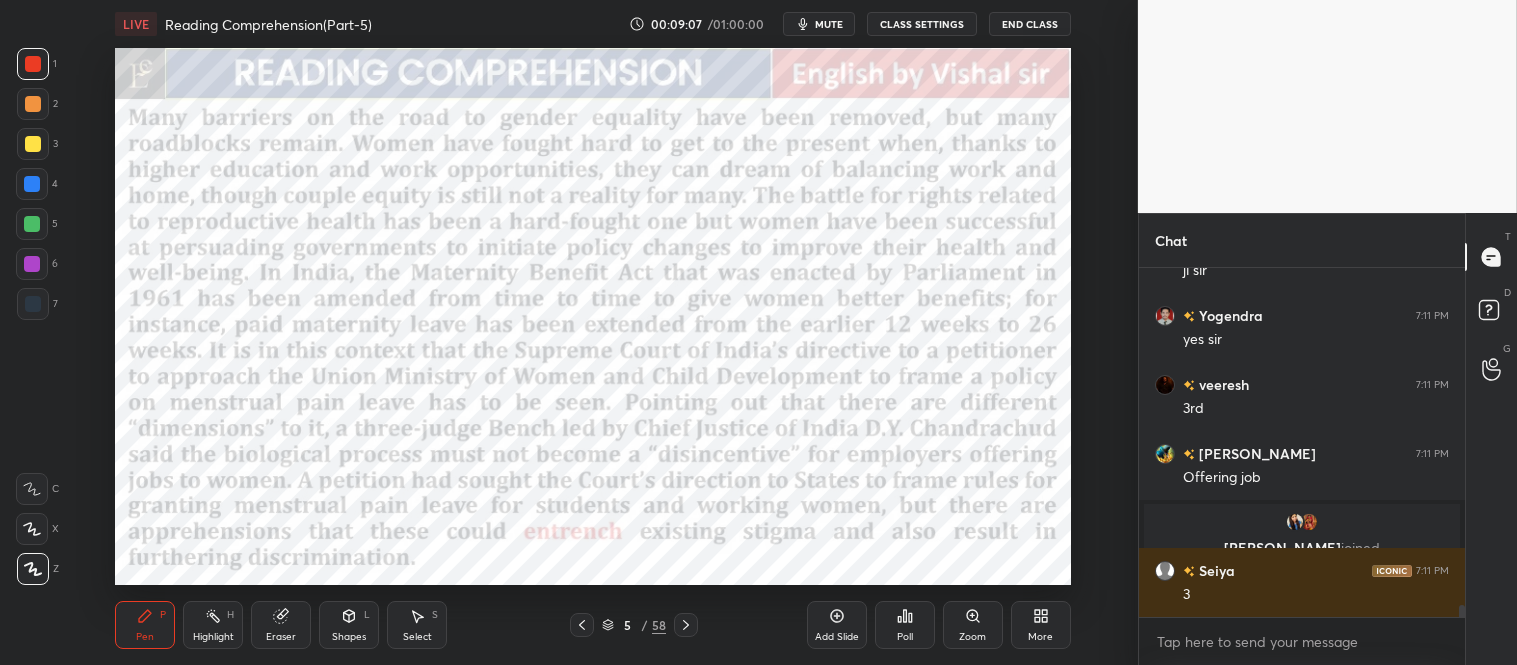 click 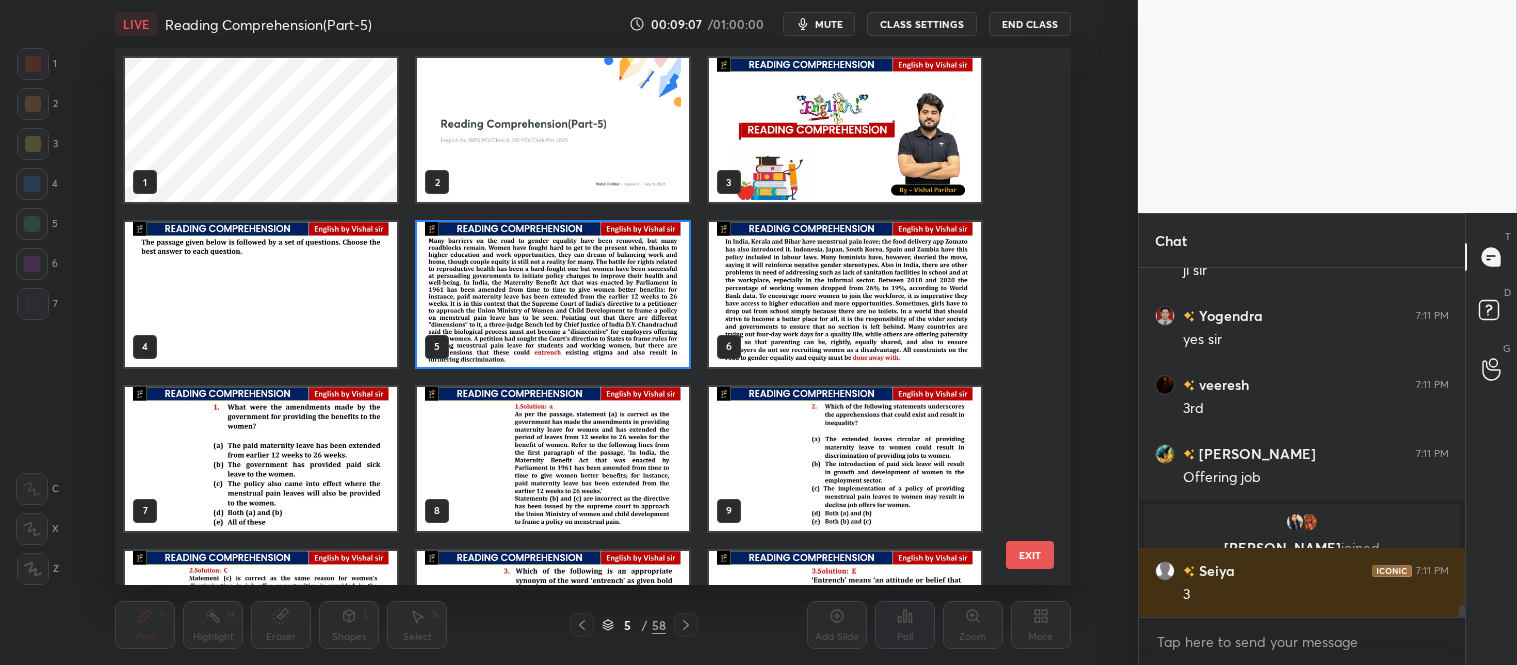 scroll, scrollTop: 6, scrollLeft: 11, axis: both 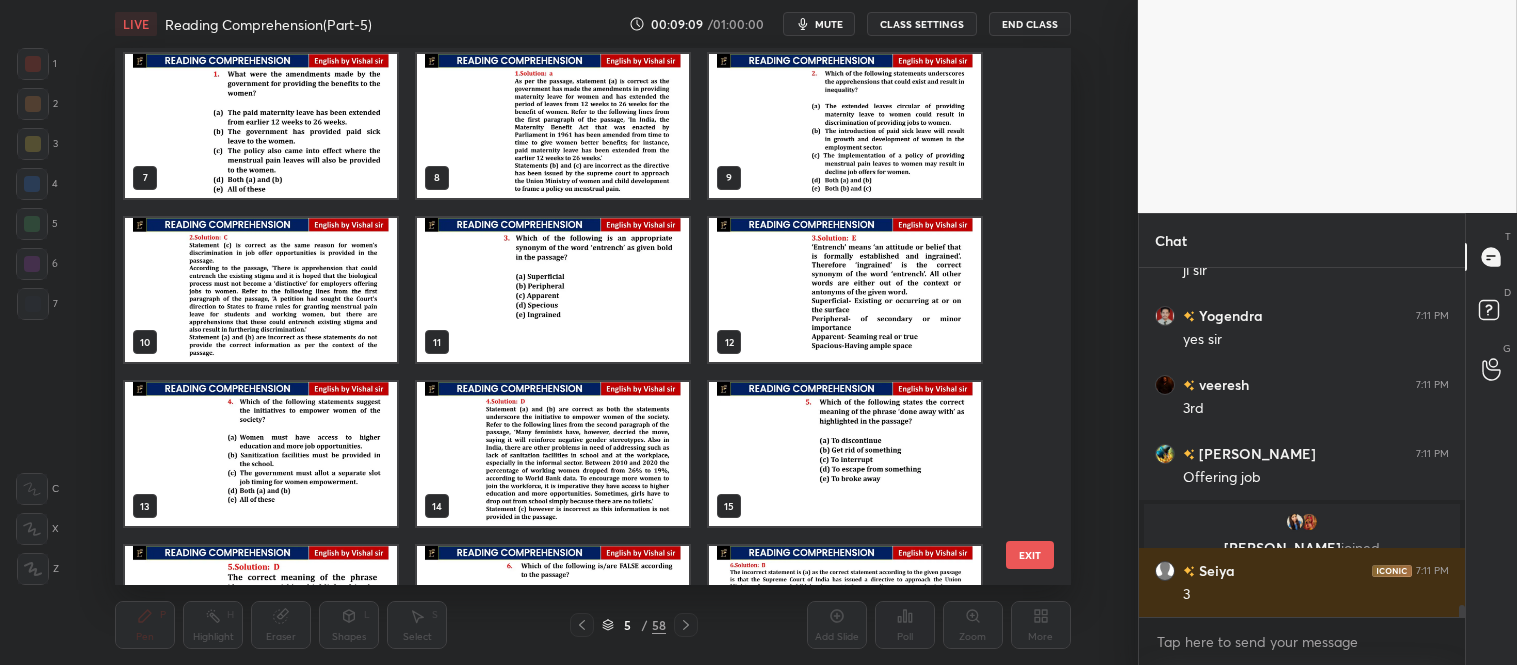 click at bounding box center [553, 289] 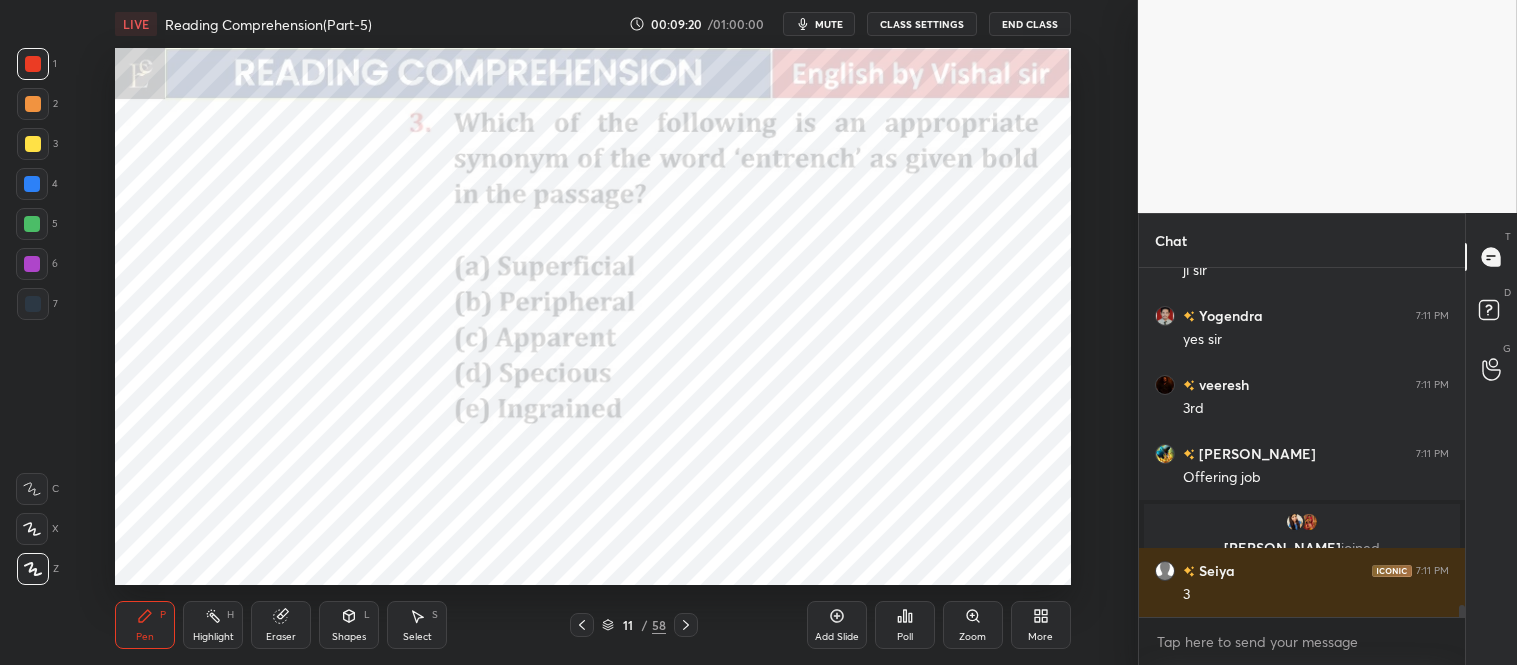click 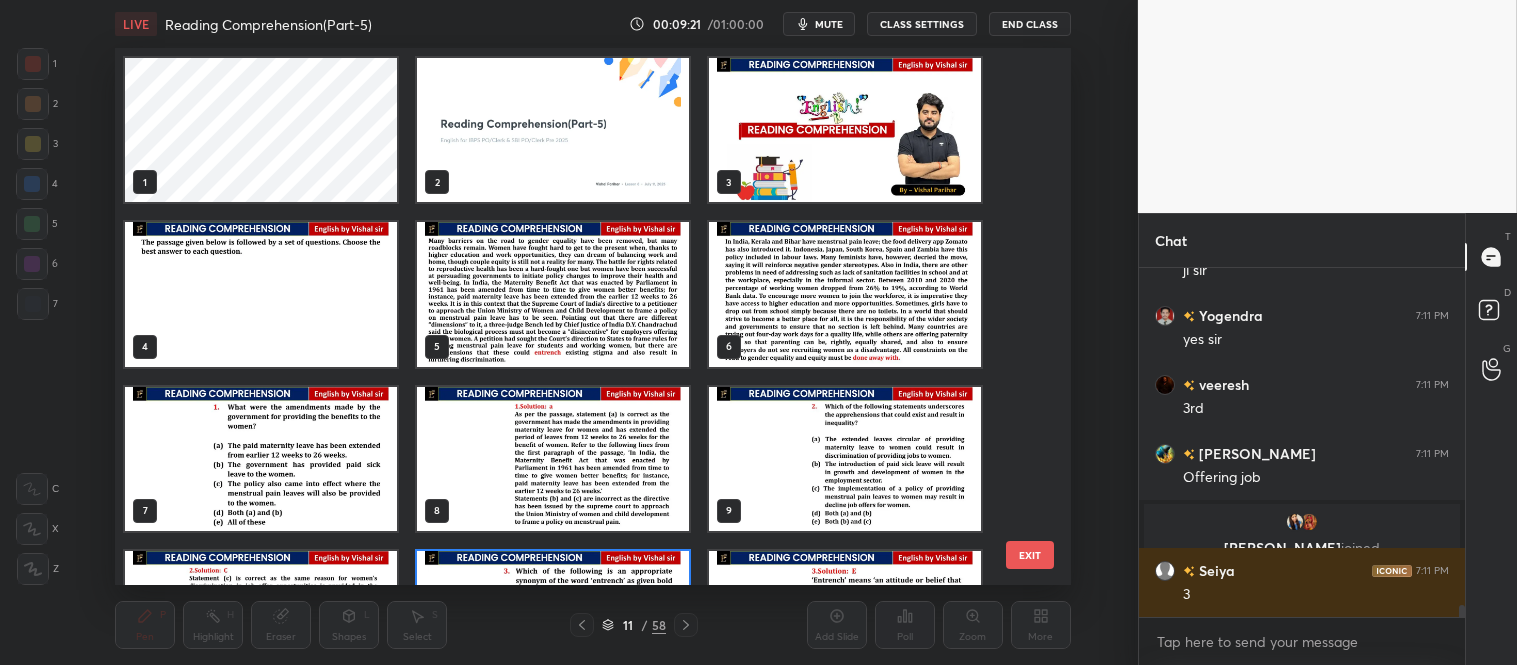 scroll, scrollTop: 118, scrollLeft: 0, axis: vertical 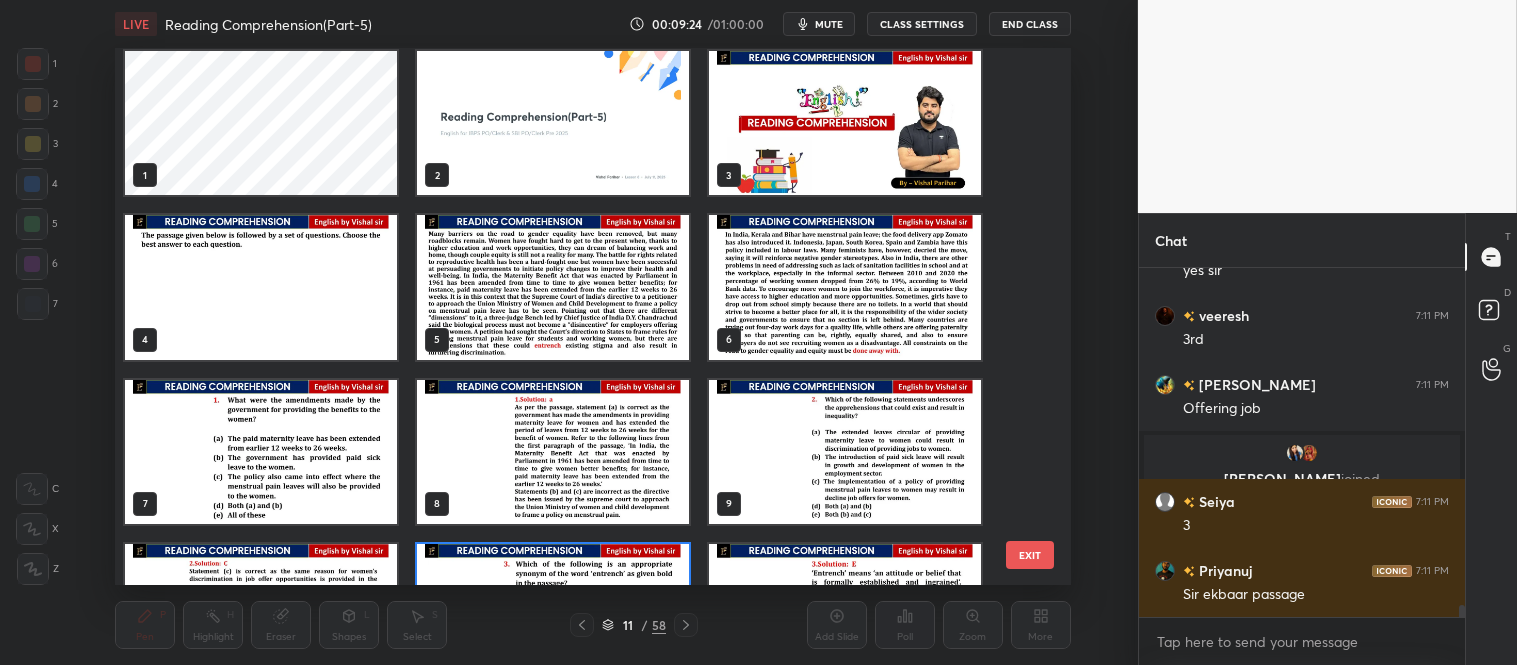 click at bounding box center (553, 287) 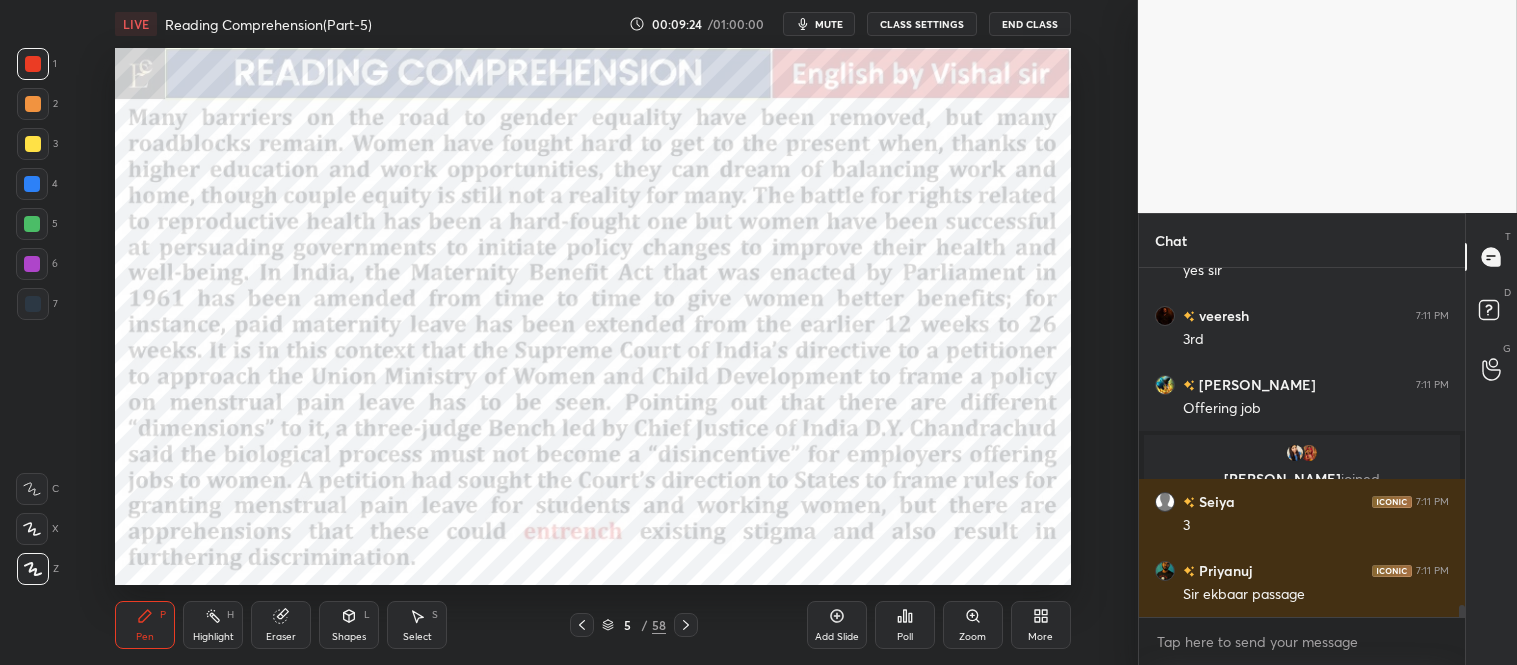 scroll, scrollTop: 9983, scrollLeft: 0, axis: vertical 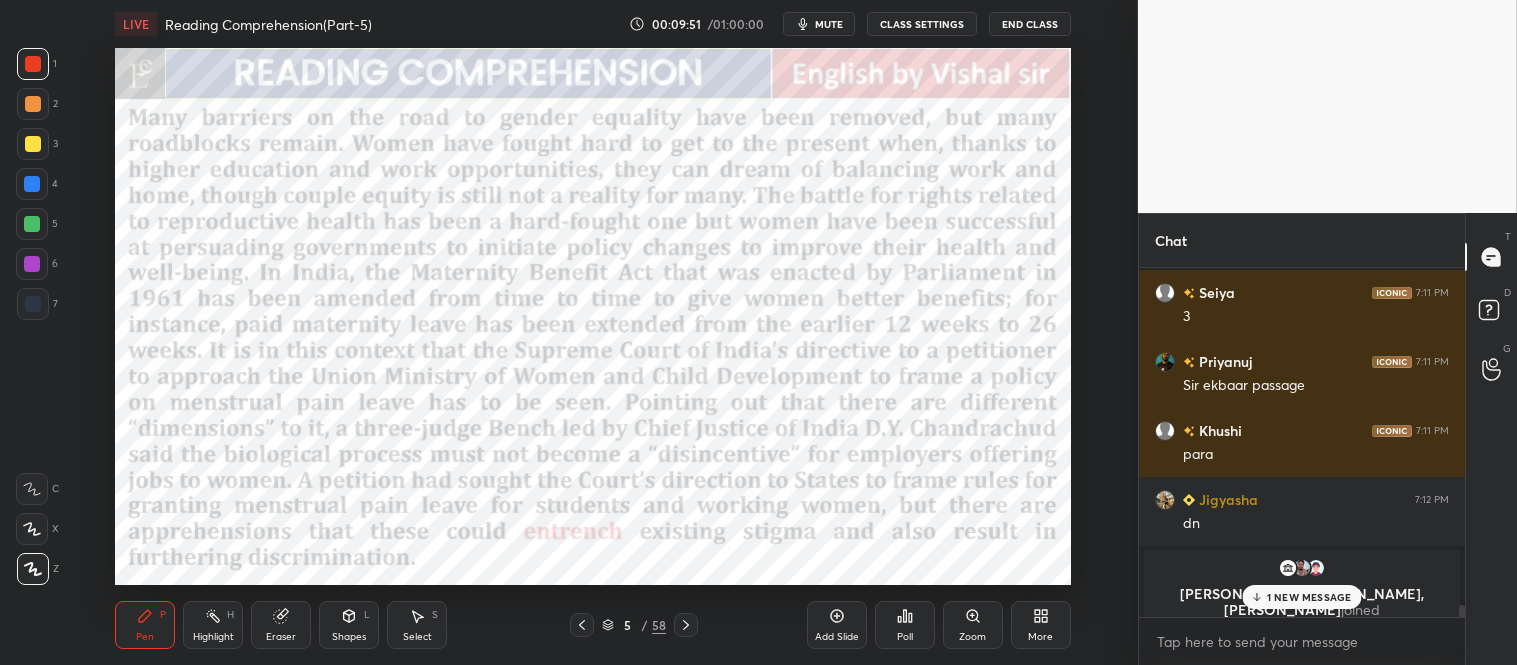 click on "Add Slide Poll Zoom More" at bounding box center (939, 625) 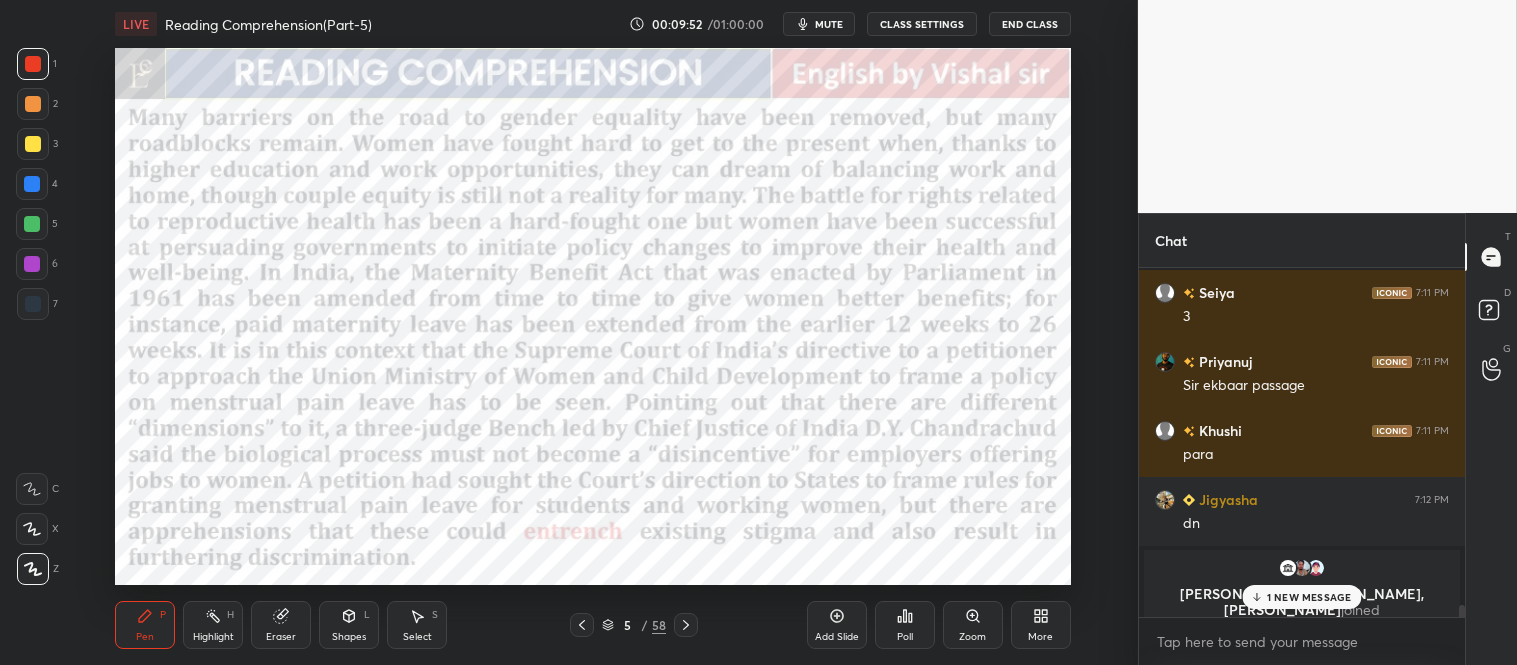 click on "Add Slide Poll Zoom More" at bounding box center [939, 625] 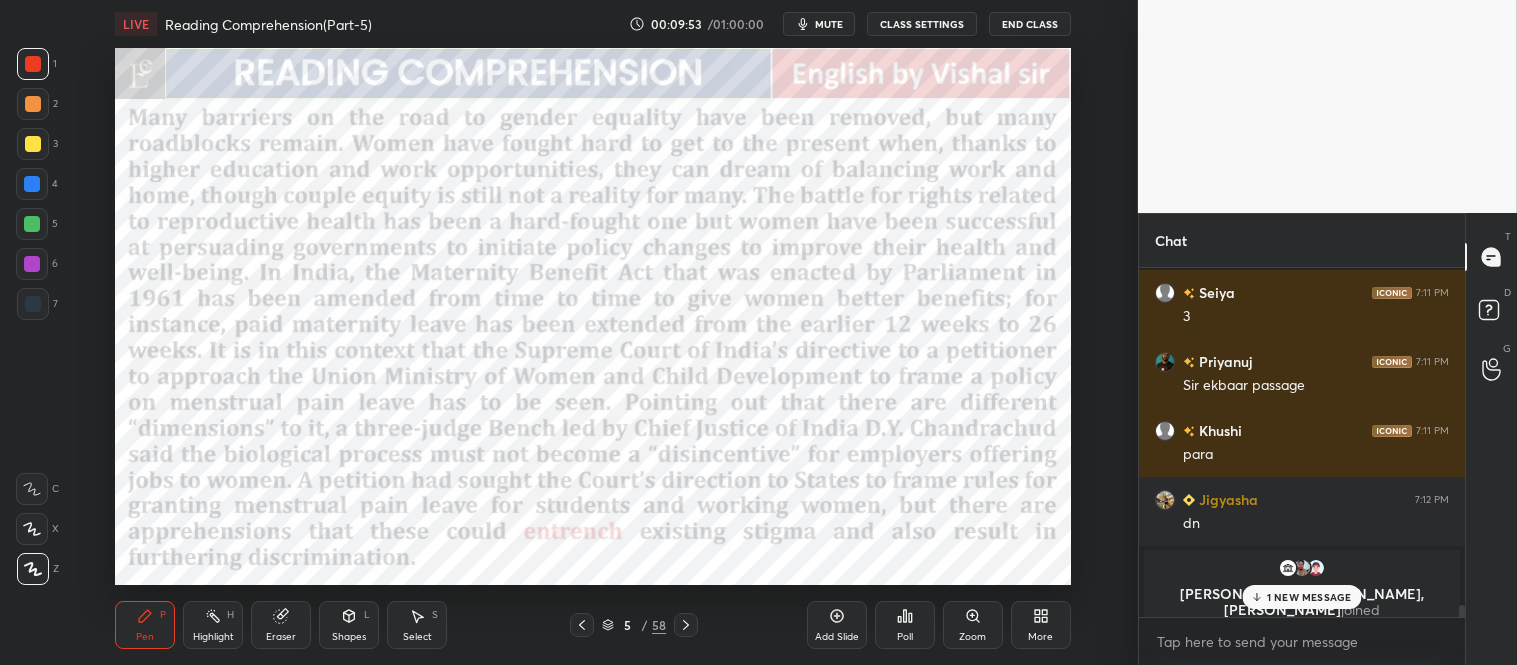 click on "Add Slide Poll Zoom More" at bounding box center [939, 625] 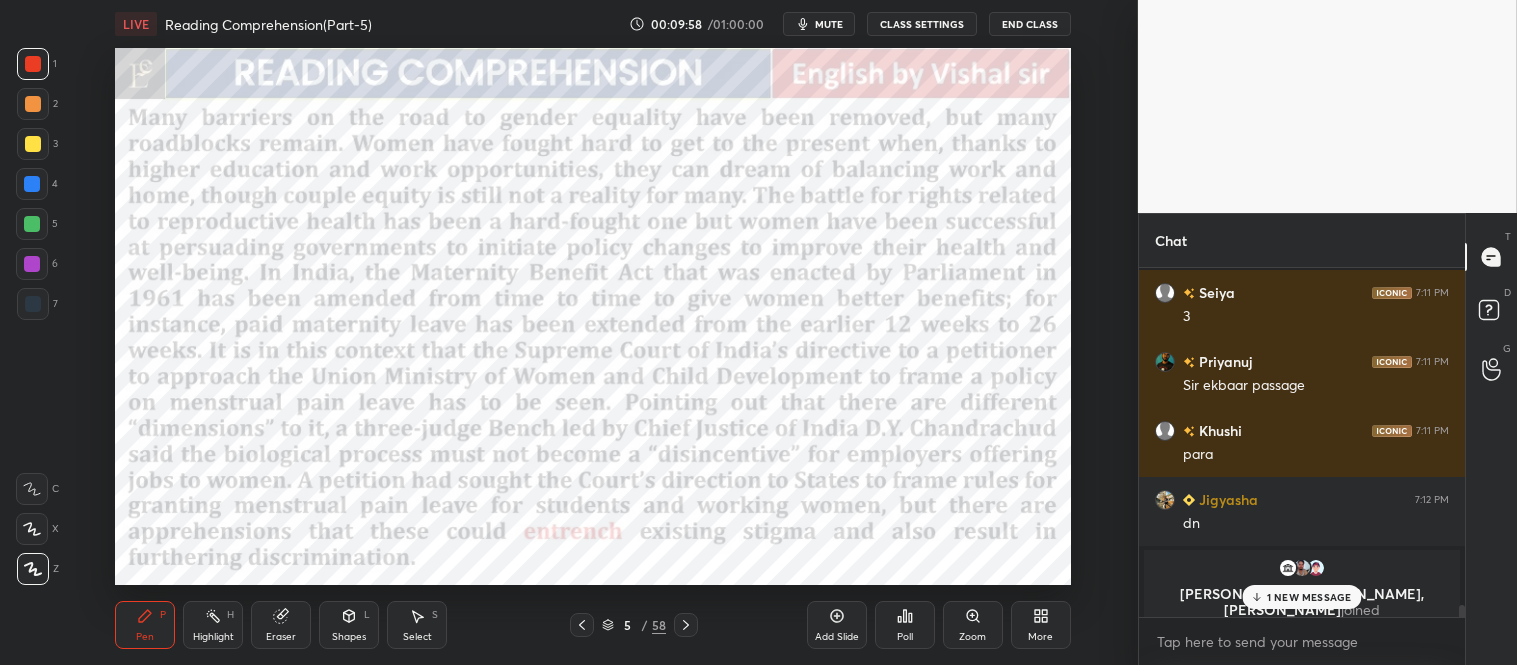 click on "Poll" at bounding box center (905, 625) 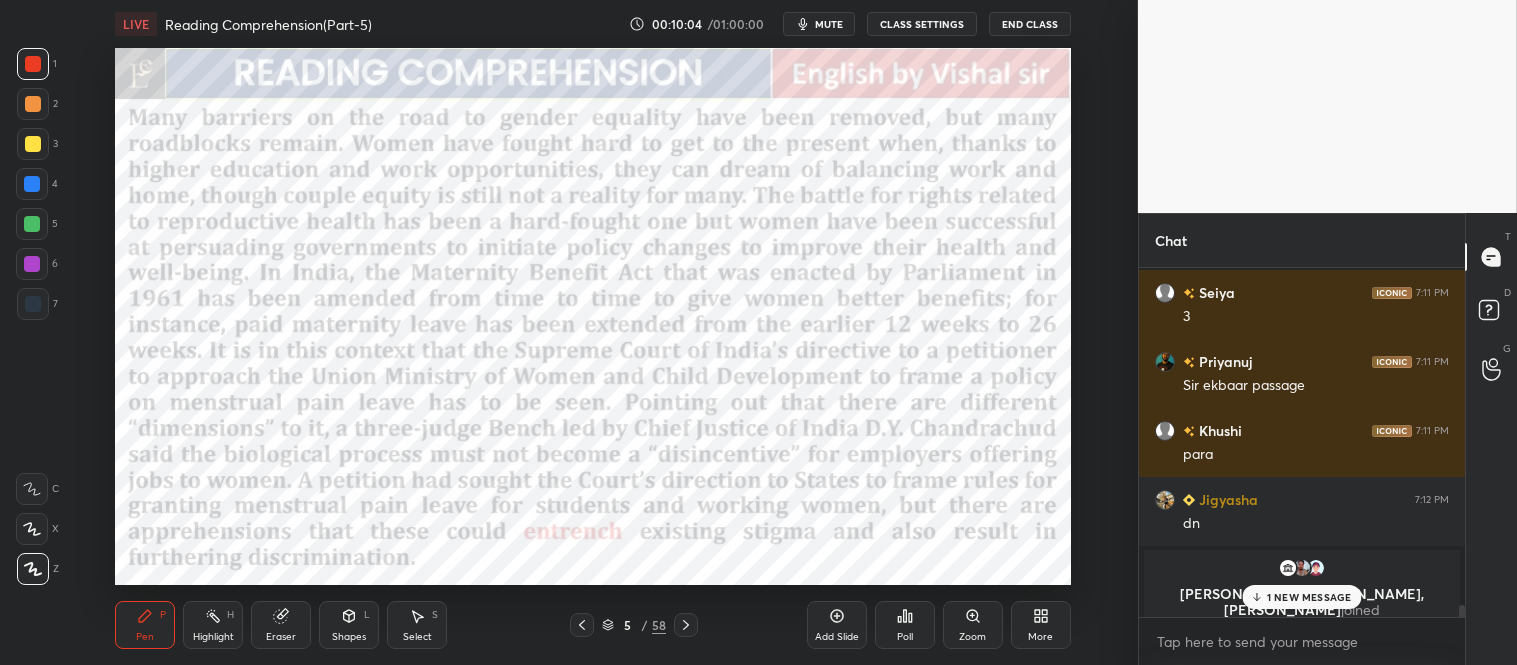 click on "Poll" at bounding box center [905, 625] 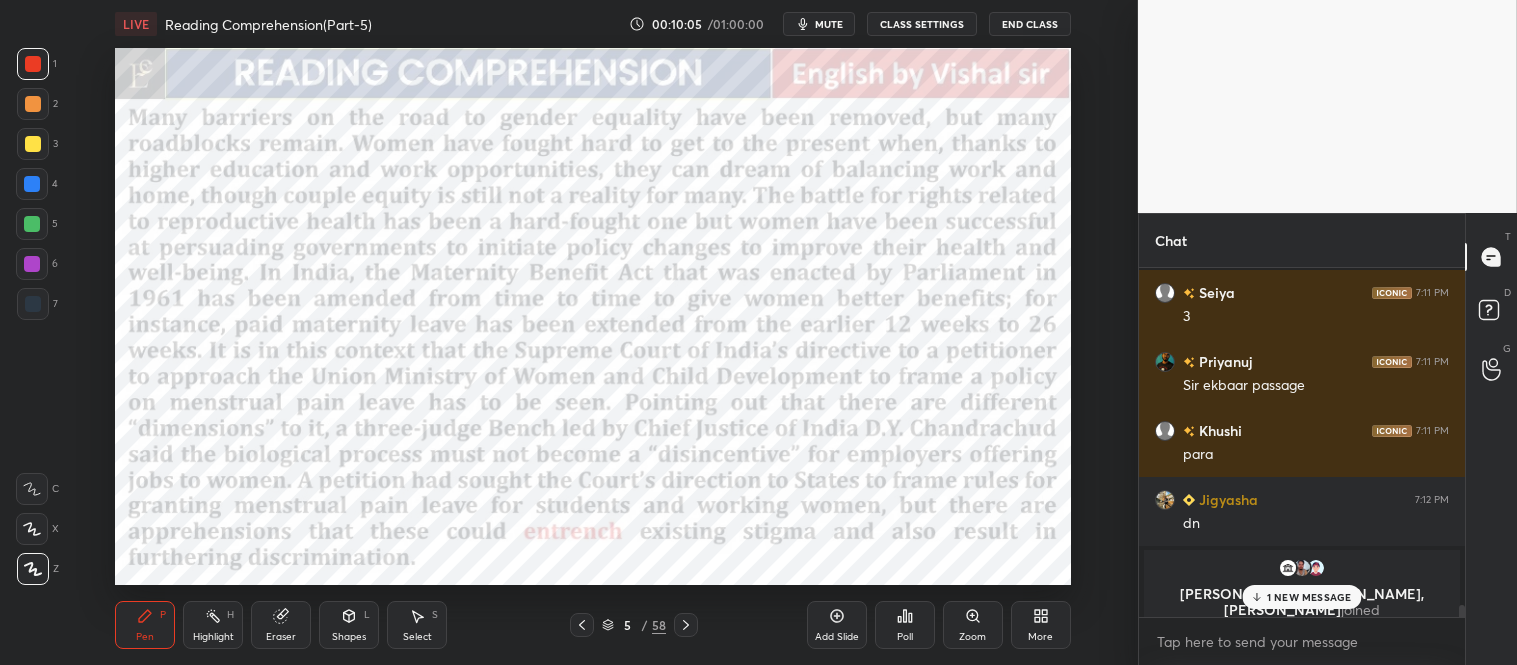 click on "Poll" at bounding box center [905, 625] 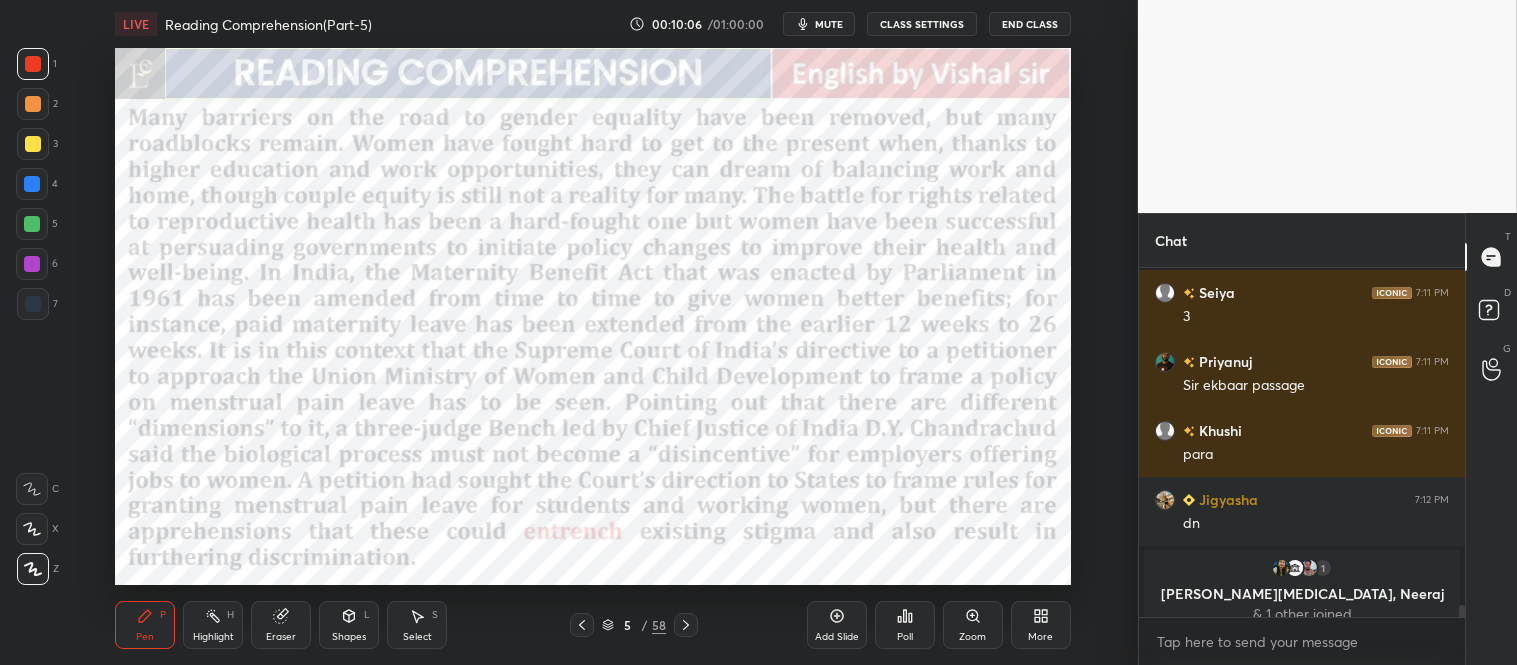 scroll, scrollTop: 10087, scrollLeft: 0, axis: vertical 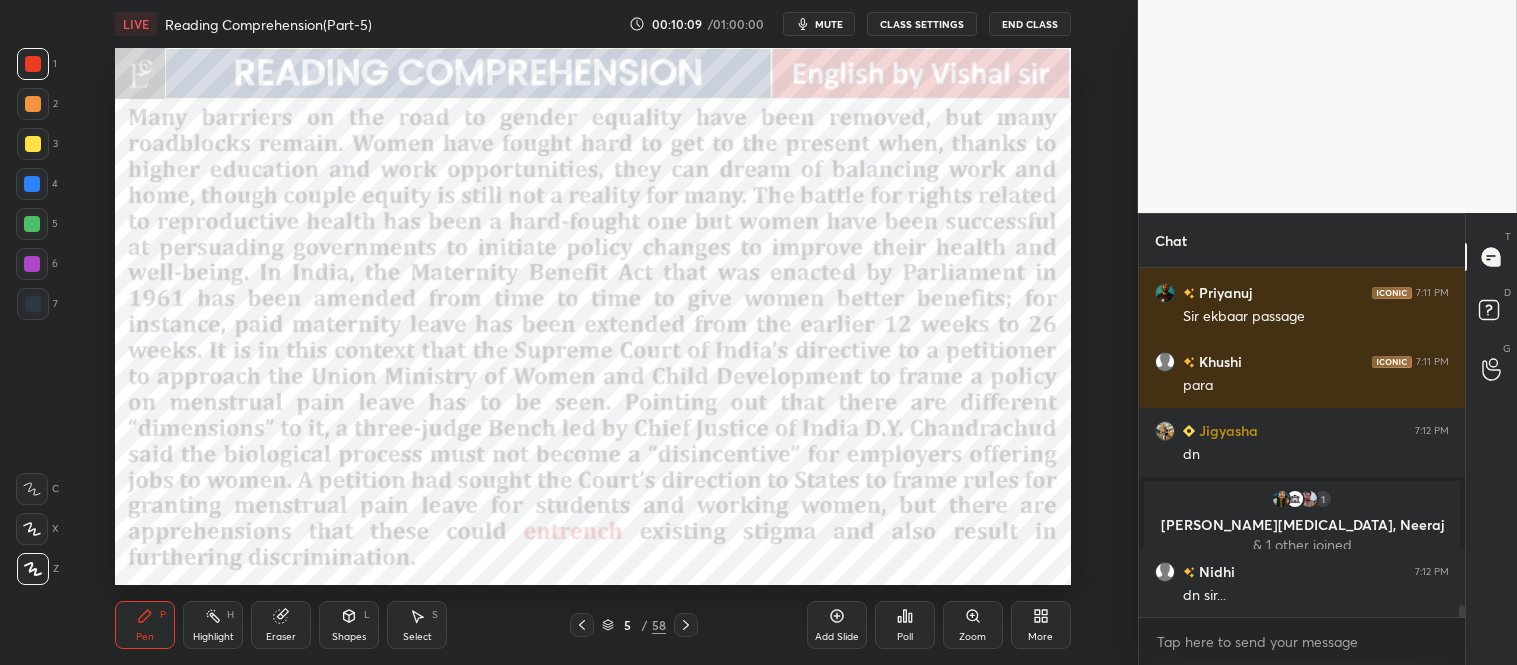 click on "Poll" at bounding box center [905, 625] 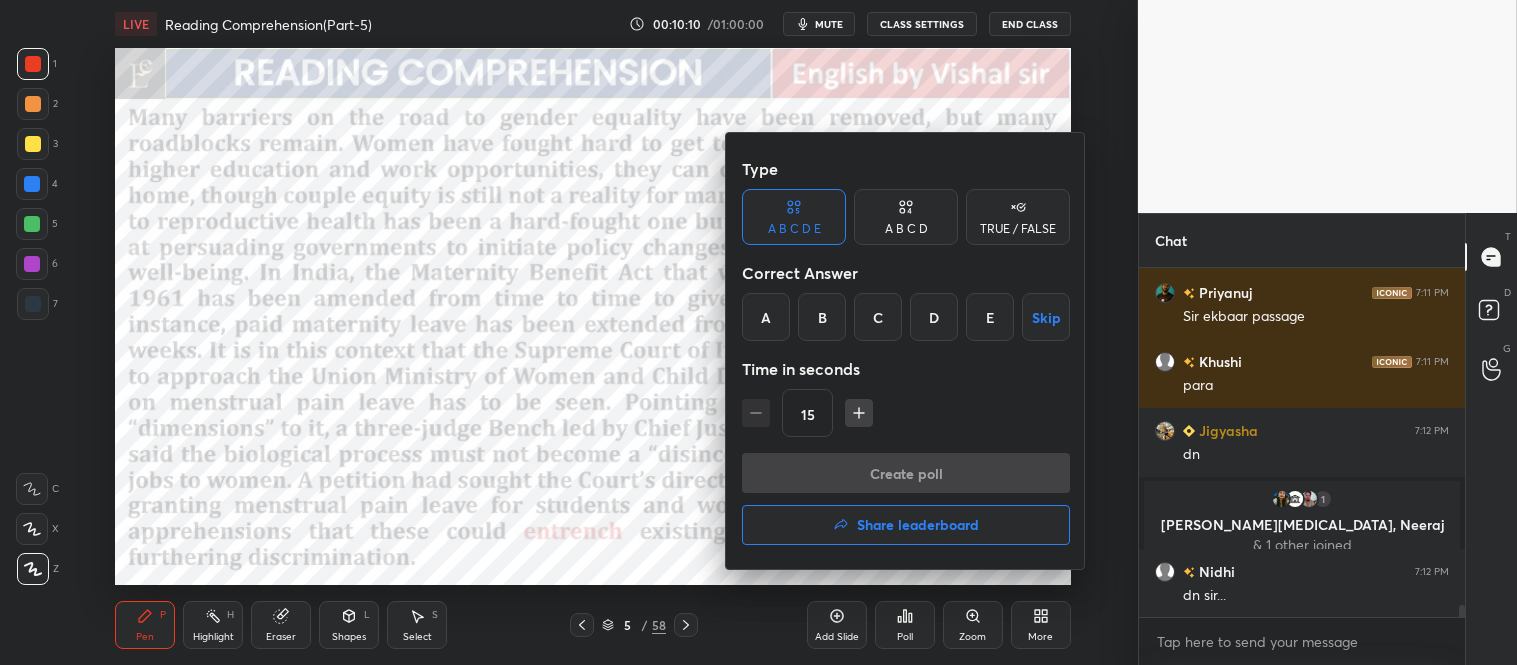 click on "E" at bounding box center [990, 317] 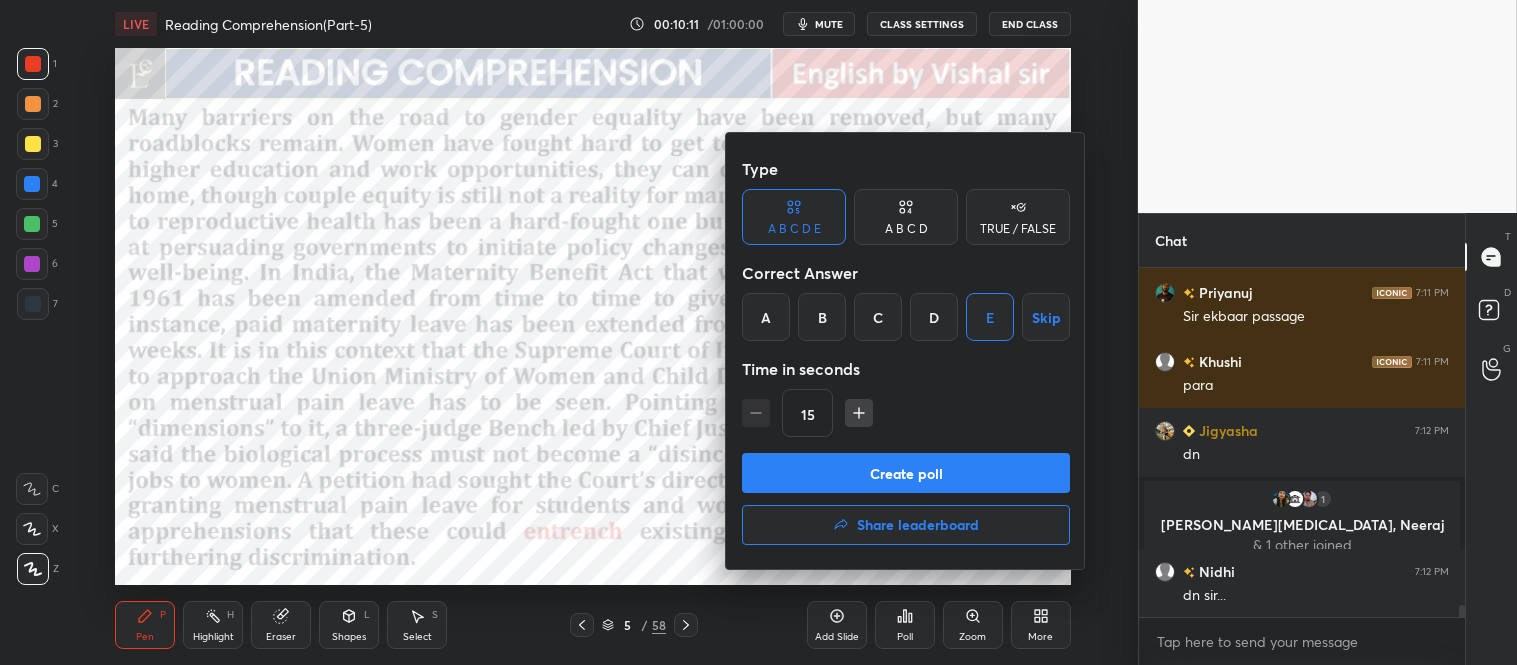 click on "Create poll" at bounding box center (906, 473) 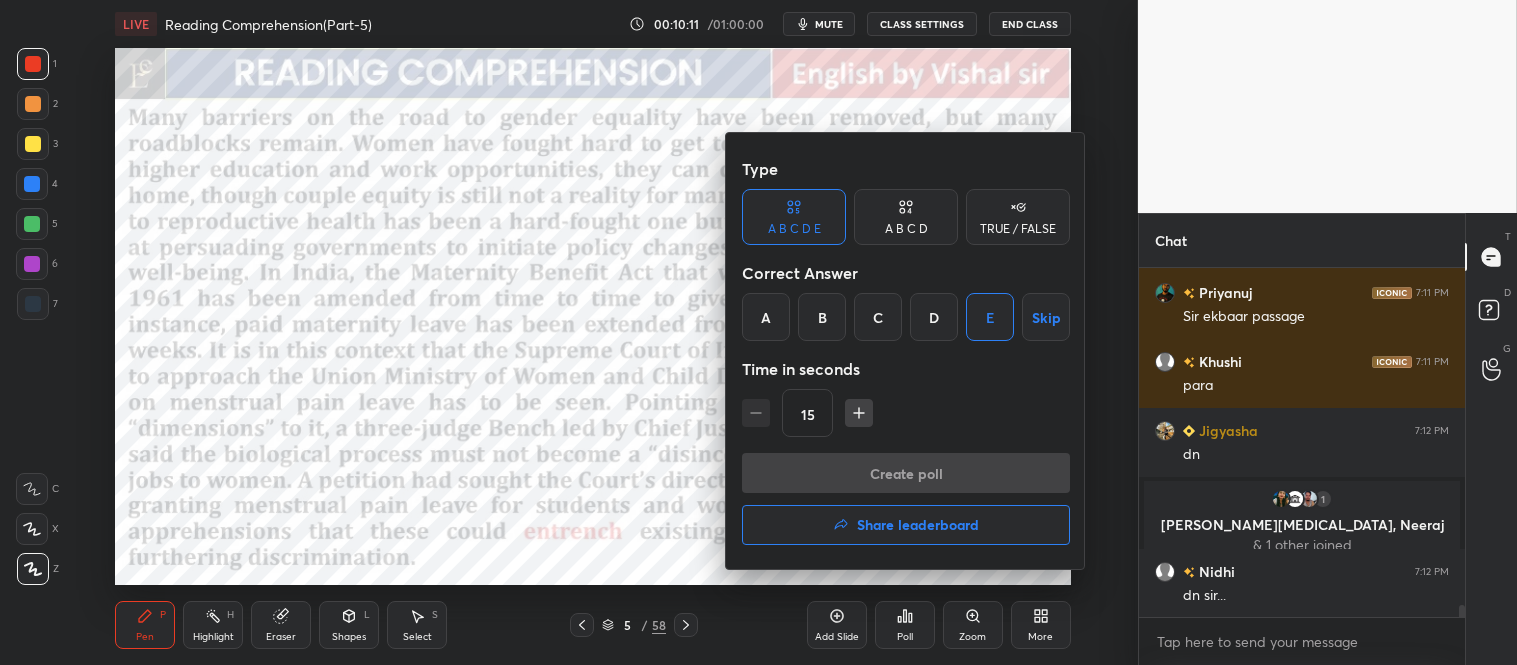 scroll, scrollTop: 10156, scrollLeft: 0, axis: vertical 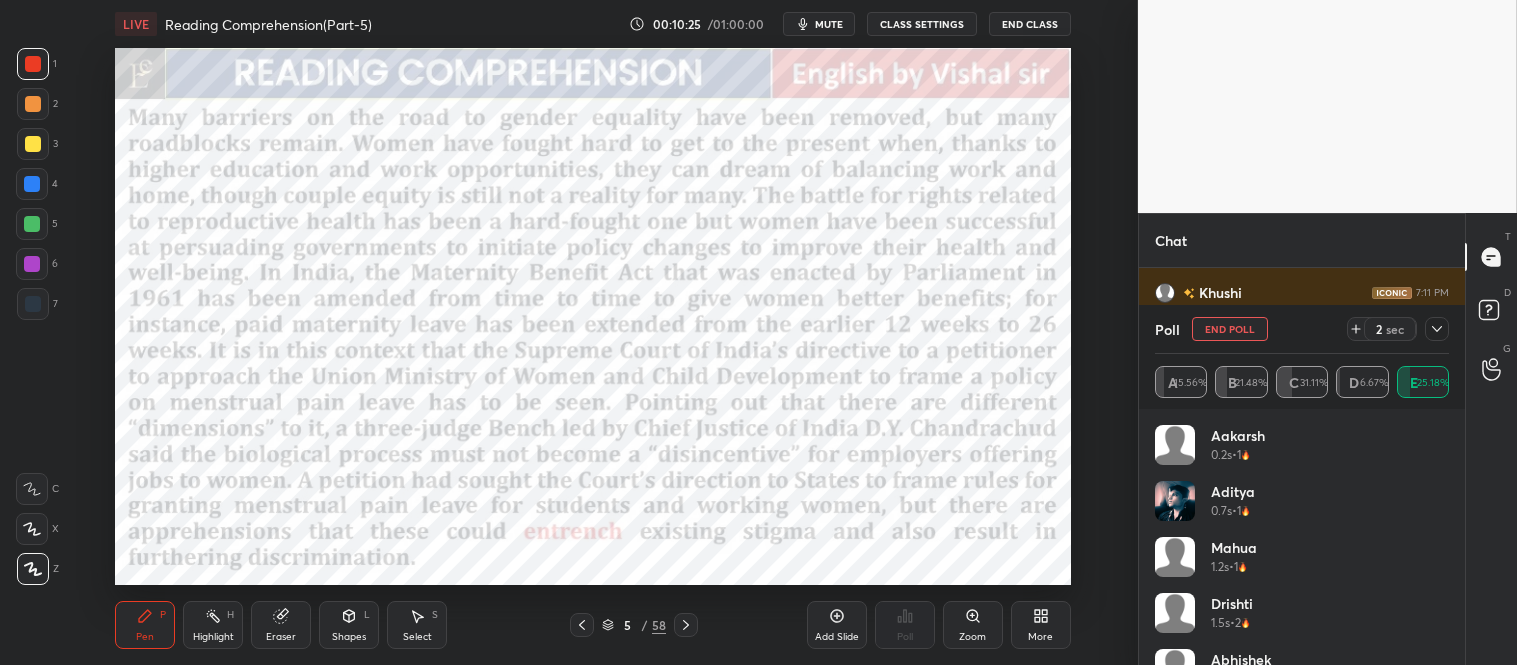 click at bounding box center (32, 184) 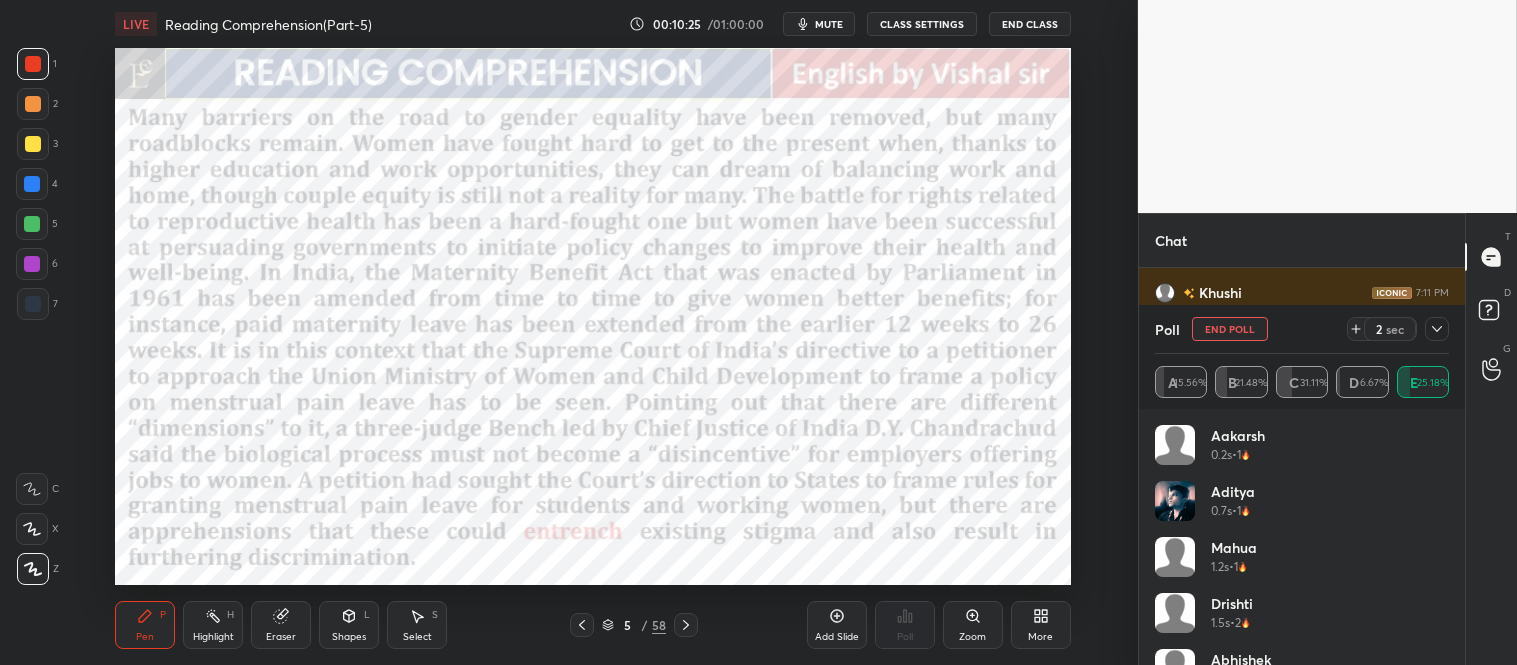 scroll, scrollTop: 10308, scrollLeft: 0, axis: vertical 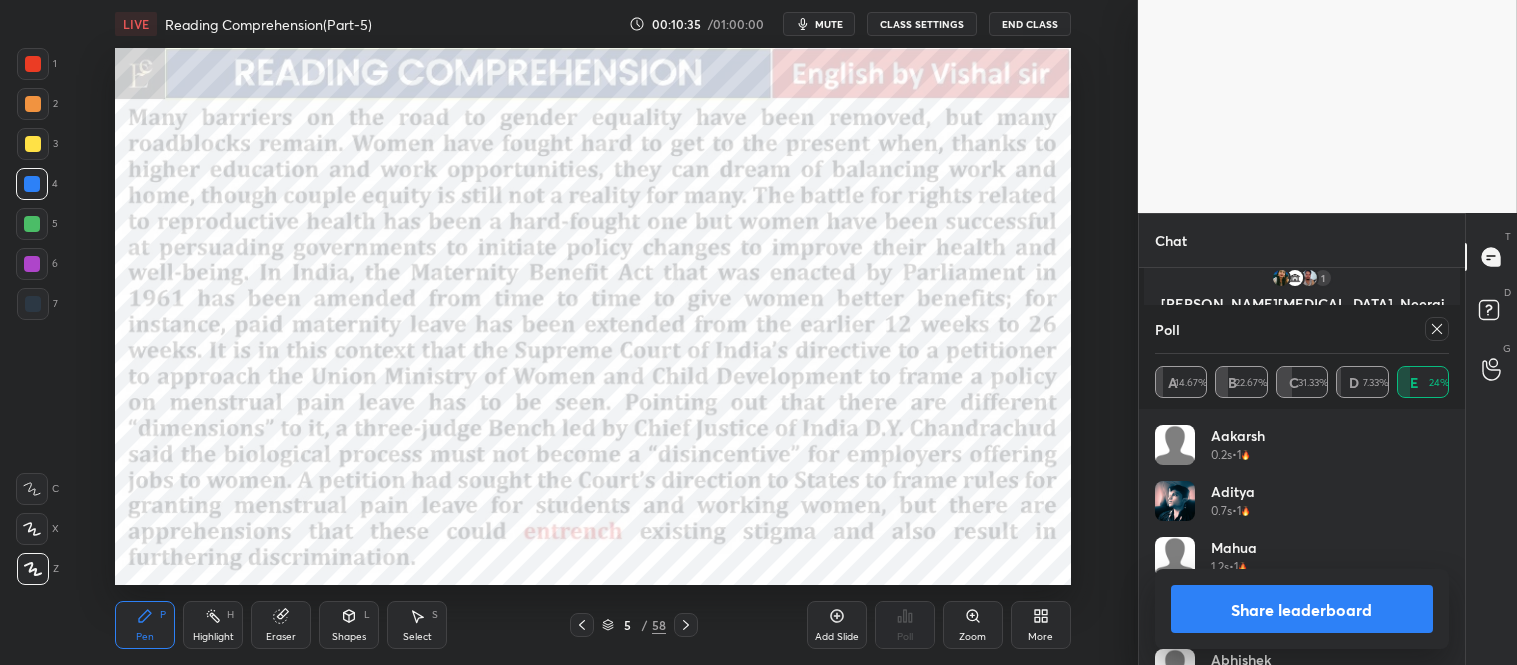 click on "Share leaderboard" at bounding box center [1302, 609] 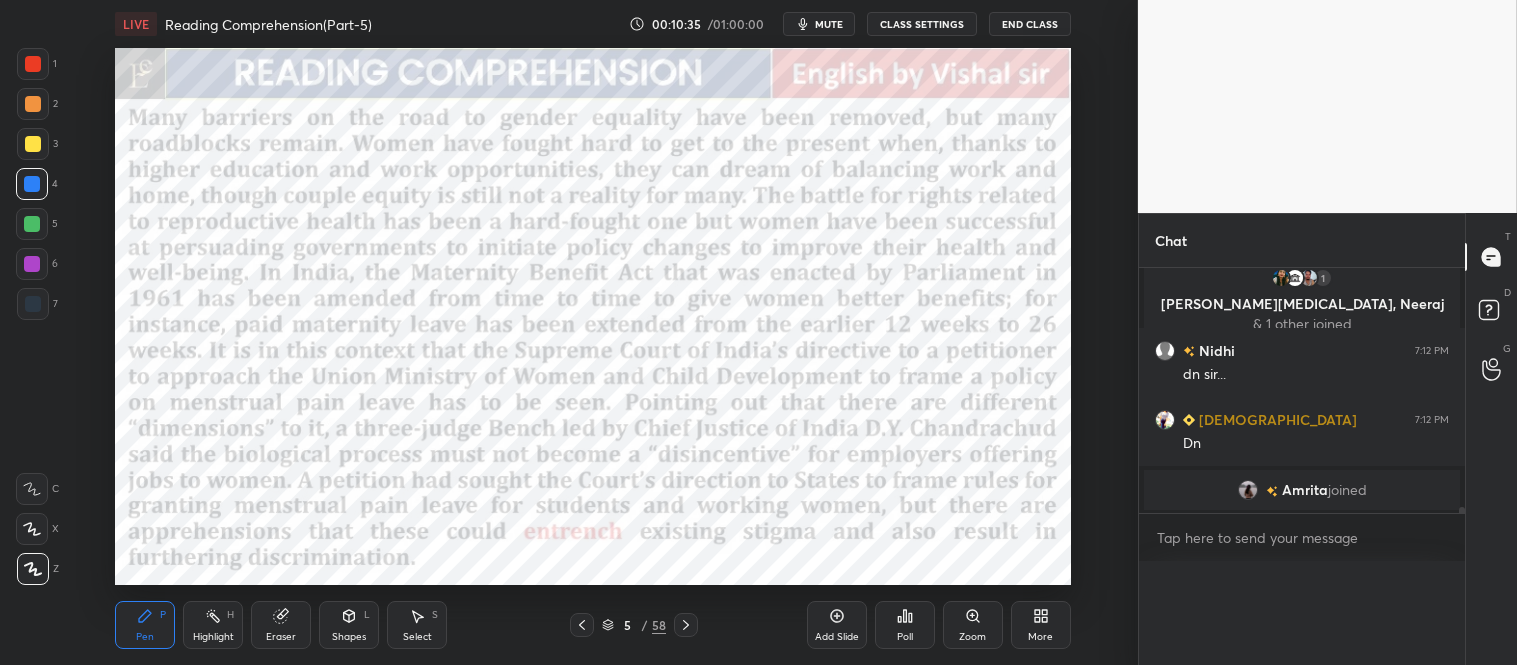 scroll, scrollTop: 88, scrollLeft: 288, axis: both 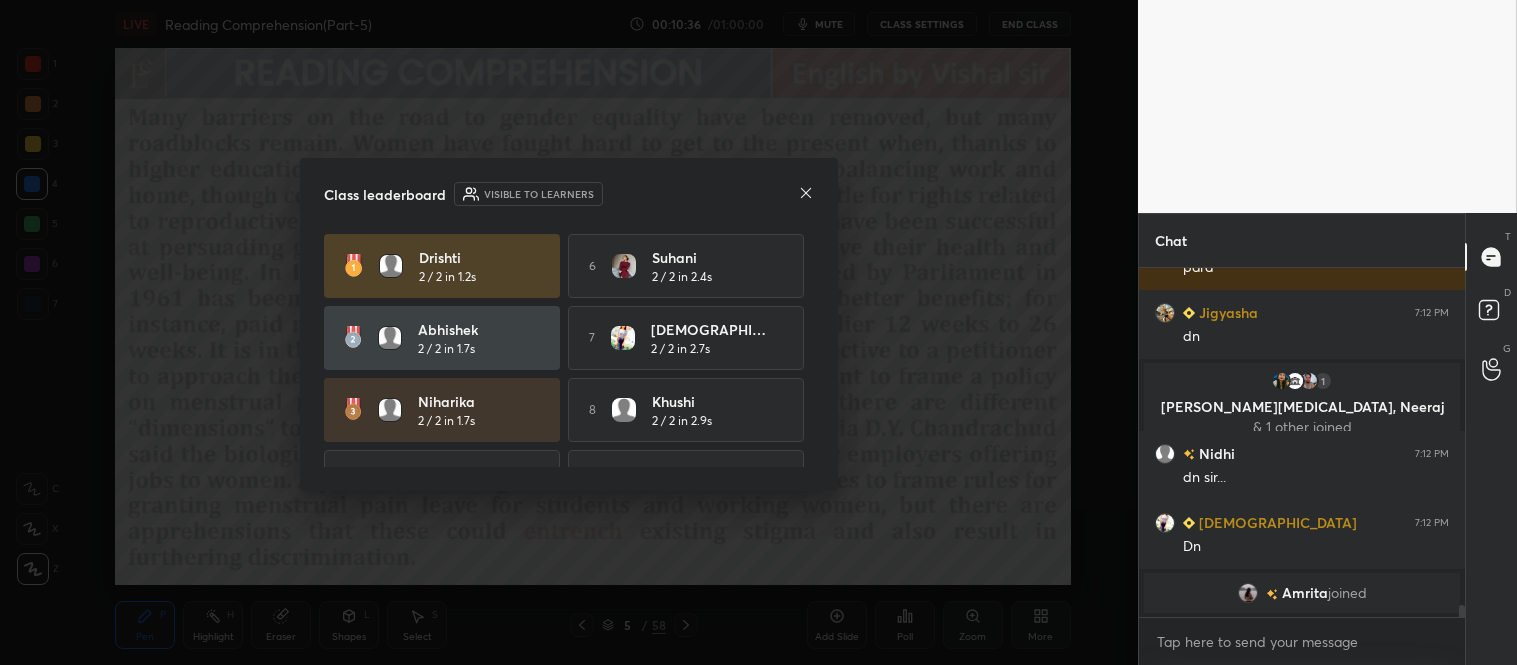click 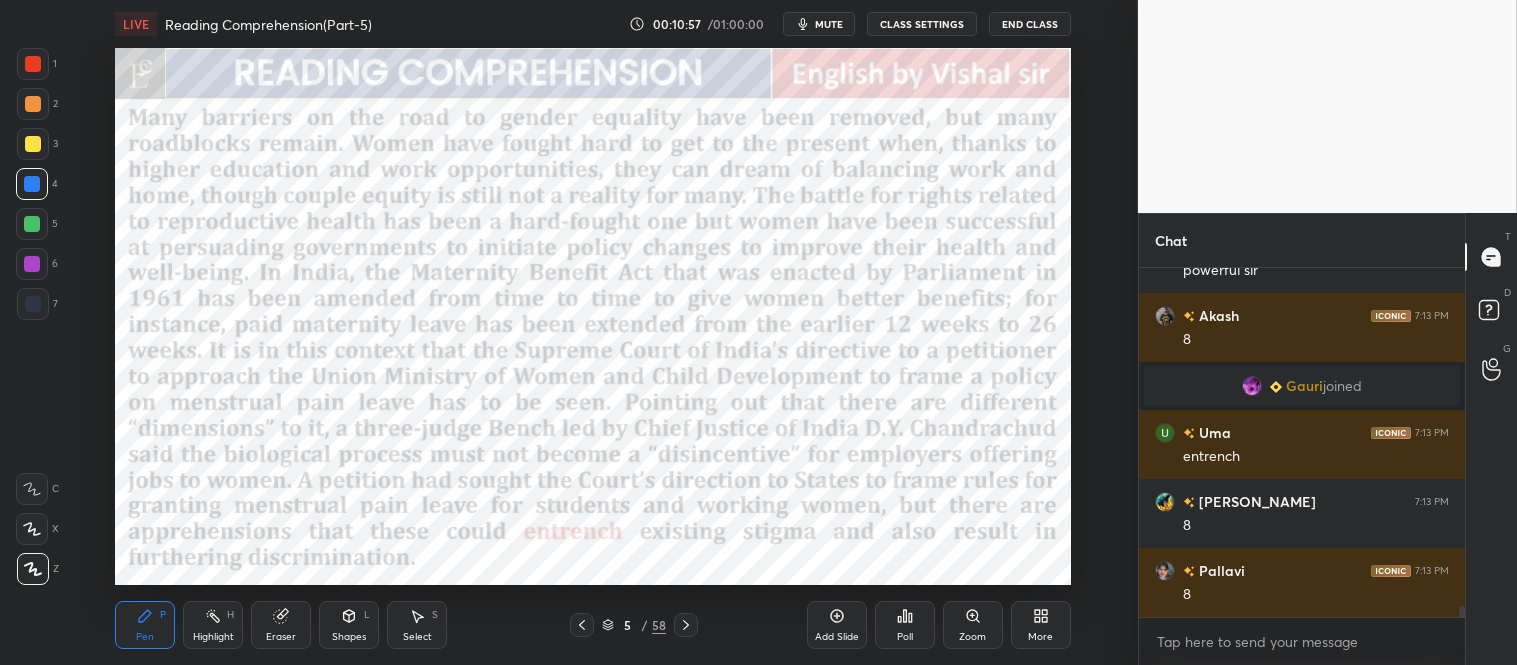 click 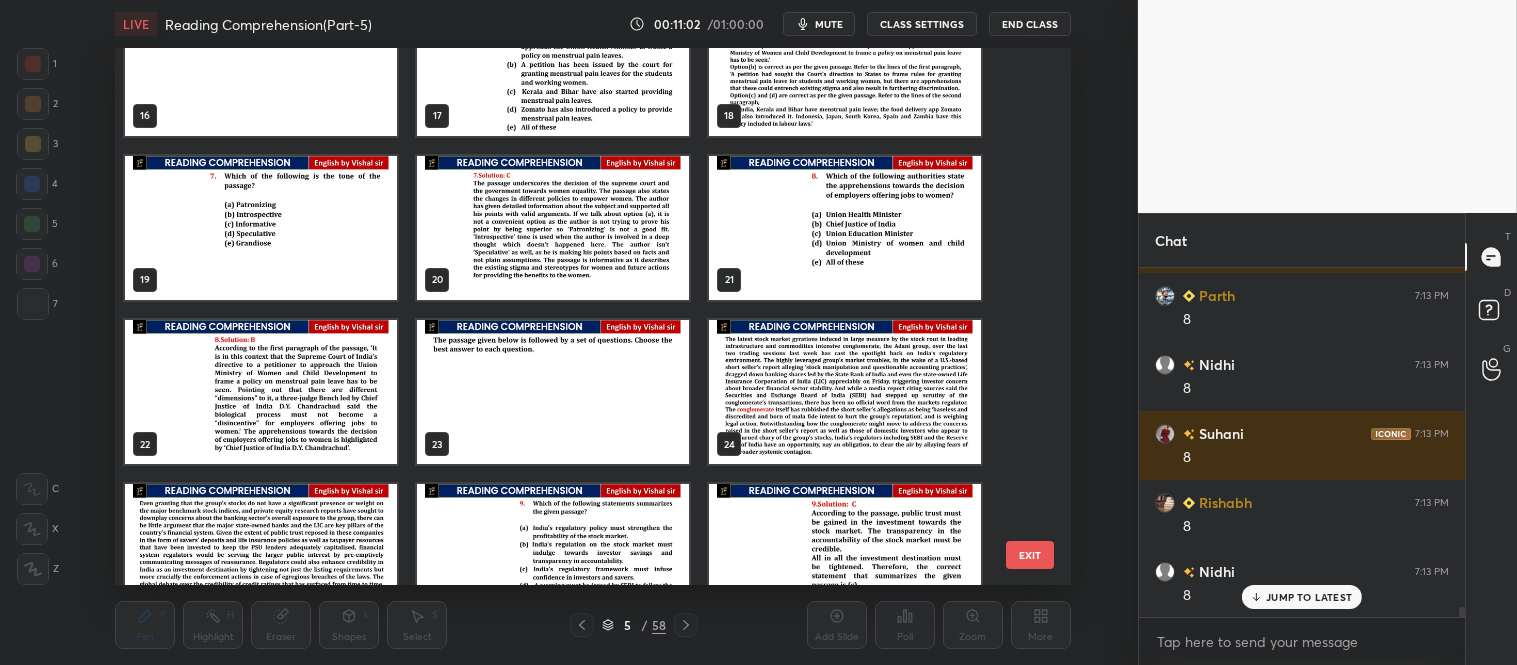 click at bounding box center [845, 227] 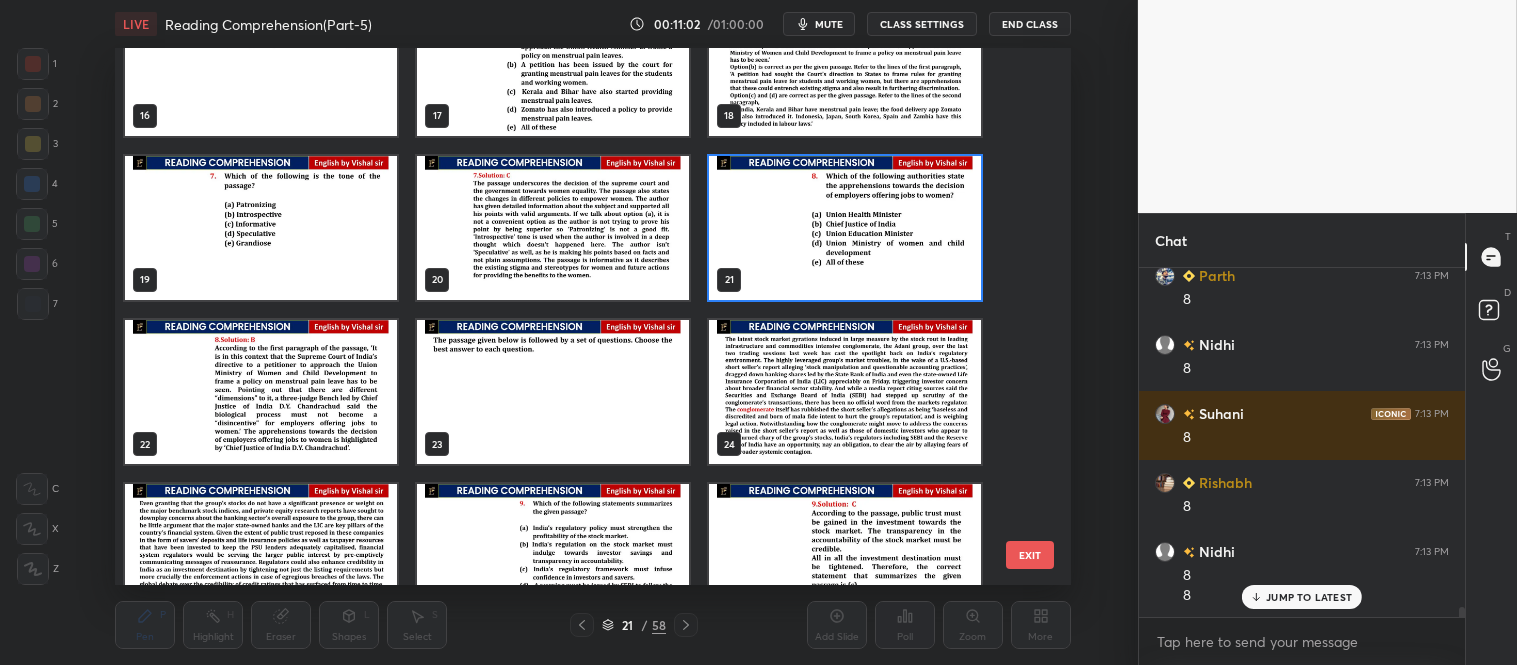 click at bounding box center (845, 227) 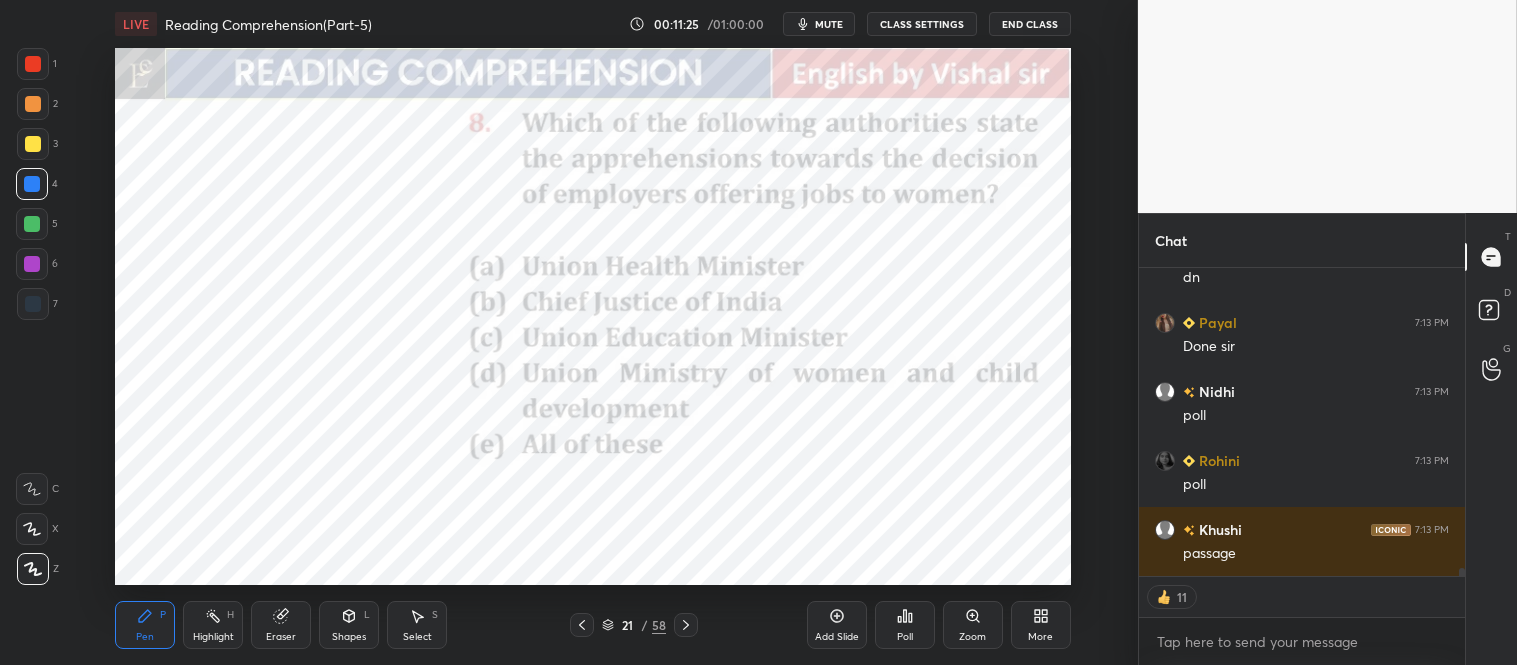 click 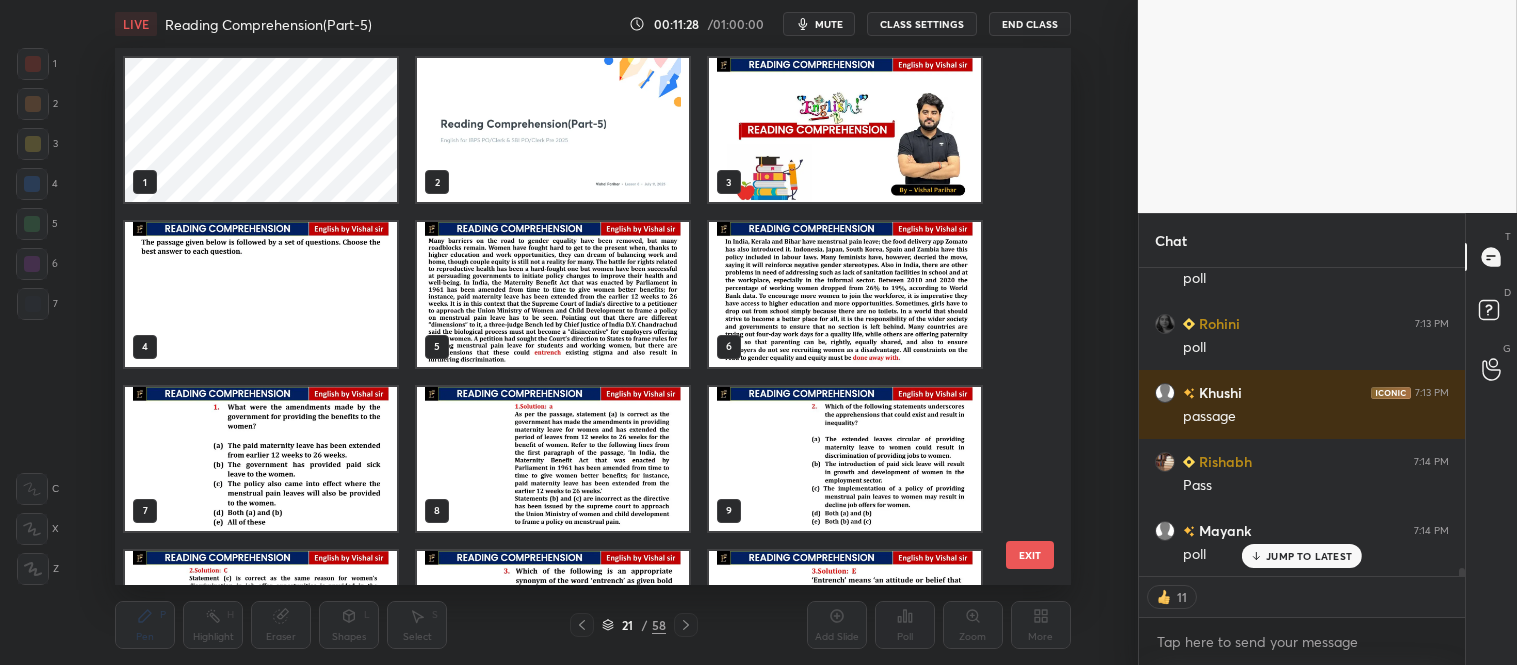 click at bounding box center (553, 294) 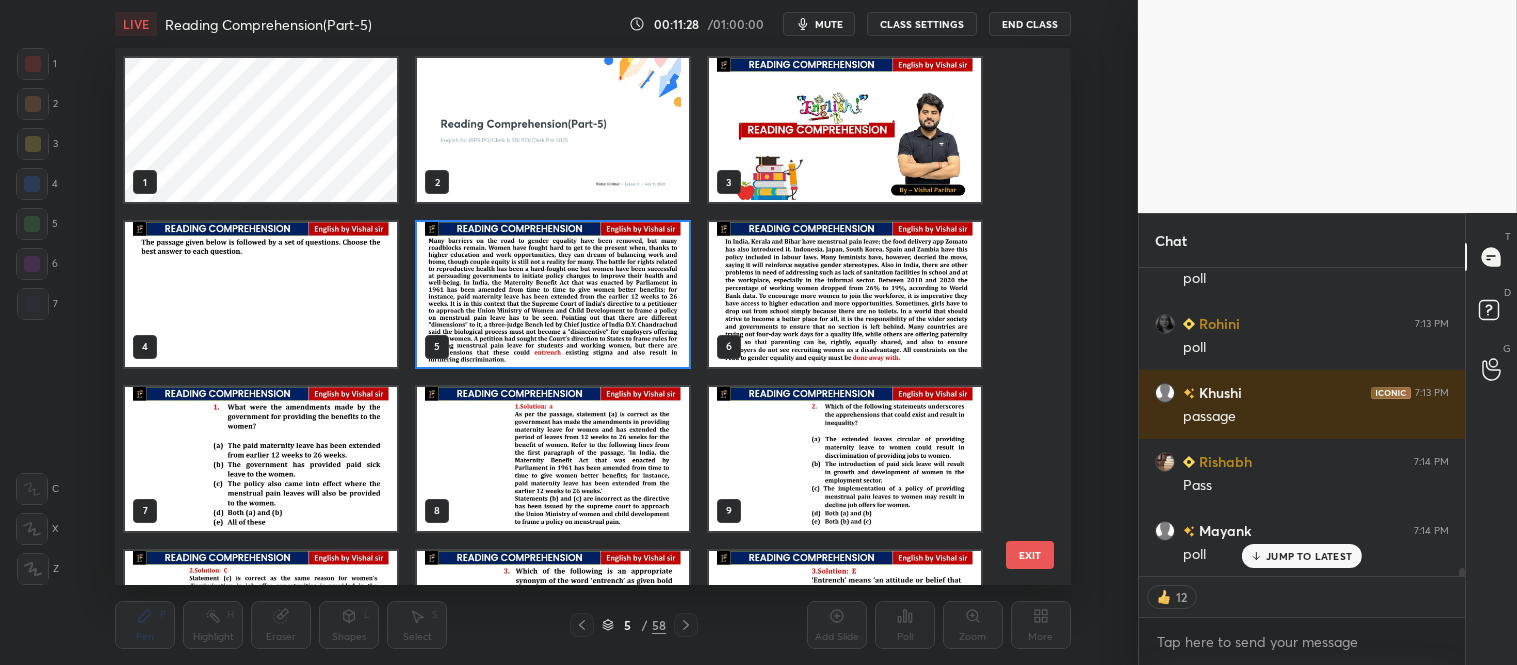 click at bounding box center (553, 294) 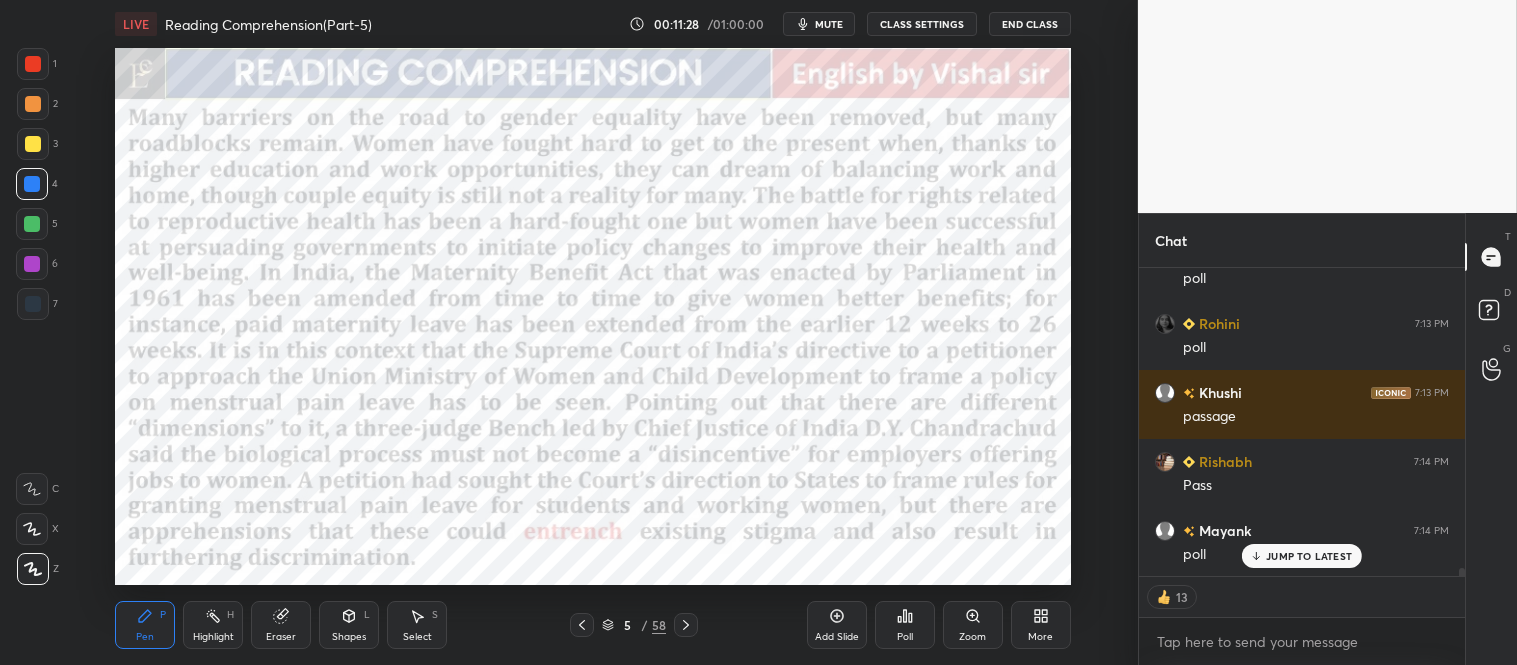 click at bounding box center (553, 294) 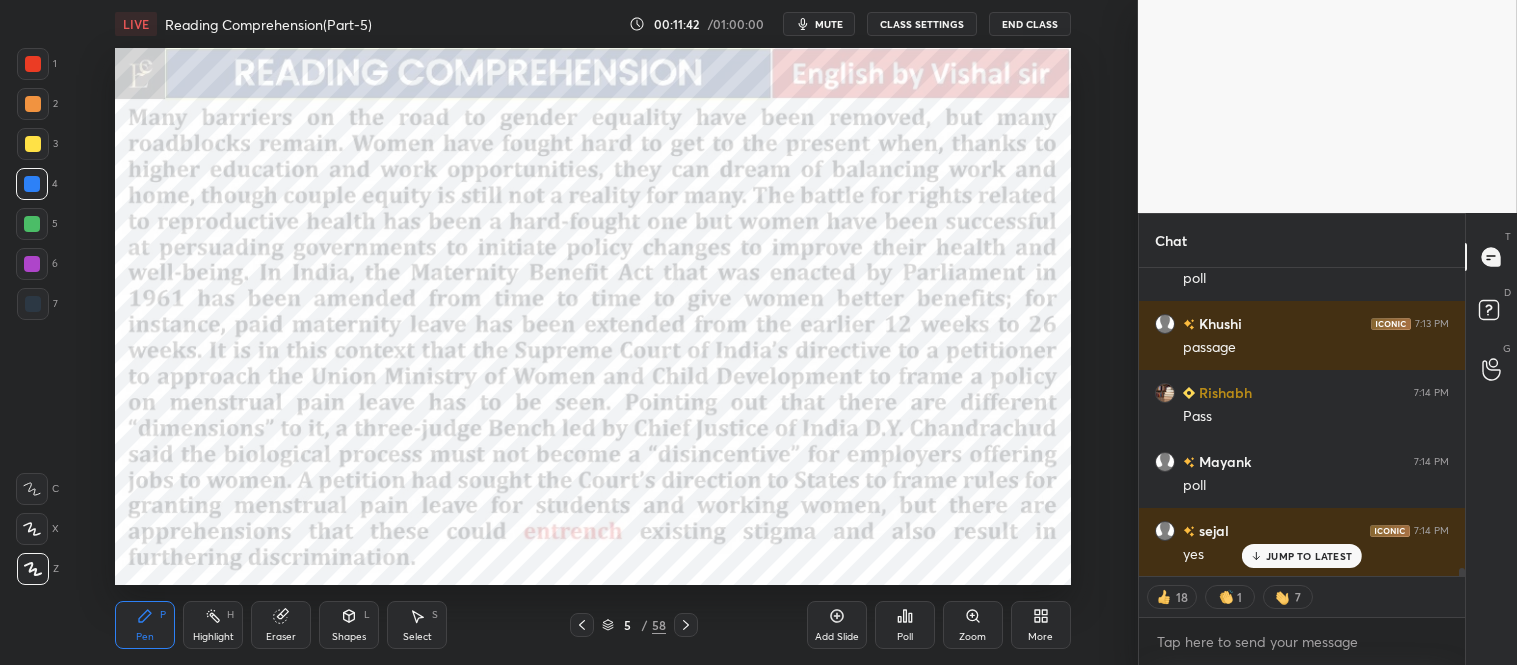 scroll, scrollTop: 12155, scrollLeft: 0, axis: vertical 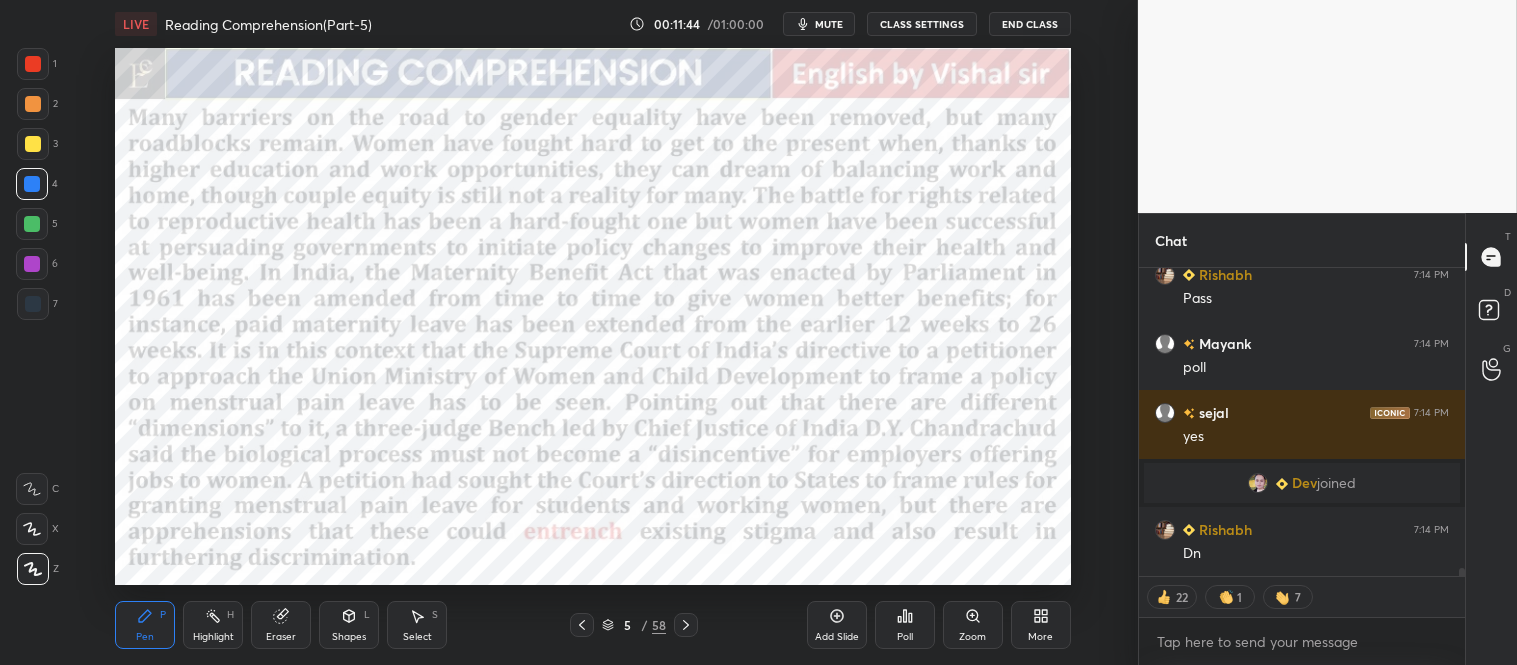 click 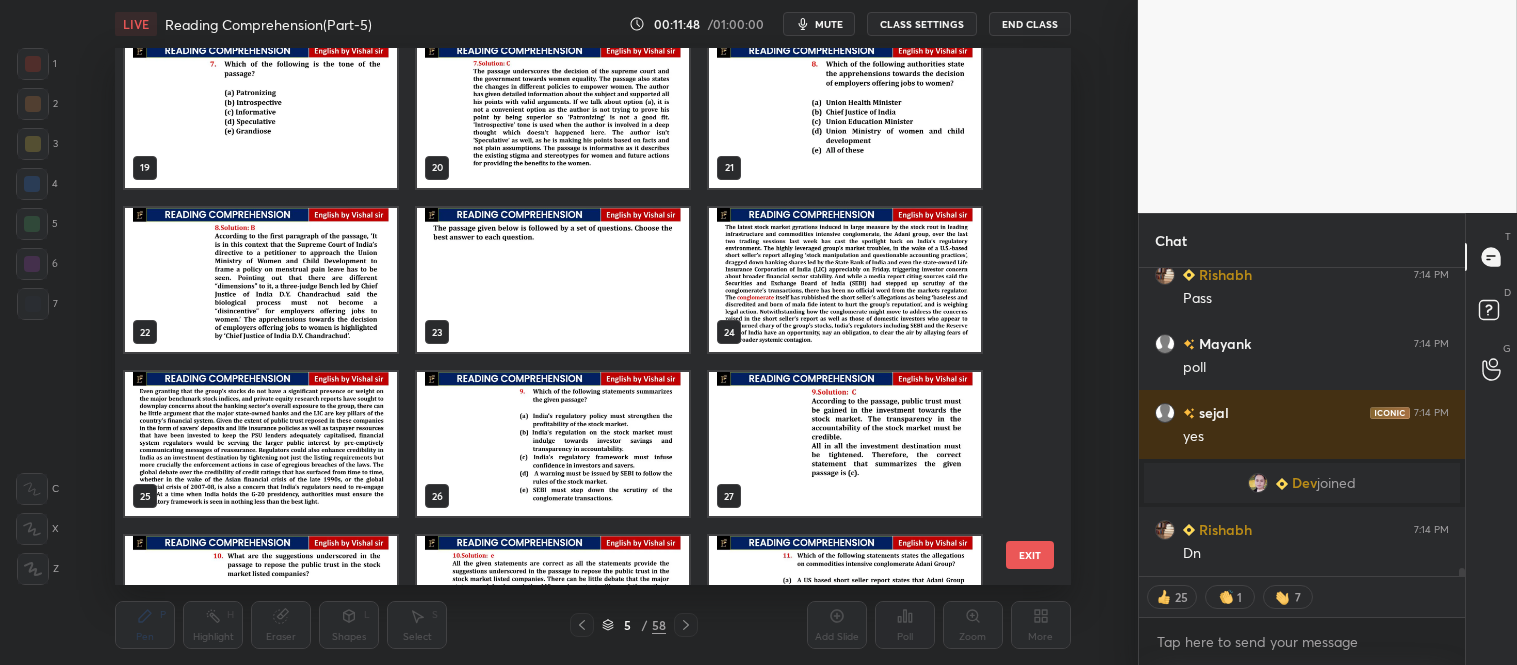 click at bounding box center (845, 115) 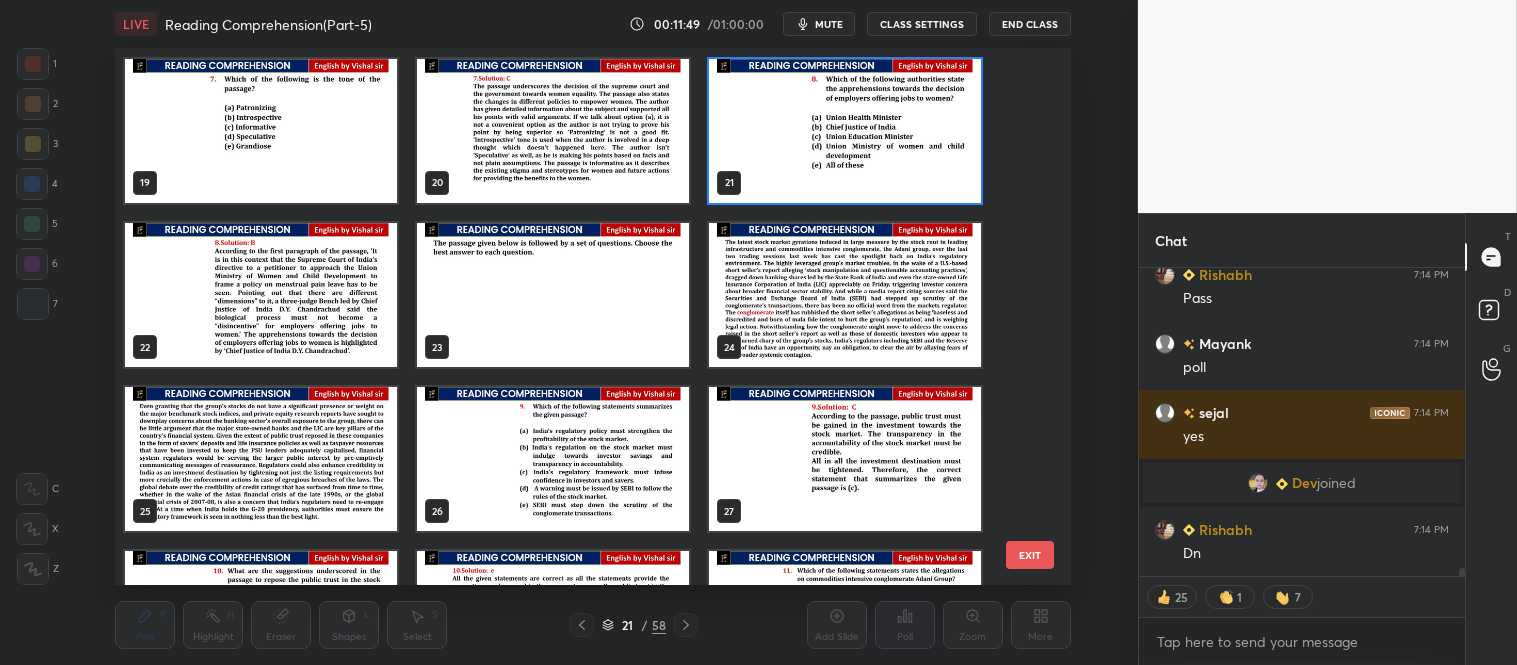 click on "19 20 21 22 23 24 25 26 27 28 29 30 31 32 33" at bounding box center (575, 317) 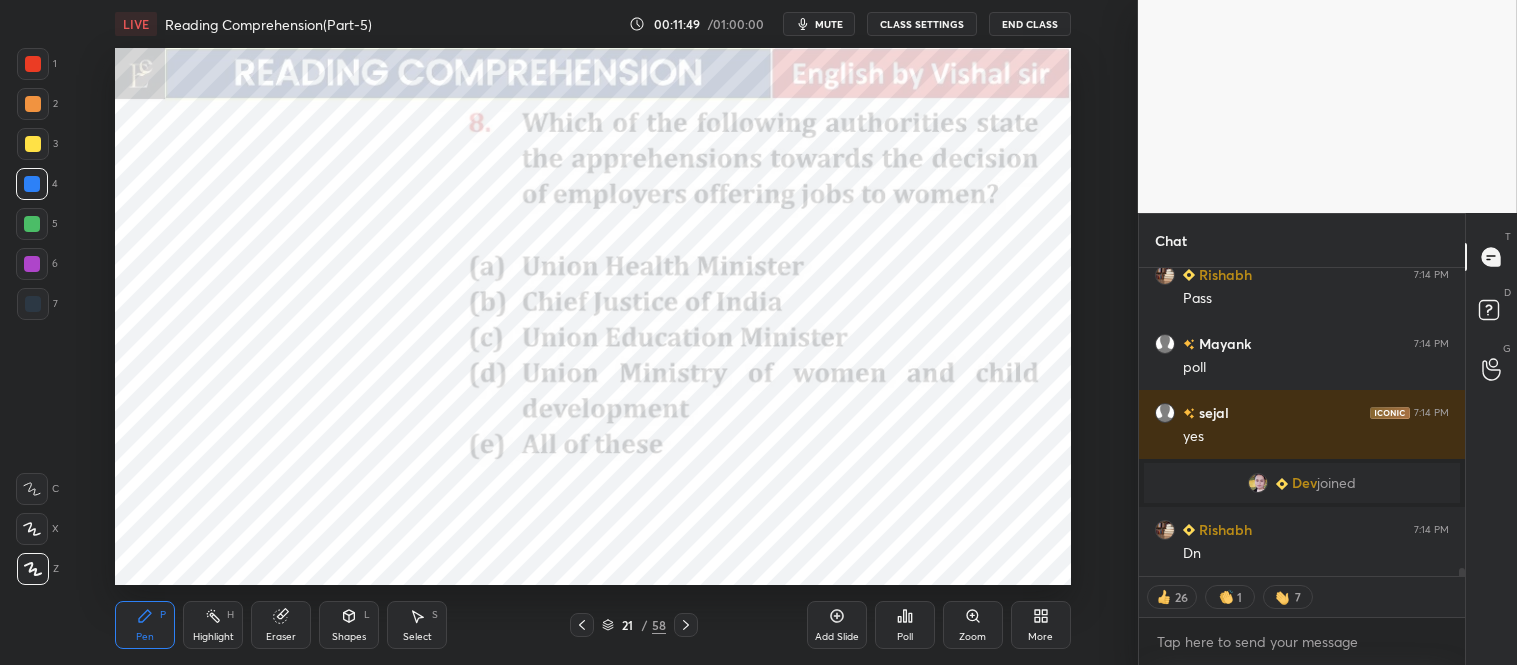 click at bounding box center (845, 130) 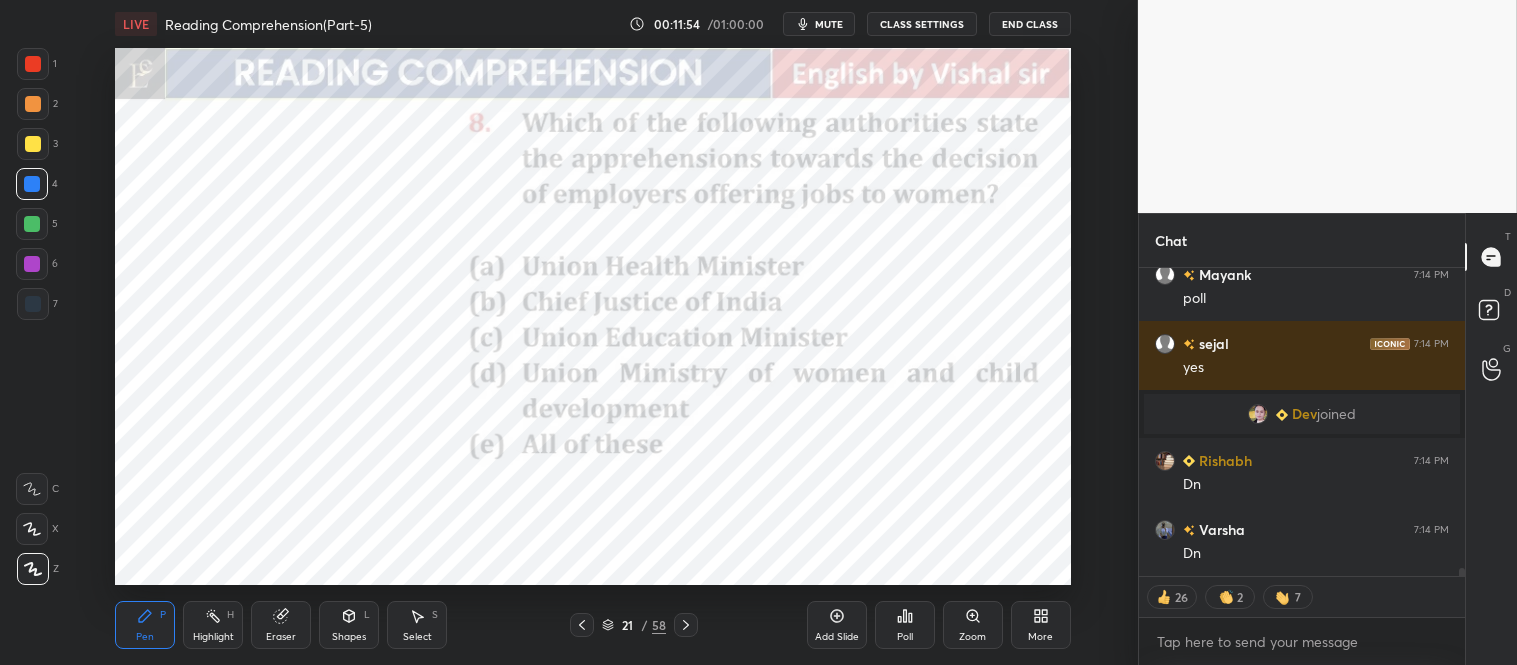 click on "Poll" at bounding box center (905, 625) 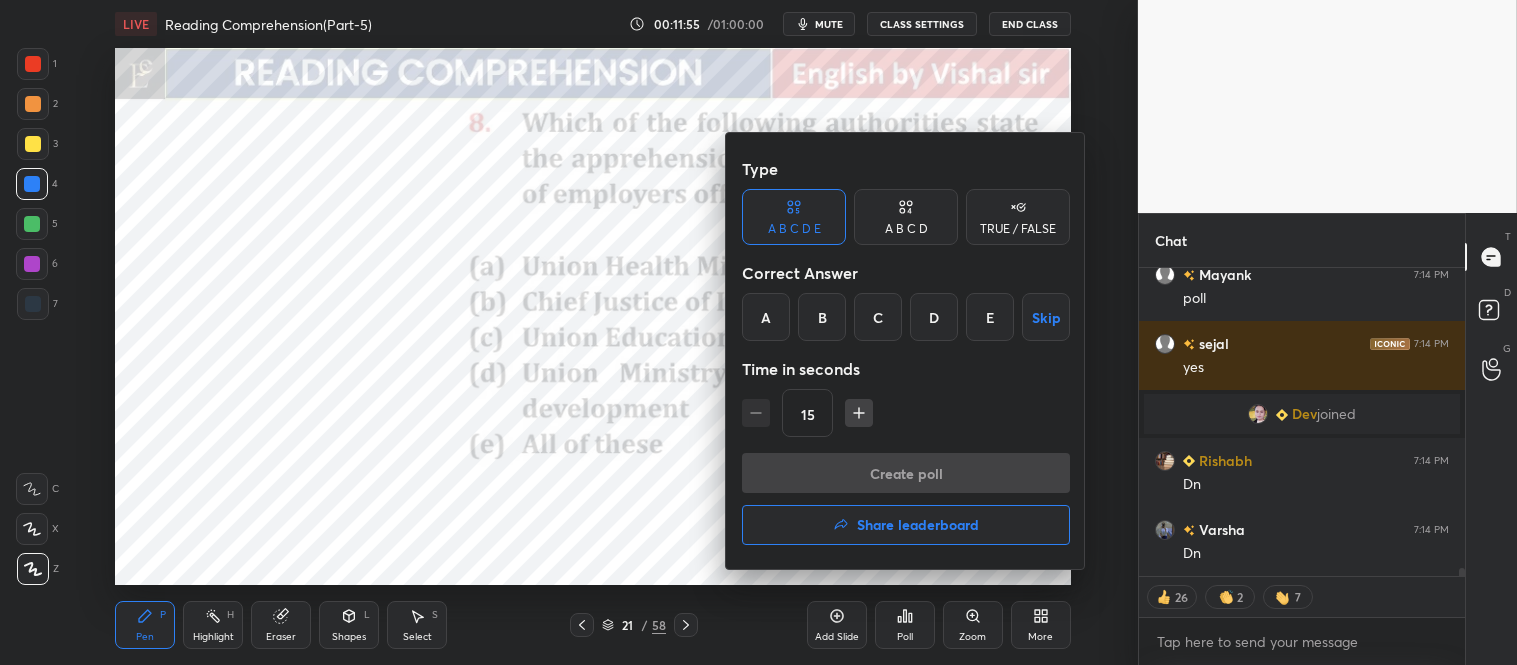 click on "B" at bounding box center (822, 317) 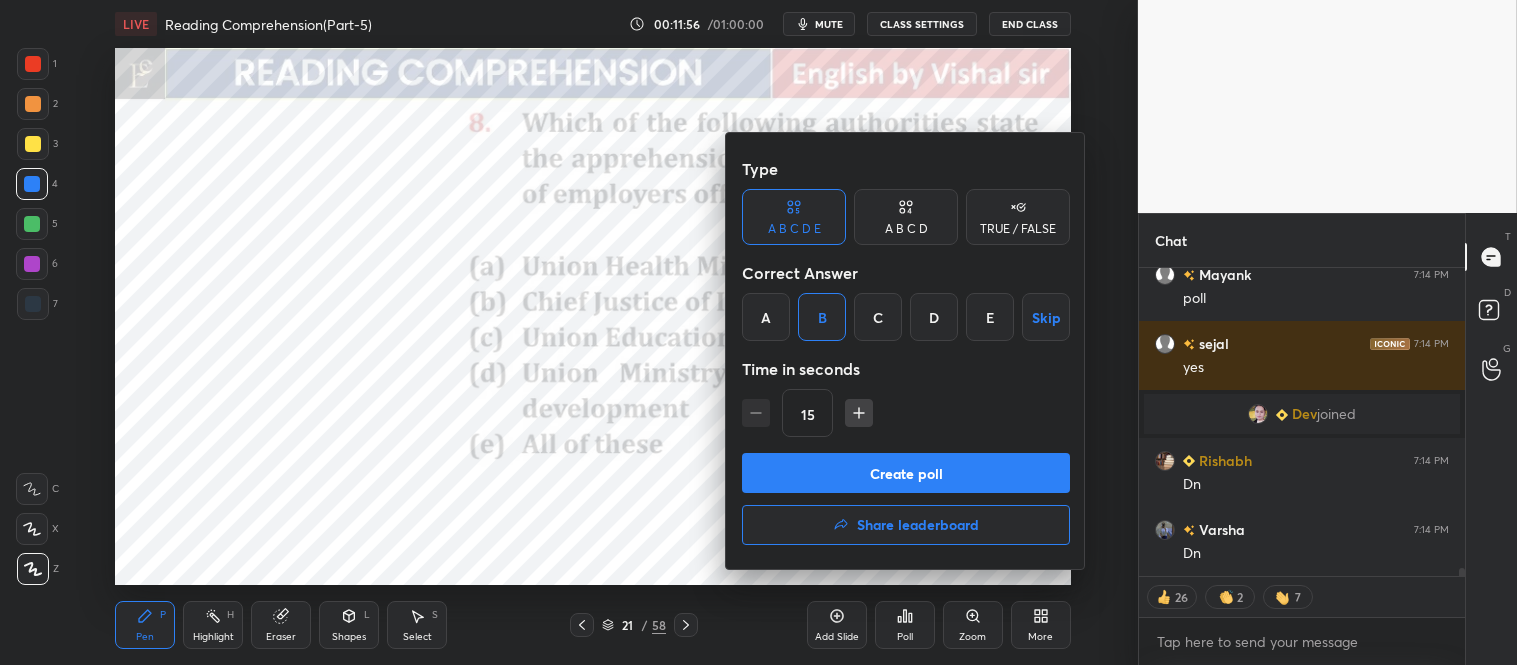 click on "Create poll" at bounding box center [906, 473] 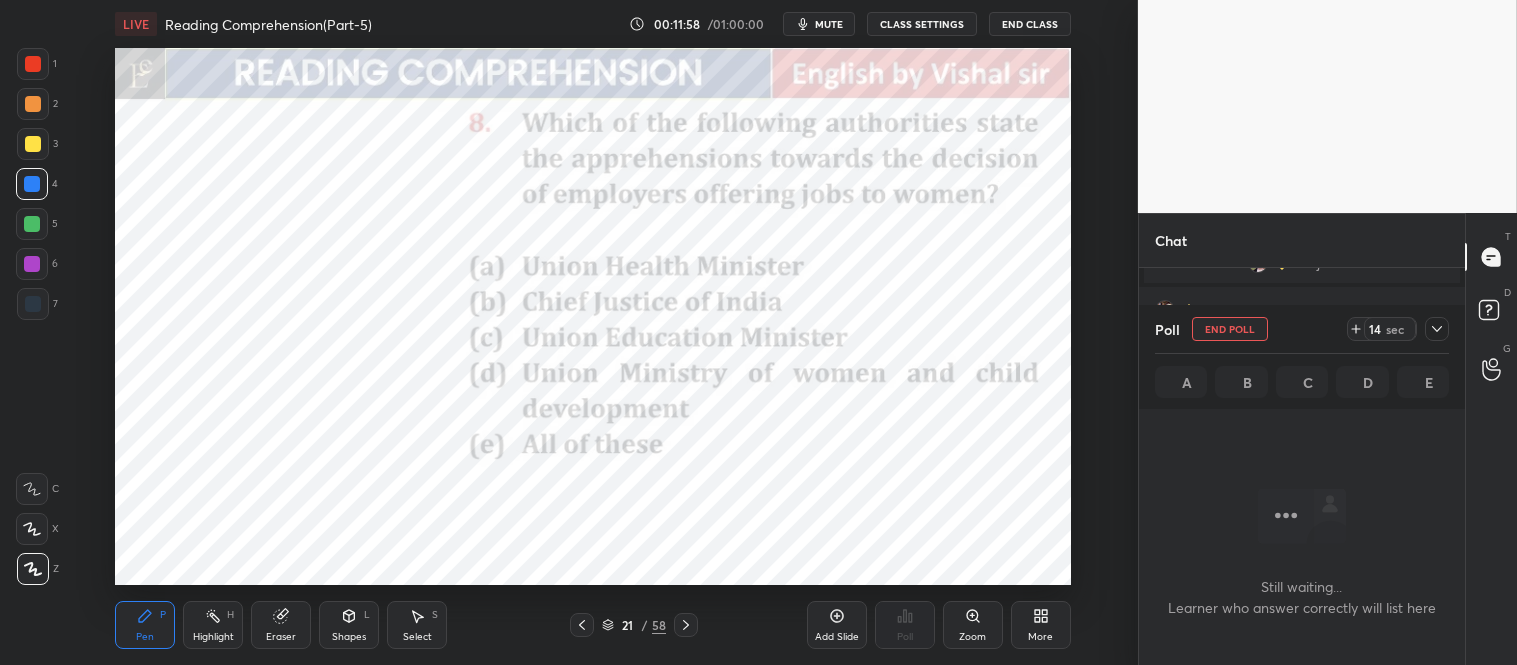 click 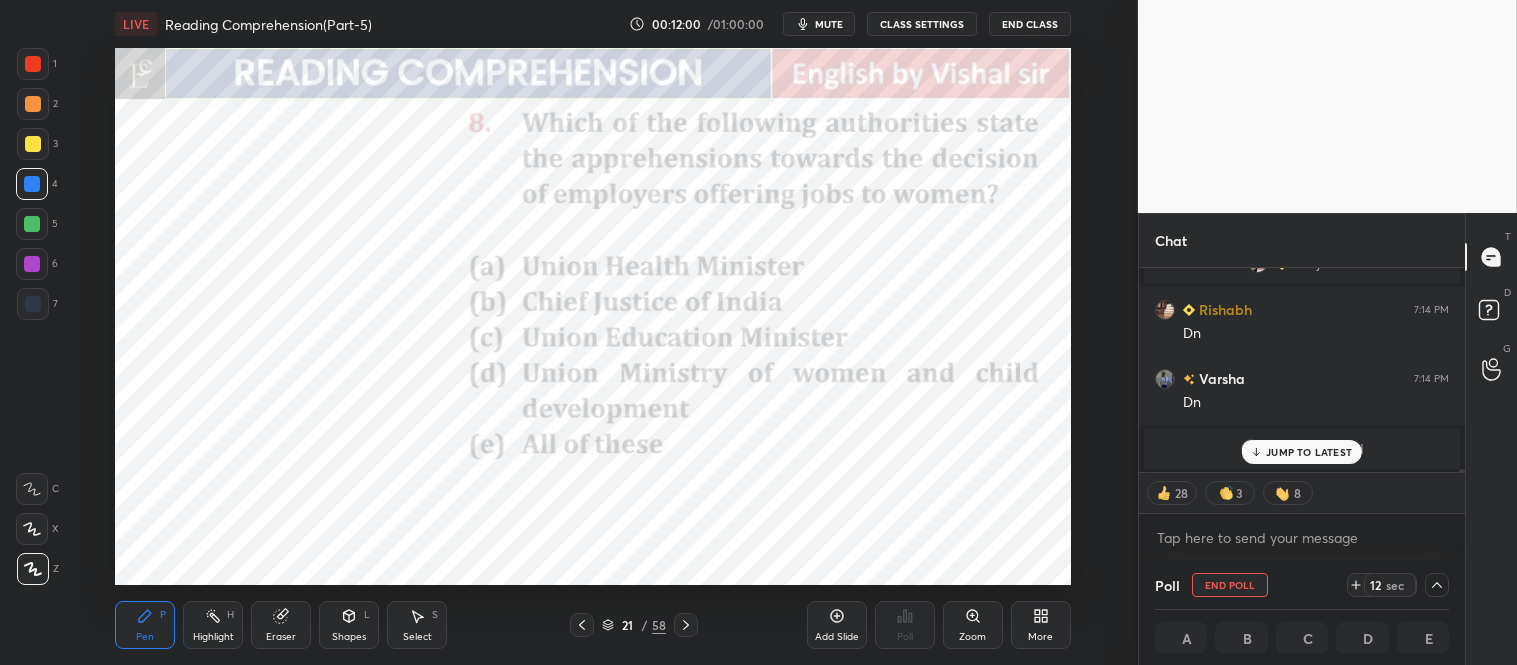 click on "JUMP TO LATEST" at bounding box center (1302, 452) 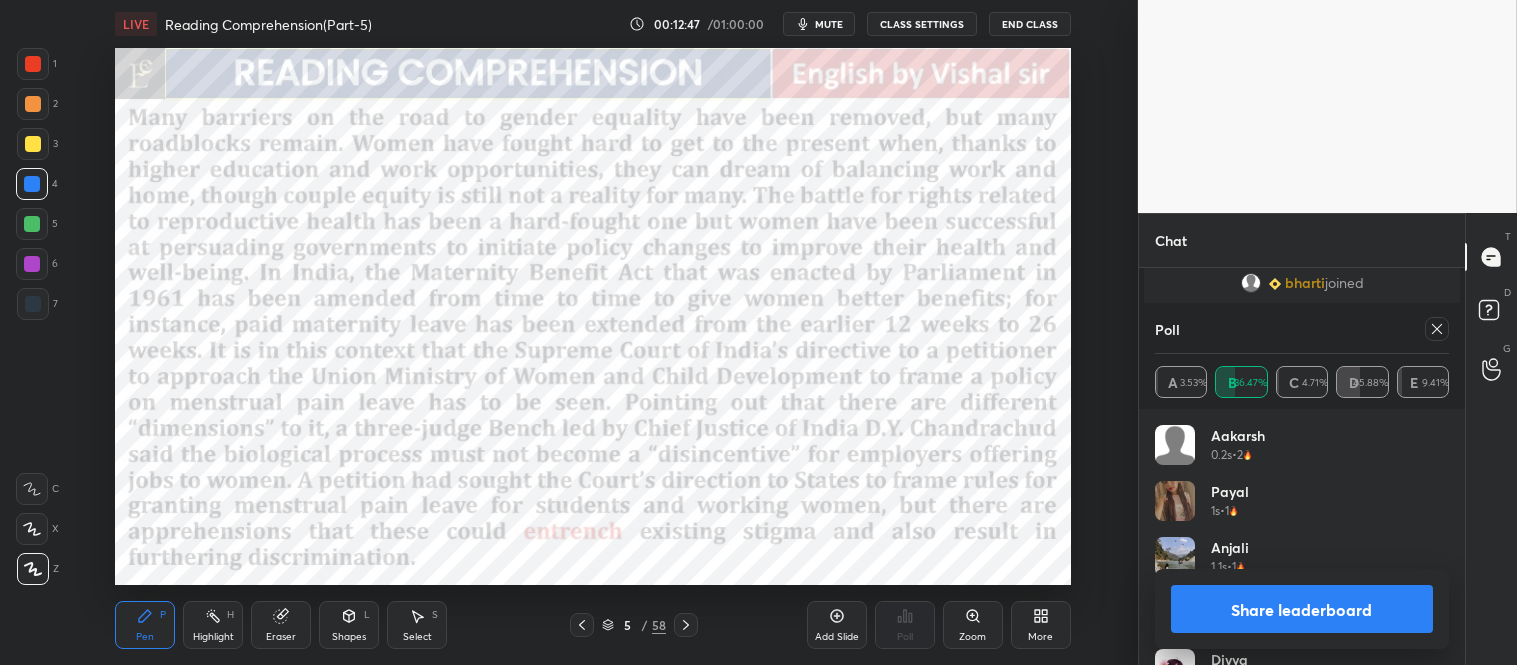 scroll, scrollTop: 12131, scrollLeft: 0, axis: vertical 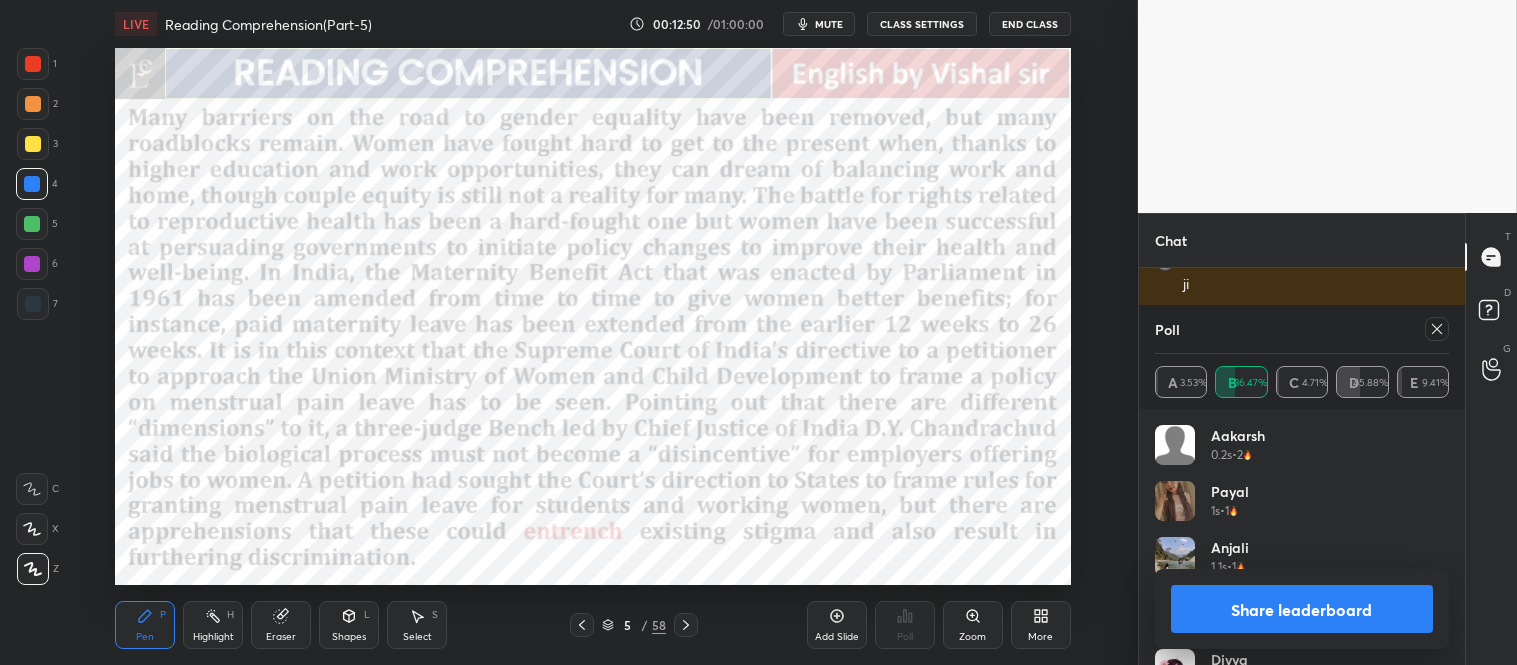 click 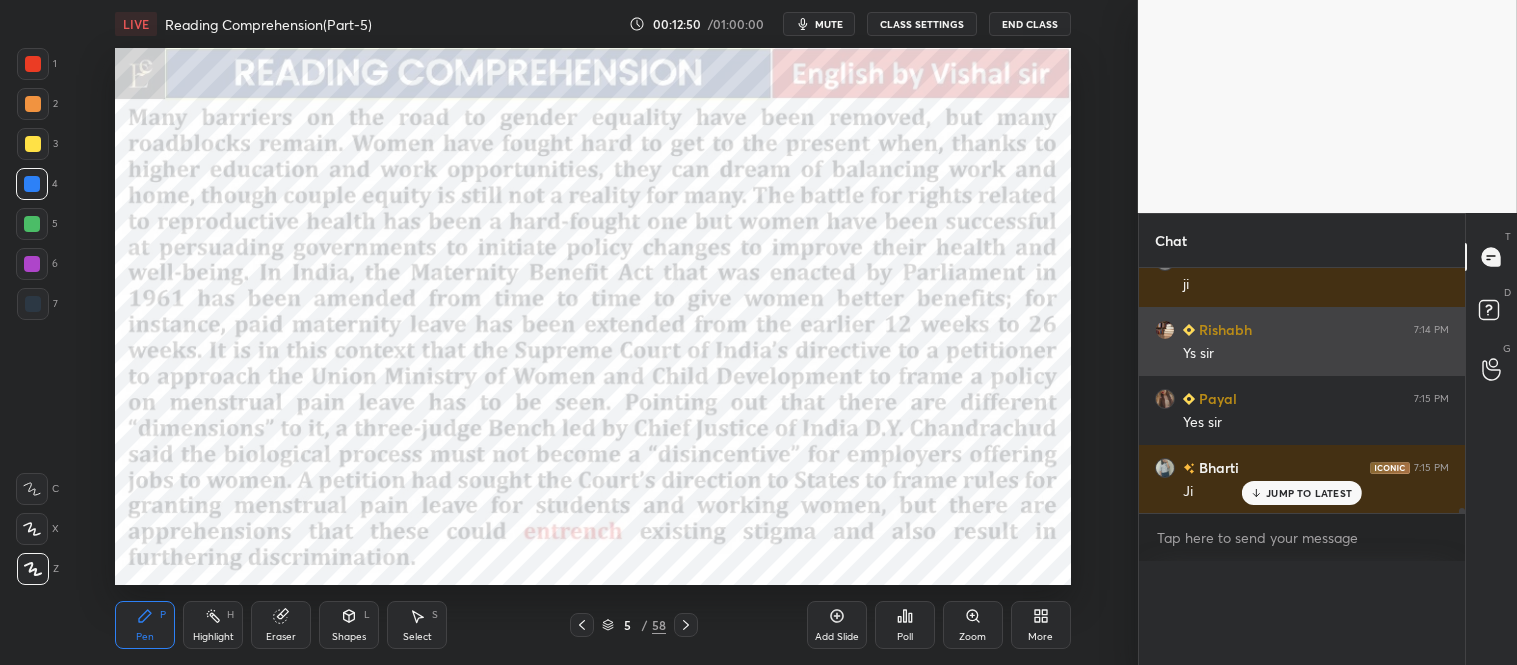 scroll, scrollTop: 1, scrollLeft: 6, axis: both 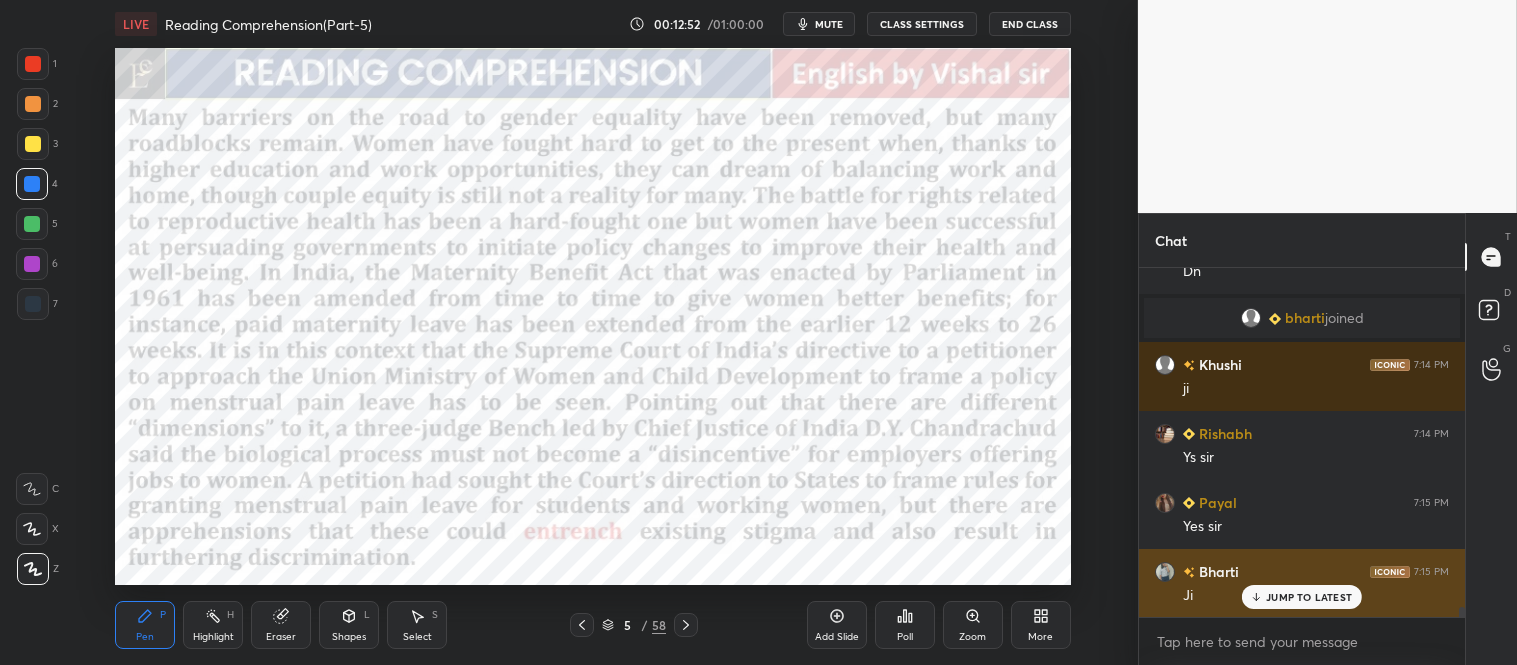 click on "JUMP TO LATEST" at bounding box center [1302, 597] 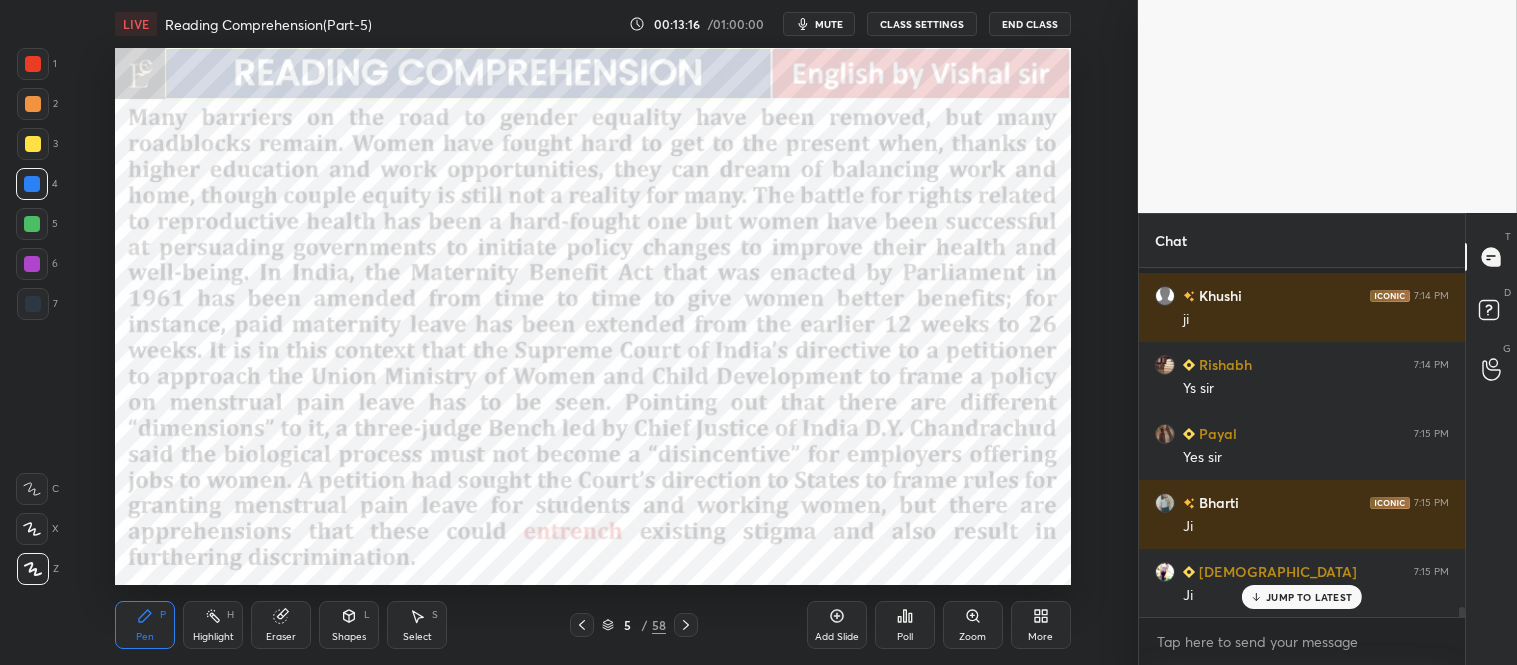 scroll, scrollTop: 12165, scrollLeft: 0, axis: vertical 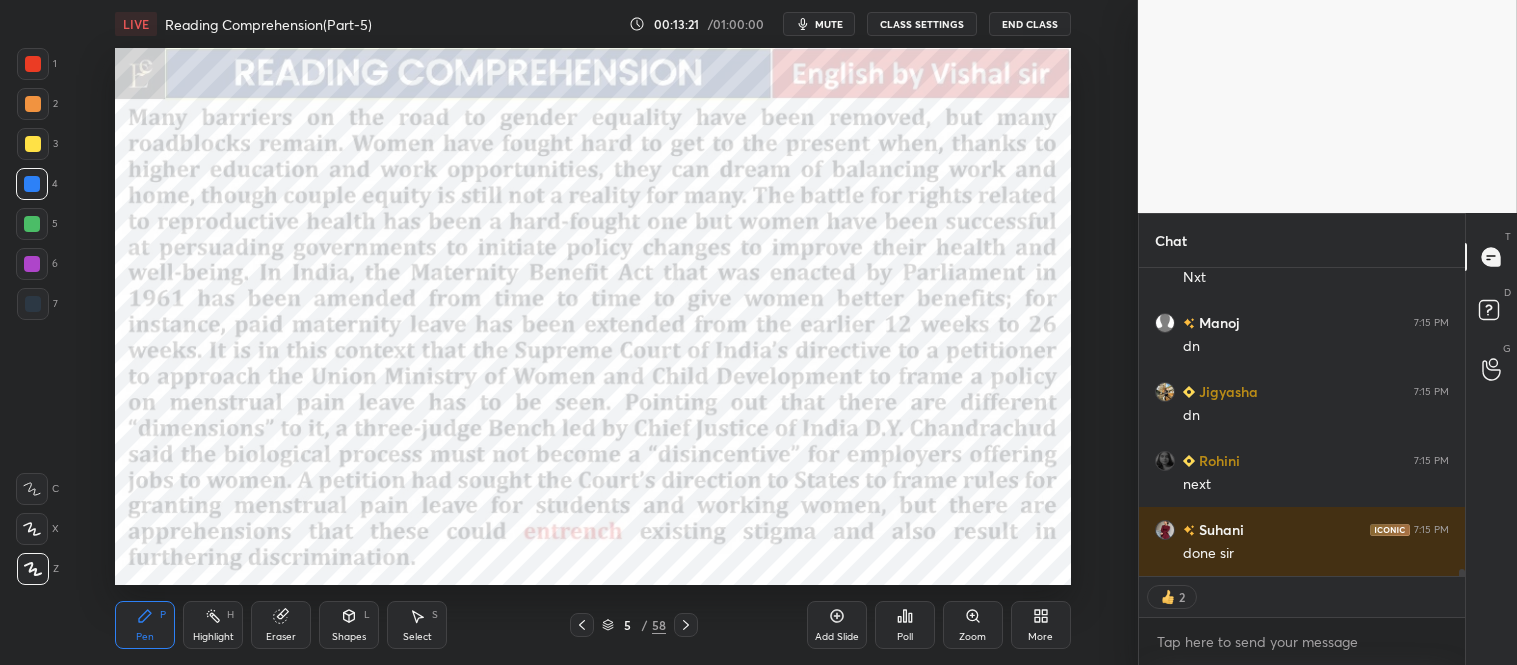 click 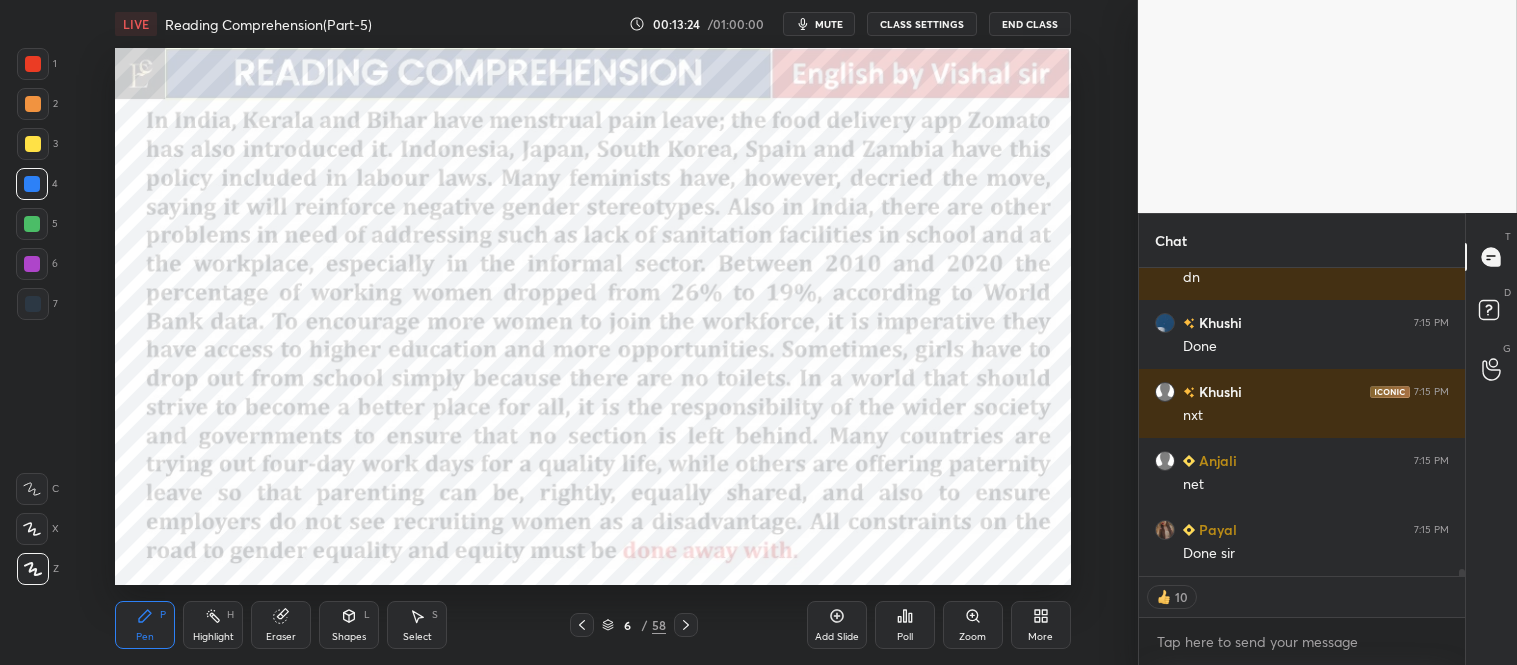 scroll, scrollTop: 13173, scrollLeft: 0, axis: vertical 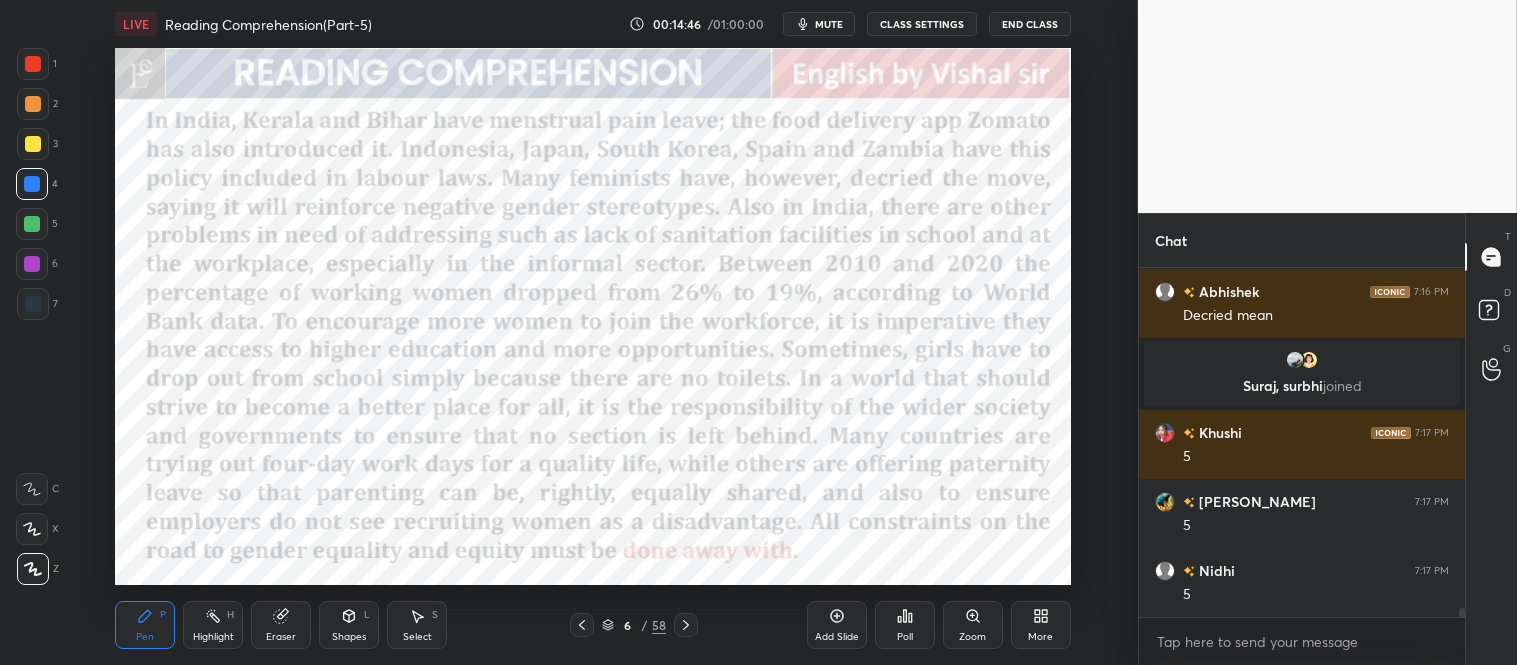 click 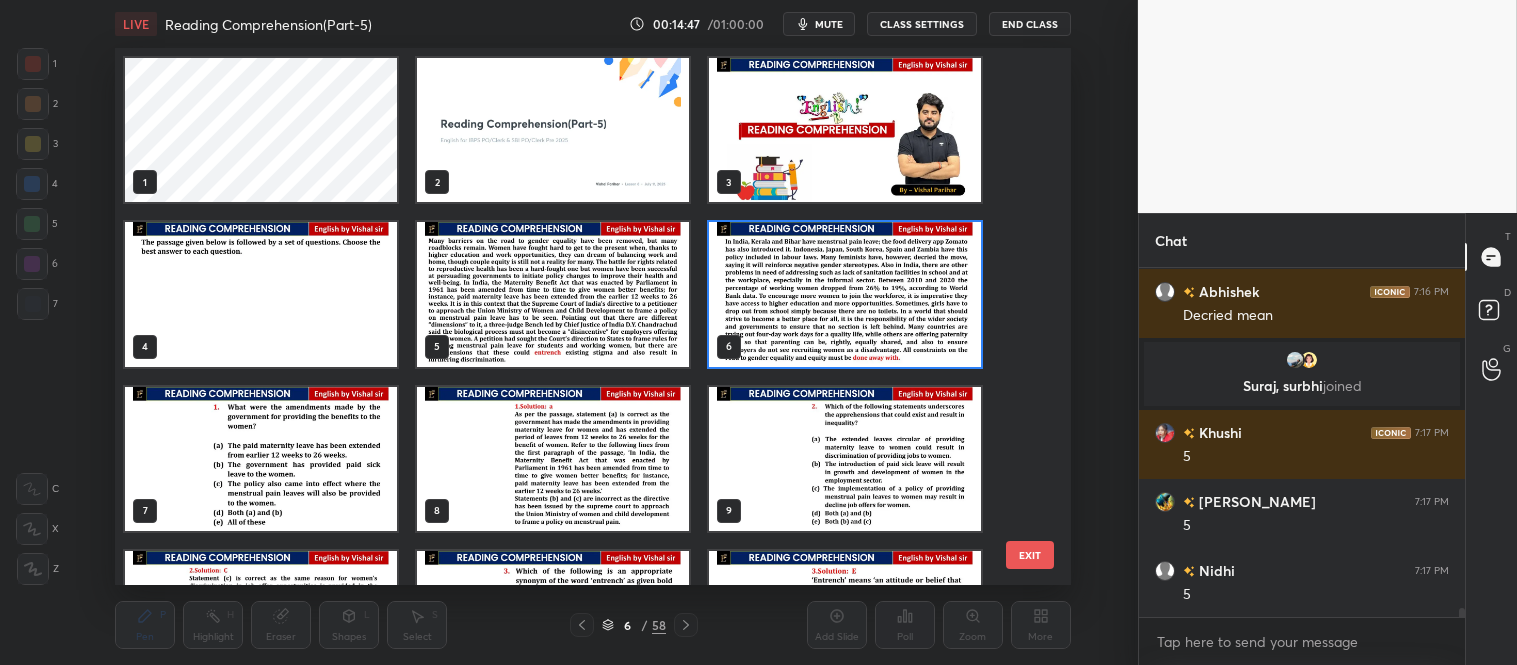scroll, scrollTop: 6, scrollLeft: 11, axis: both 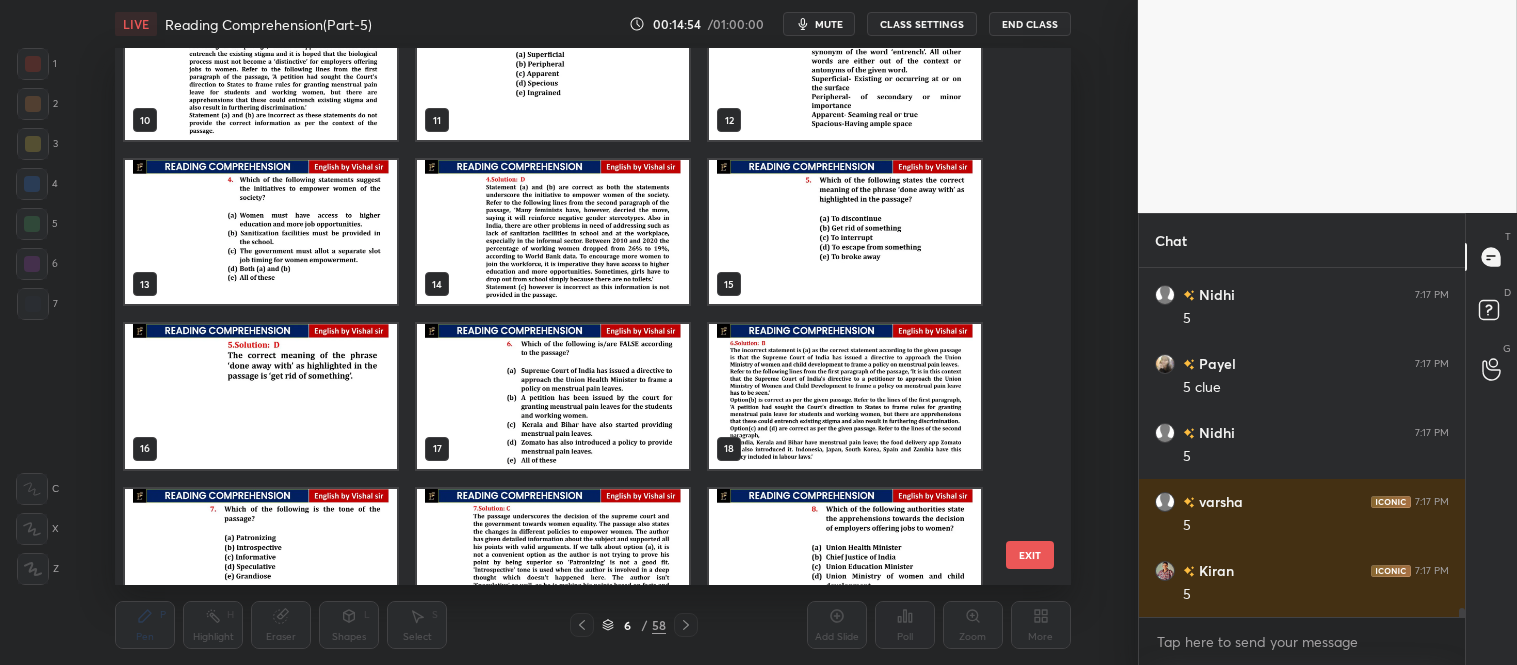 click at bounding box center (845, 232) 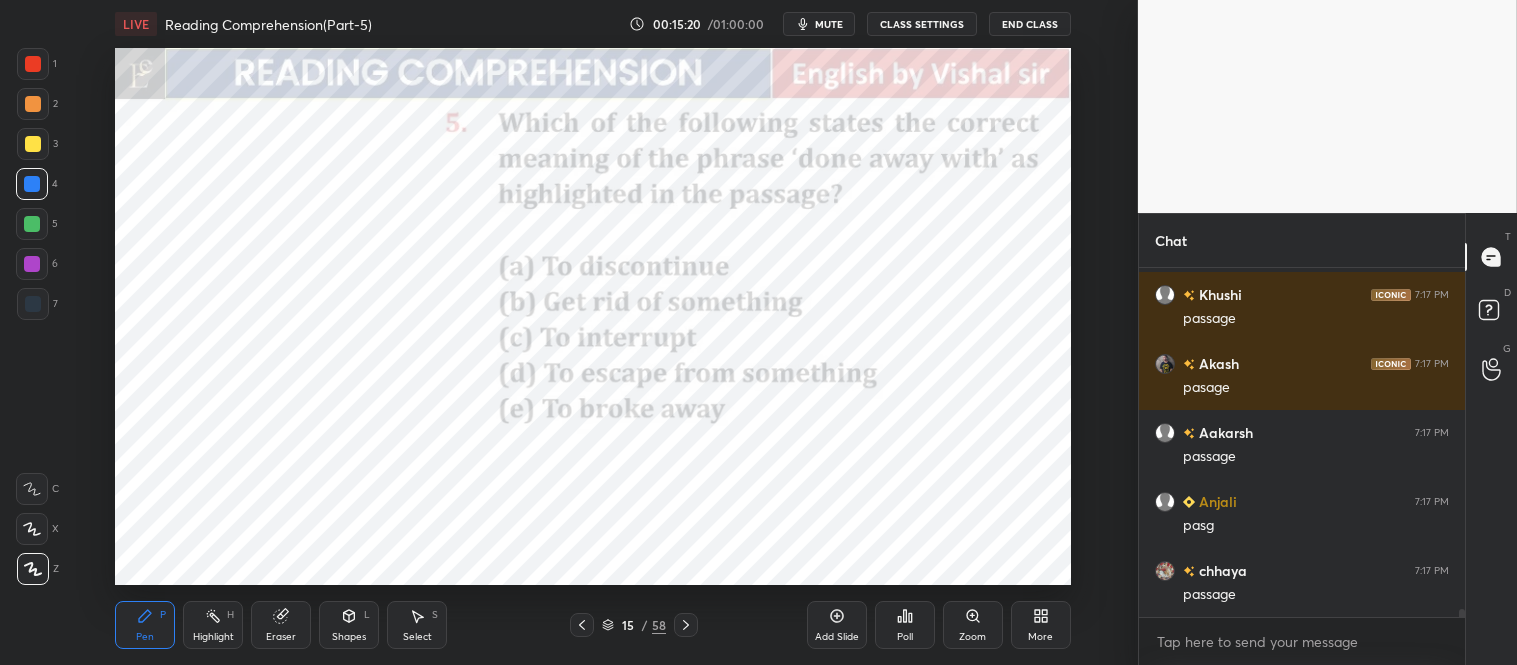 scroll, scrollTop: 14100, scrollLeft: 0, axis: vertical 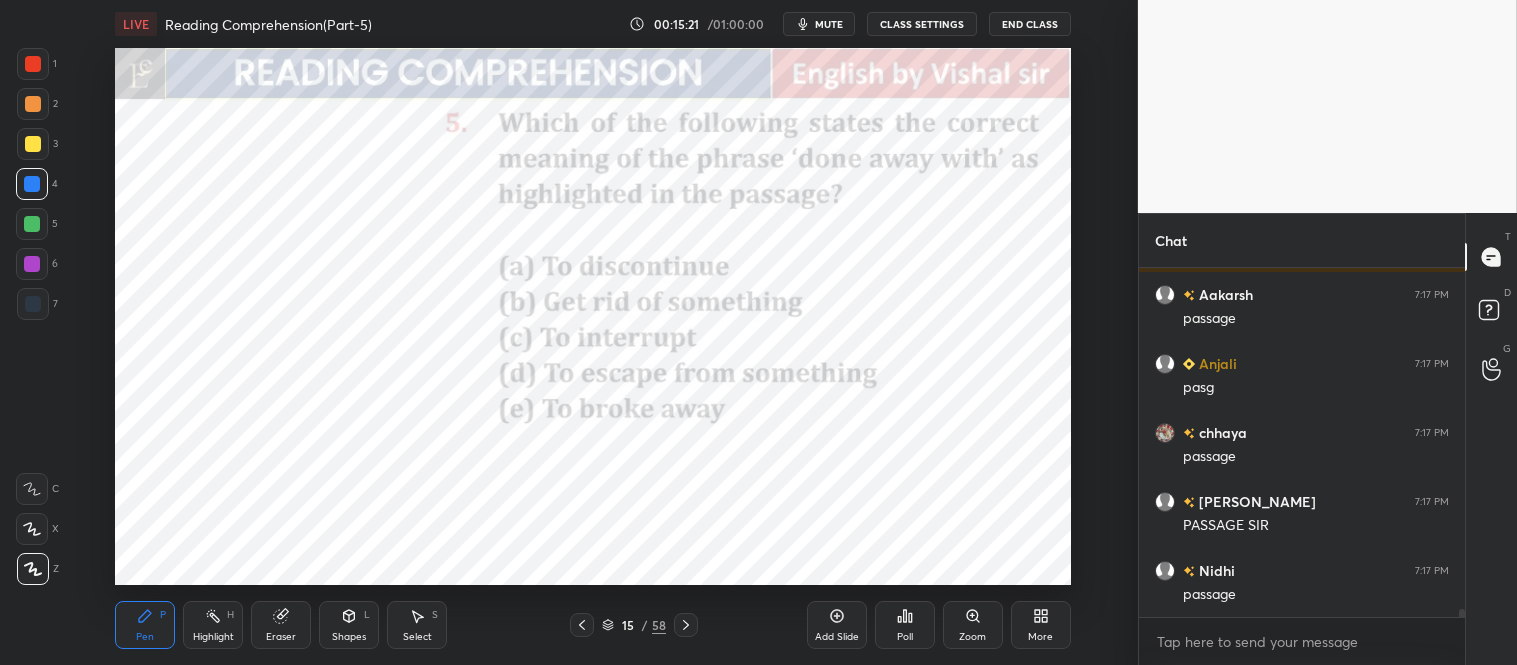 click 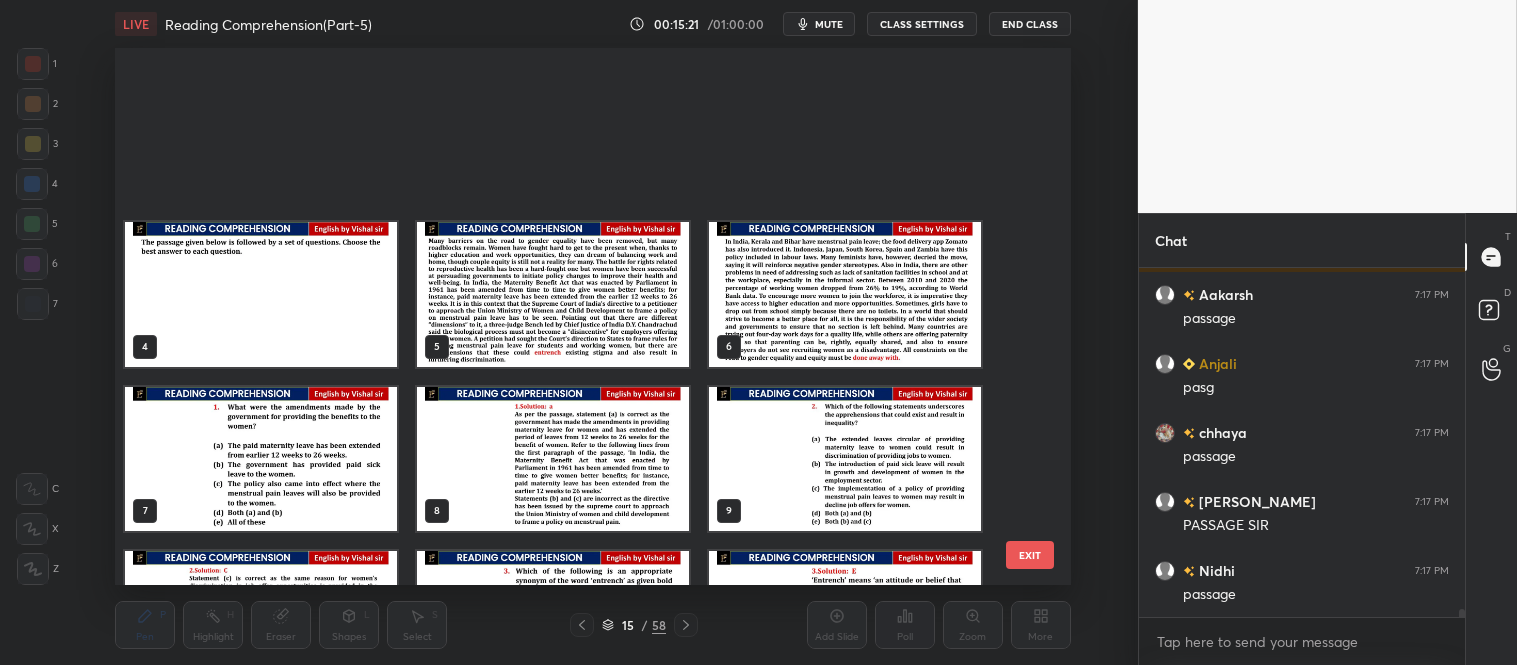 scroll, scrollTop: 283, scrollLeft: 0, axis: vertical 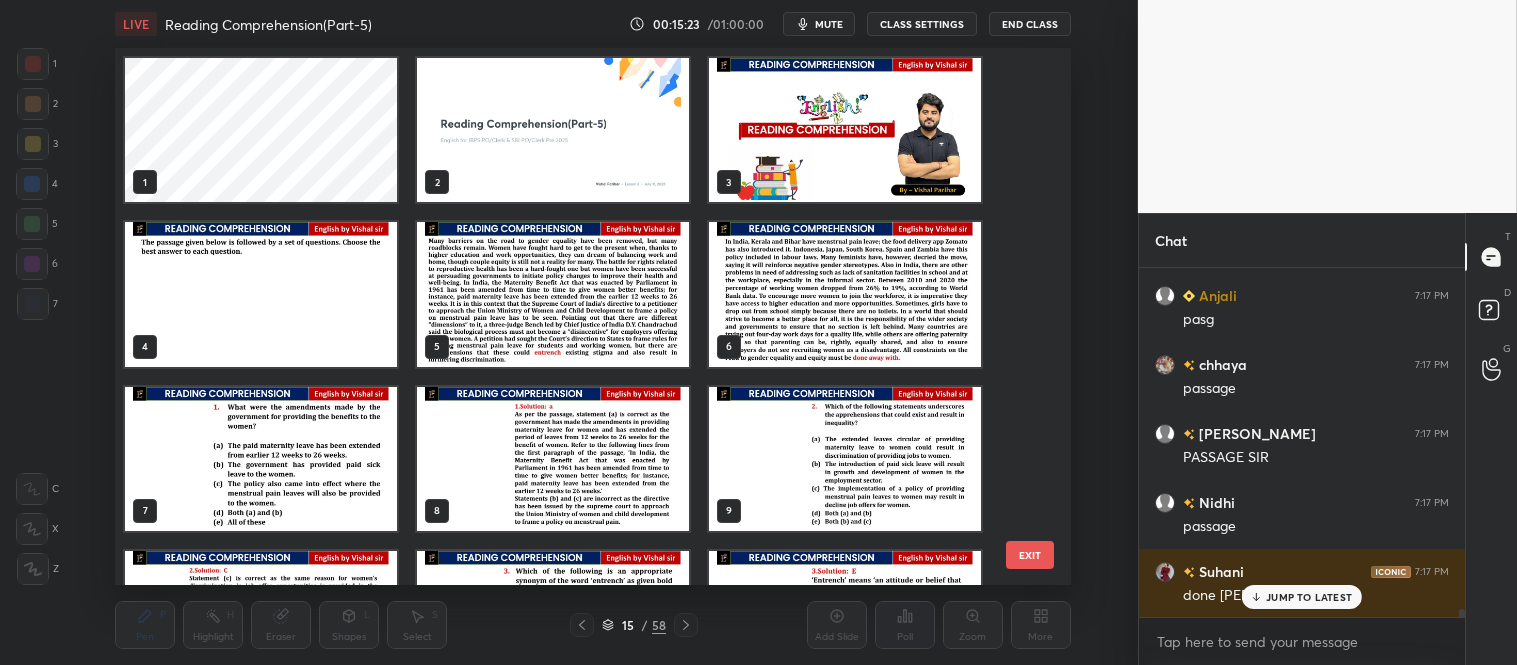 click at bounding box center (845, 294) 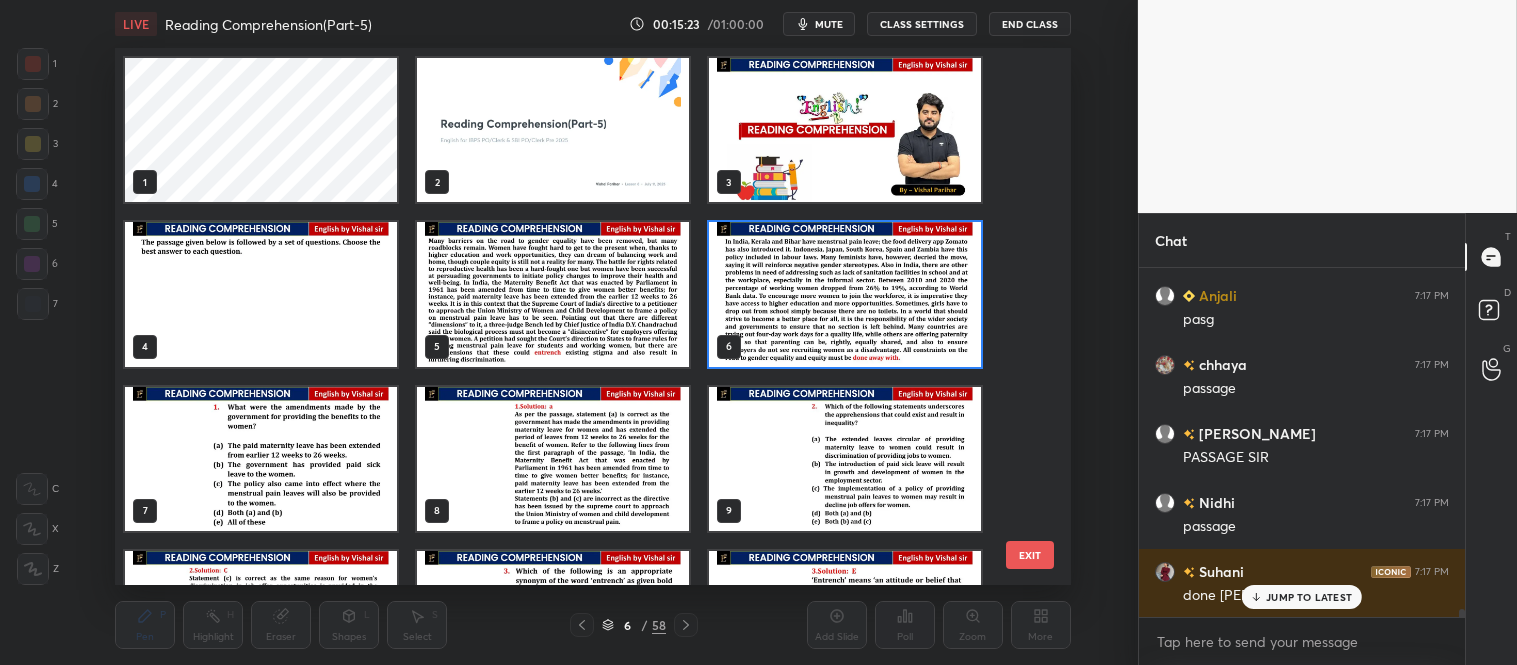 click at bounding box center [845, 294] 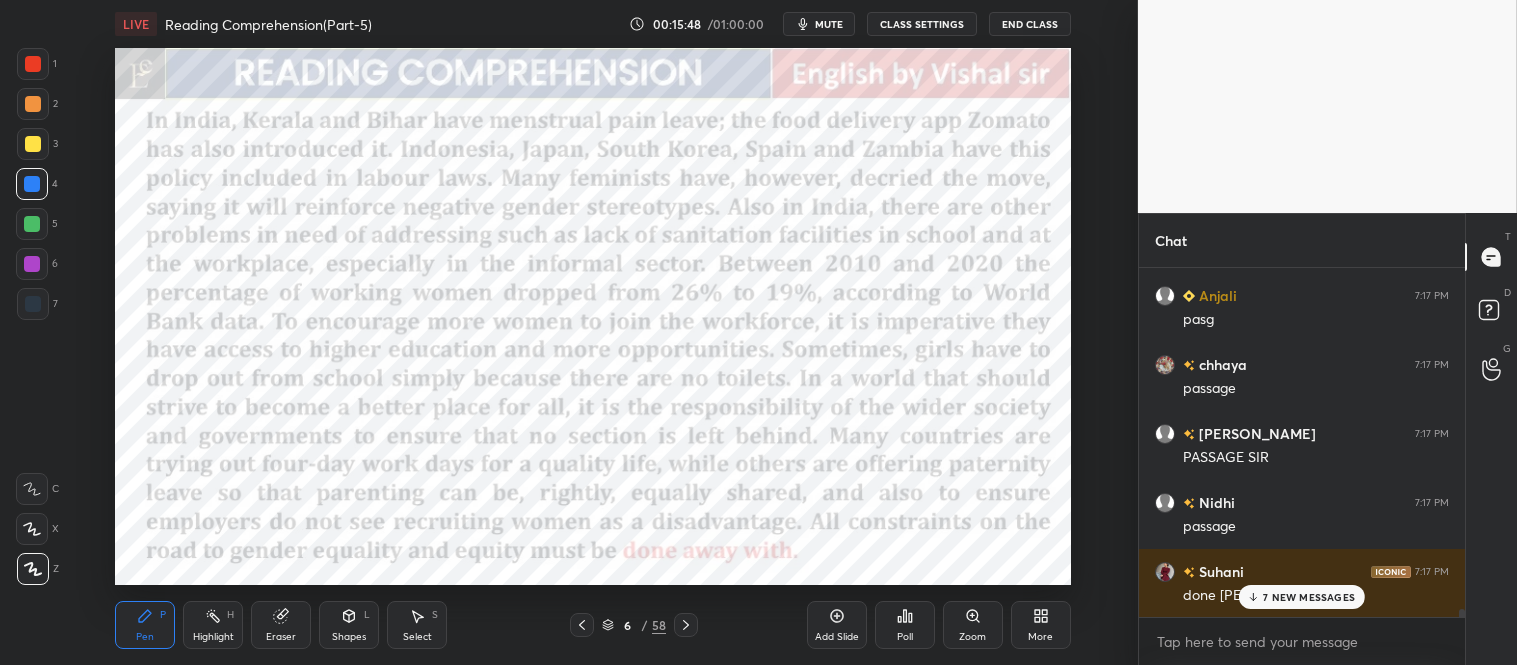 scroll, scrollTop: 14648, scrollLeft: 0, axis: vertical 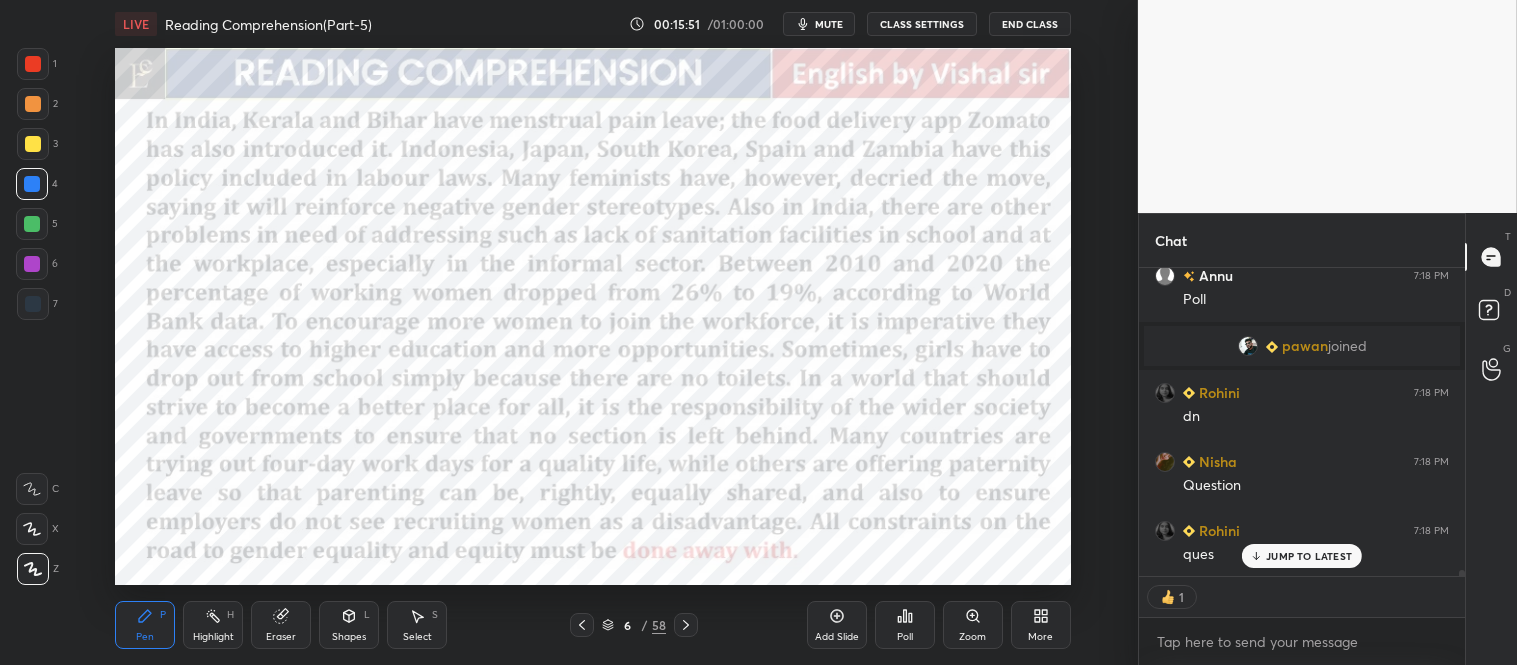 click 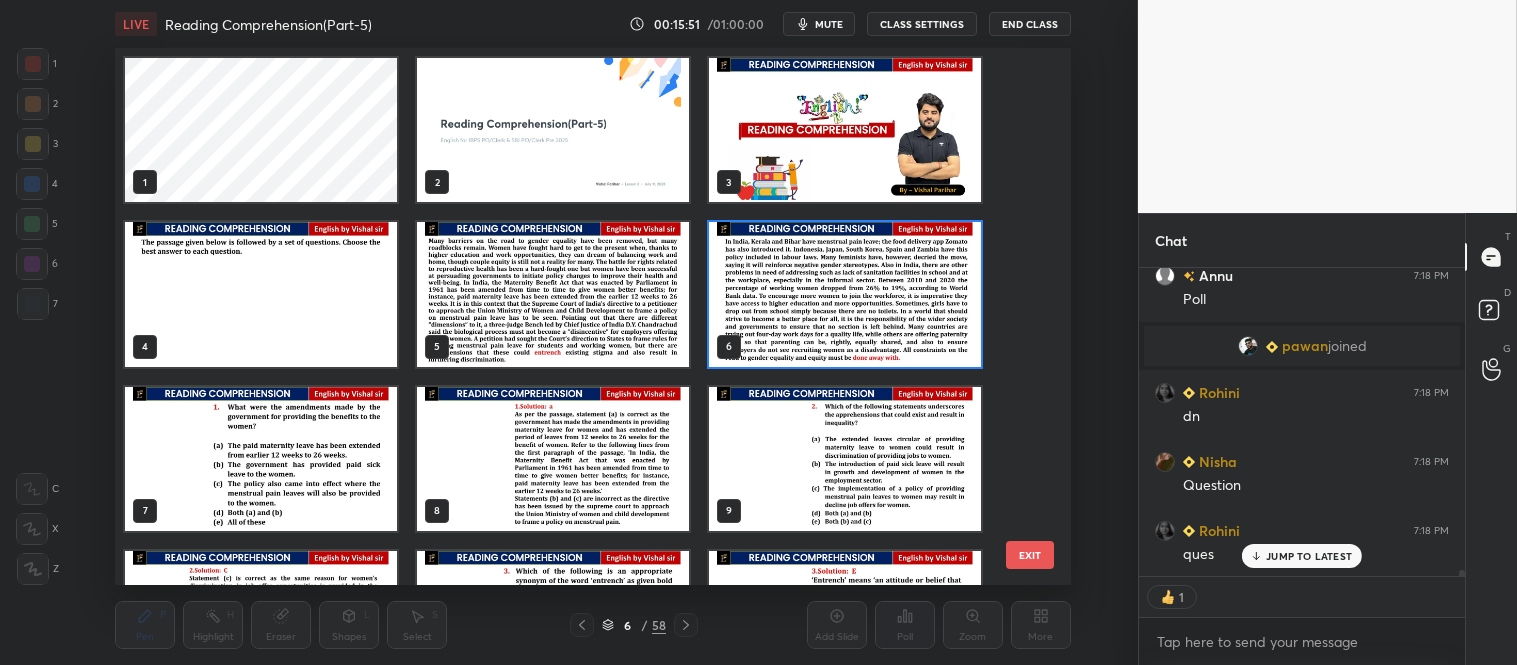 scroll, scrollTop: 6, scrollLeft: 11, axis: both 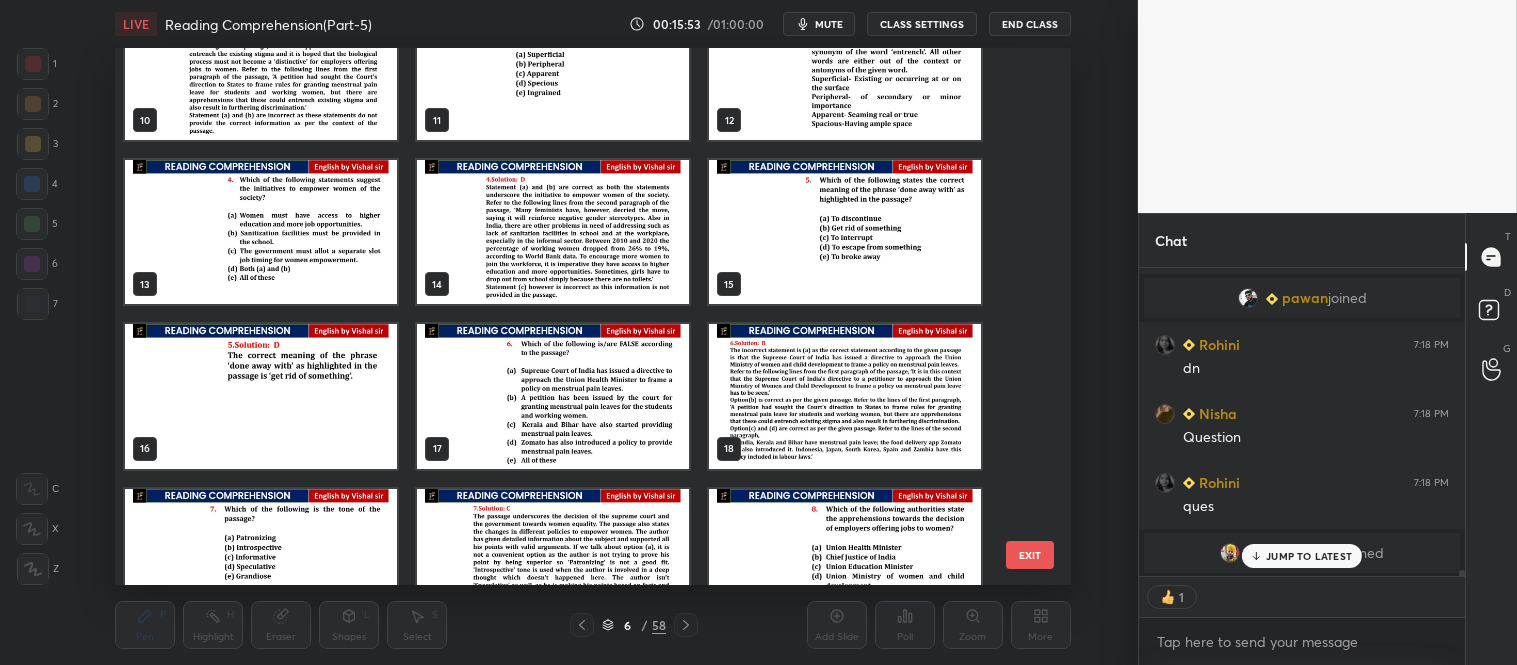 click at bounding box center (845, 232) 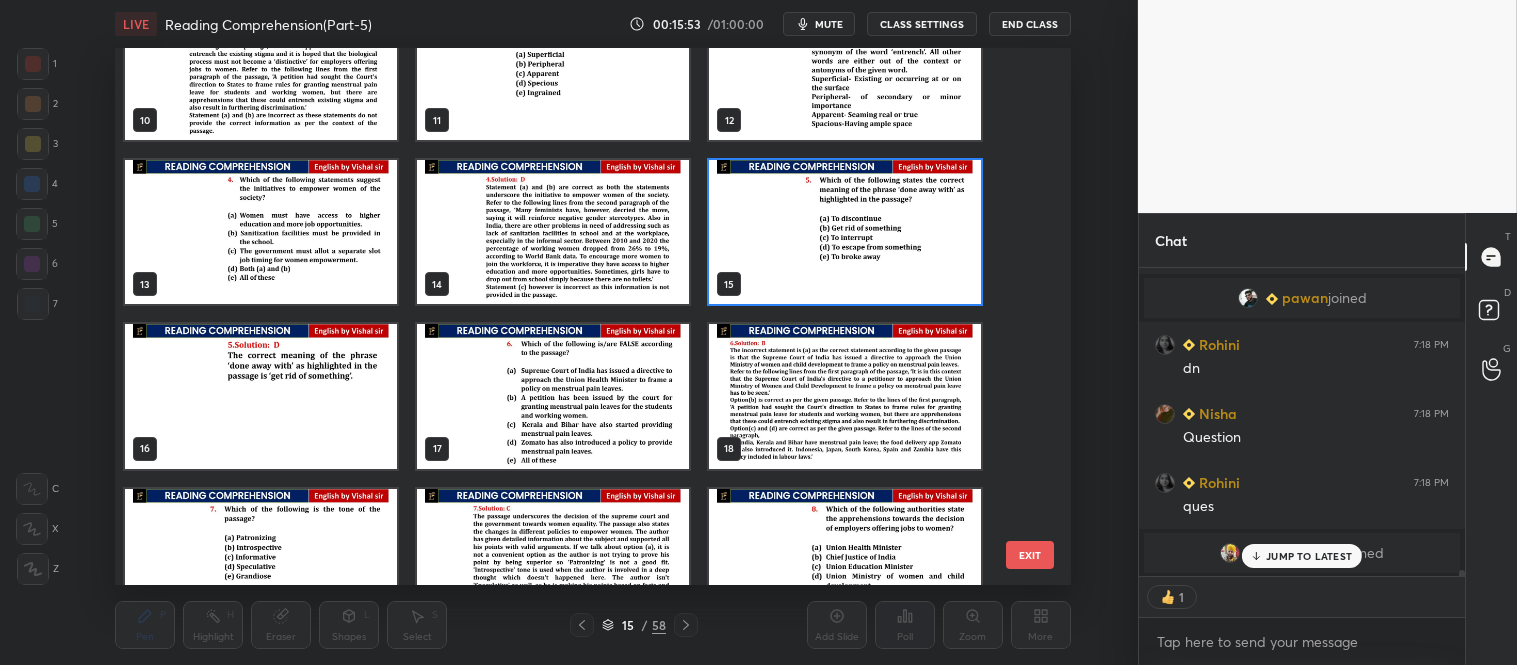 click at bounding box center [845, 232] 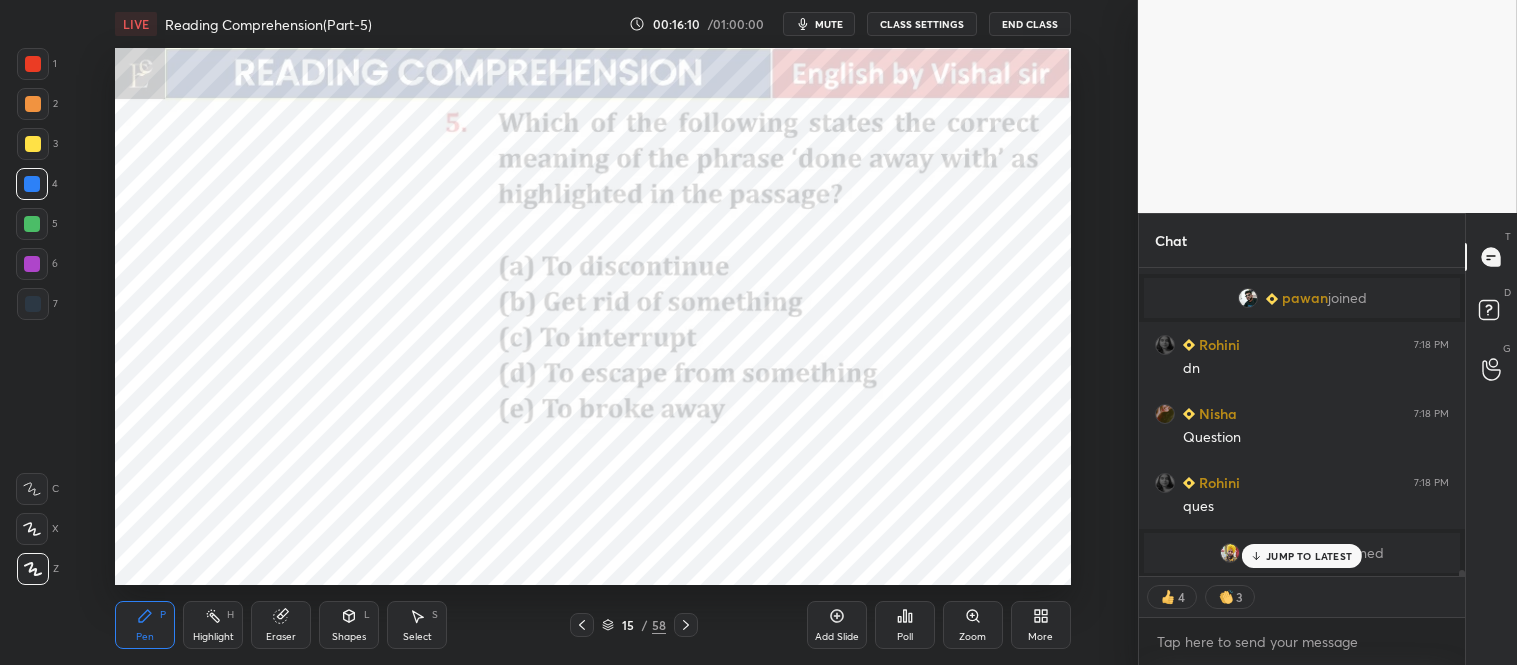 click on "Poll" at bounding box center (905, 625) 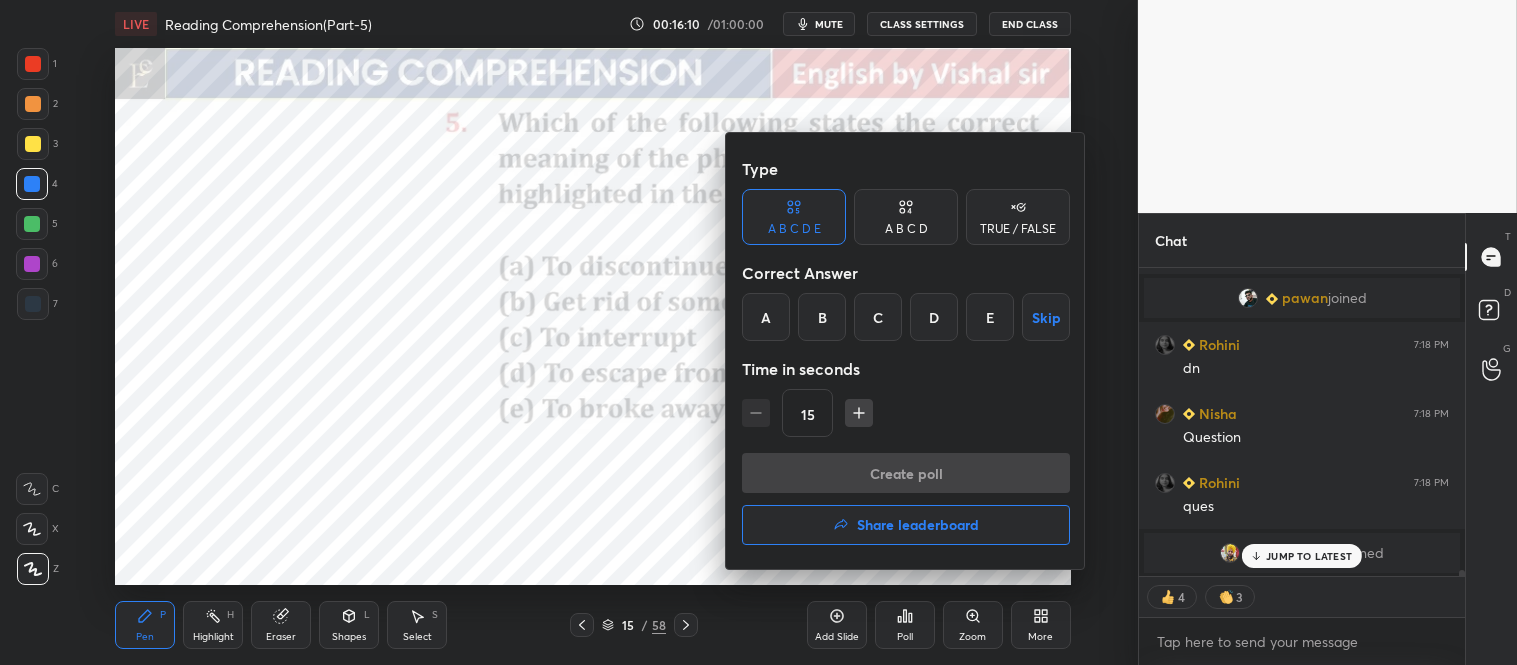 scroll, scrollTop: 14875, scrollLeft: 0, axis: vertical 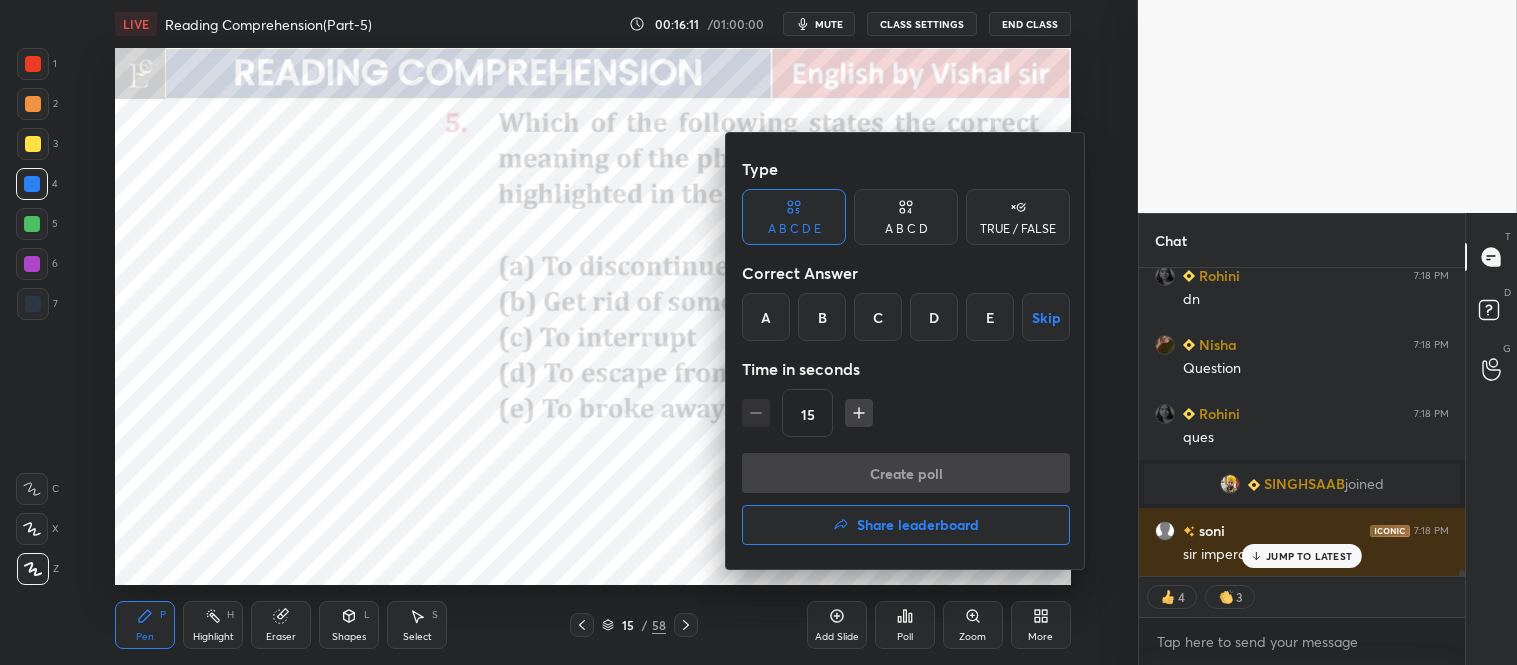 click on "B" at bounding box center (822, 317) 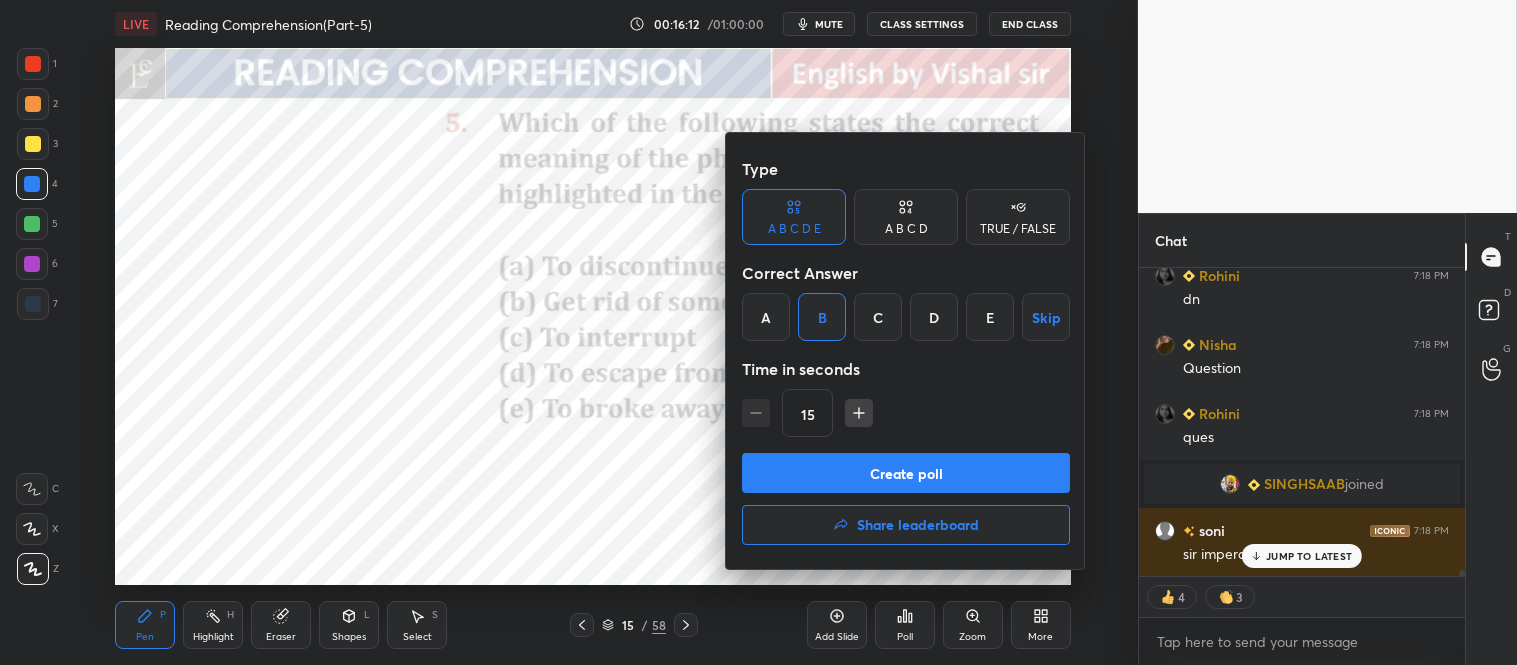 click on "Create poll" at bounding box center [906, 473] 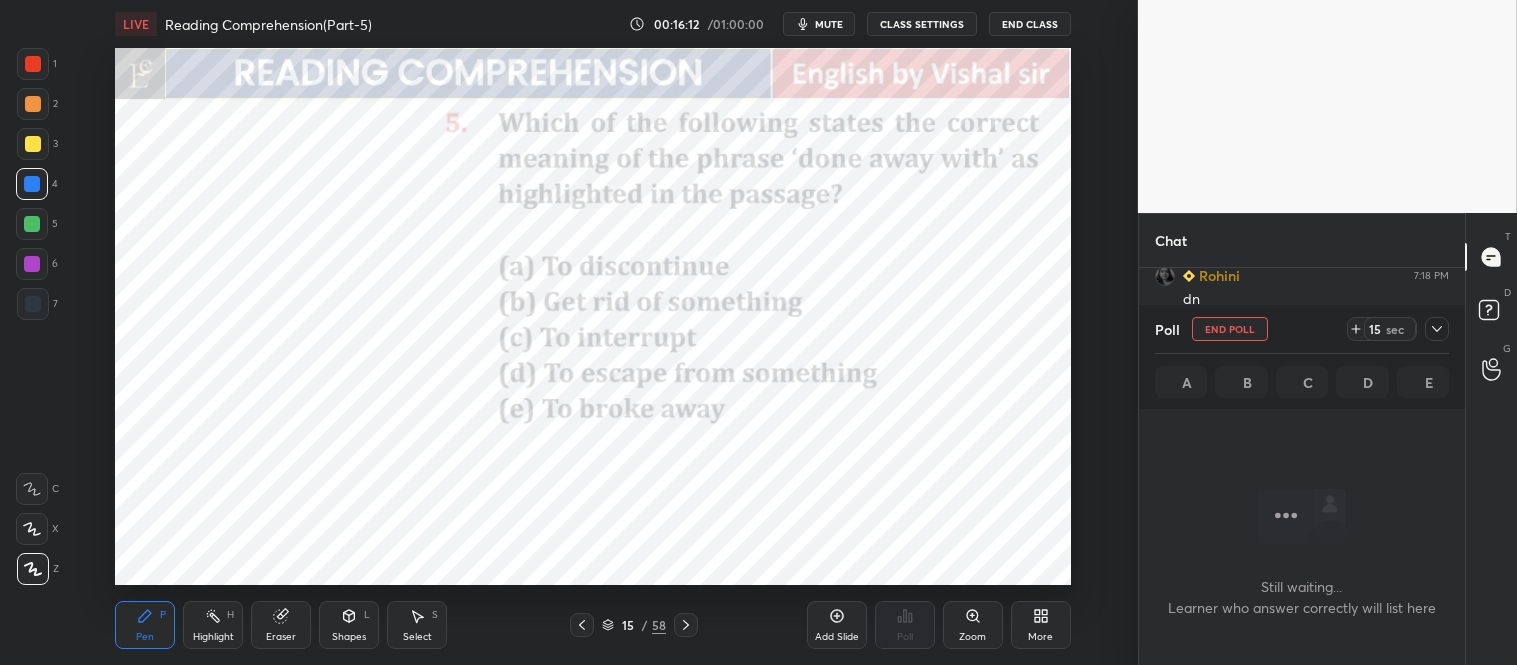 scroll, scrollTop: 250, scrollLeft: 320, axis: both 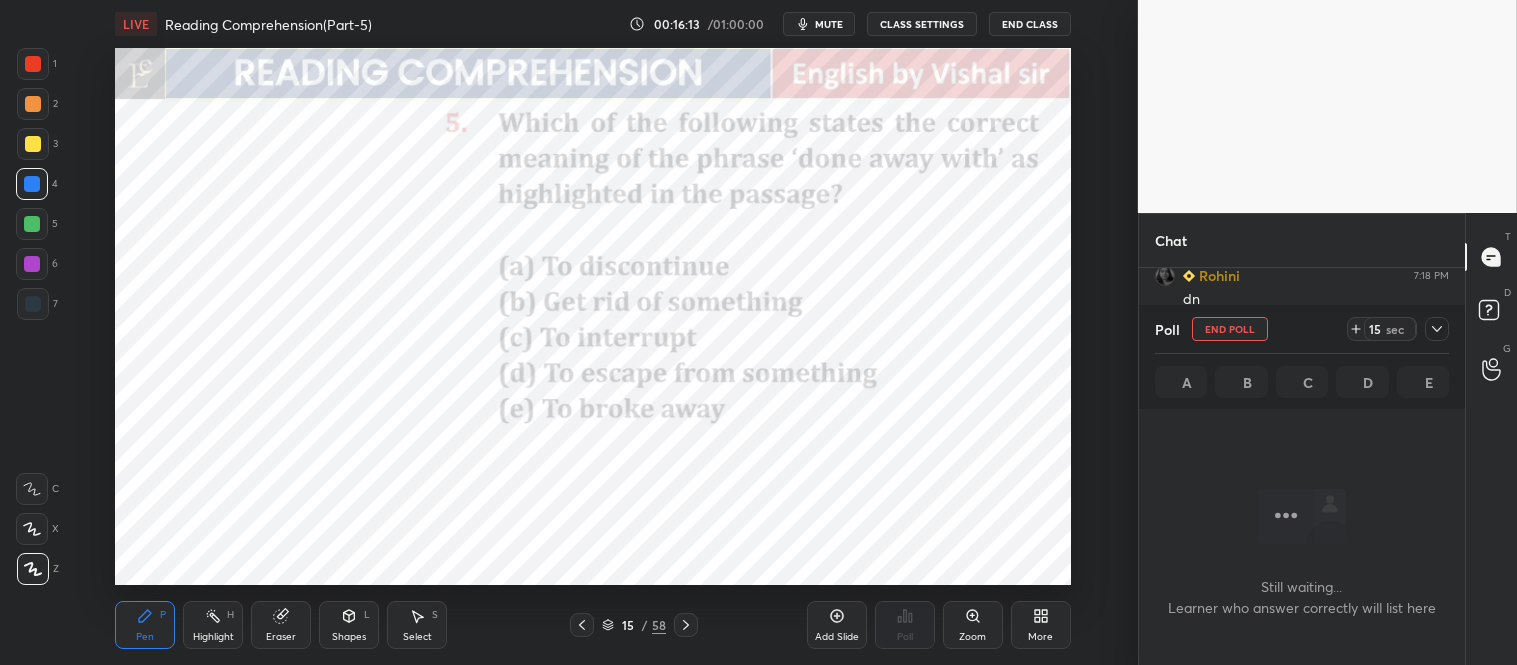 click 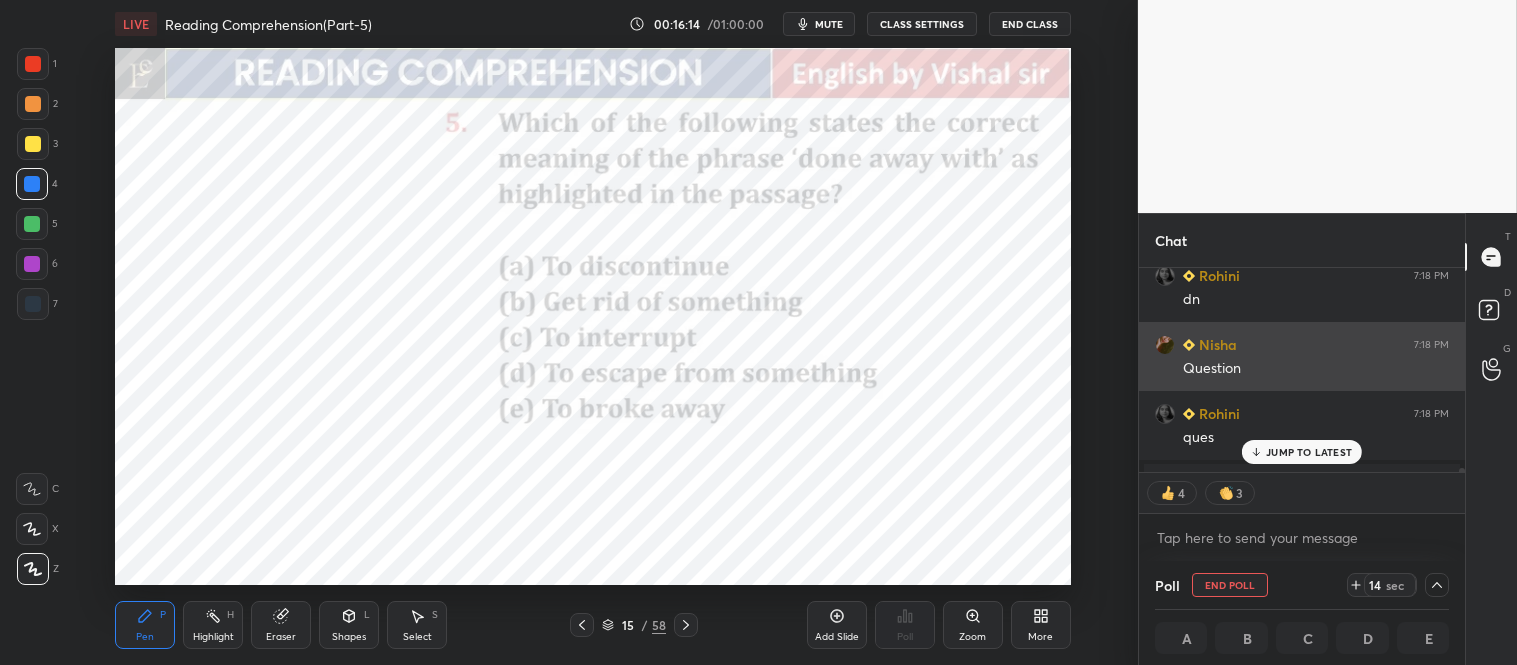 scroll, scrollTop: 14980, scrollLeft: 0, axis: vertical 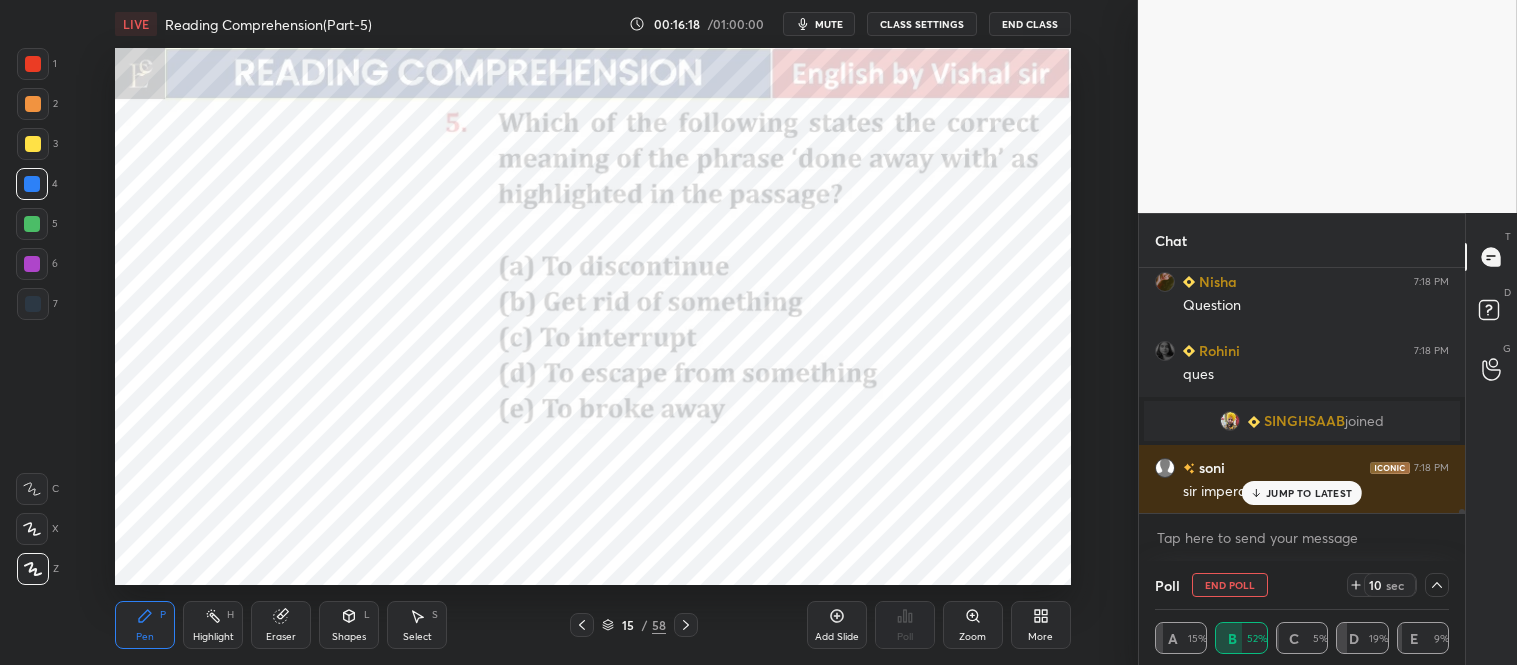 click on "JUMP TO LATEST" at bounding box center (1309, 493) 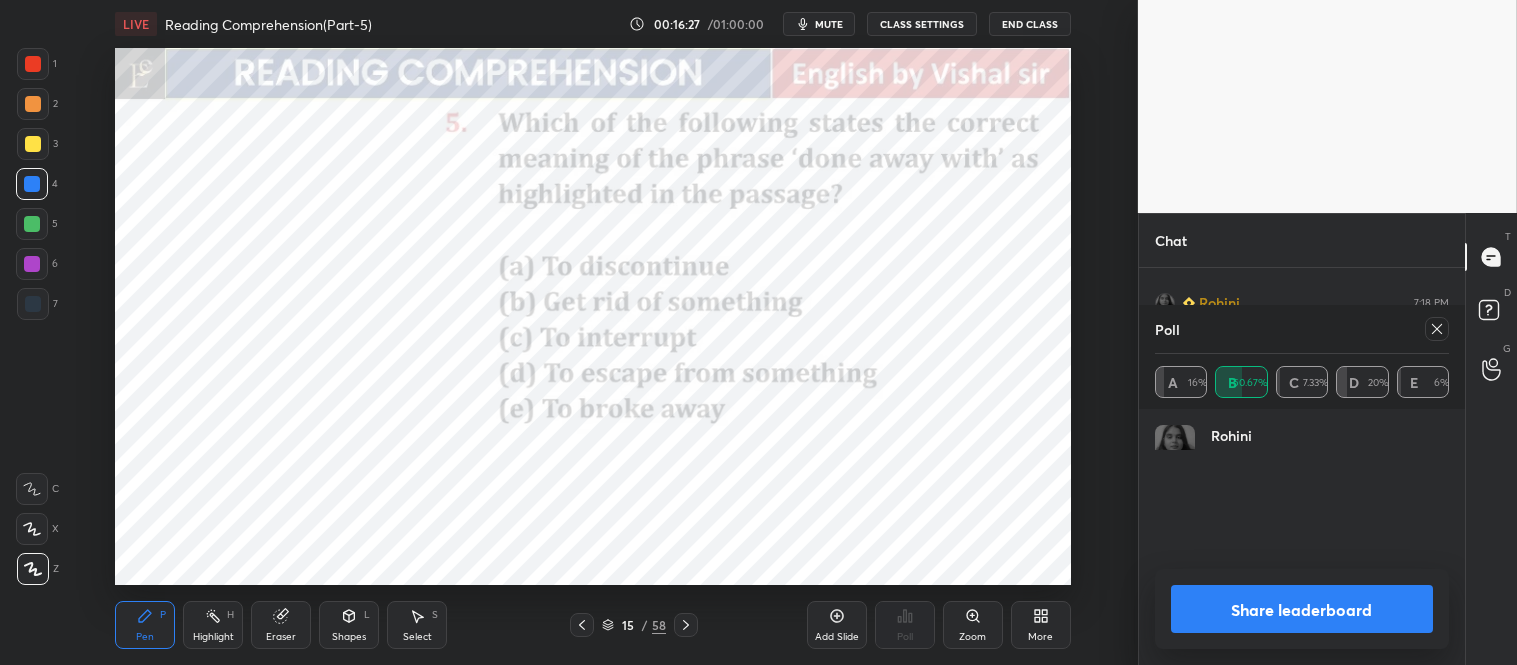 scroll, scrollTop: 7, scrollLeft: 6, axis: both 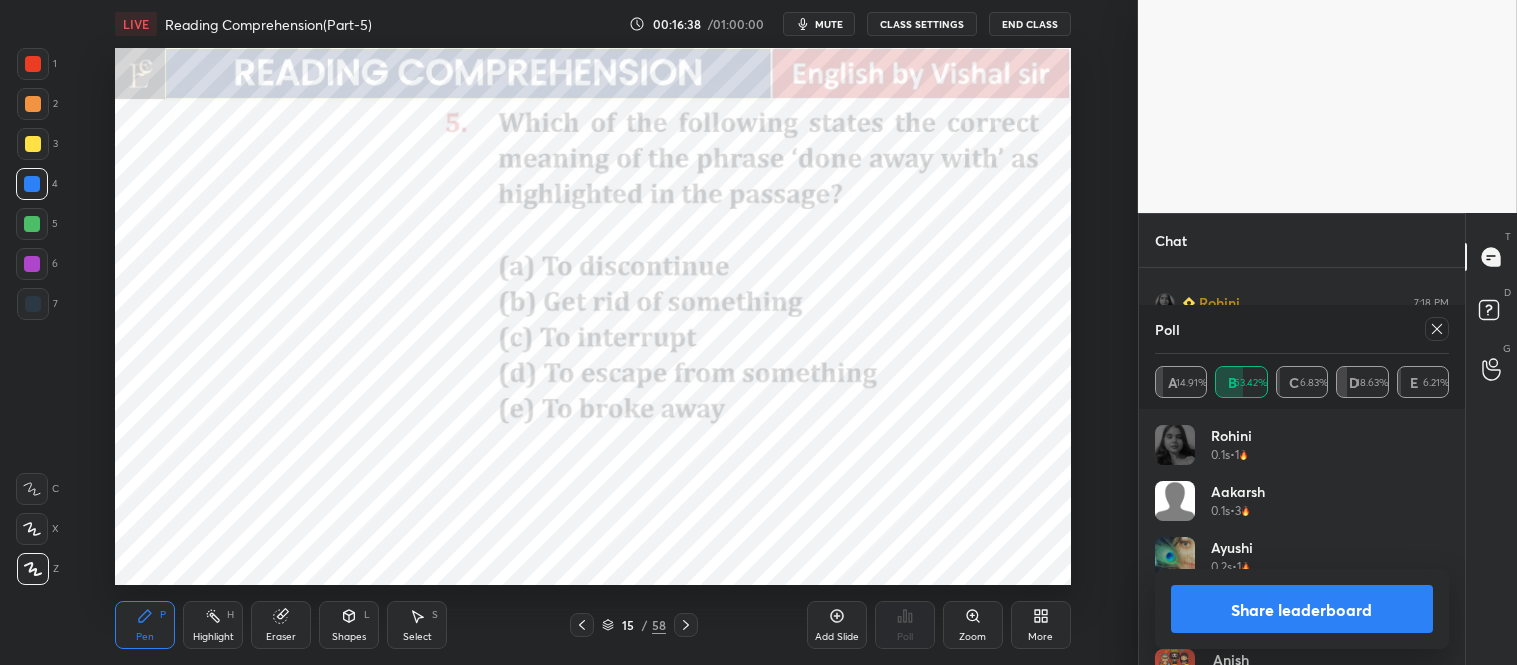 click 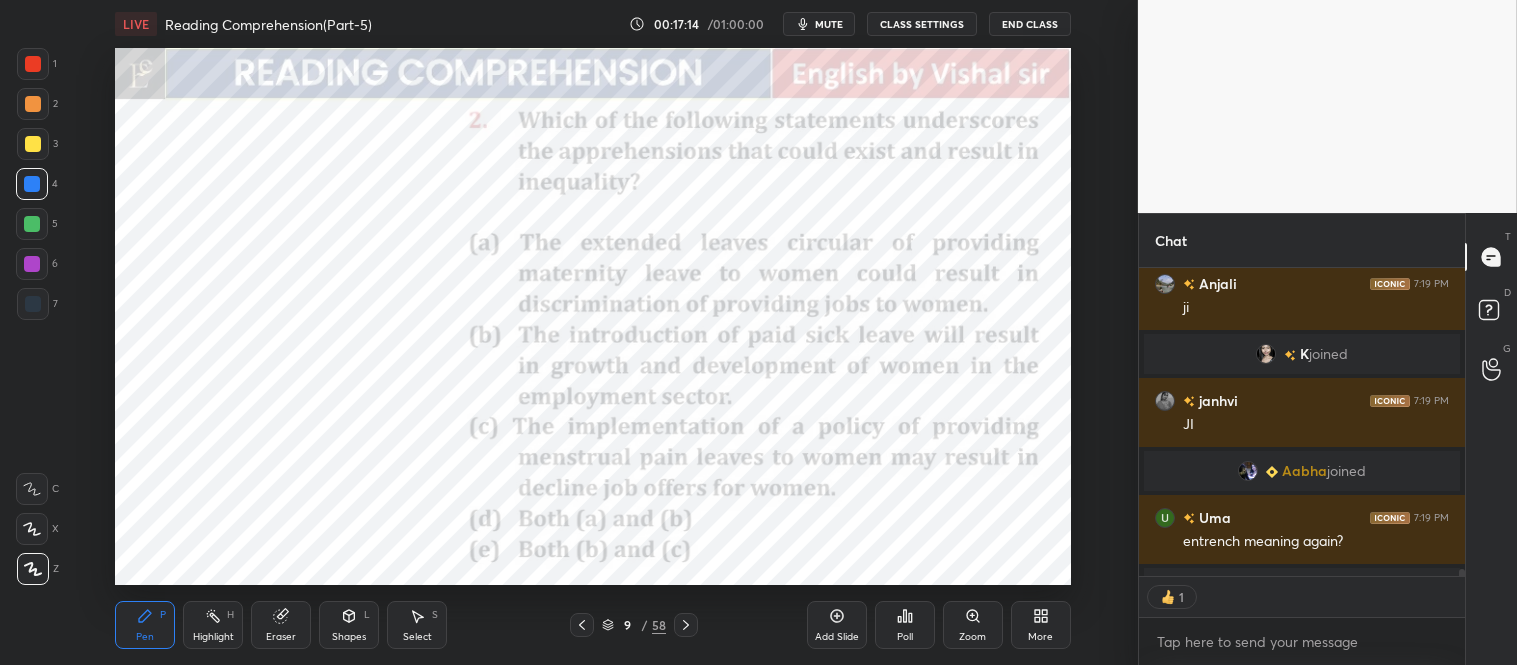 scroll, scrollTop: 14722, scrollLeft: 0, axis: vertical 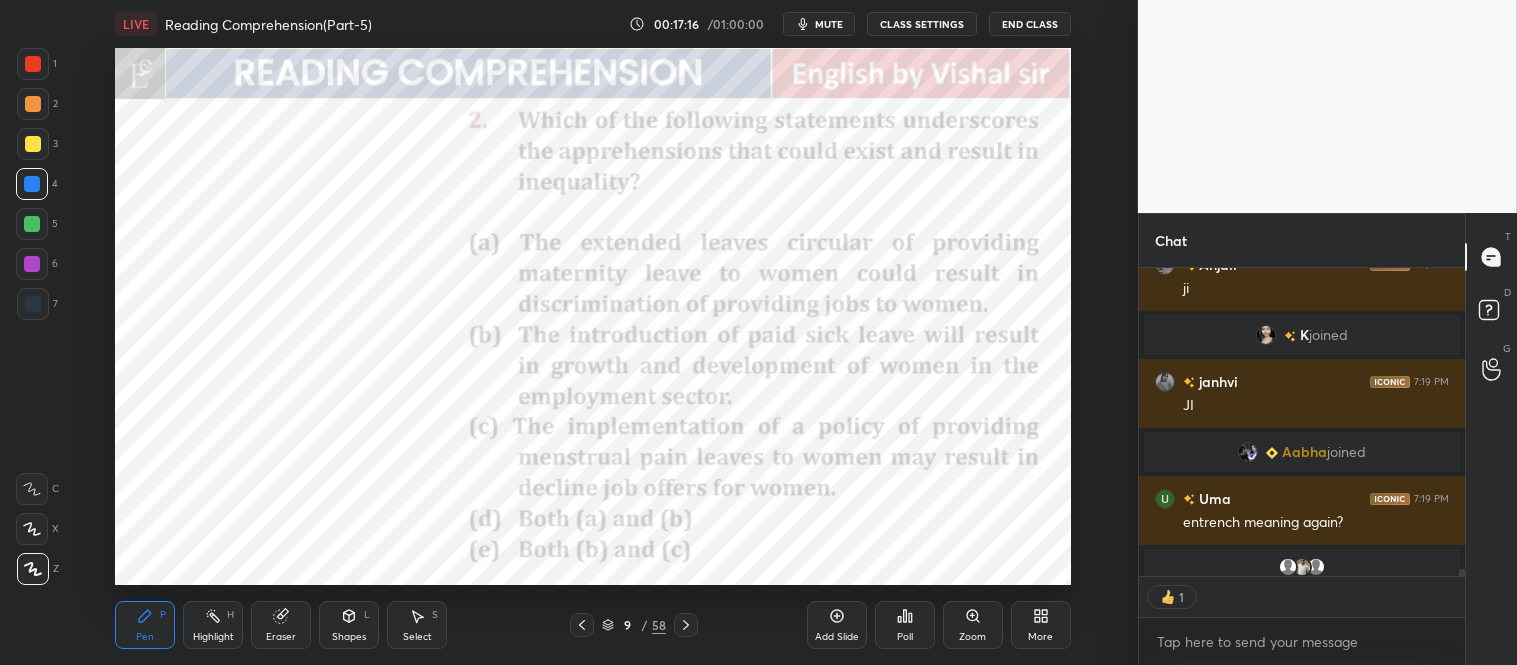 click on "Poll" at bounding box center [905, 625] 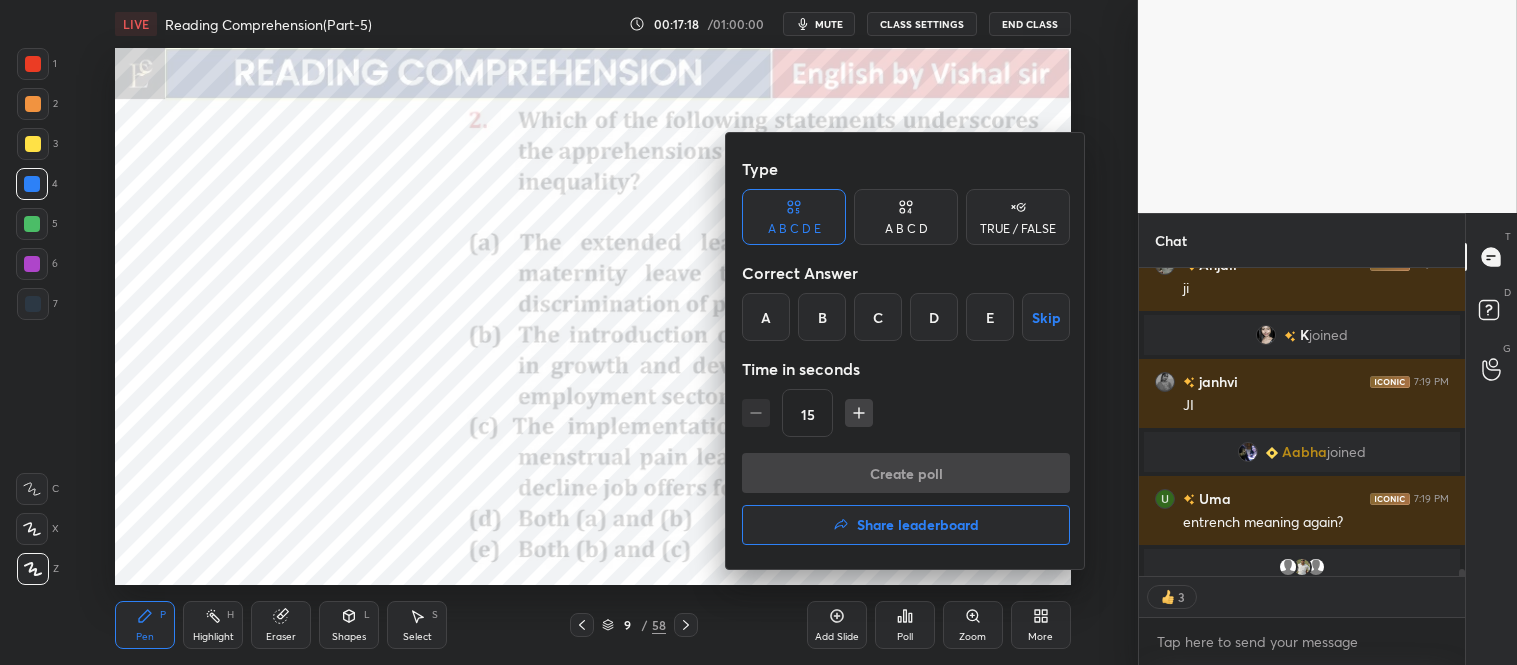click on "C" at bounding box center [878, 317] 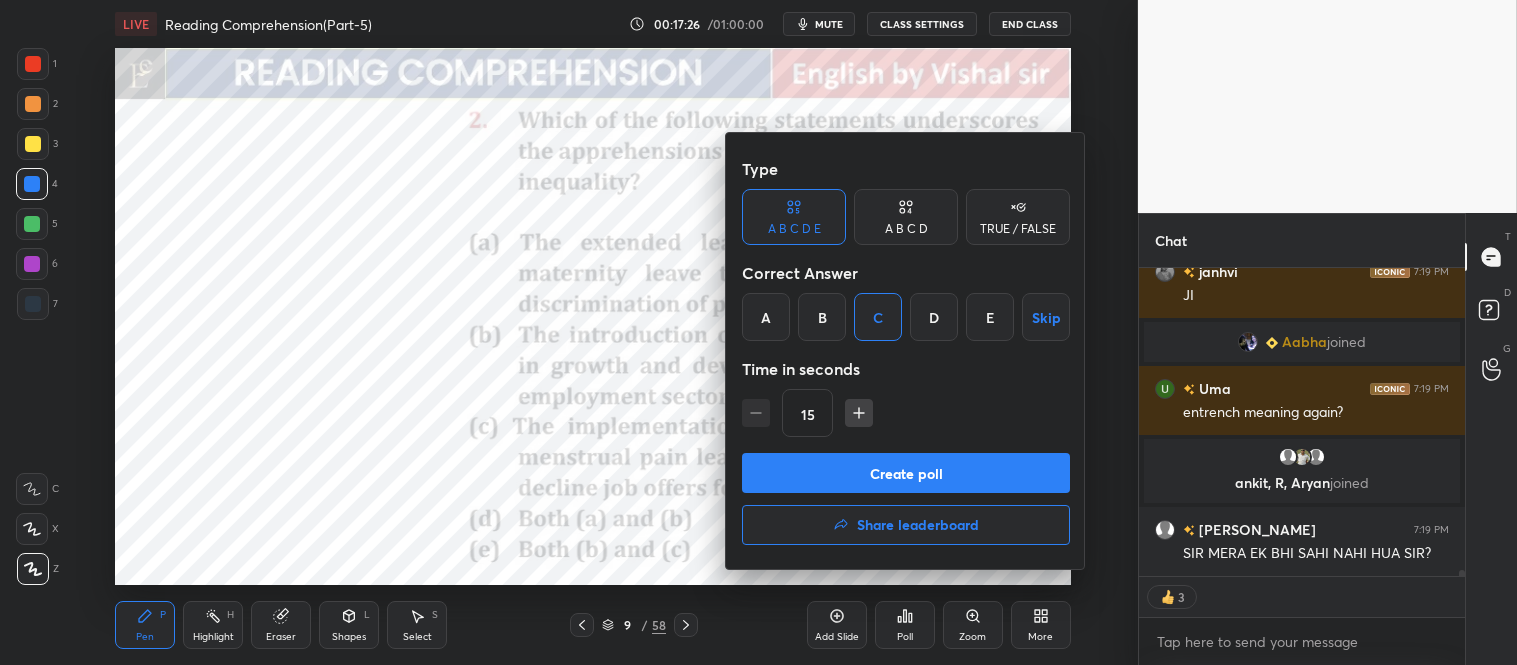 scroll, scrollTop: 14880, scrollLeft: 0, axis: vertical 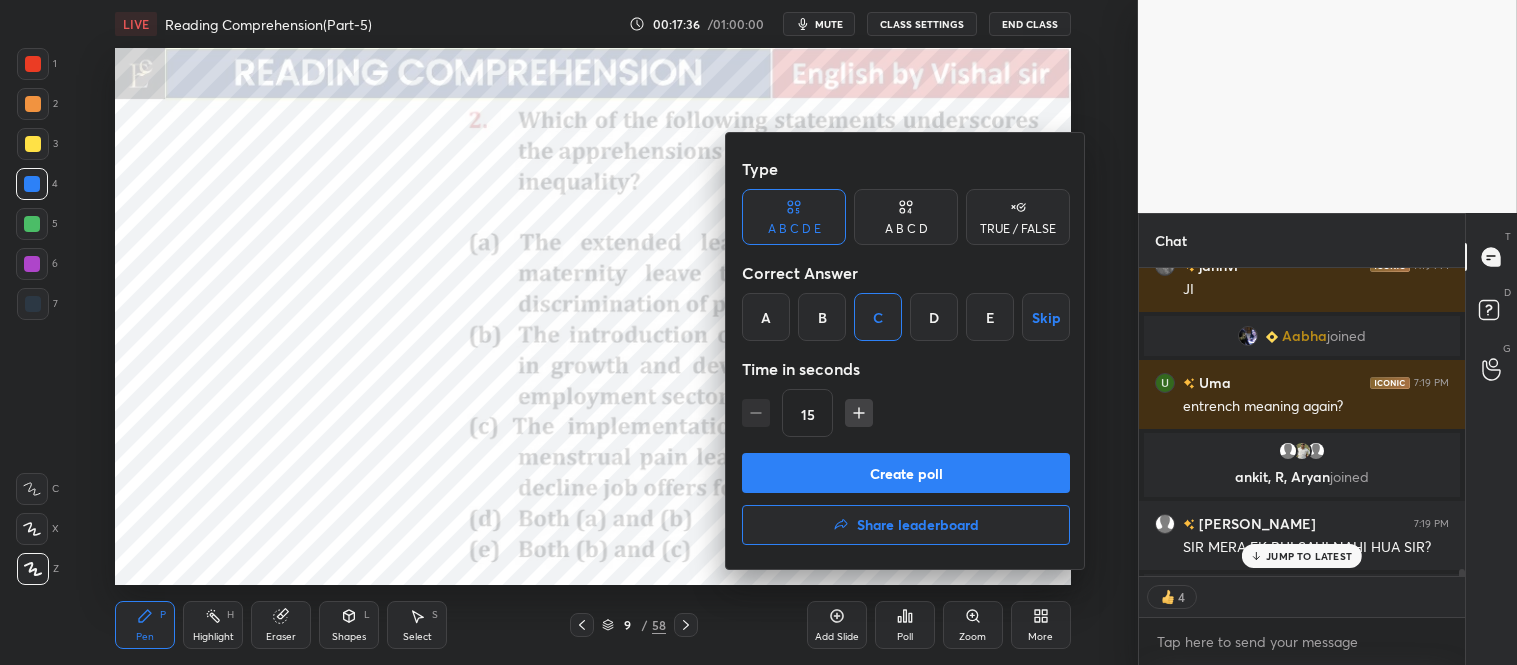 click on "Create poll" at bounding box center [906, 473] 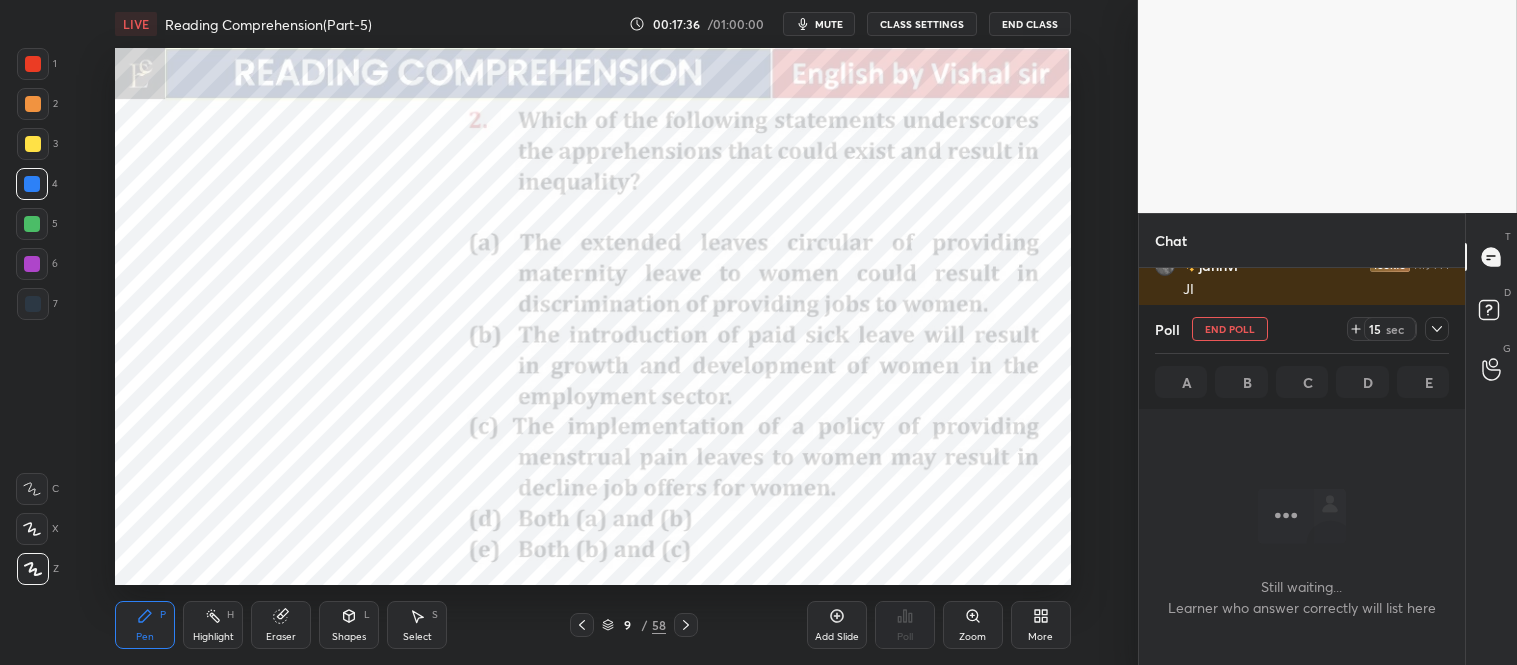 scroll, scrollTop: 261, scrollLeft: 320, axis: both 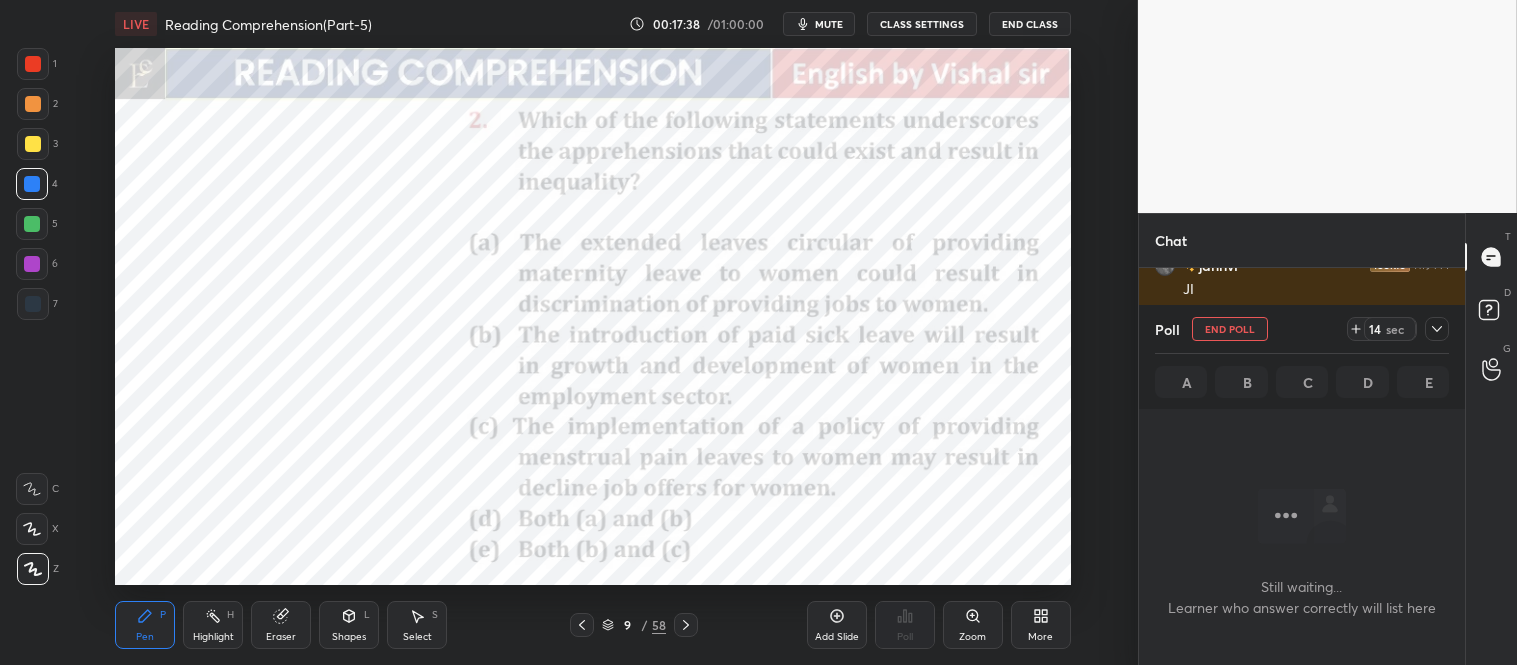 click 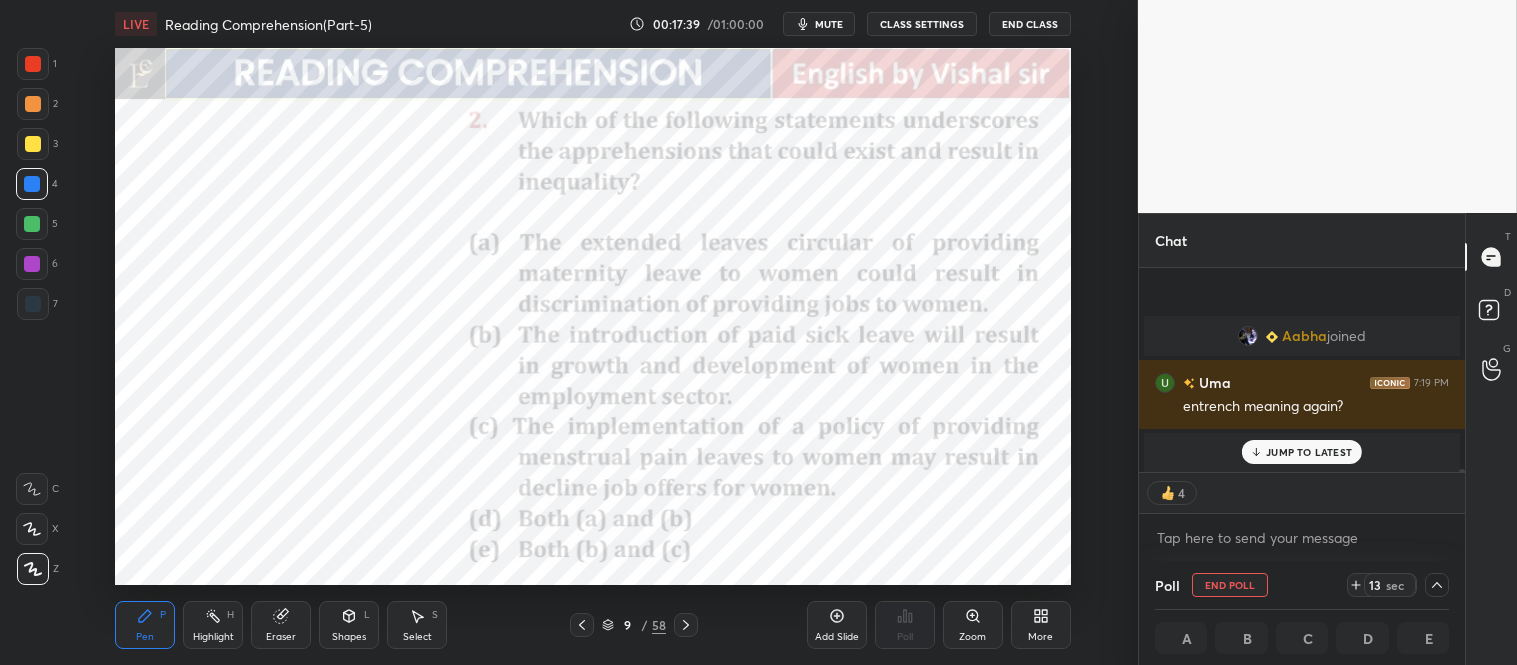 scroll, scrollTop: 14973, scrollLeft: 0, axis: vertical 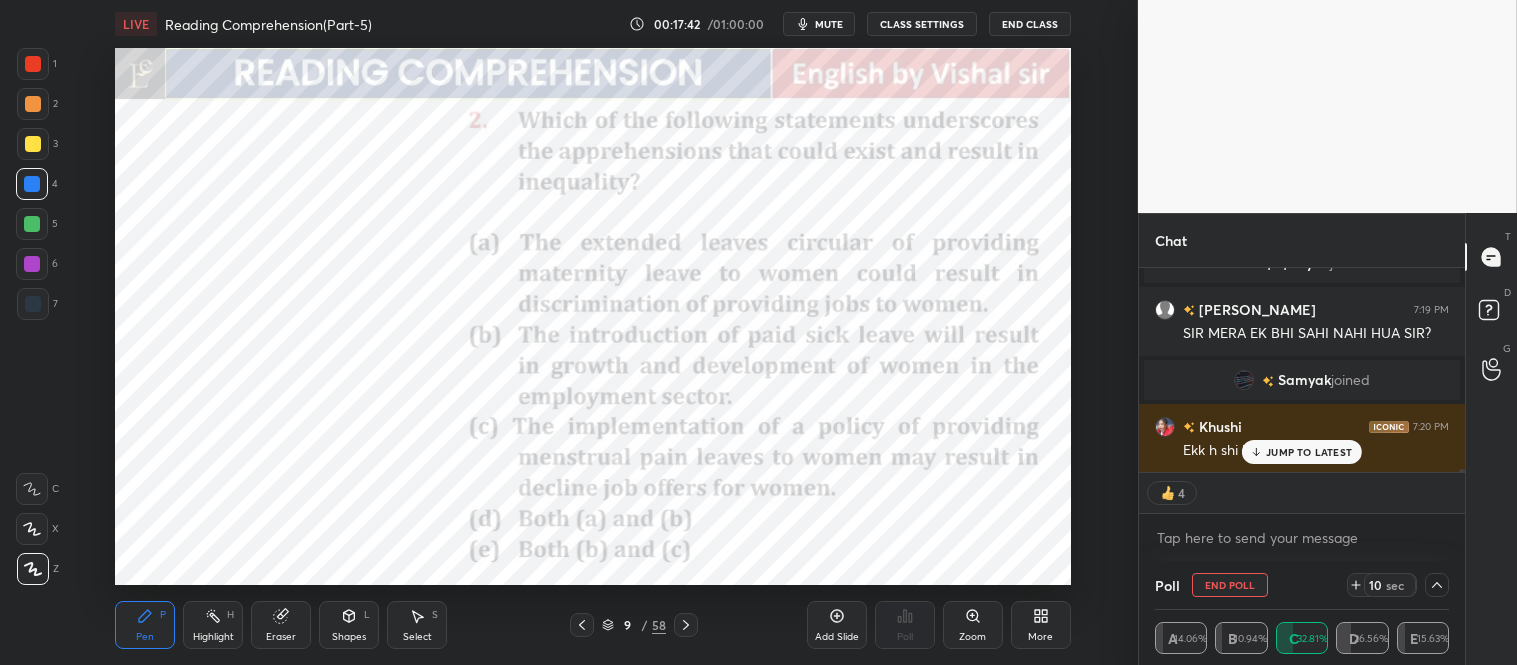 click on "JUMP TO LATEST" at bounding box center (1309, 452) 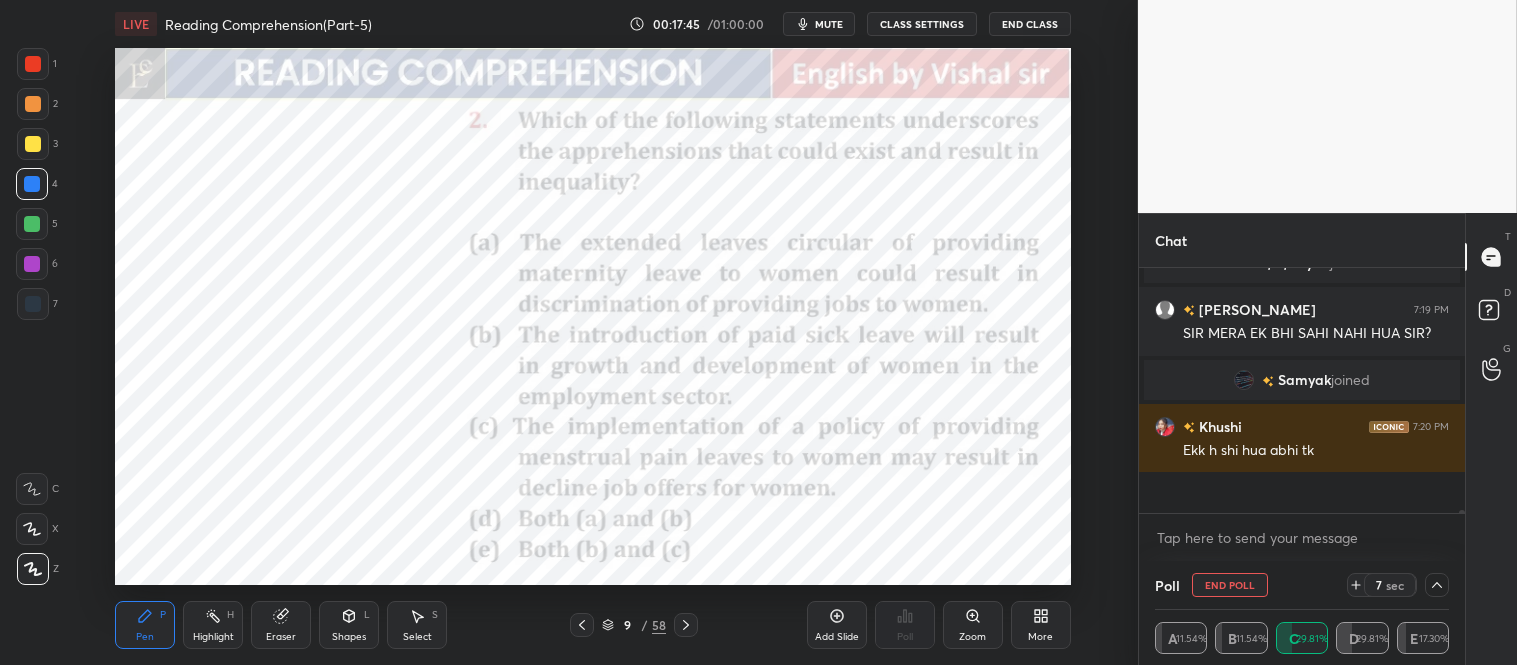 scroll, scrollTop: 5, scrollLeft: 5, axis: both 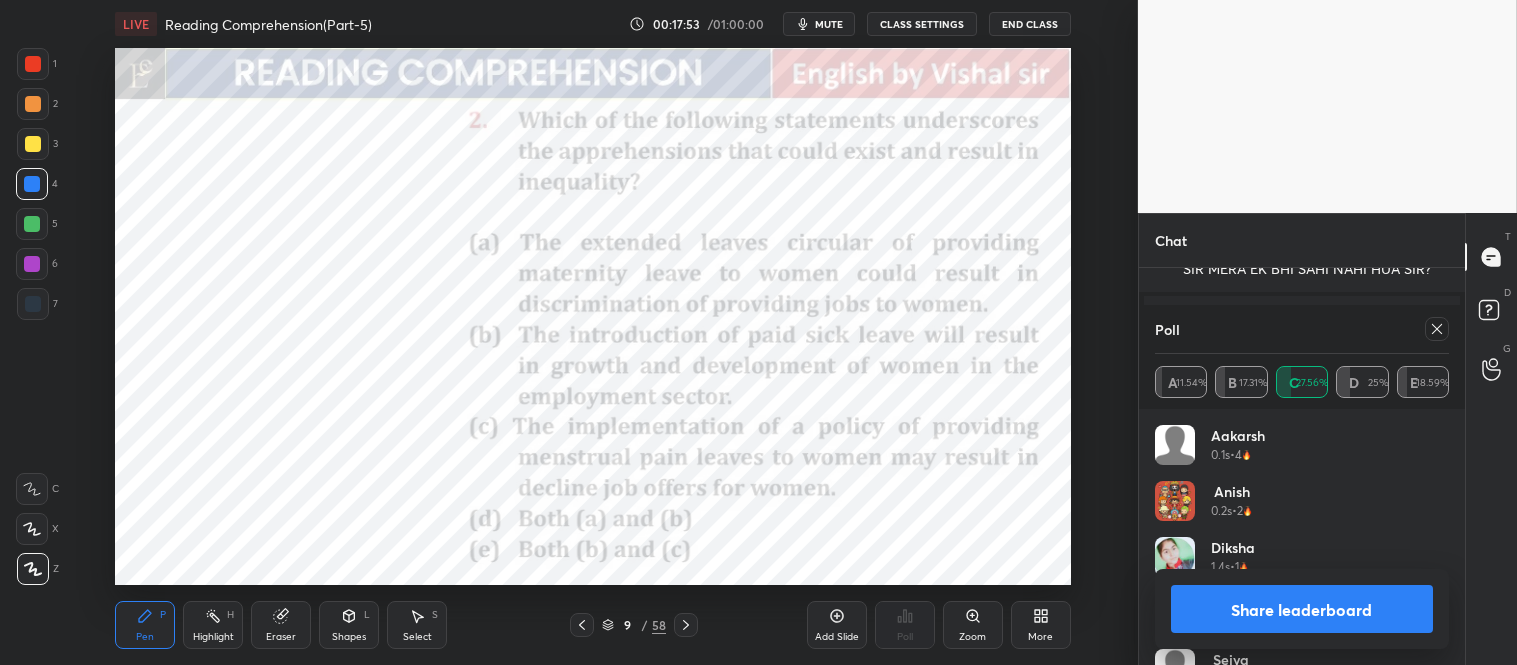 click on "Share leaderboard" at bounding box center (1302, 609) 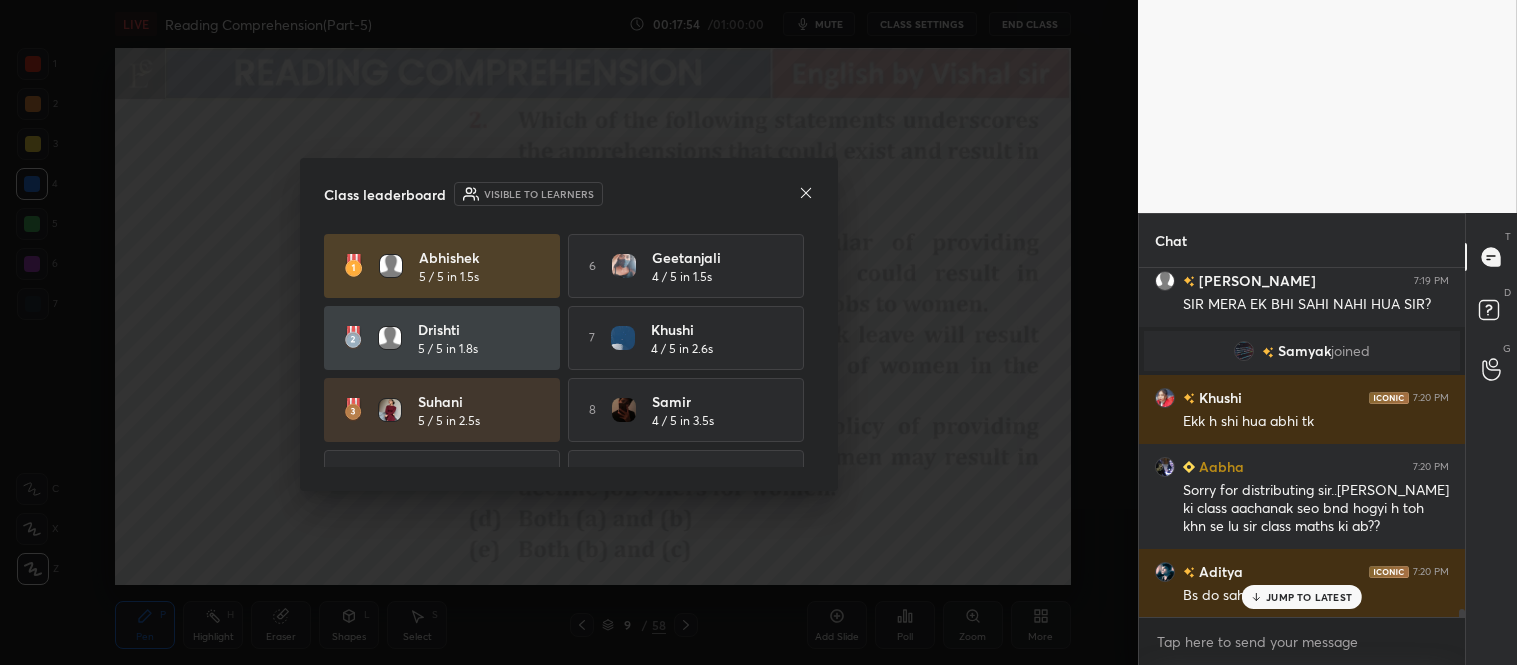 click 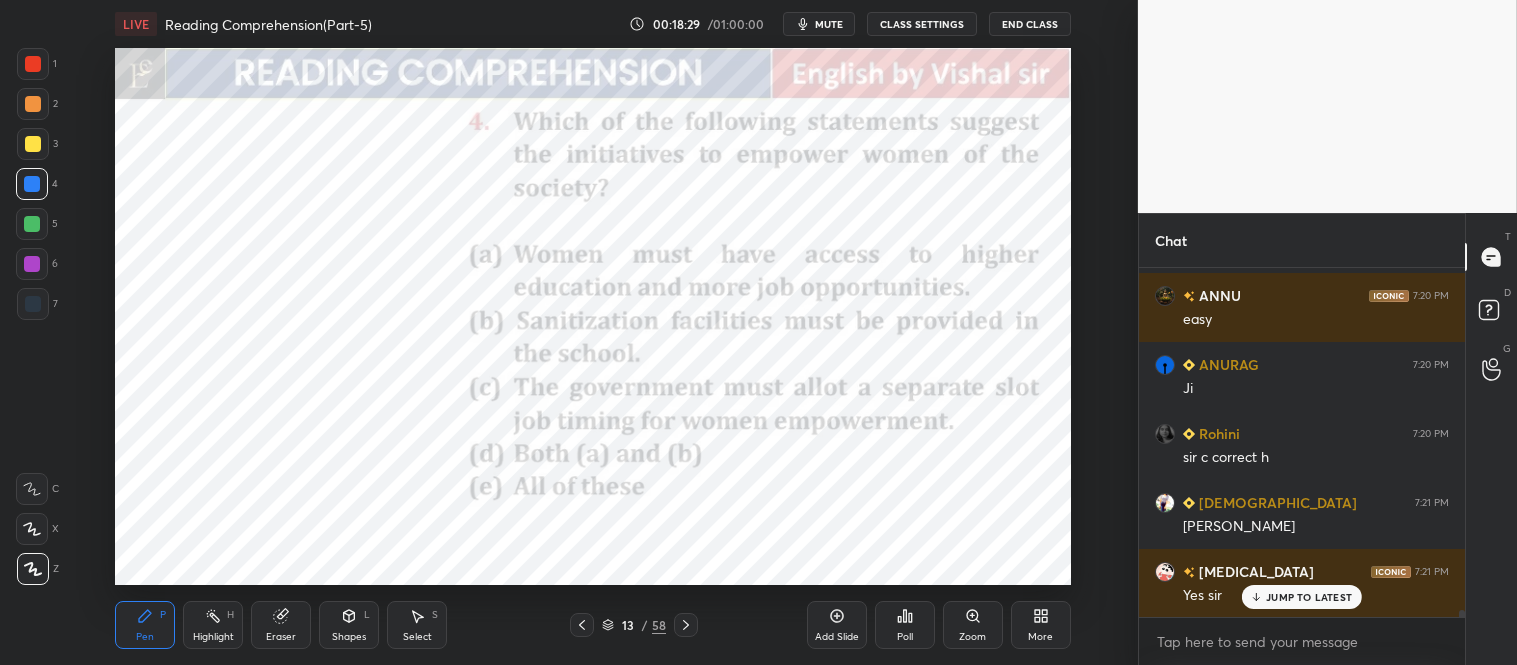 click 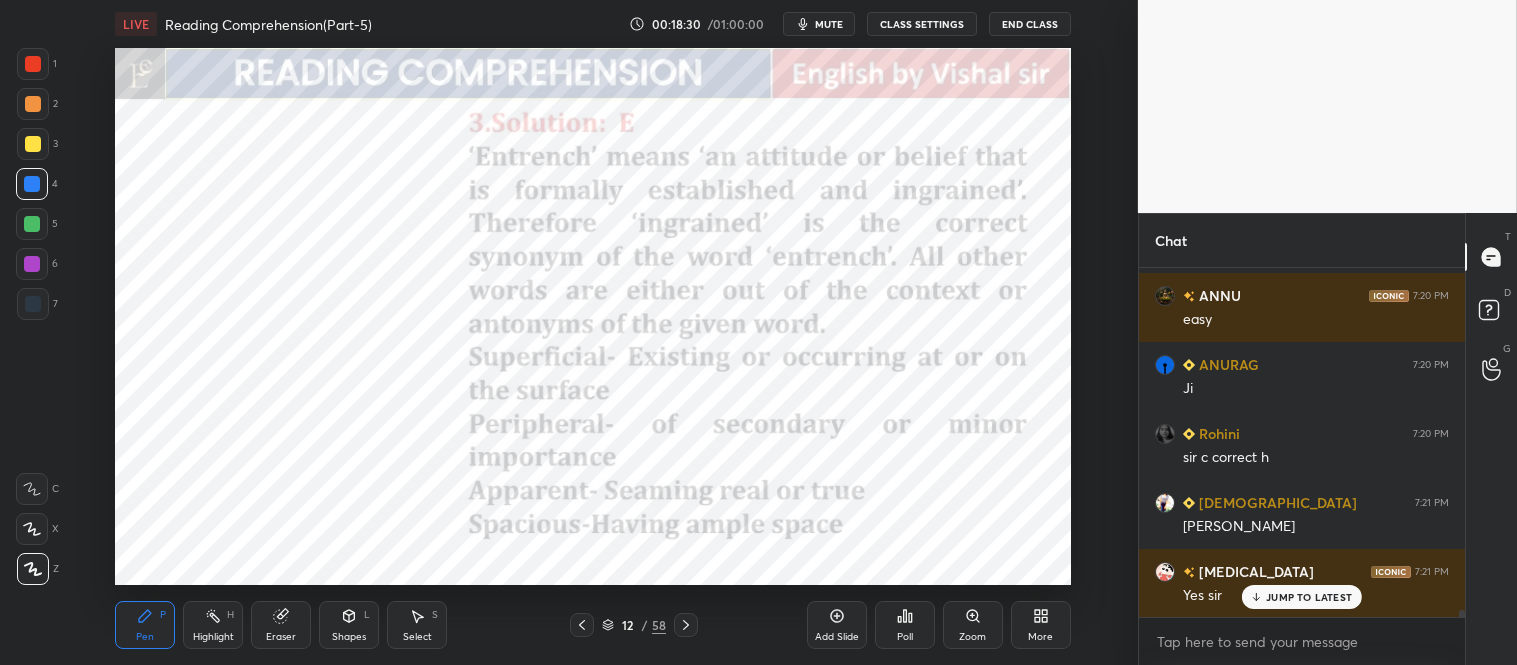 click 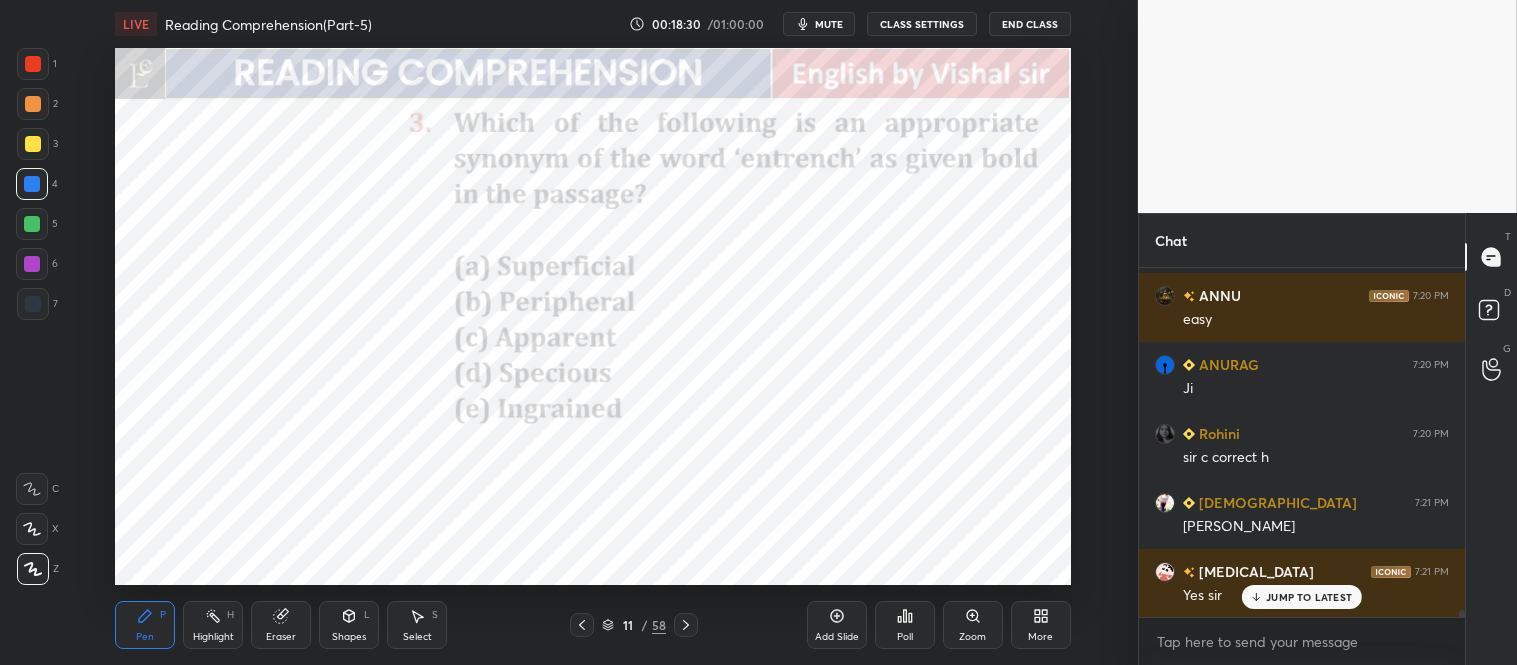 click 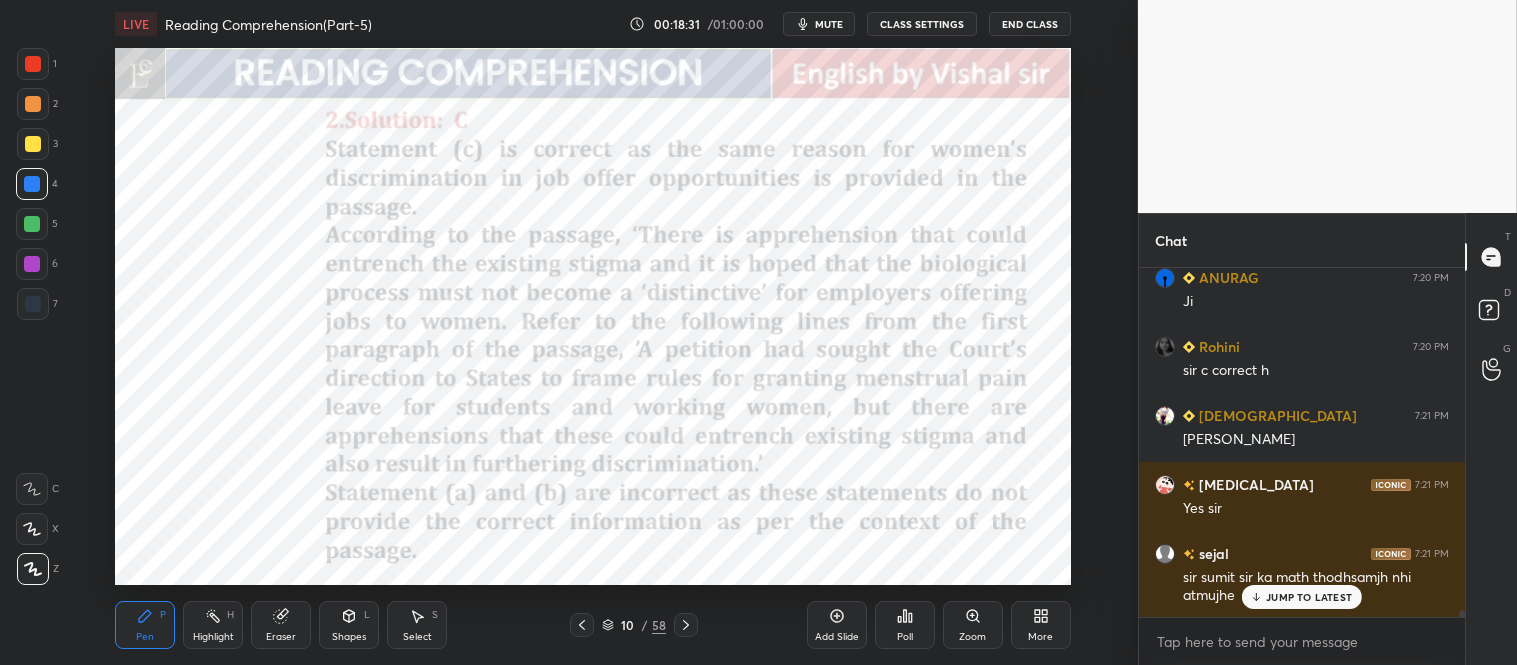 click 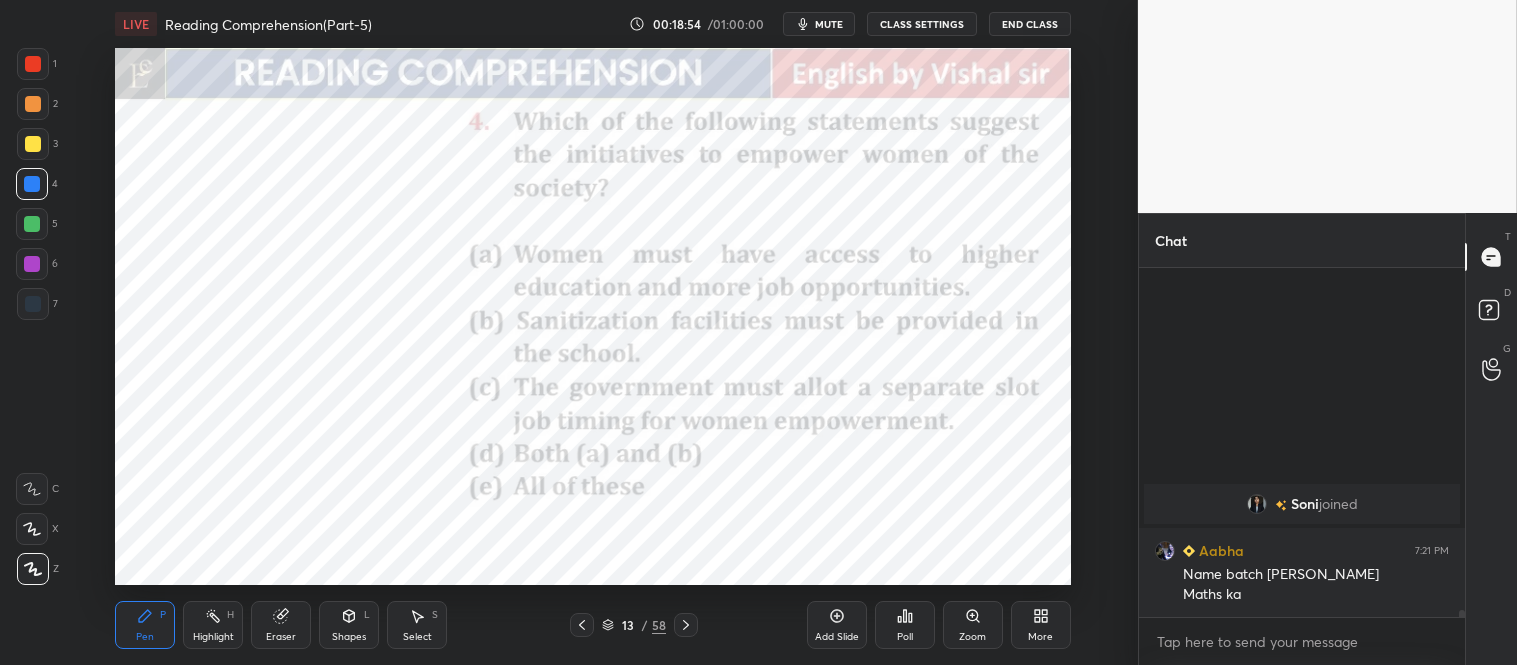 scroll, scrollTop: 16260, scrollLeft: 0, axis: vertical 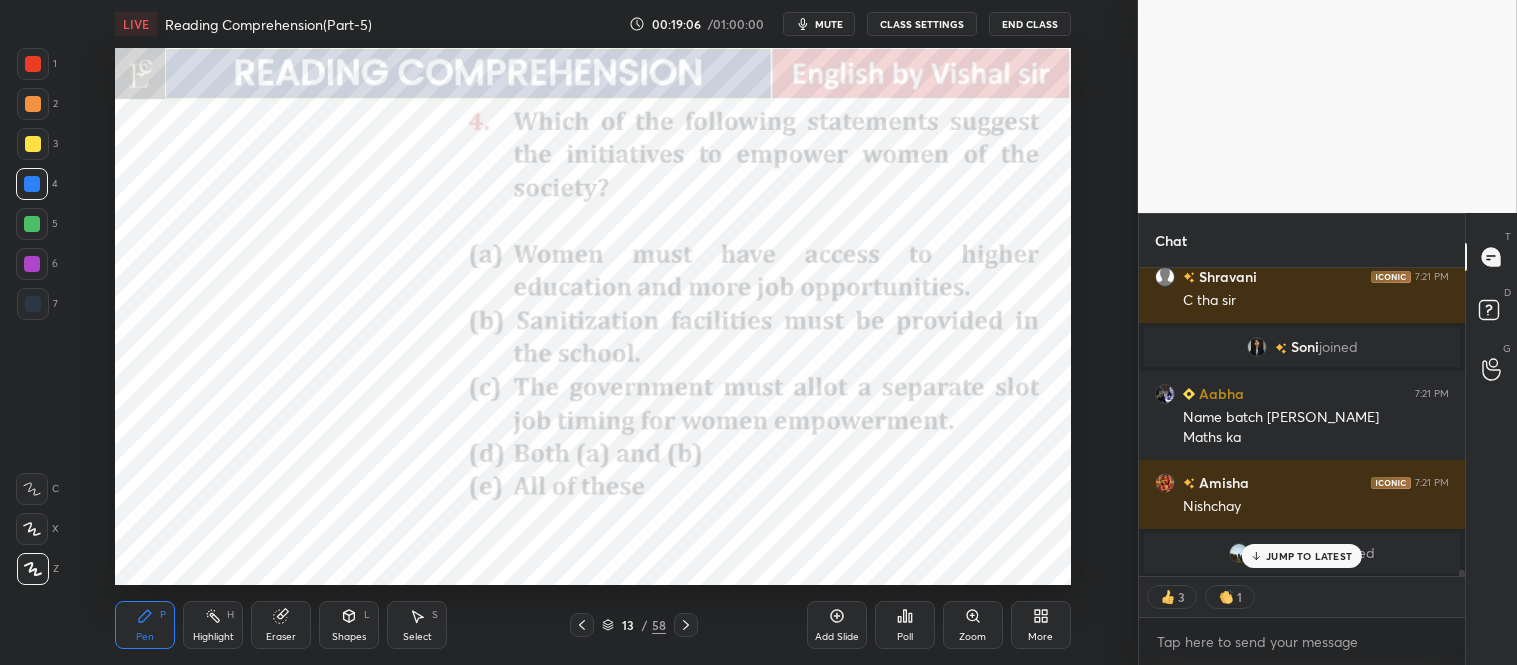 click on "Poll" at bounding box center (905, 625) 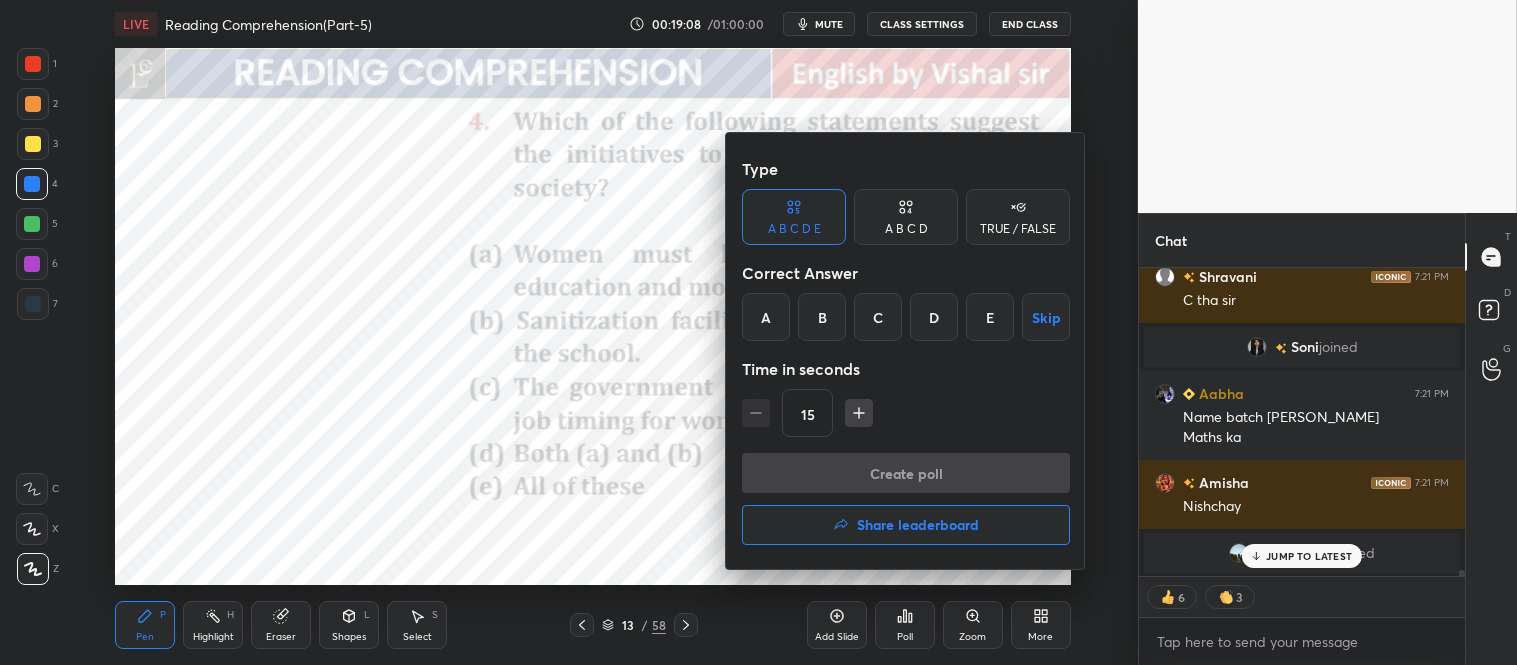 click on "D" at bounding box center (934, 317) 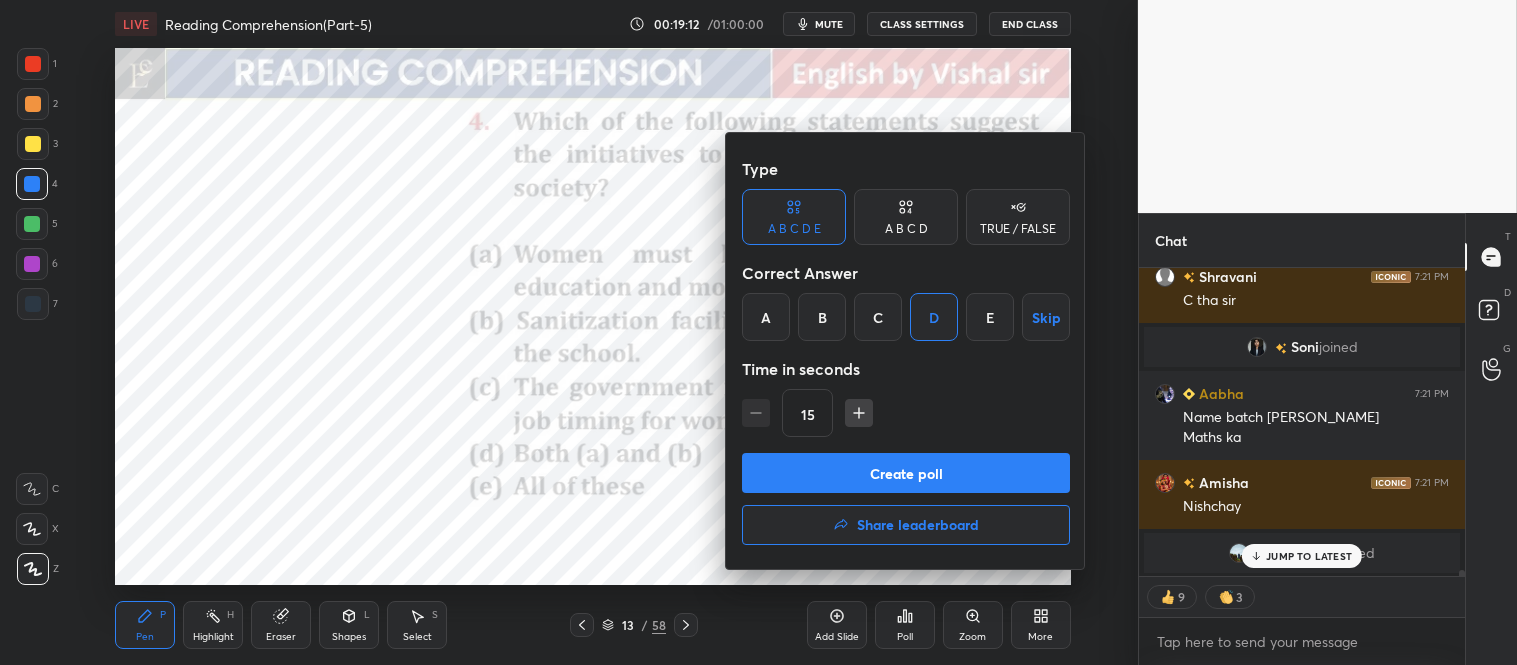 click on "Create poll" at bounding box center (906, 473) 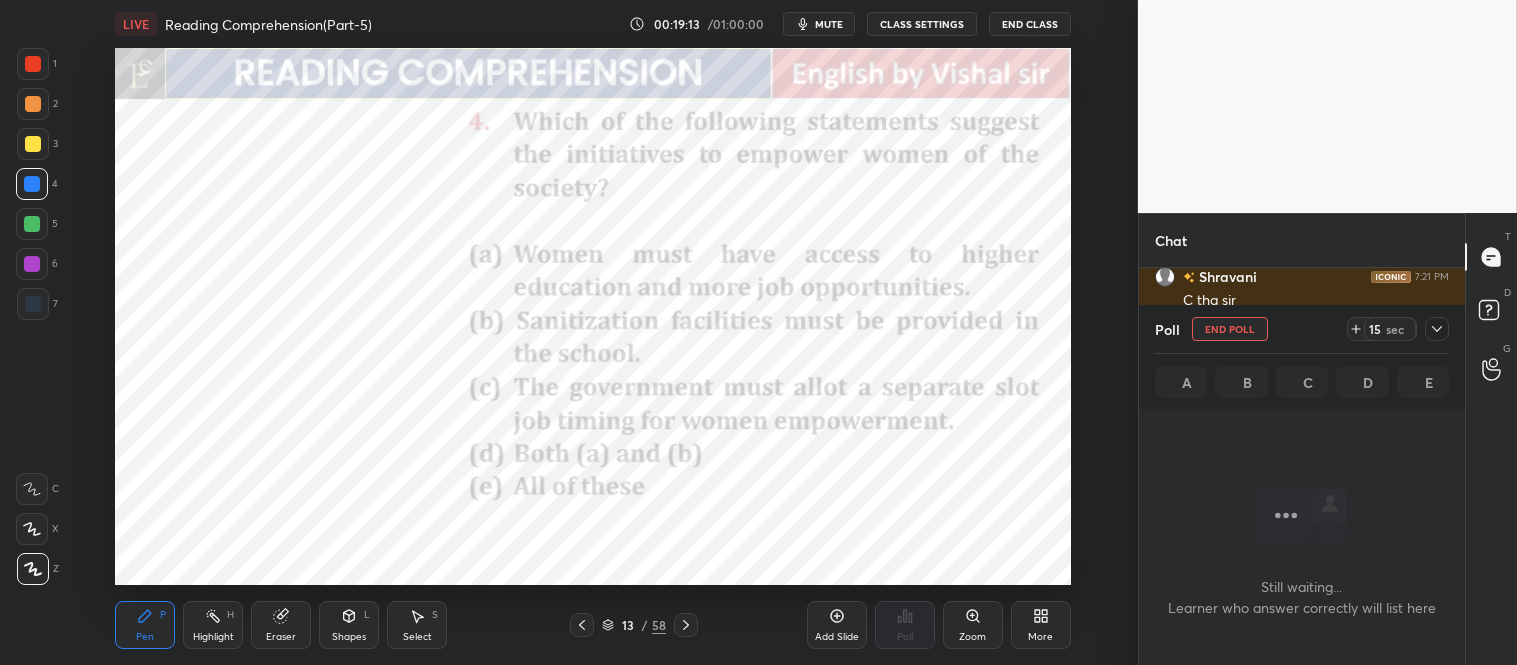 scroll, scrollTop: 208, scrollLeft: 320, axis: both 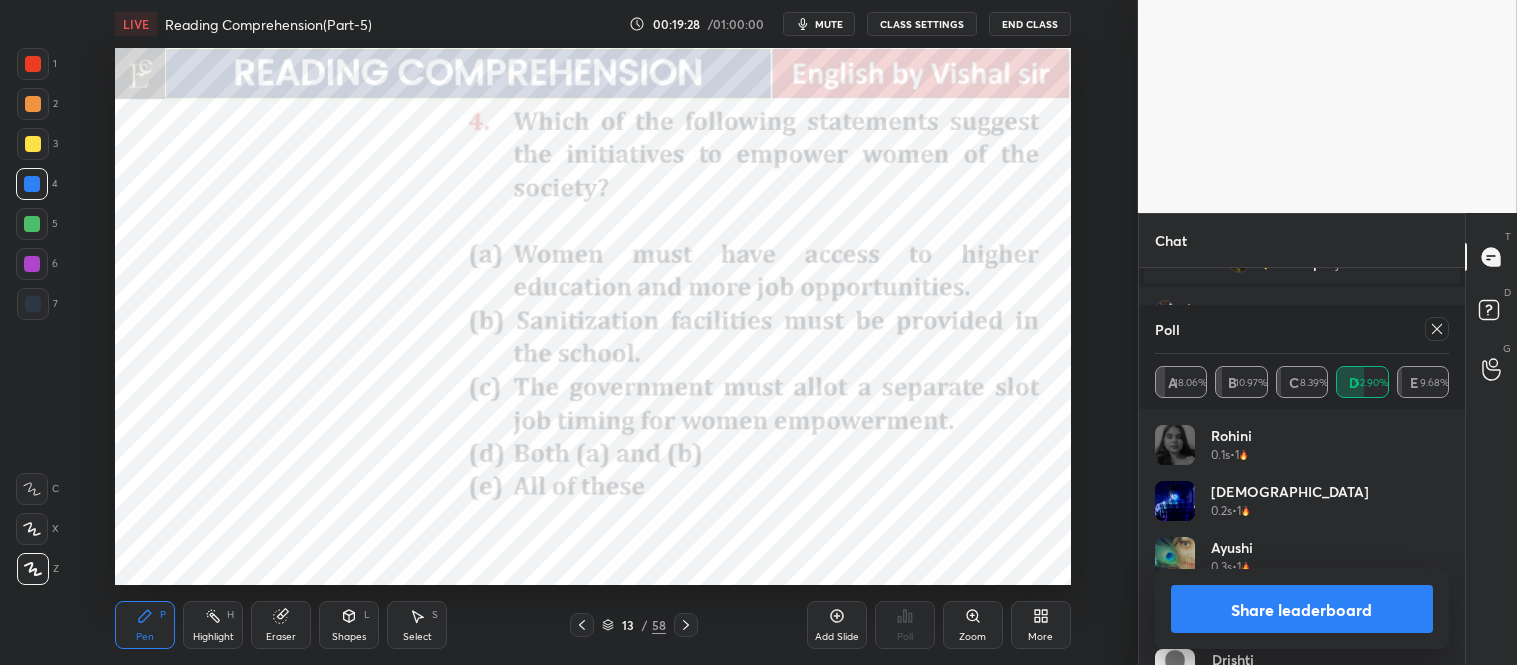 click at bounding box center (33, 64) 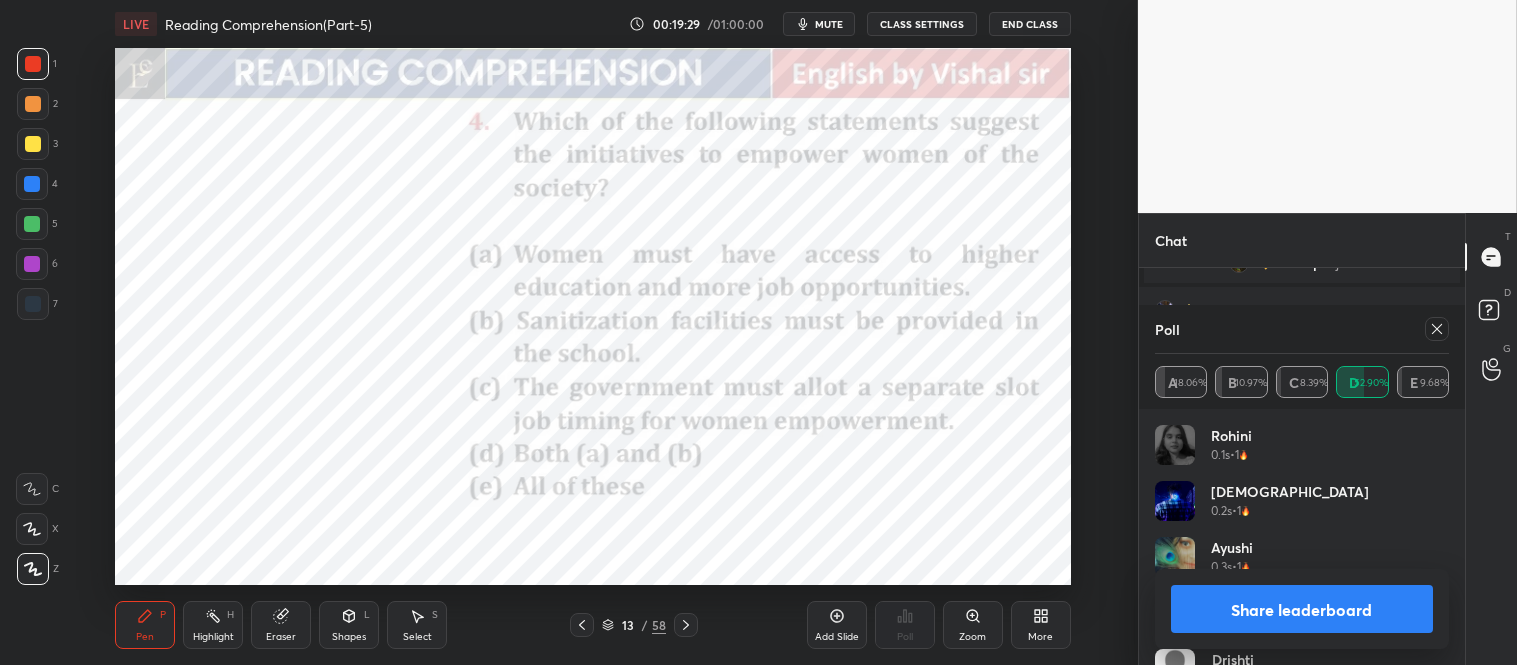 scroll, scrollTop: 16681, scrollLeft: 0, axis: vertical 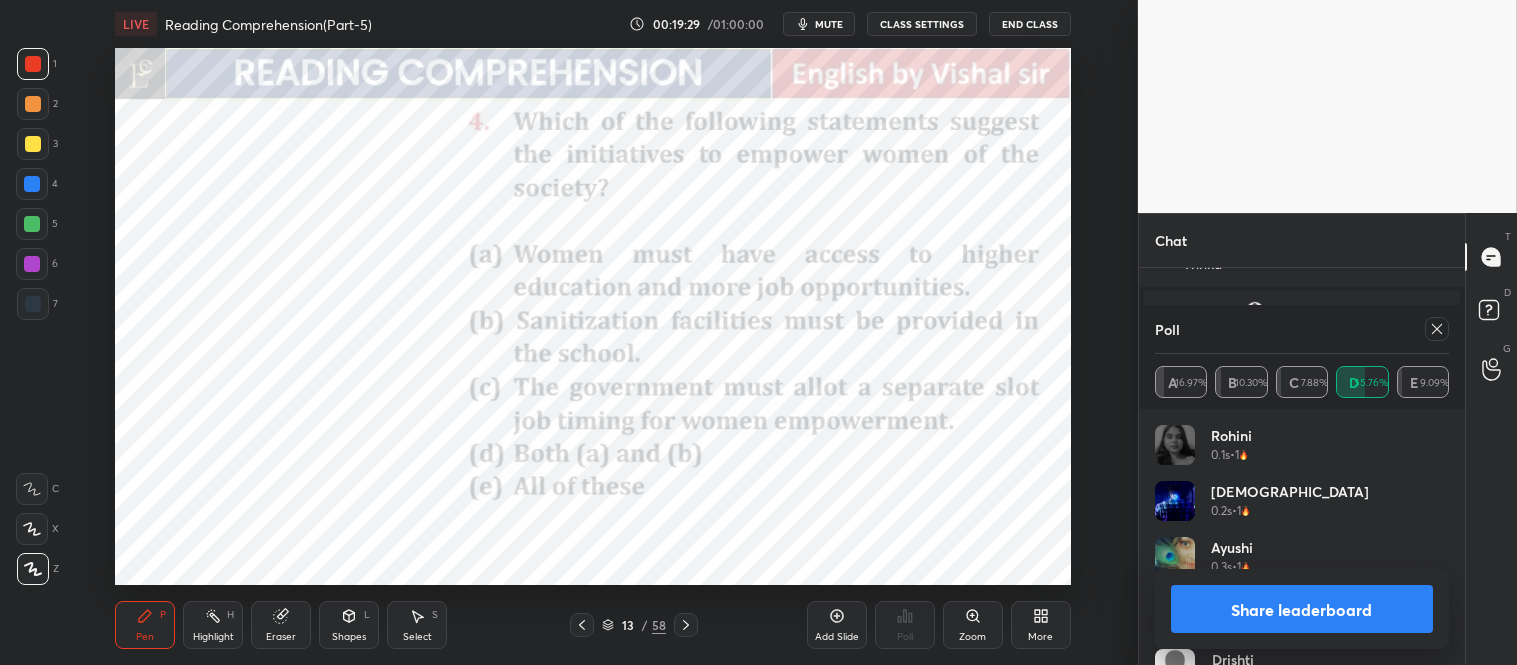click on "Share leaderboard" at bounding box center [1302, 609] 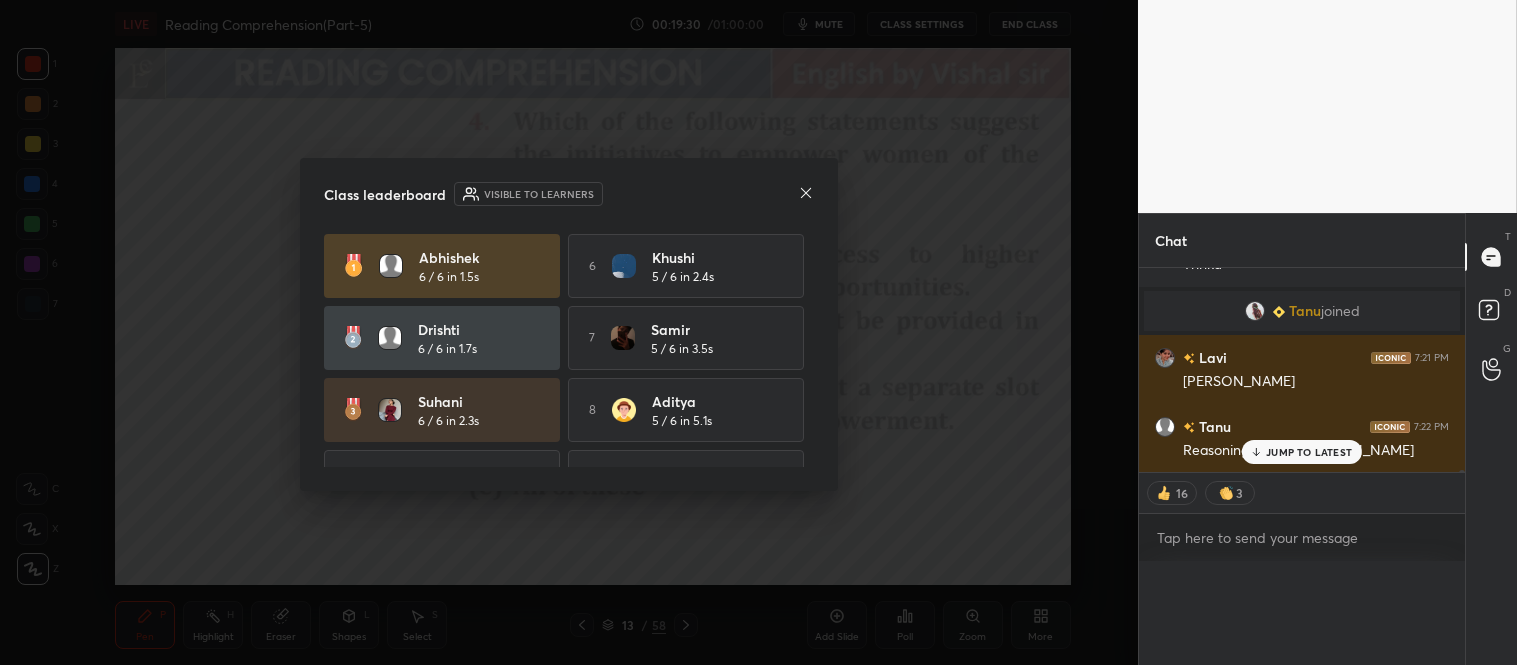 scroll, scrollTop: 0, scrollLeft: 0, axis: both 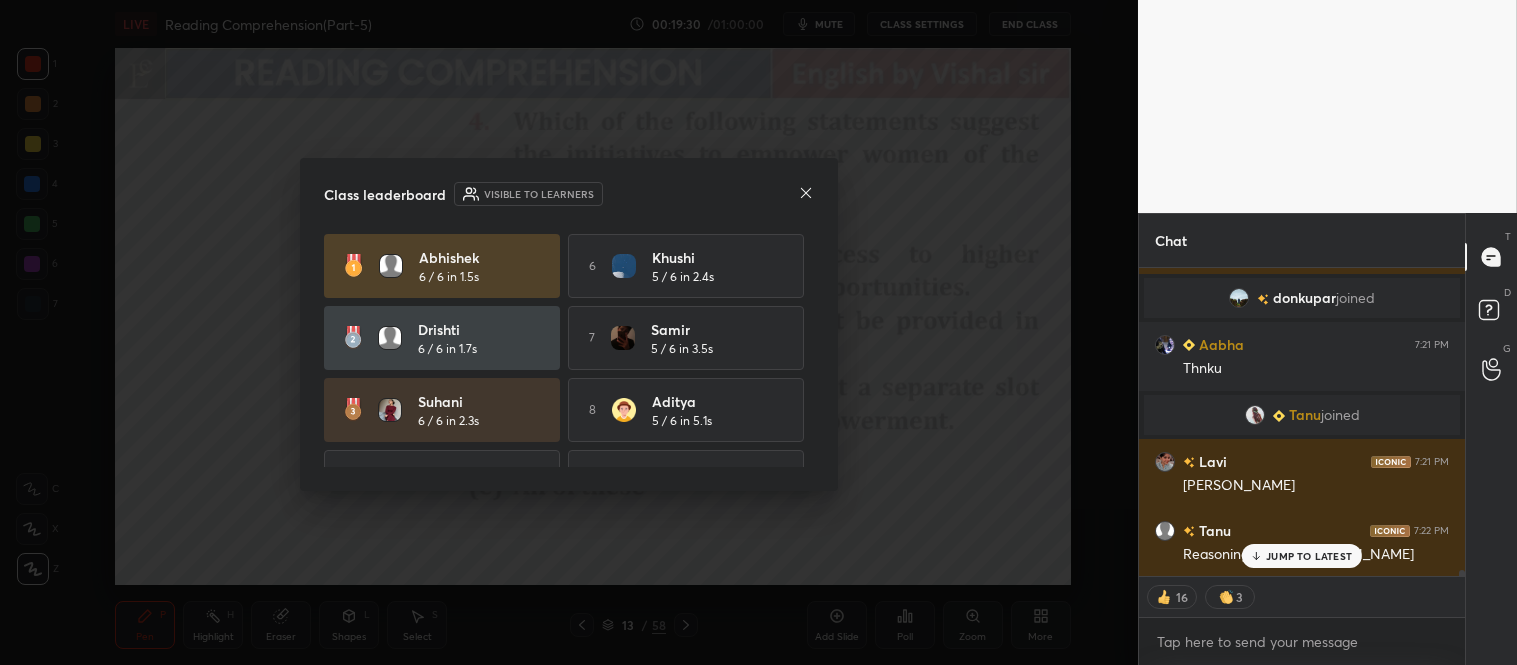 click 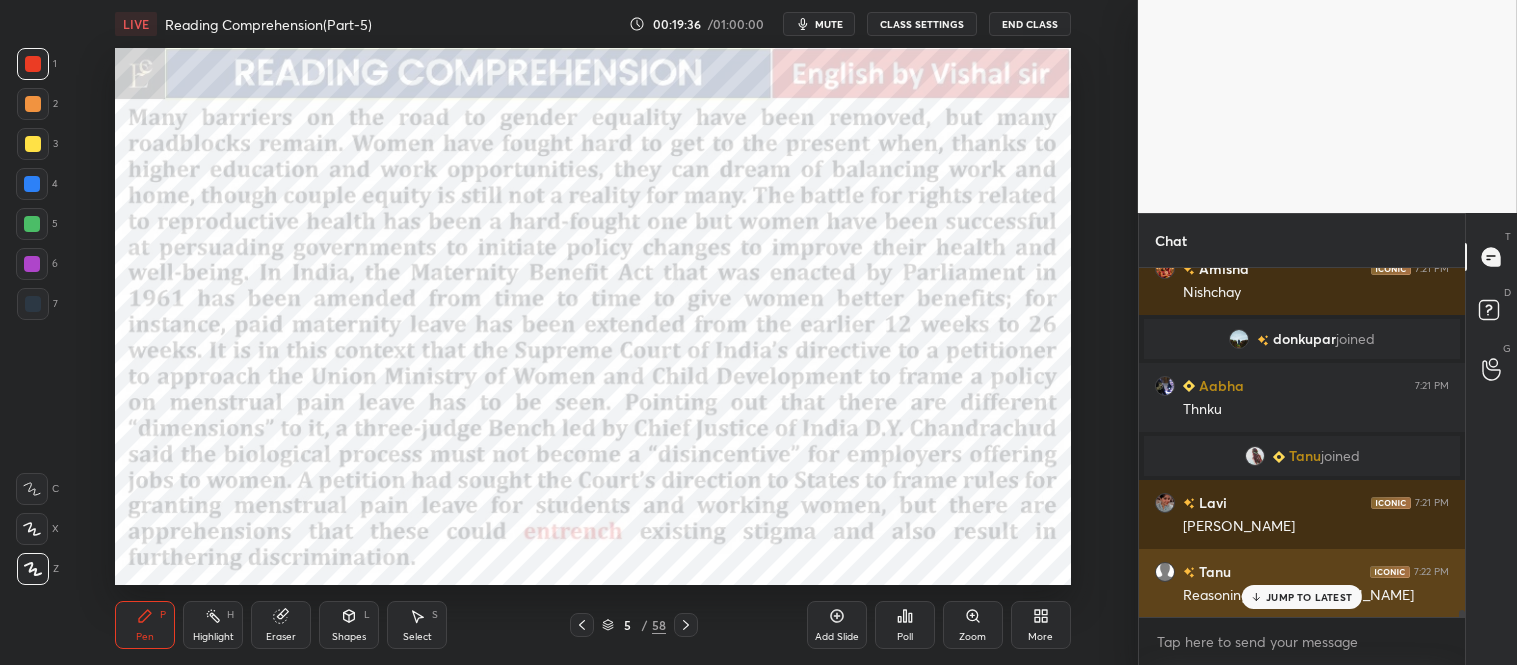 click on "ANURAG 7:20 PM [PERSON_NAME] 7:20 PM sir c correct h Ishu 7:21 PM Ji sir [PERSON_NAME] 7:21 PM Yes sir sejal 7:21 PM sir sumit sir ka math thodhsamjh nhi atmujhe Khushi 7:21 PM Yes Mahi 7:21 PM [PERSON_NAME] 7:21 PM C tha [PERSON_NAME]  joined Aabha 7:21 PM Name batch sir plz Maths ka Amisha 7:21 PM [PERSON_NAME] donkupar  joined Aabha 7:21 PM [PERSON_NAME]  joined Lavi 7:21 PM [PERSON_NAME] 7:22 PM Reasoning class ni horii" at bounding box center [1302, 442] 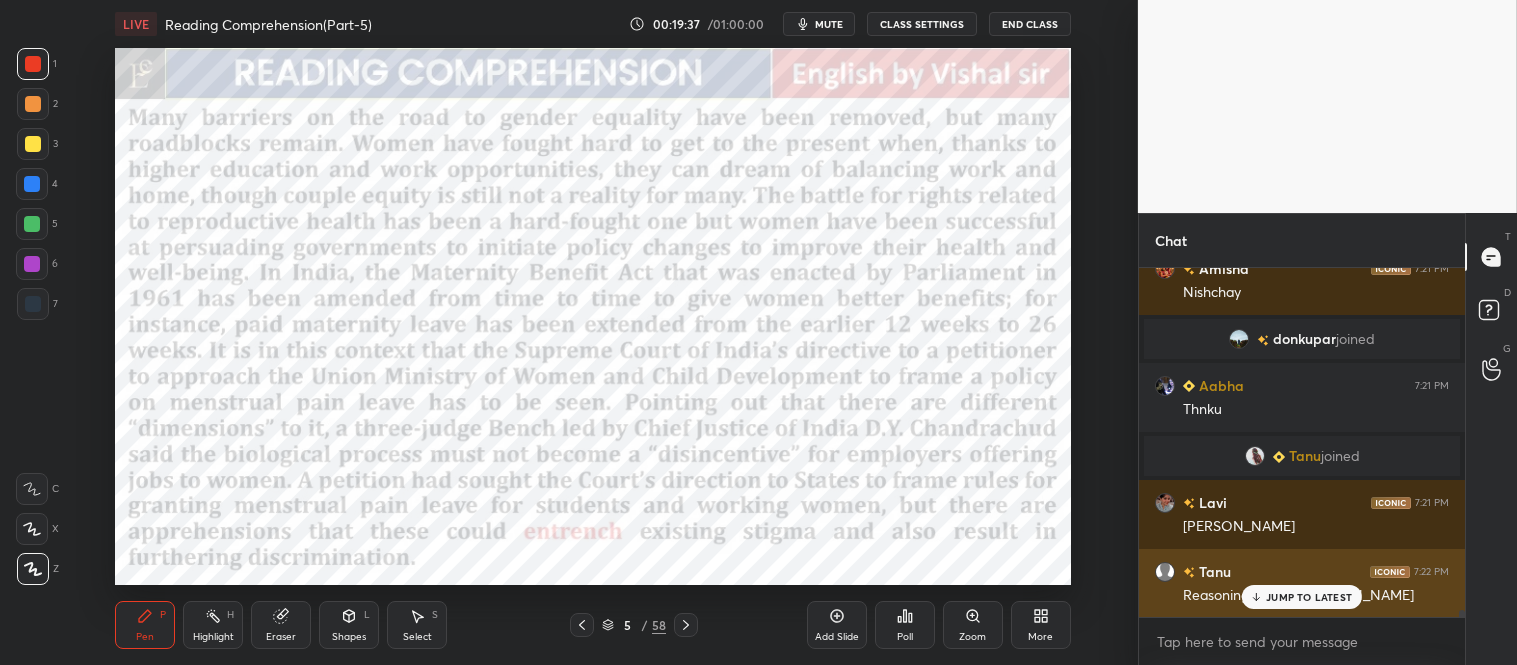 click on "JUMP TO LATEST" at bounding box center [1309, 597] 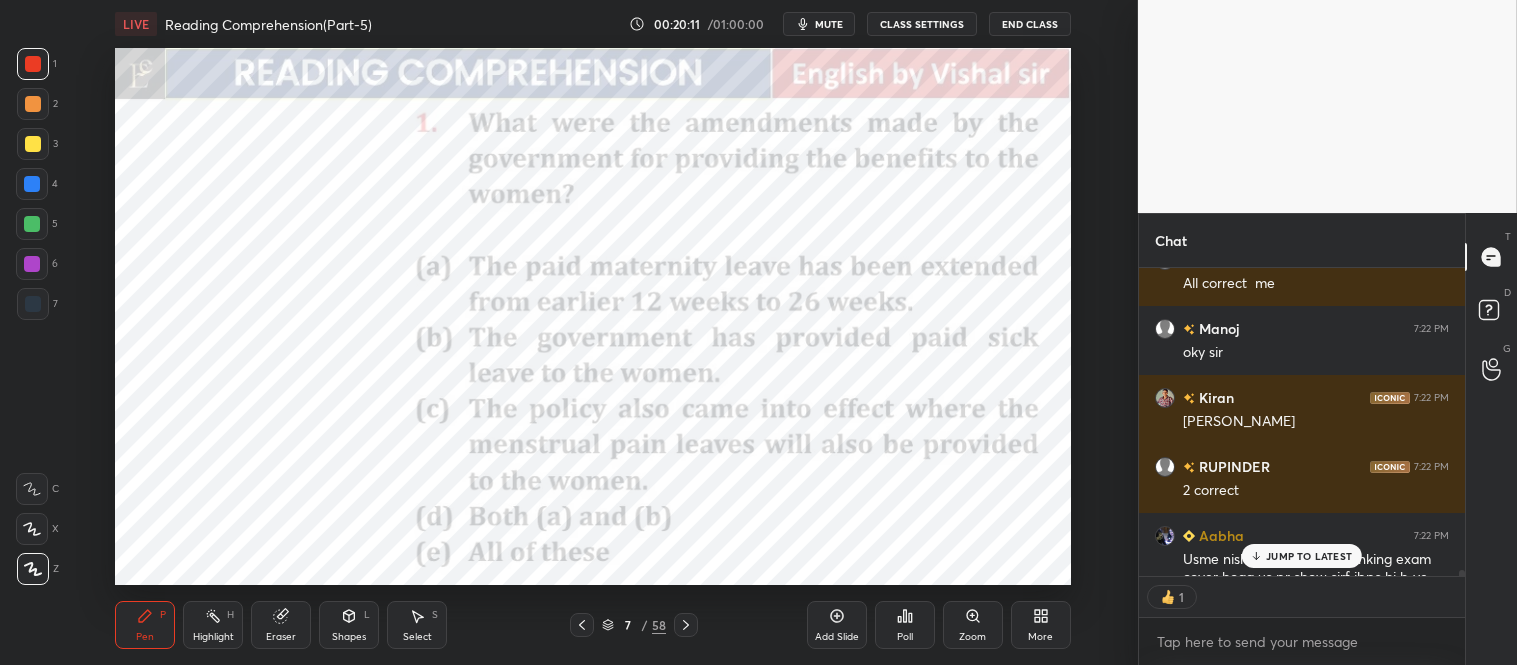 click 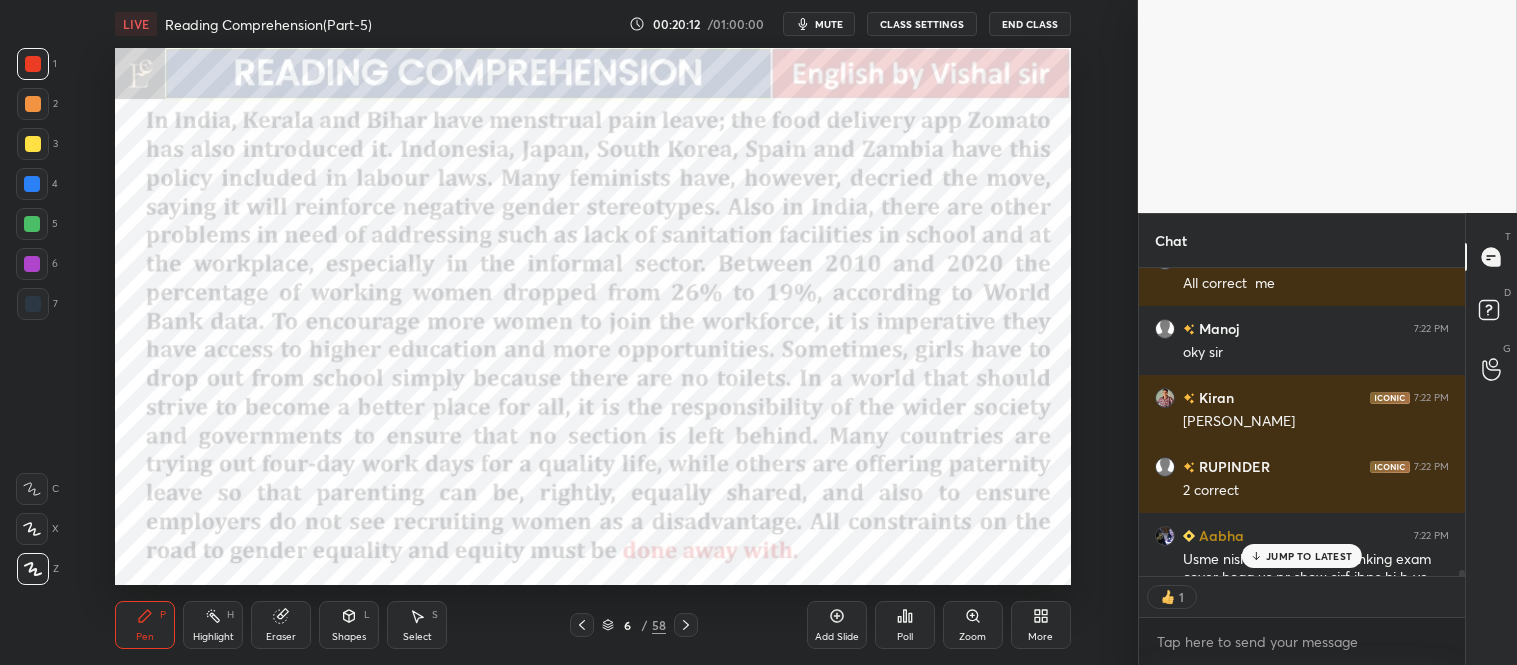 click 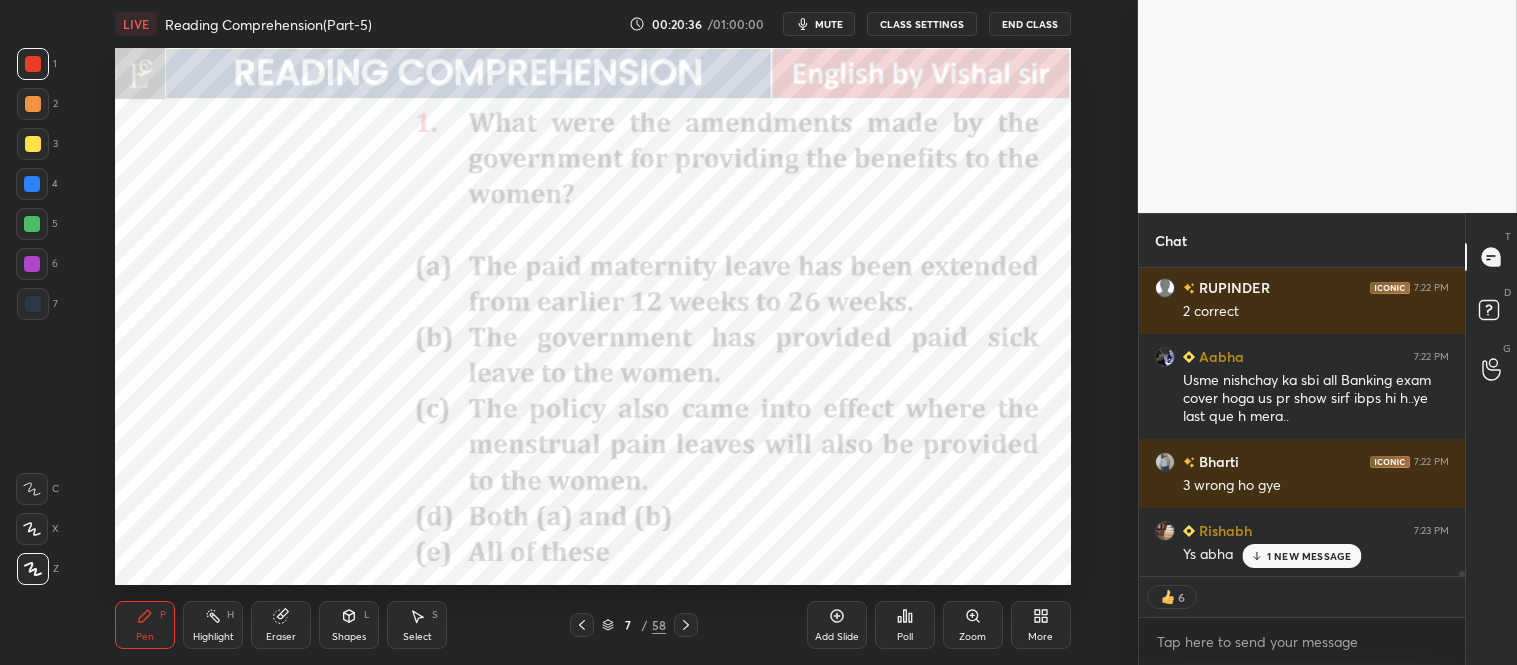 scroll, scrollTop: 18425, scrollLeft: 0, axis: vertical 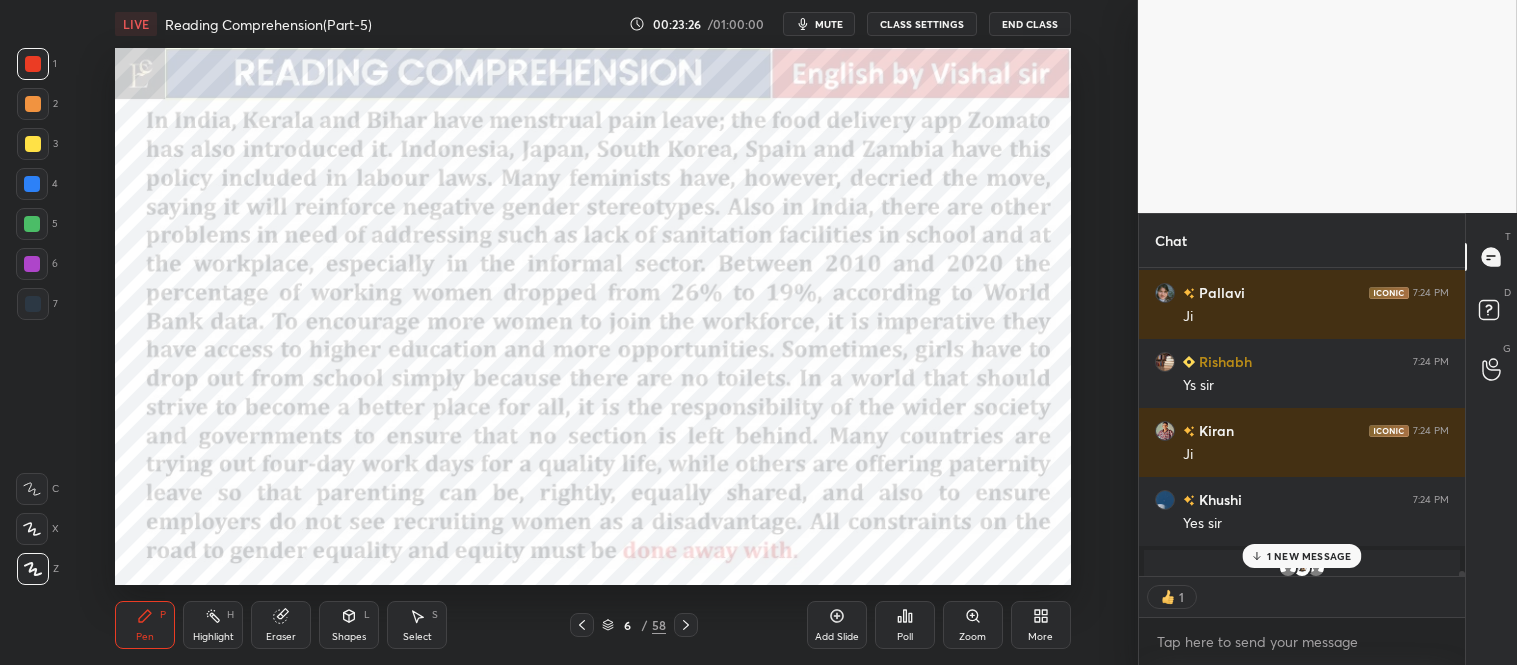 click on "1 NEW MESSAGE" at bounding box center (1309, 556) 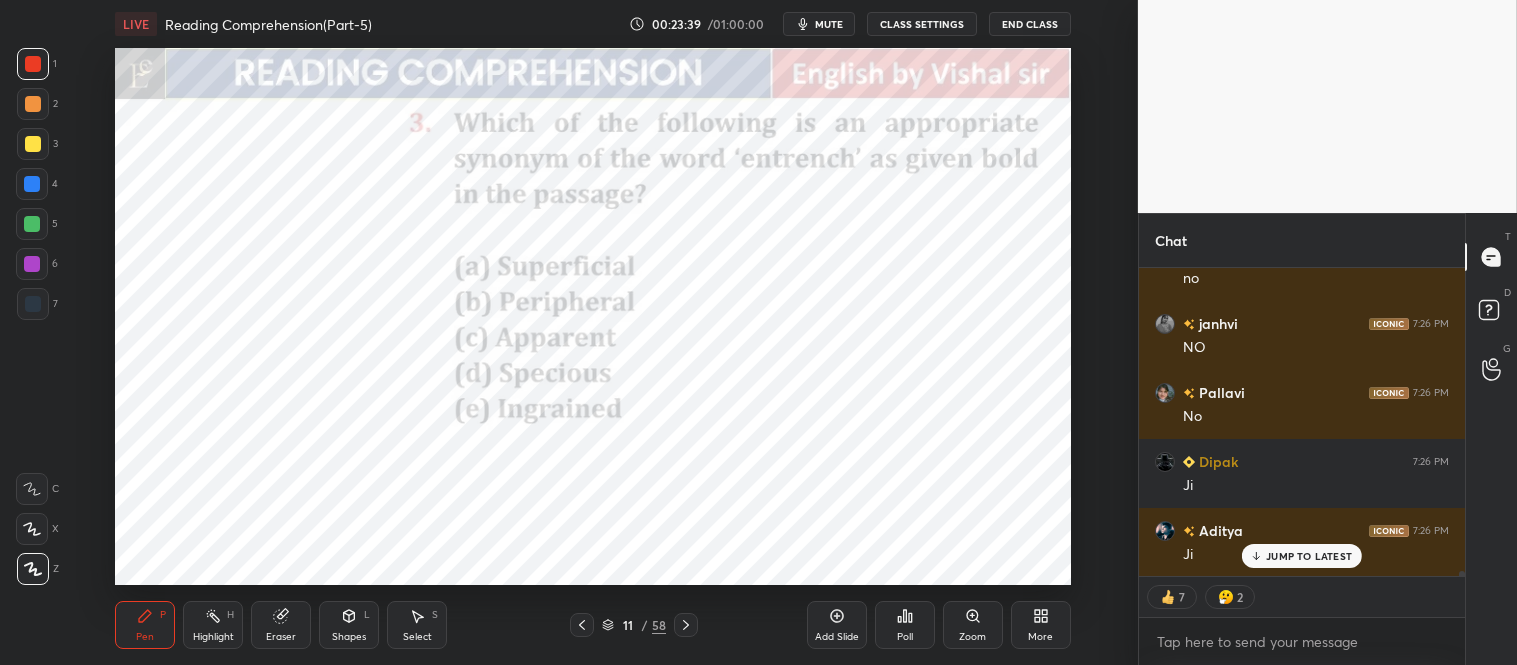 scroll, scrollTop: 18995, scrollLeft: 0, axis: vertical 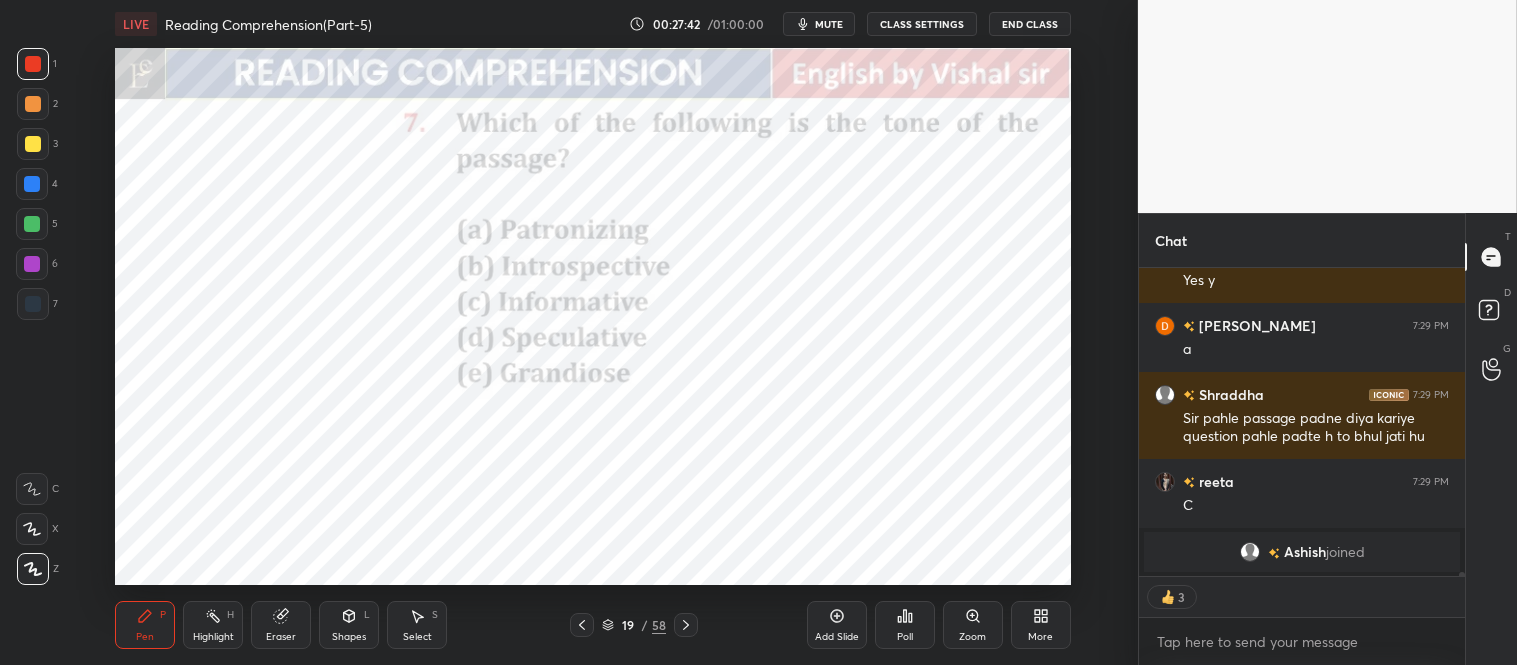 click 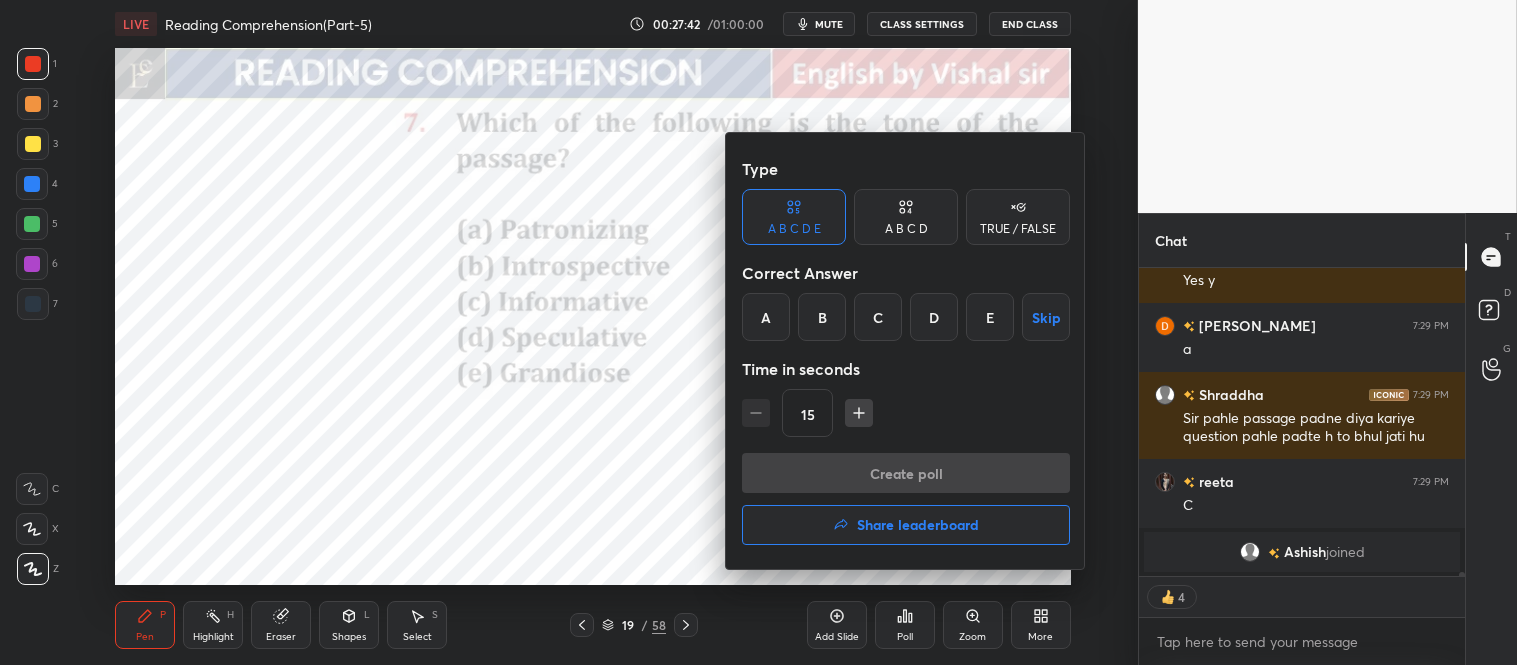 click on "C" at bounding box center (878, 317) 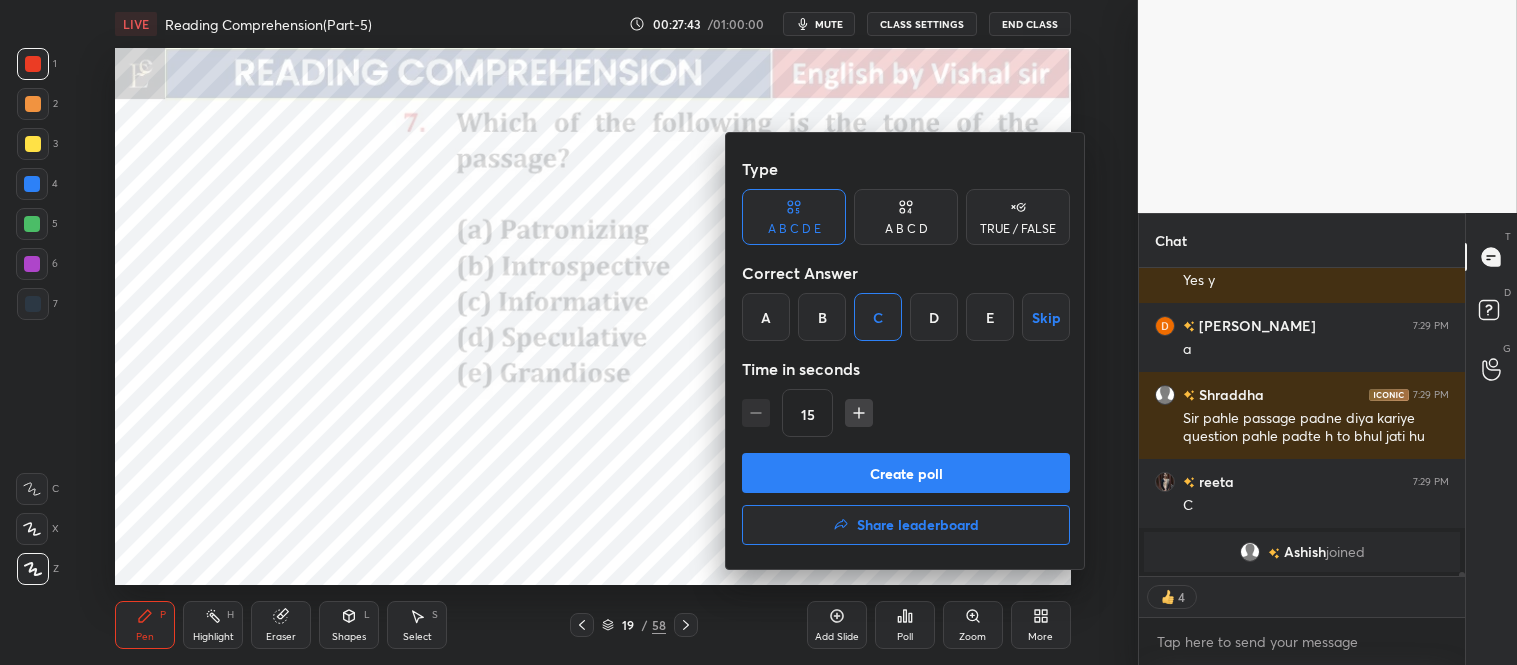 click on "Create poll" at bounding box center (906, 473) 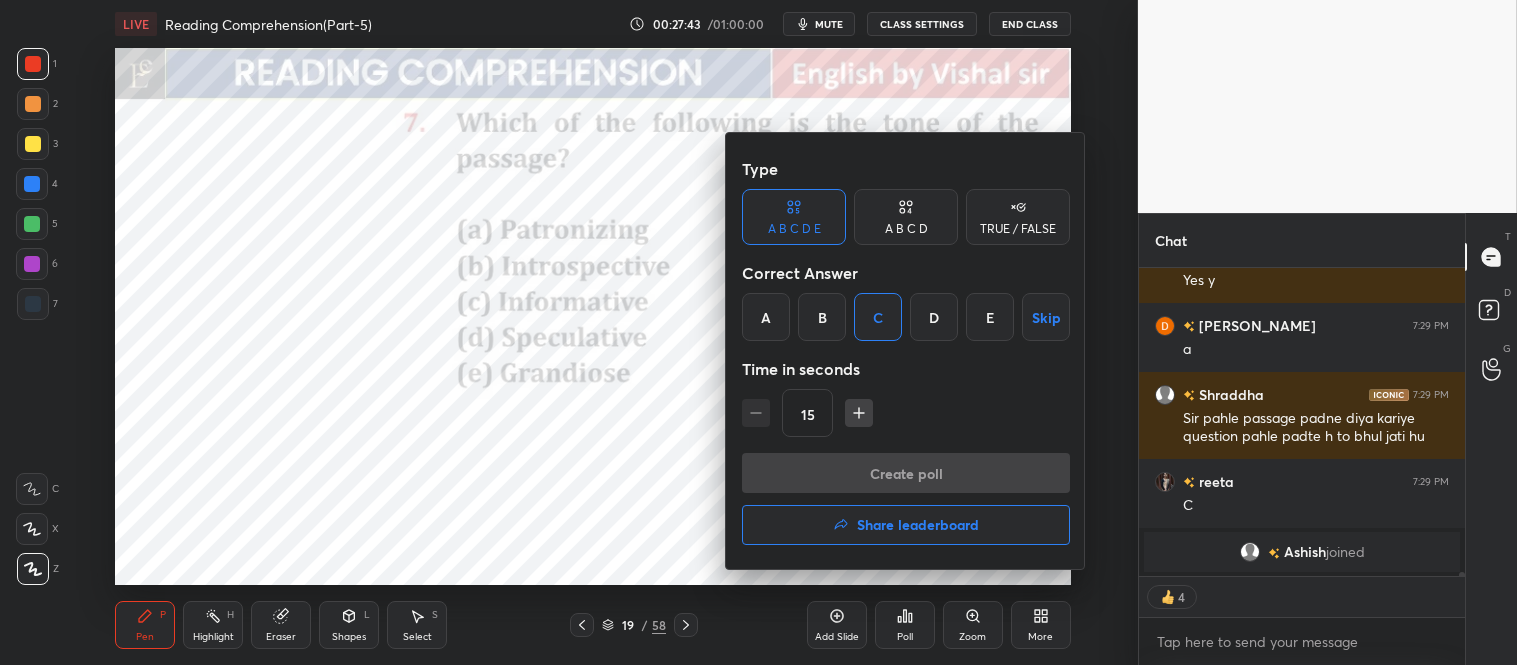 scroll, scrollTop: 270, scrollLeft: 320, axis: both 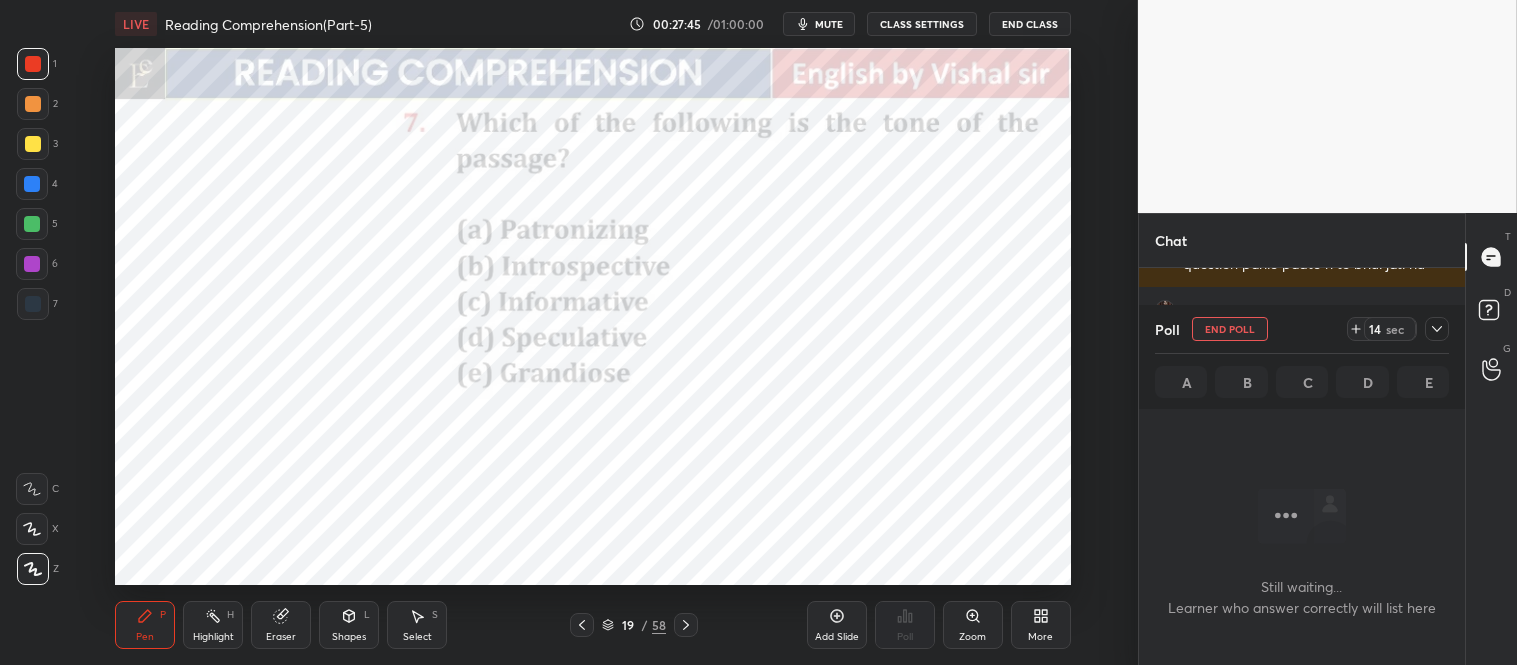 click 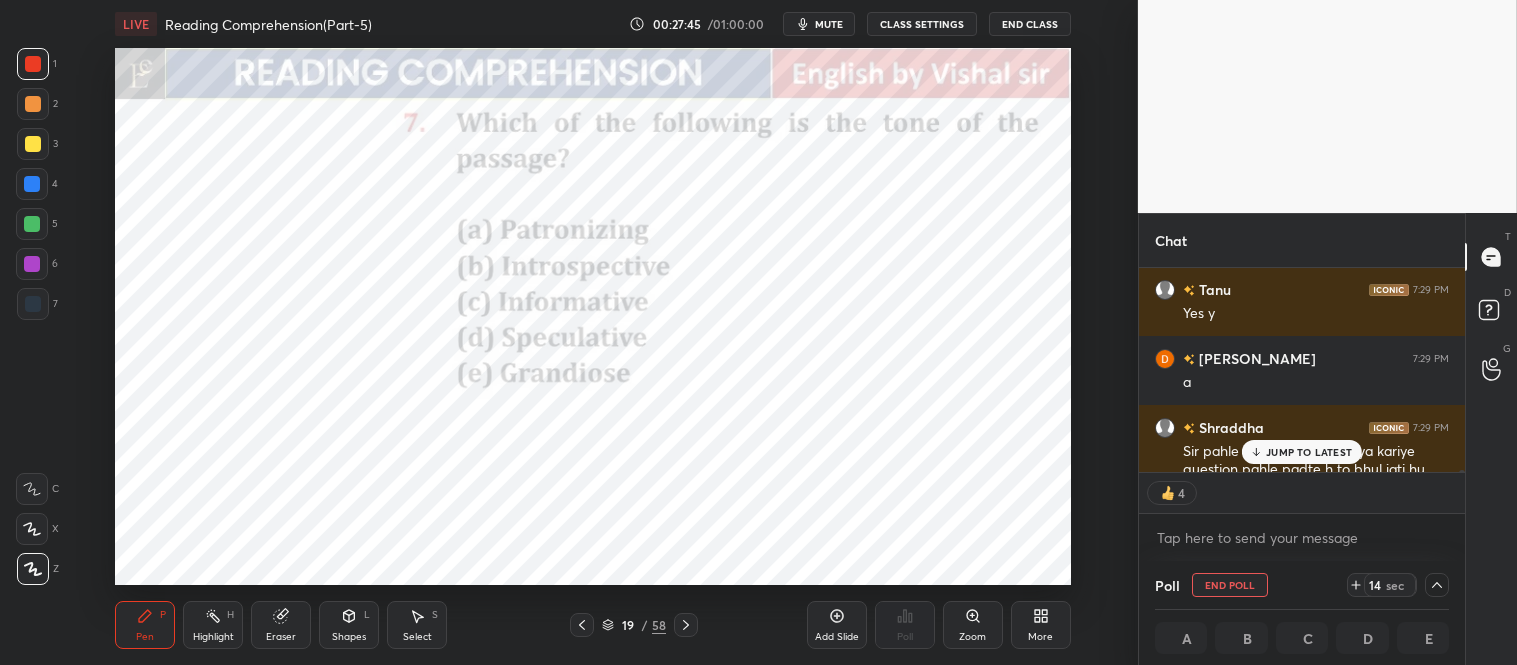 scroll, scrollTop: 22024, scrollLeft: 0, axis: vertical 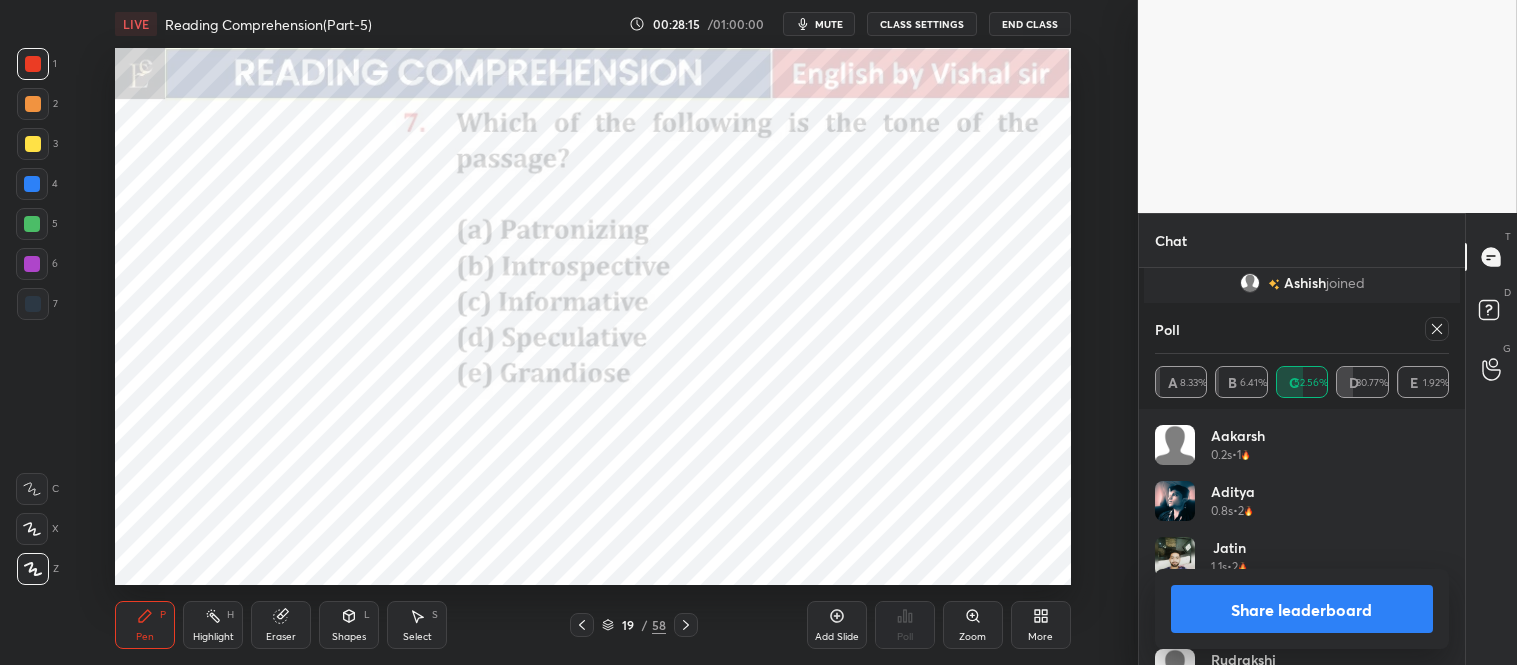 click 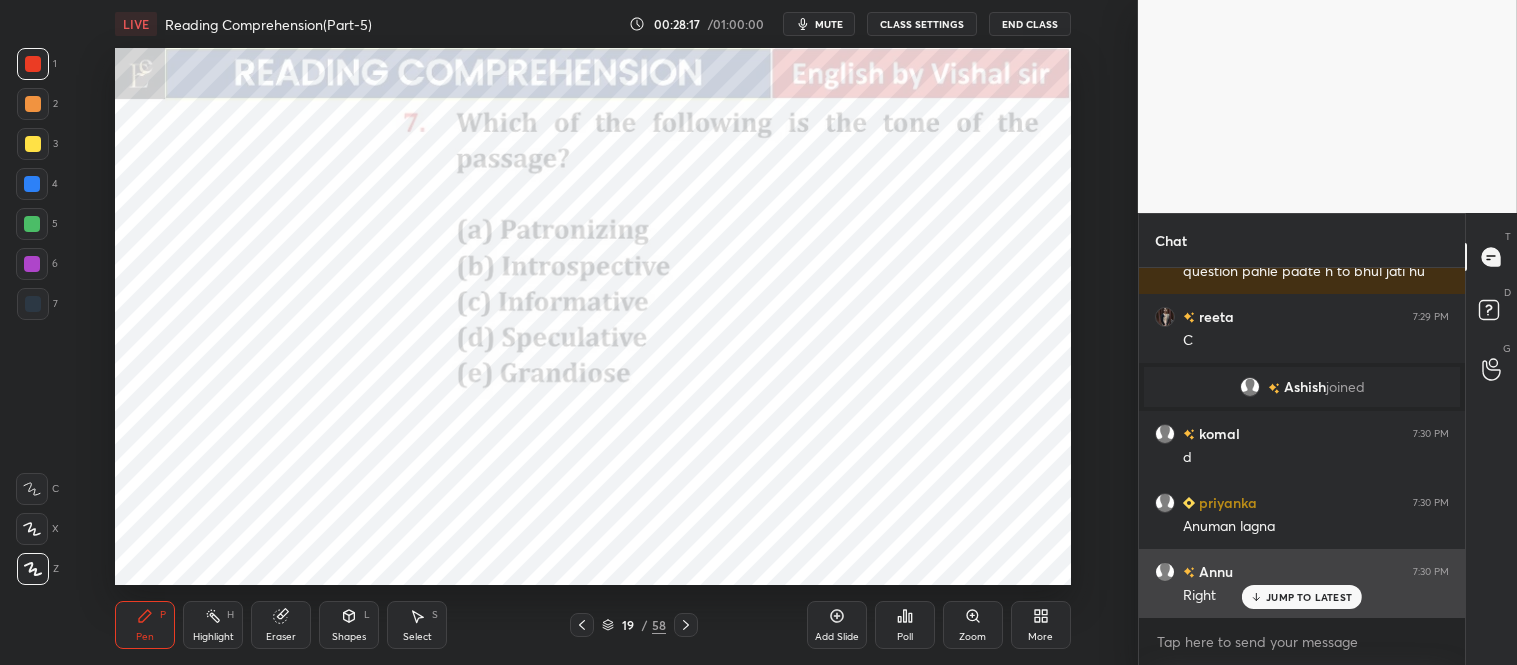 click on "JUMP TO LATEST" at bounding box center (1309, 597) 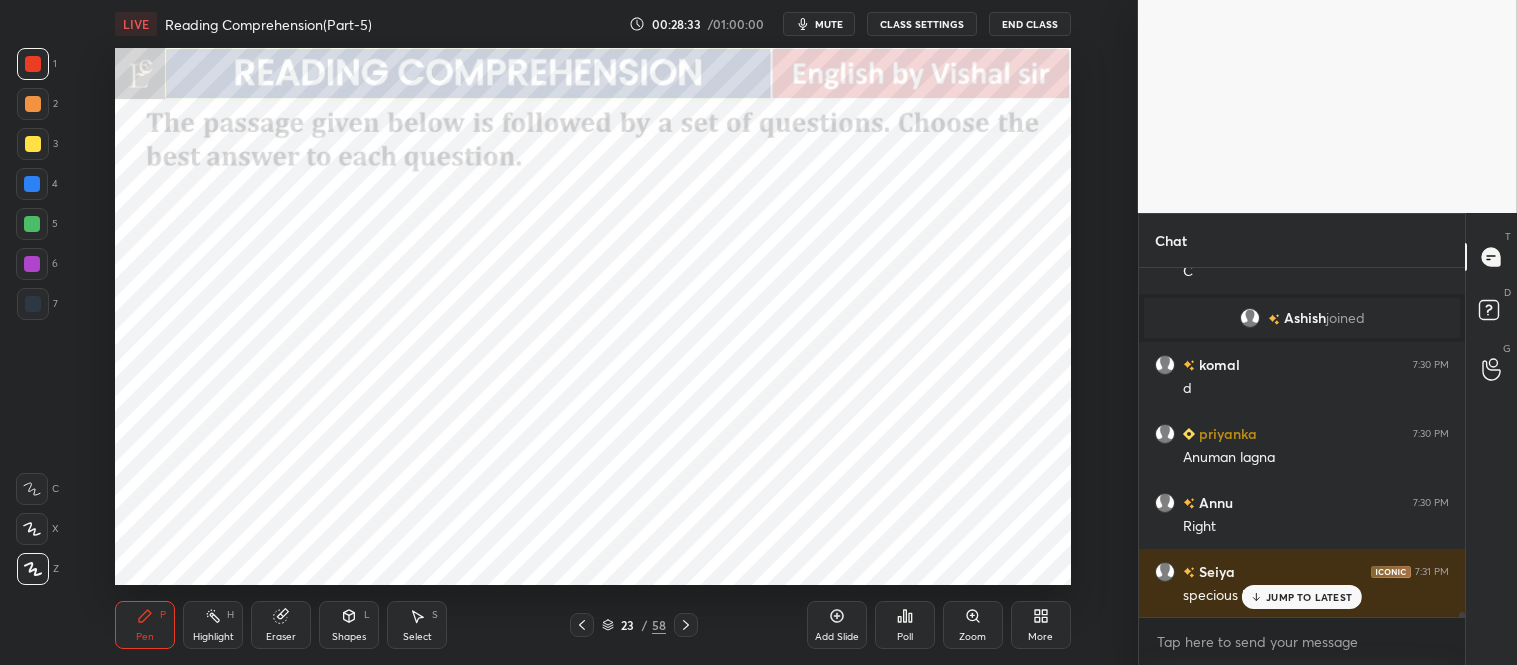 click on "JUMP TO LATEST" at bounding box center [1309, 597] 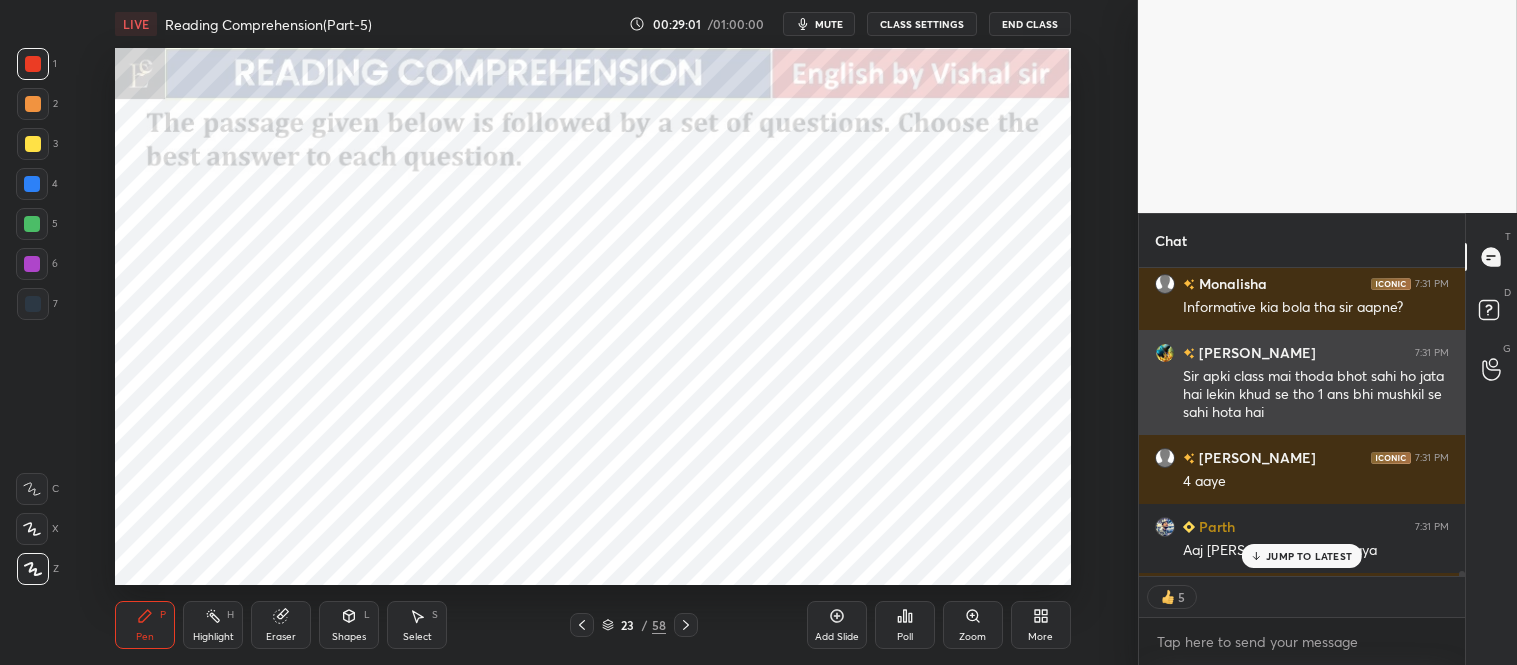 scroll, scrollTop: 22683, scrollLeft: 0, axis: vertical 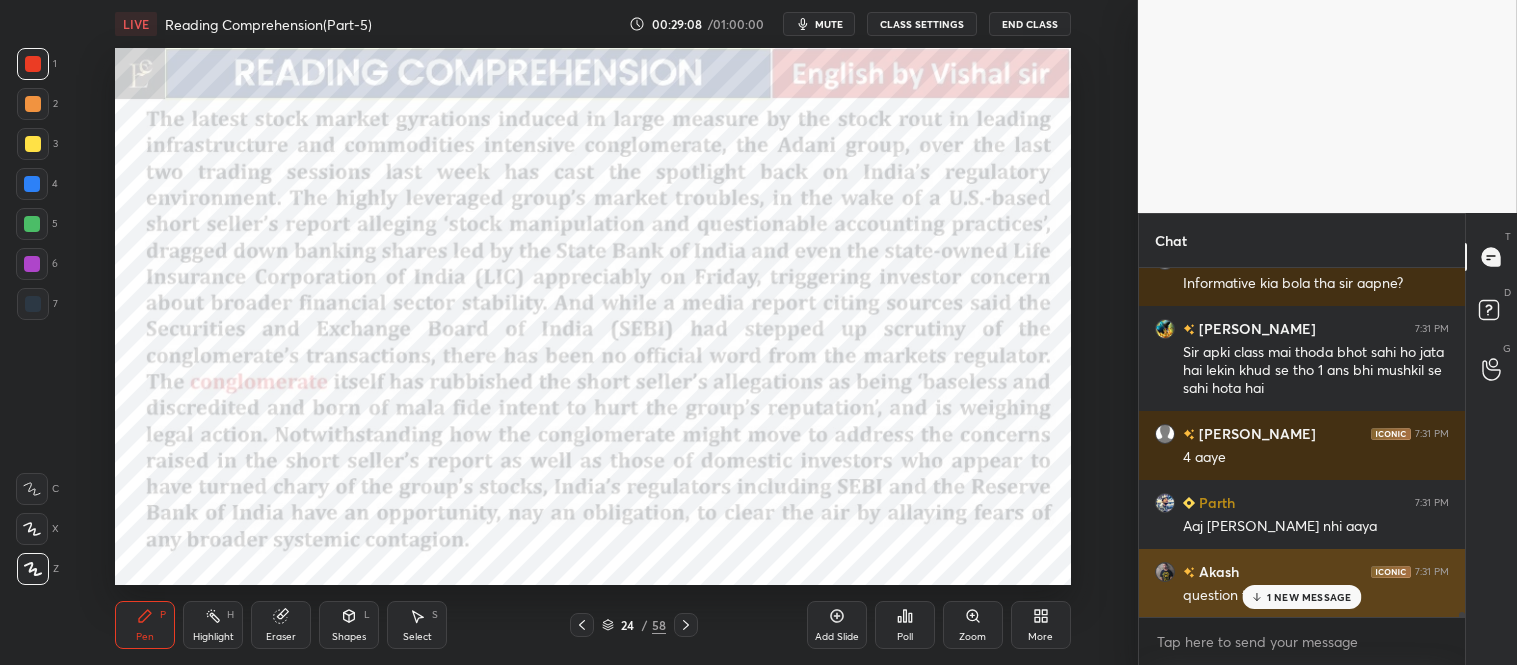 click on "1 NEW MESSAGE" at bounding box center (1309, 597) 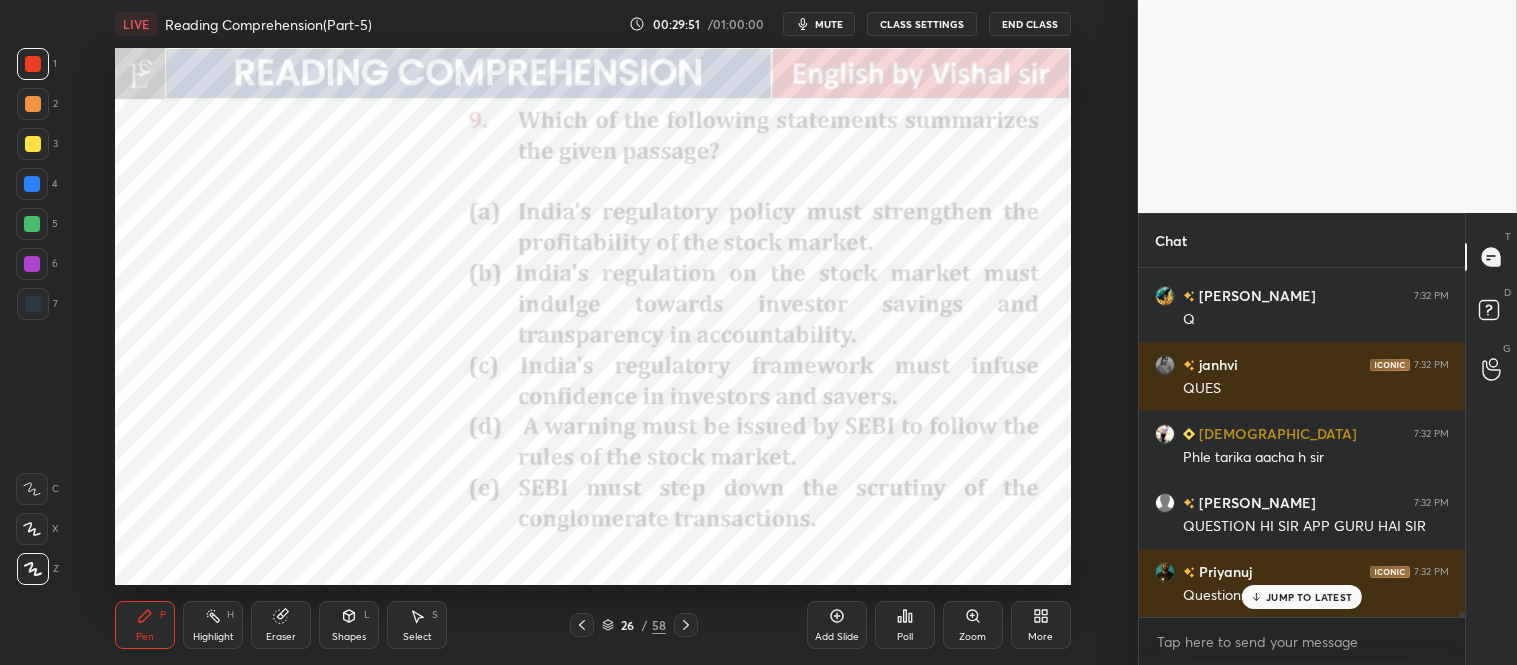 scroll, scrollTop: 24157, scrollLeft: 0, axis: vertical 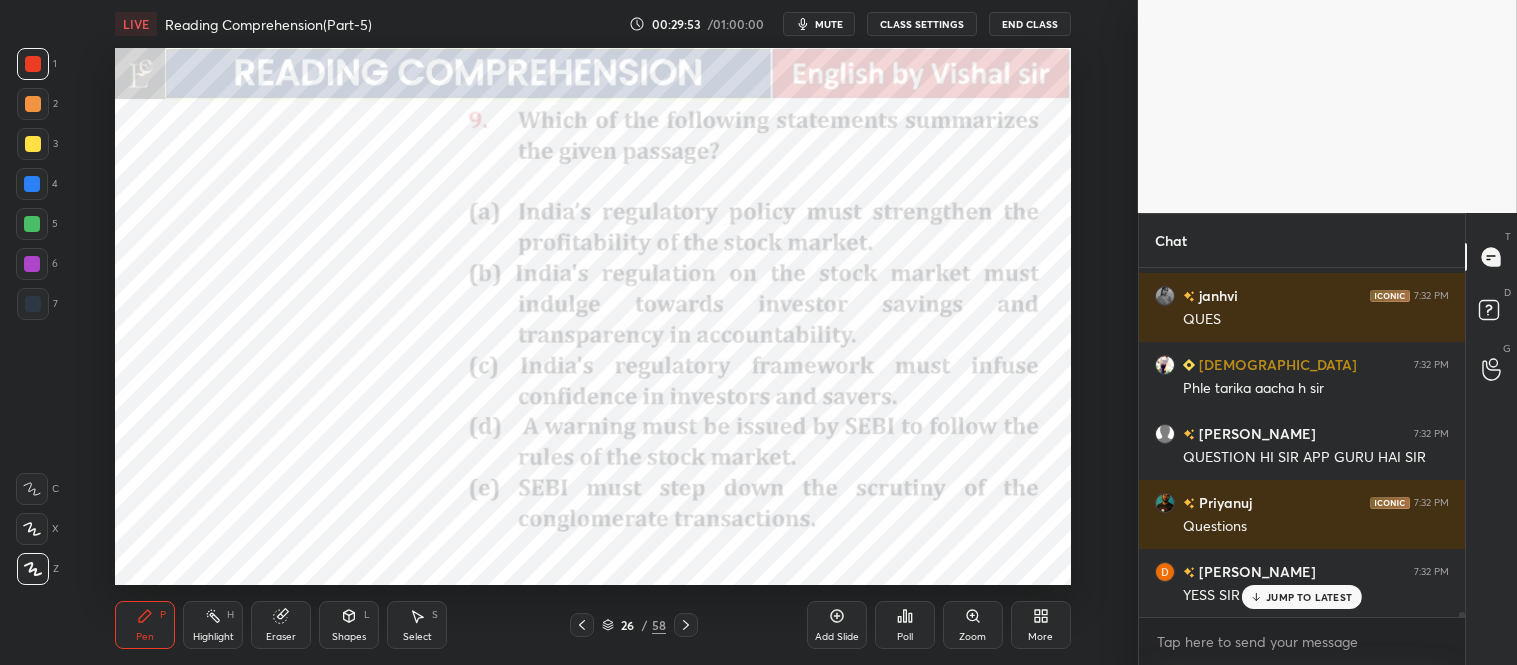 click 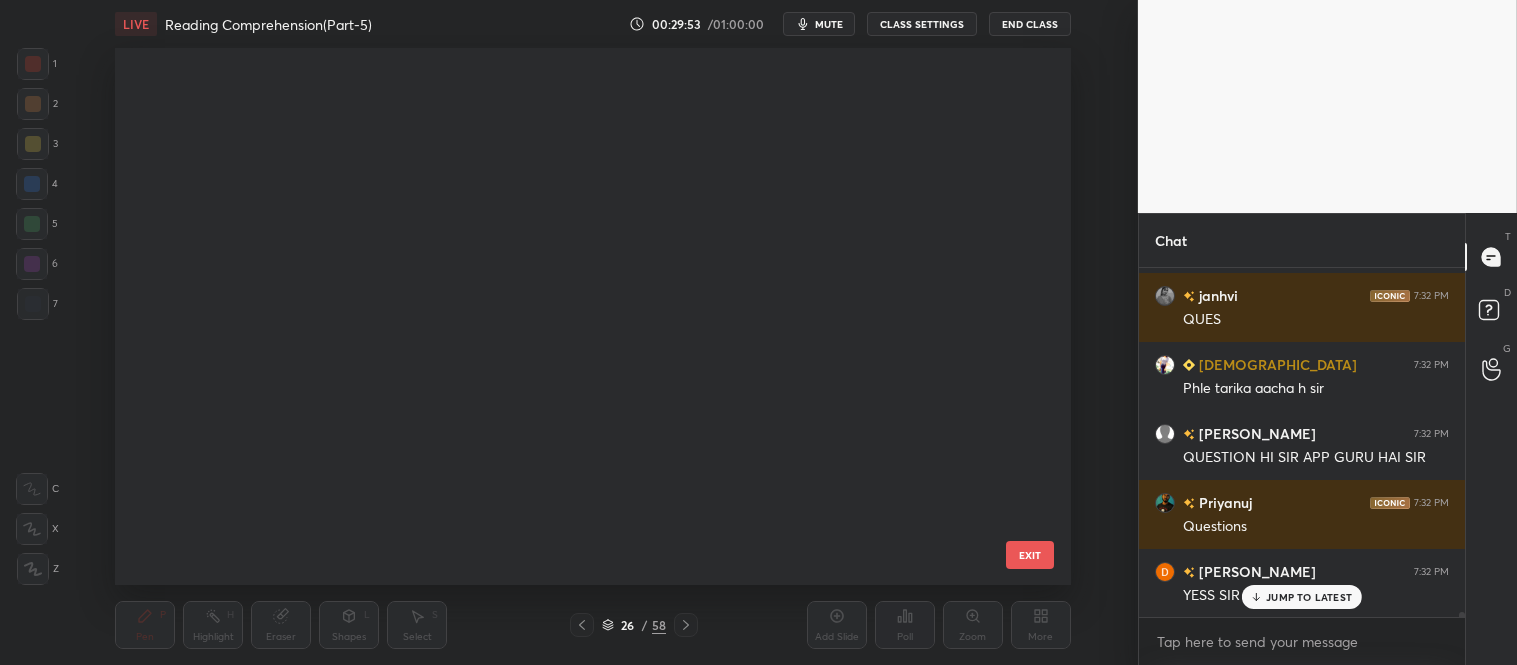 scroll, scrollTop: 940, scrollLeft: 0, axis: vertical 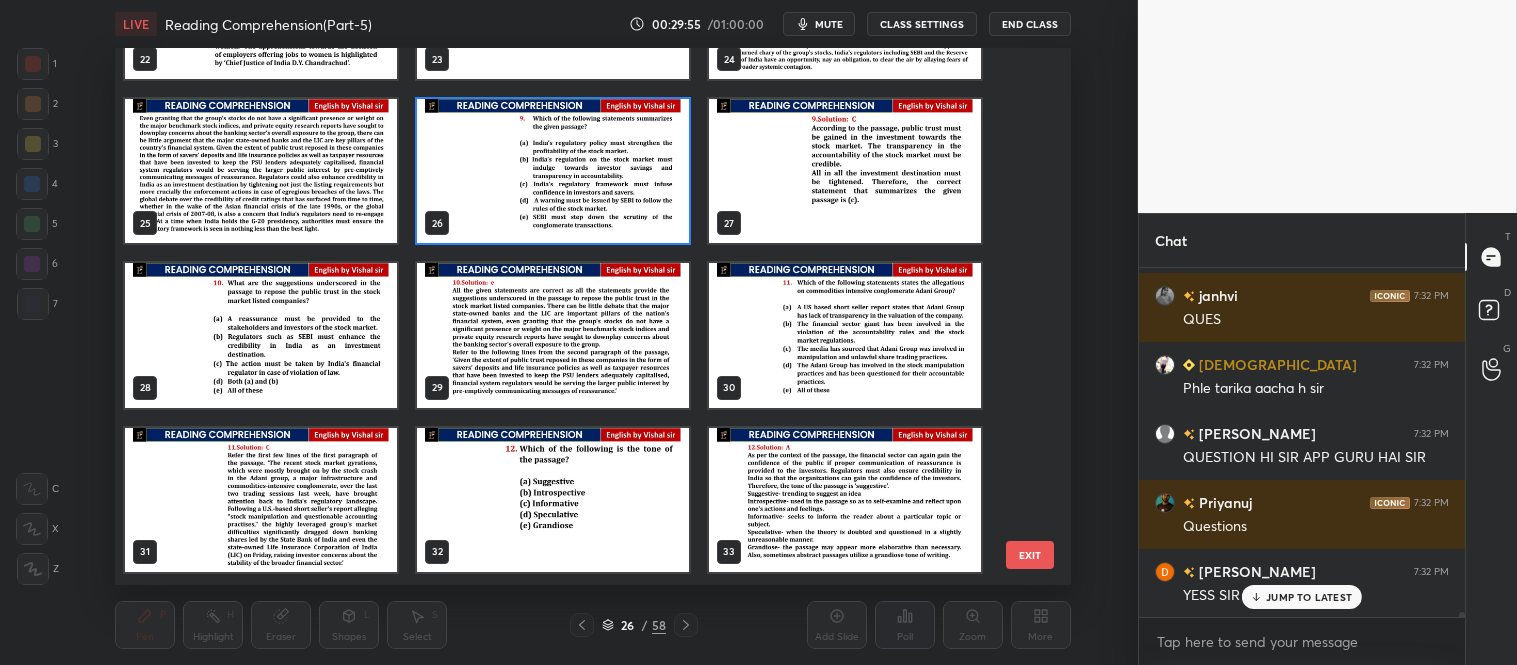 click at bounding box center [261, 335] 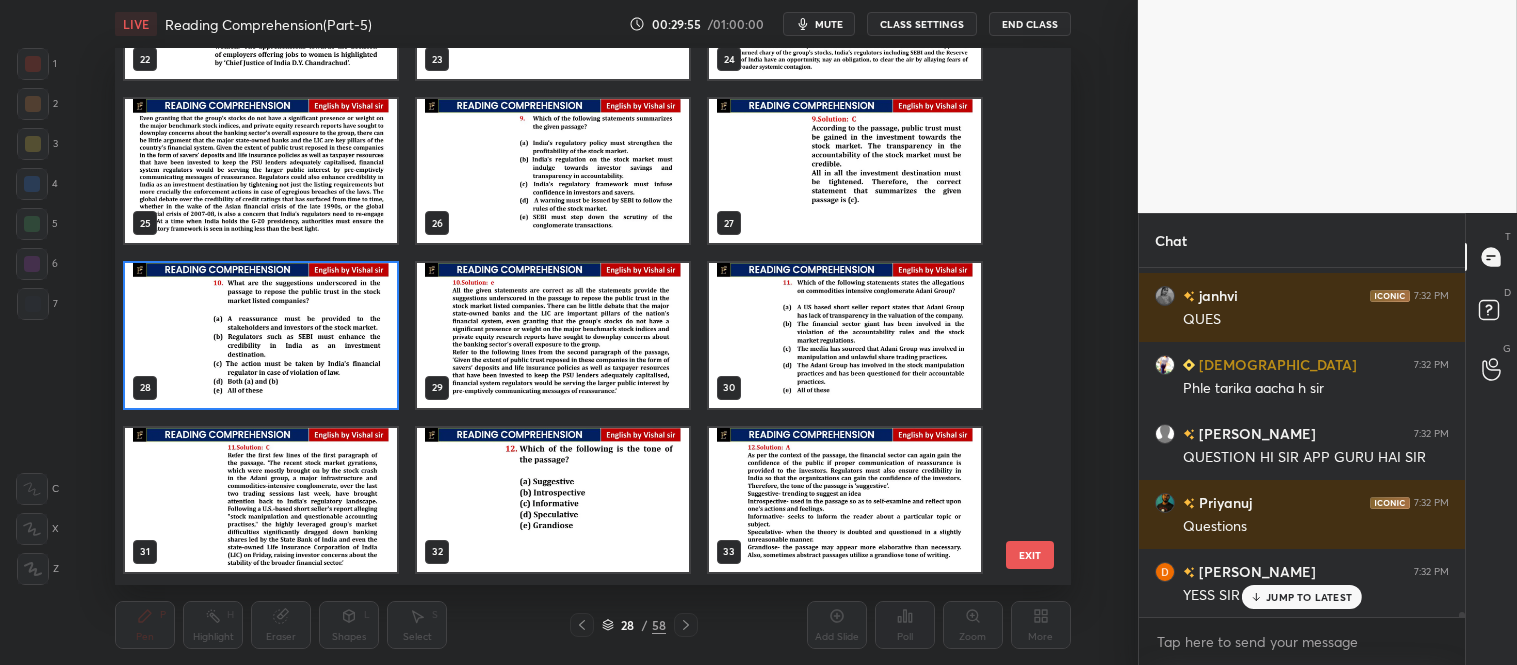 click at bounding box center (261, 335) 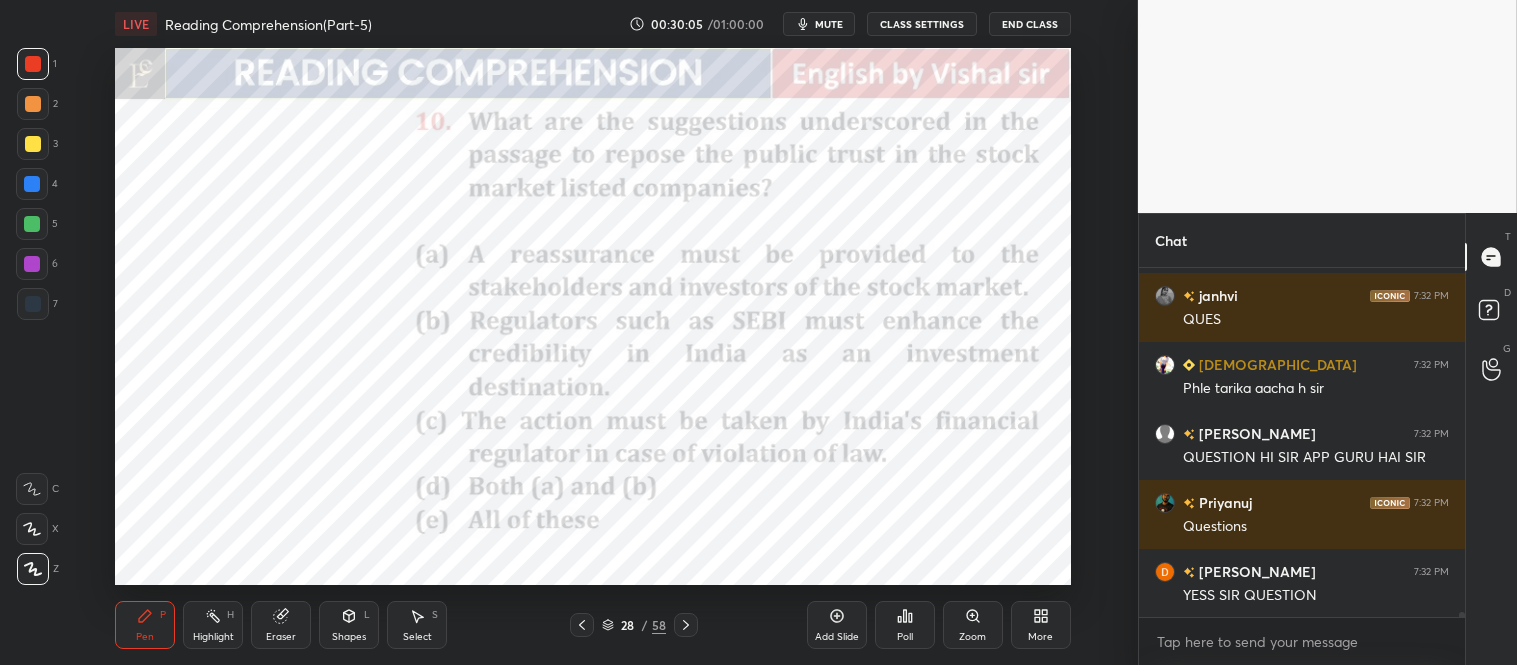 scroll, scrollTop: 24226, scrollLeft: 0, axis: vertical 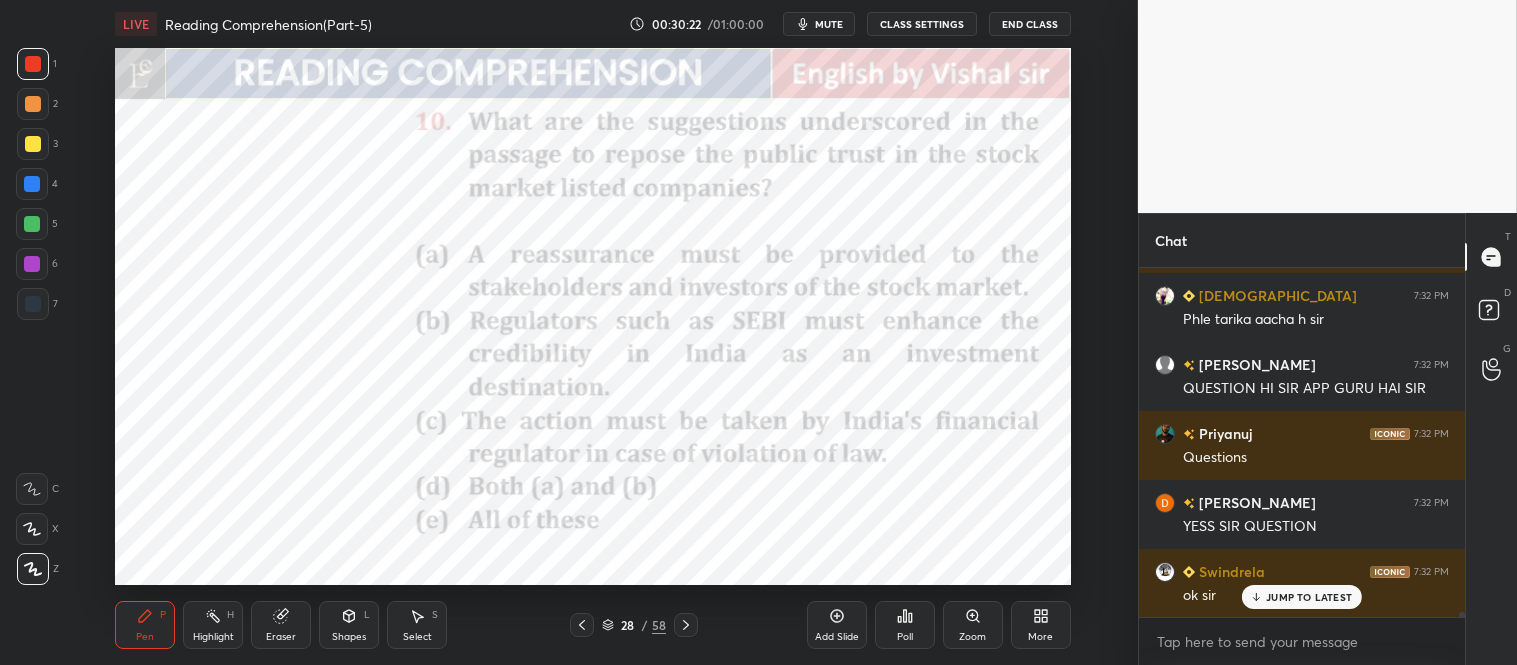 click 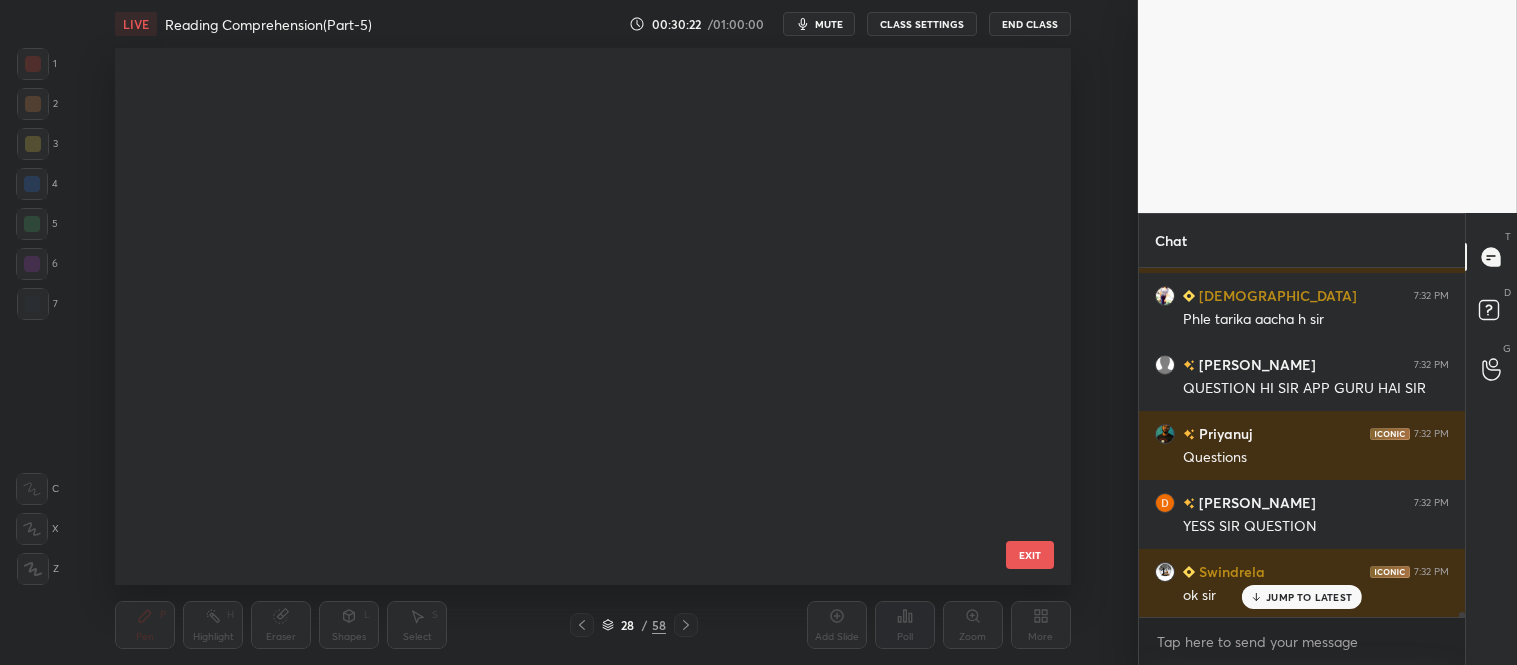 scroll, scrollTop: 1104, scrollLeft: 0, axis: vertical 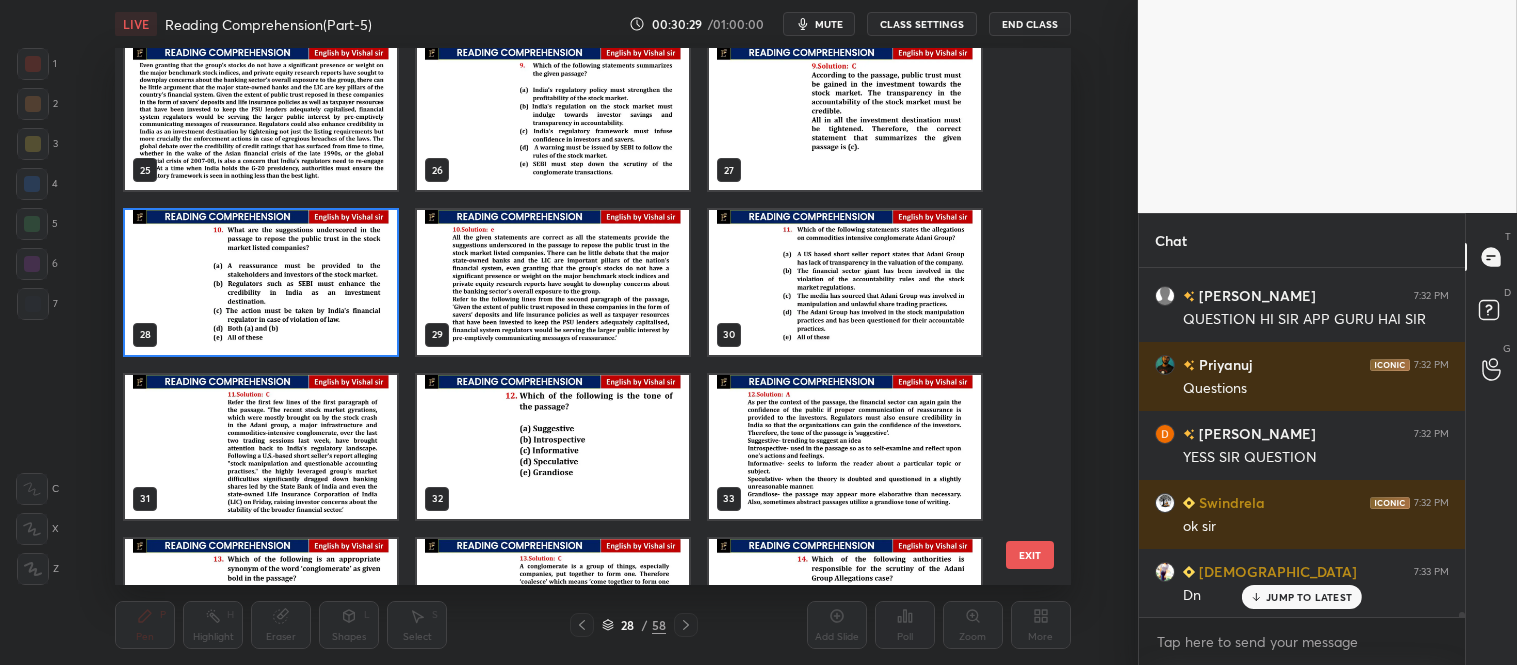 click at bounding box center [845, 282] 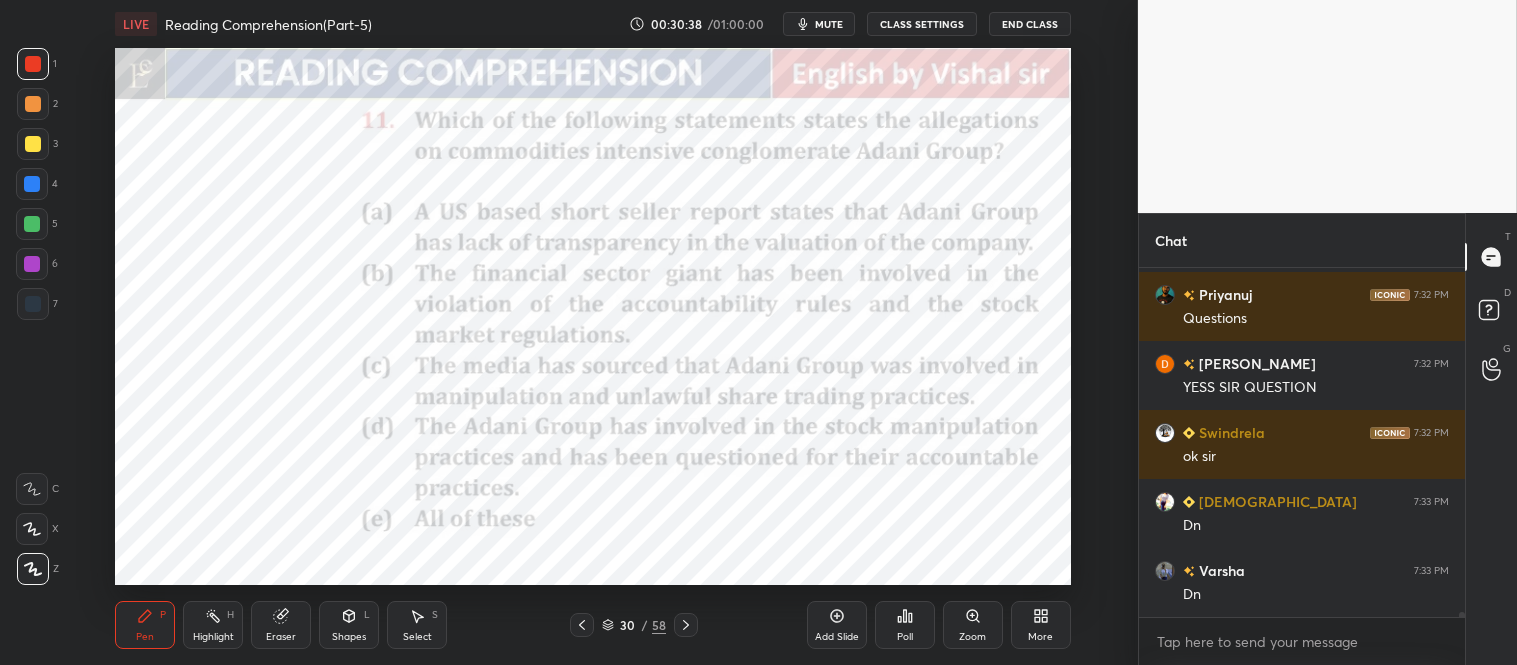 scroll, scrollTop: 24413, scrollLeft: 0, axis: vertical 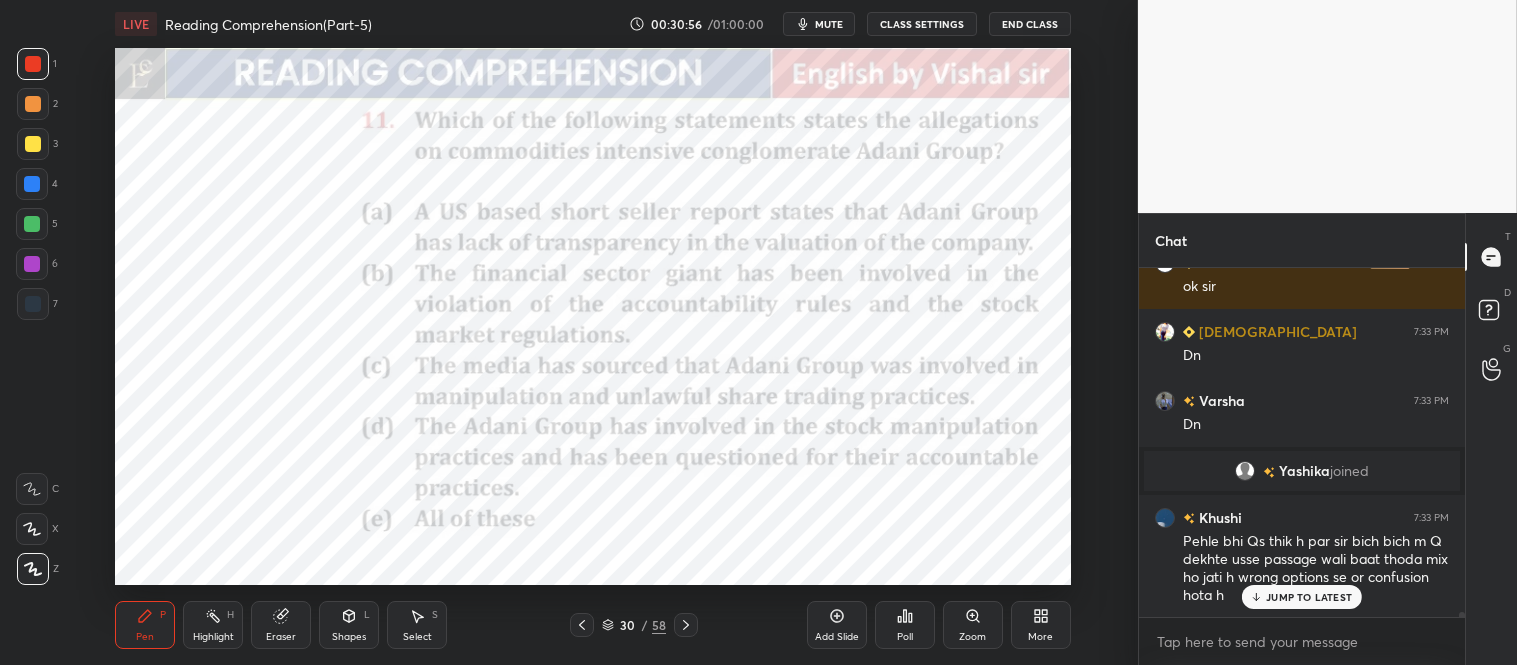 click on "JUMP TO LATEST" at bounding box center [1309, 597] 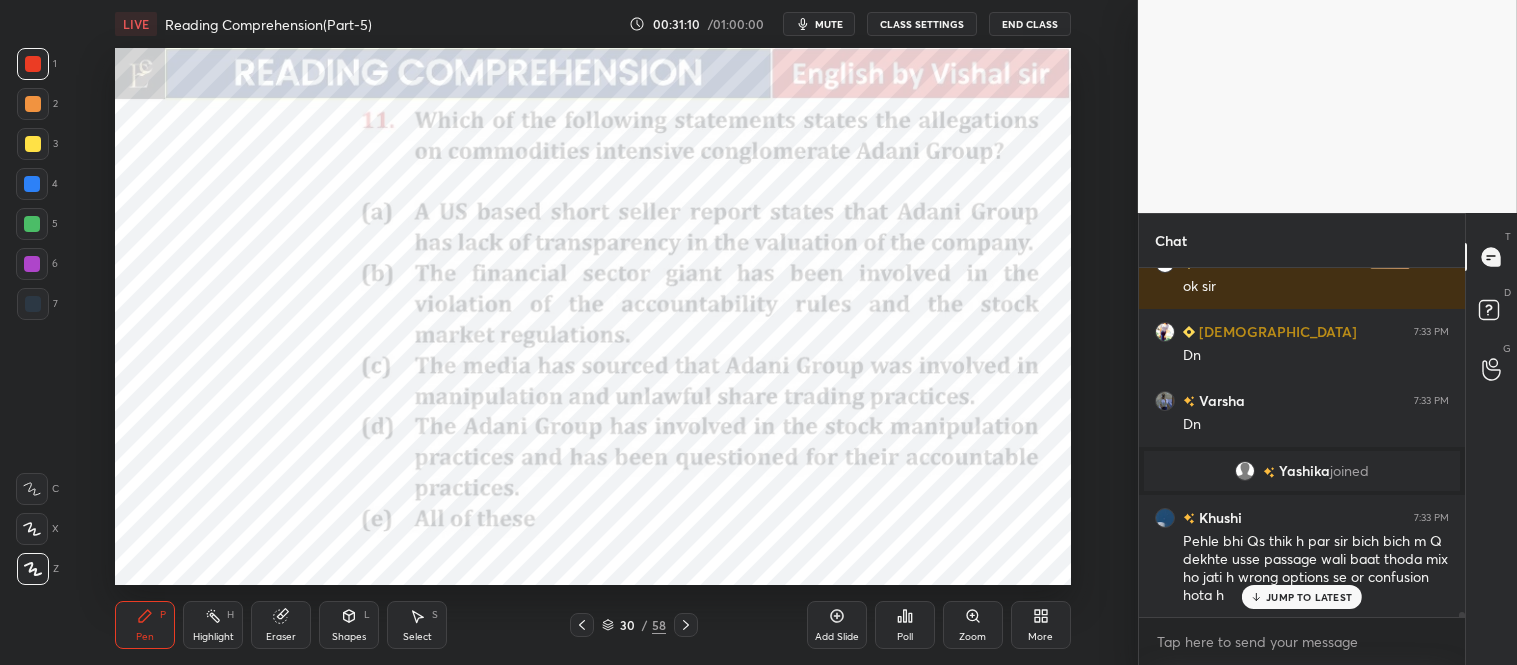 scroll, scrollTop: 23925, scrollLeft: 0, axis: vertical 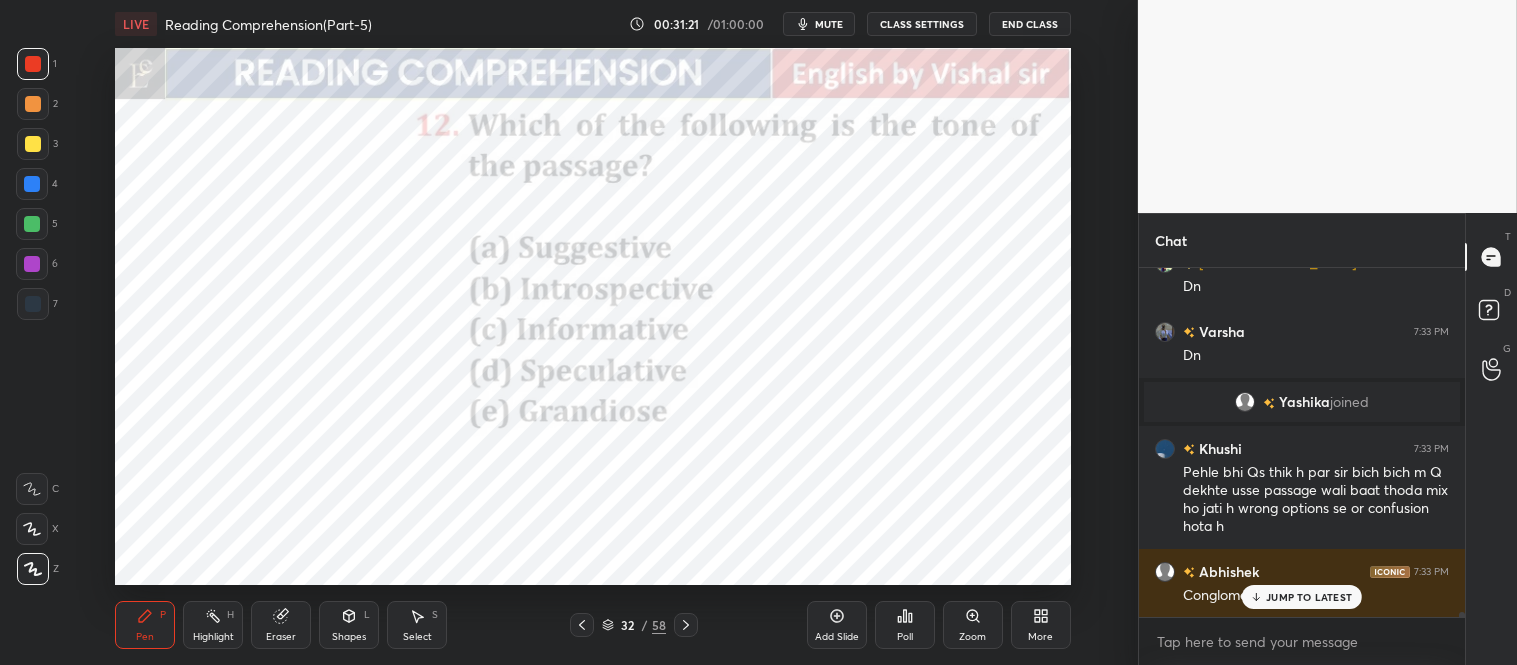 click 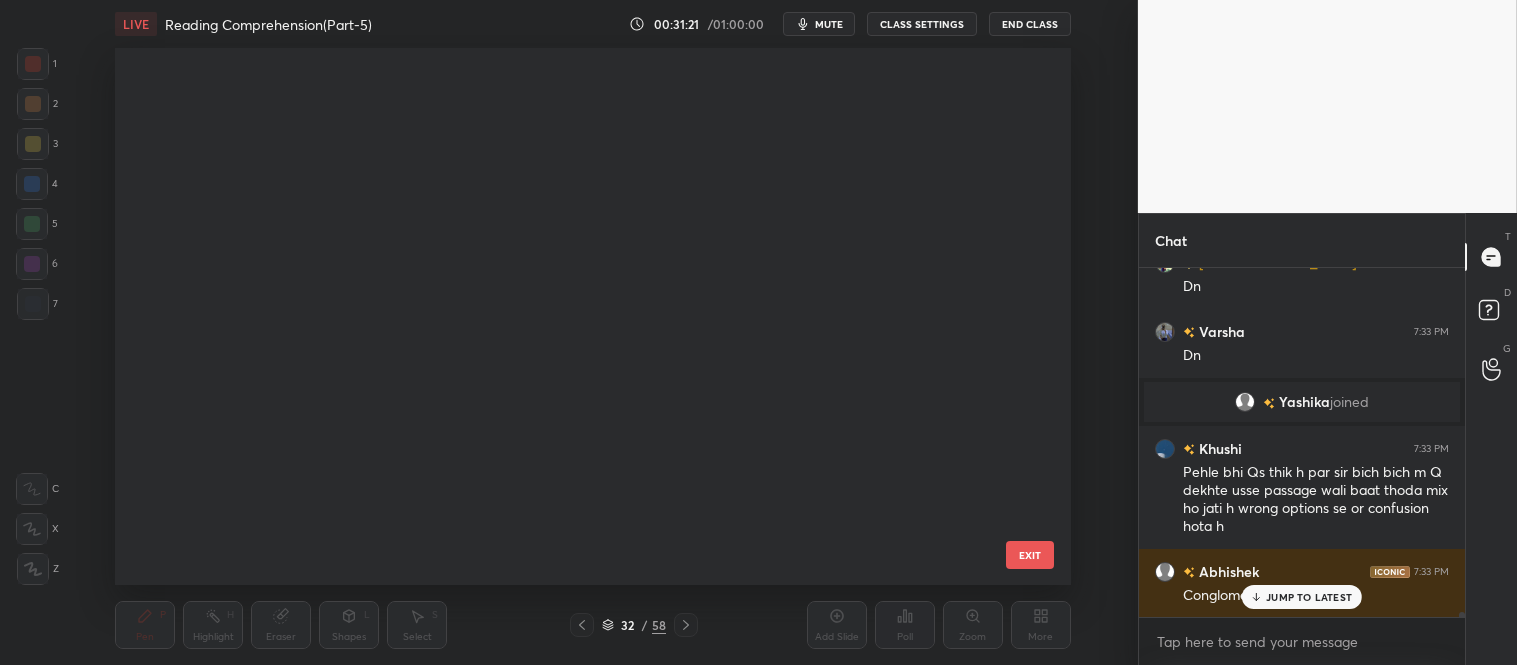 scroll, scrollTop: 1268, scrollLeft: 0, axis: vertical 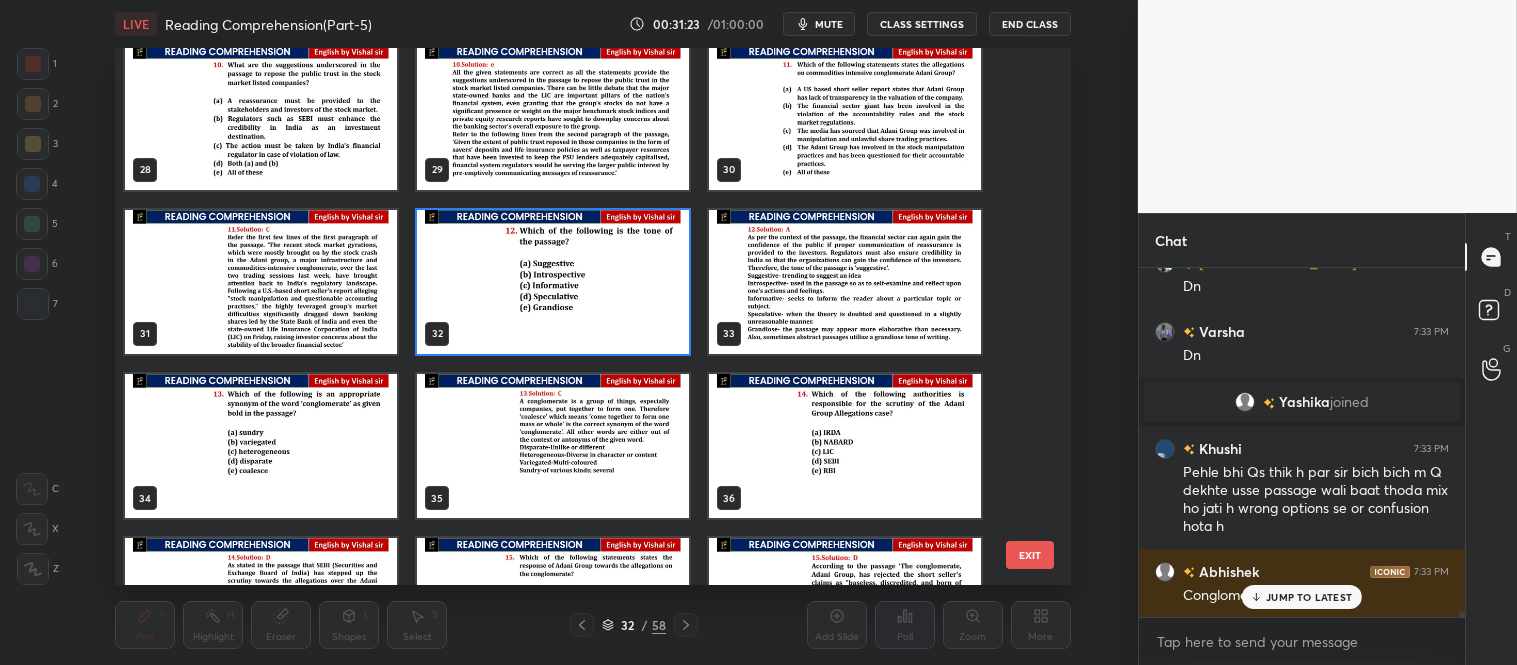 click at bounding box center (261, 445) 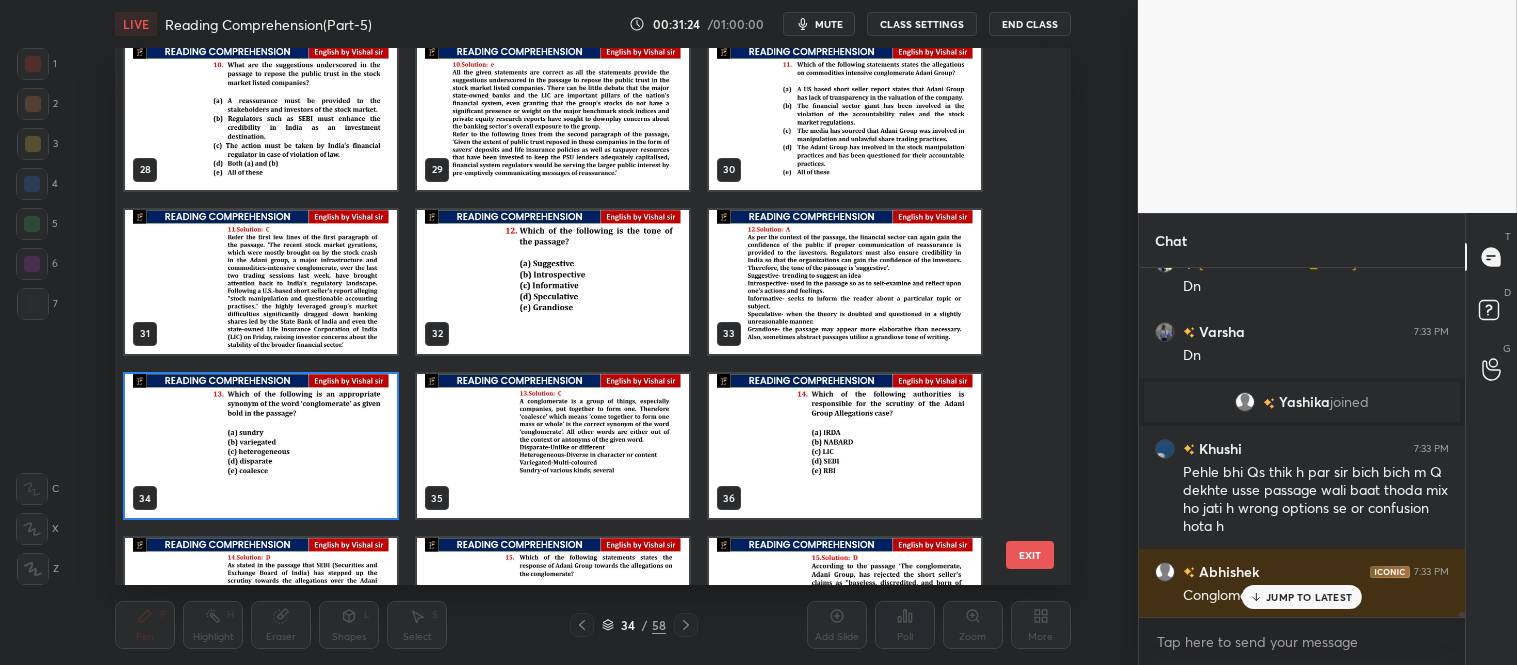 click at bounding box center (261, 445) 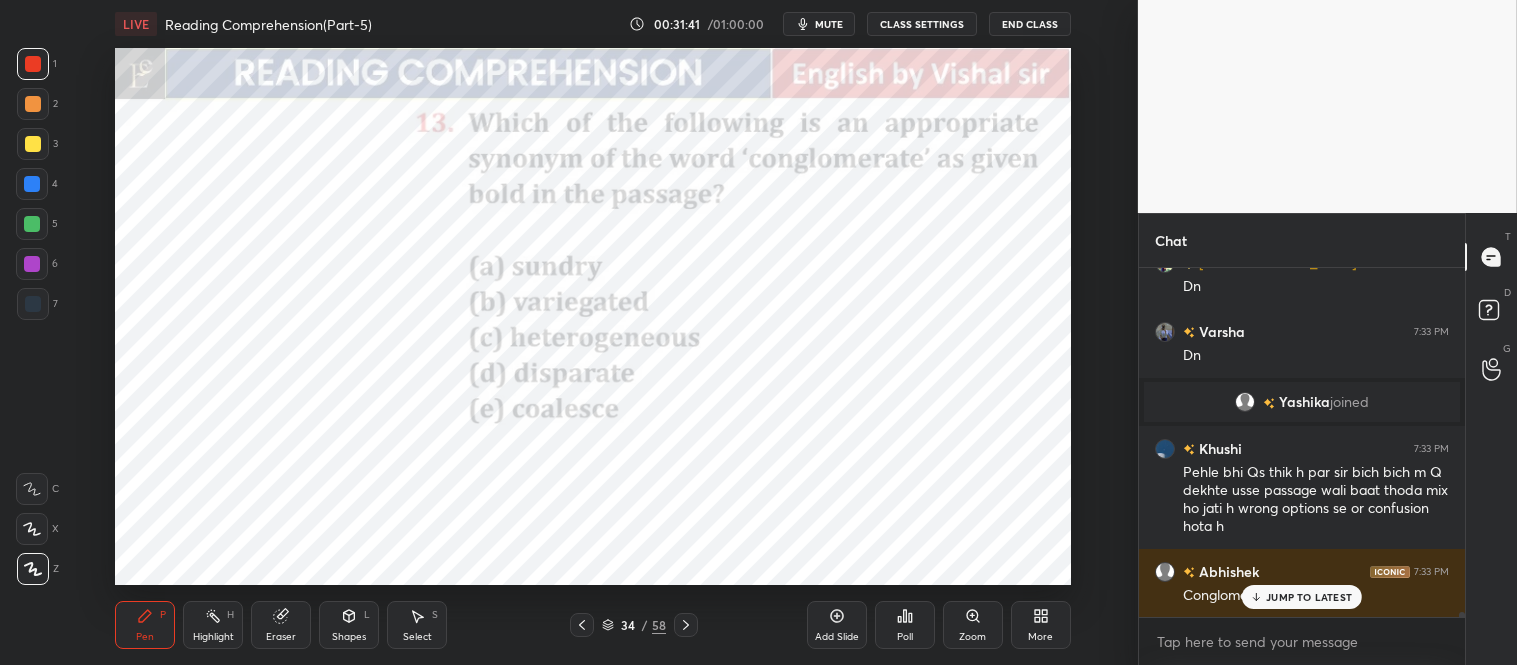 click on "JUMP TO LATEST" at bounding box center [1309, 597] 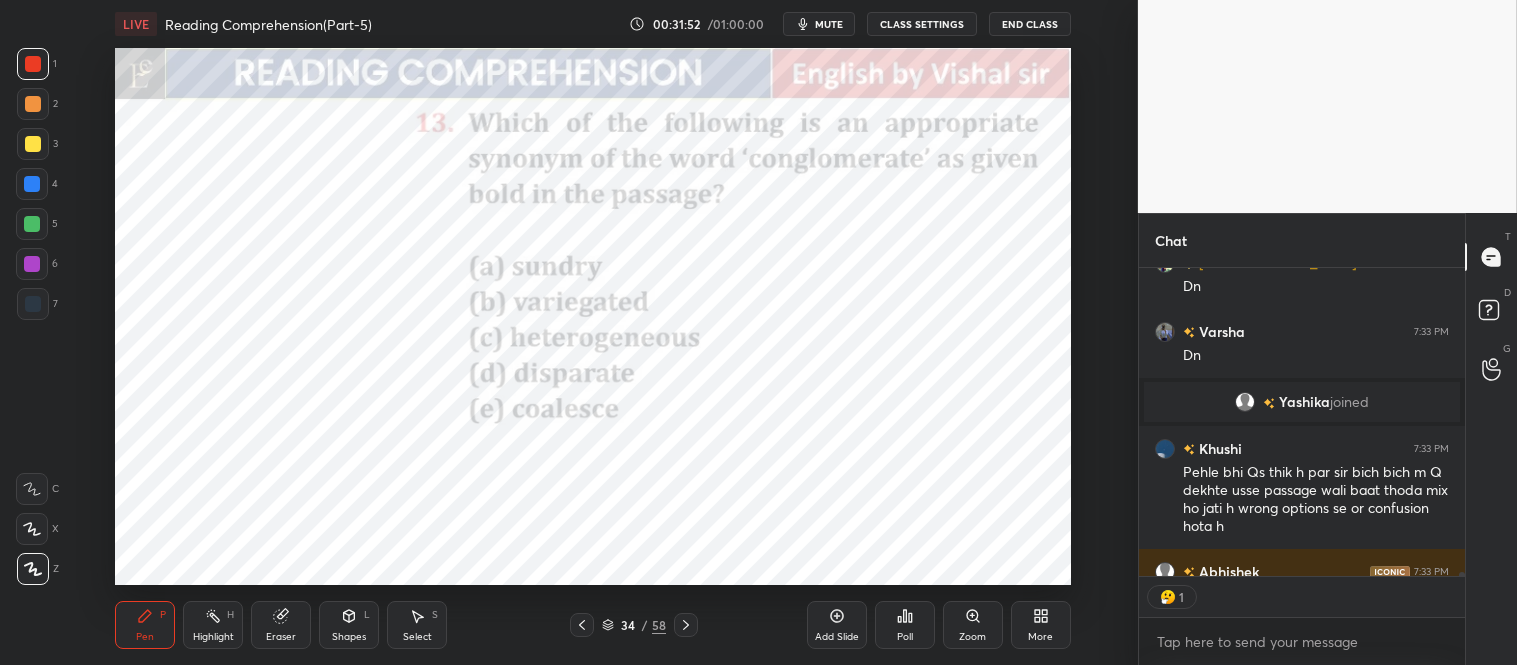 scroll, scrollTop: 303, scrollLeft: 320, axis: both 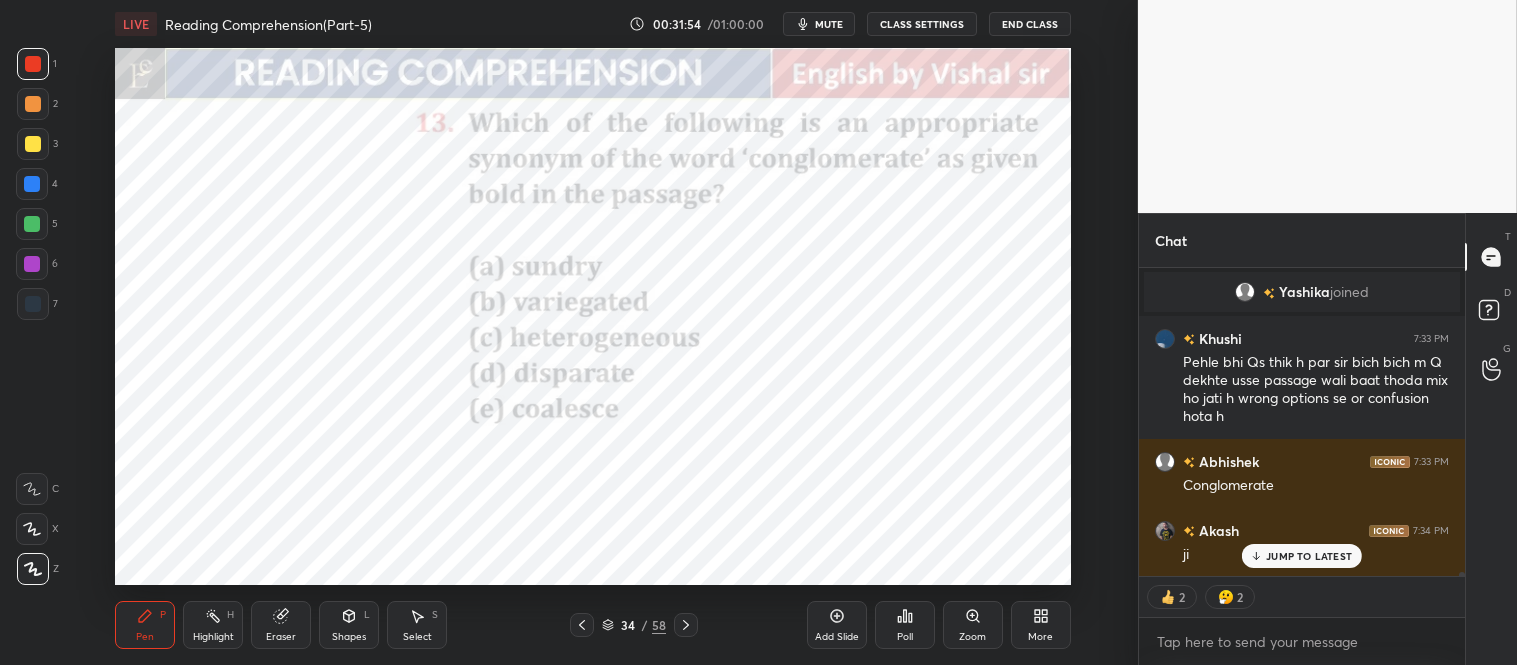 click 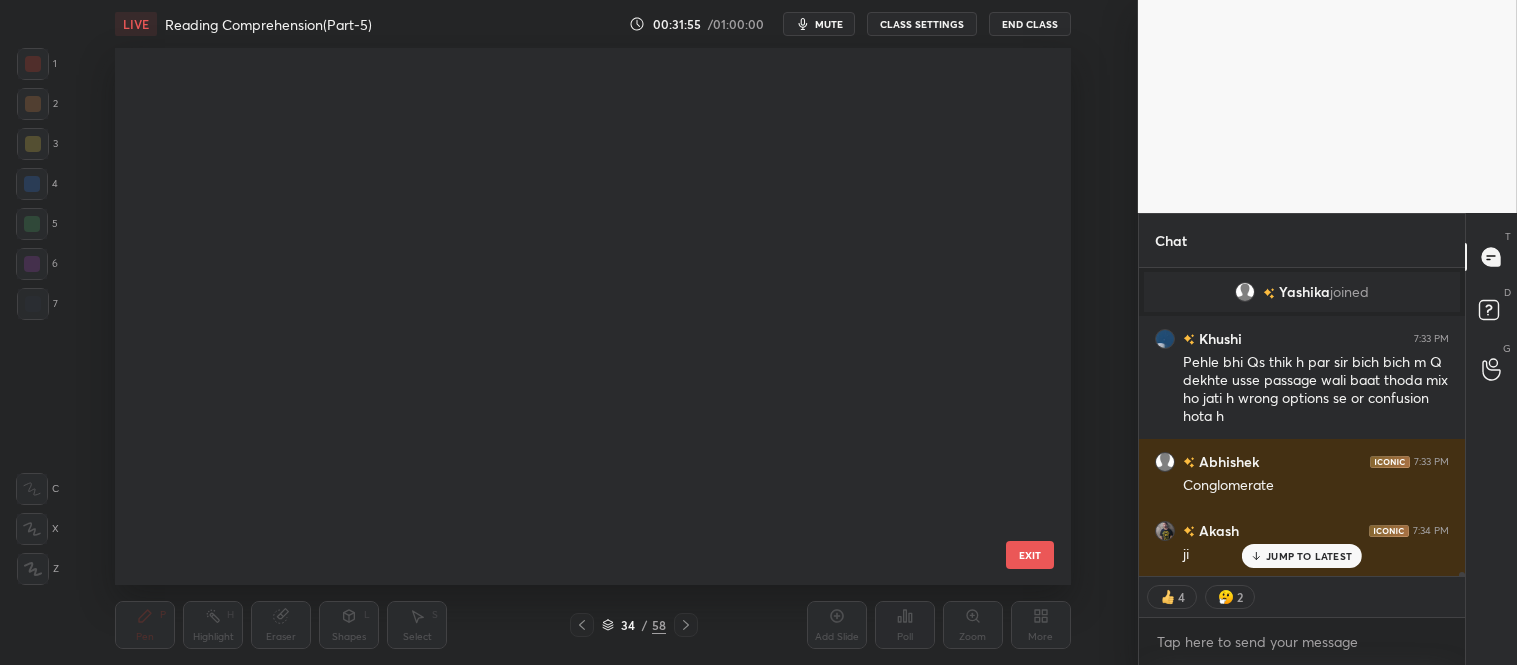 scroll, scrollTop: 1433, scrollLeft: 0, axis: vertical 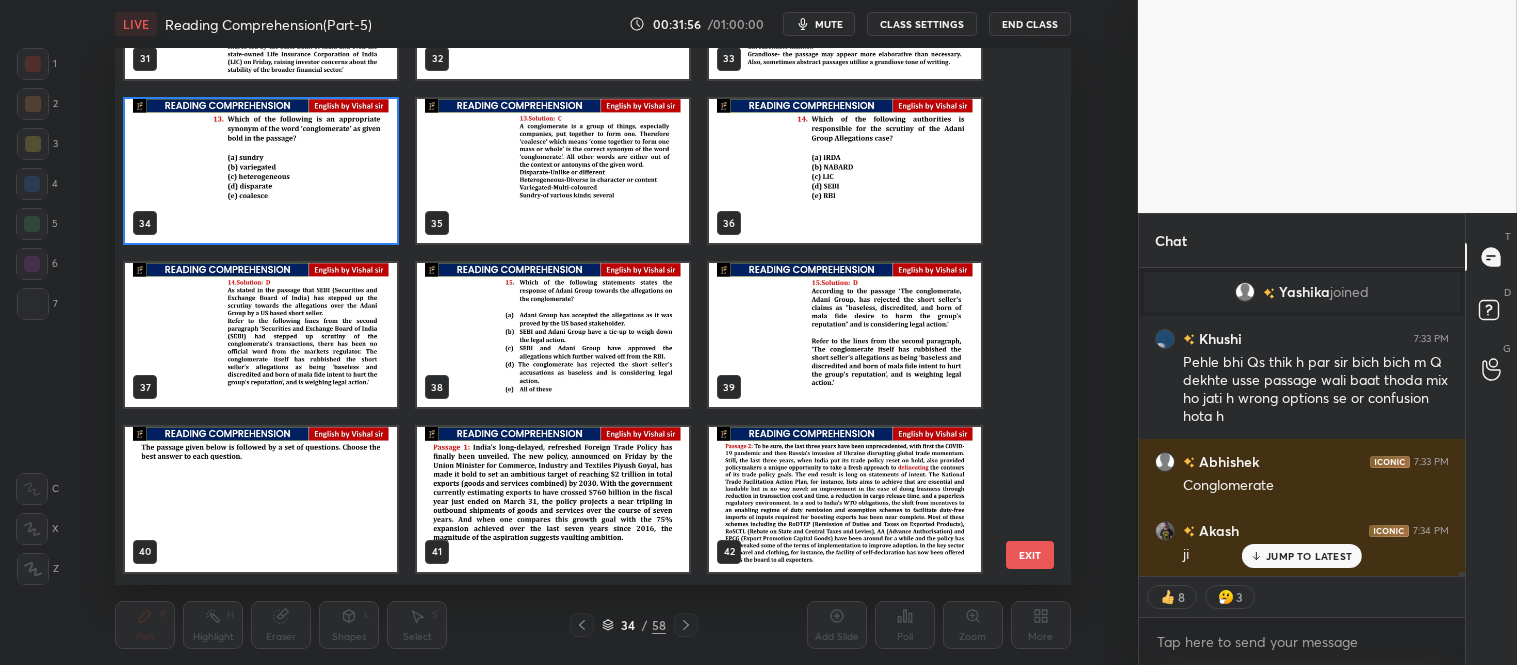 click at bounding box center (553, 335) 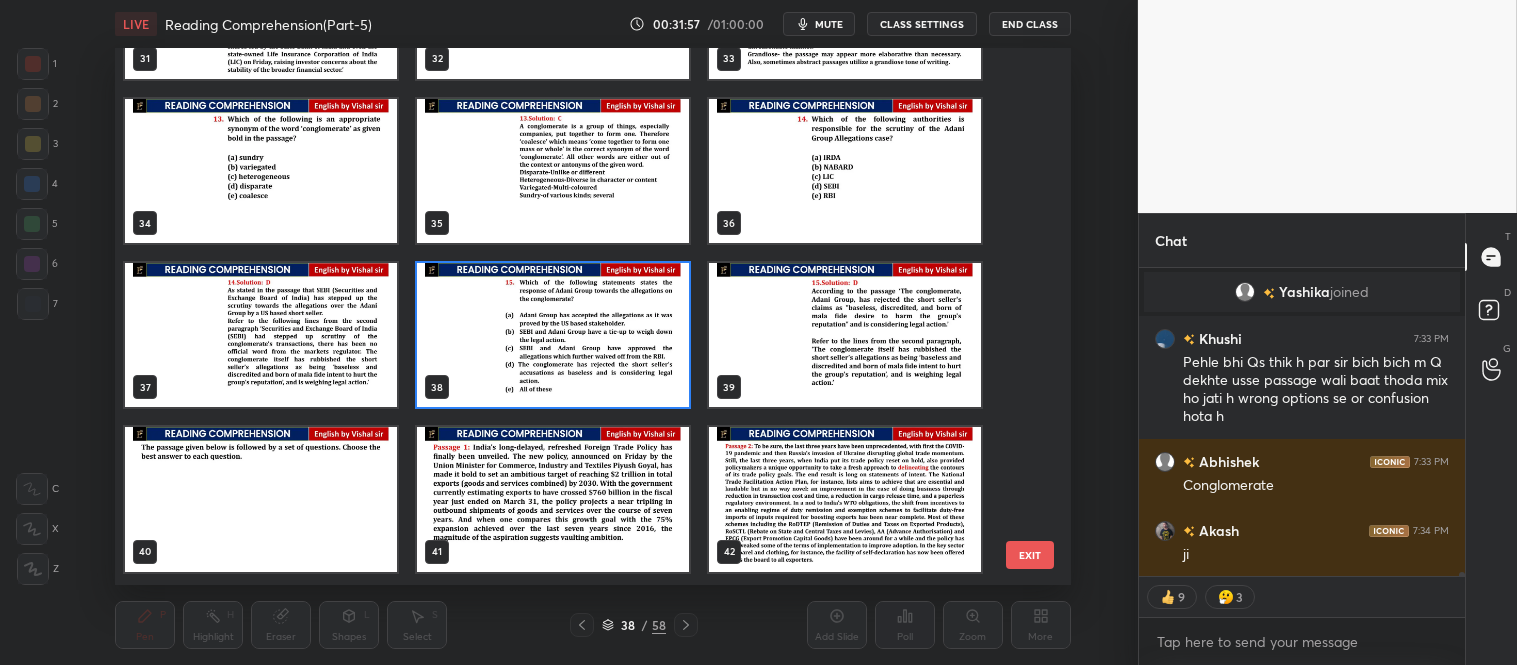 scroll, scrollTop: 24105, scrollLeft: 0, axis: vertical 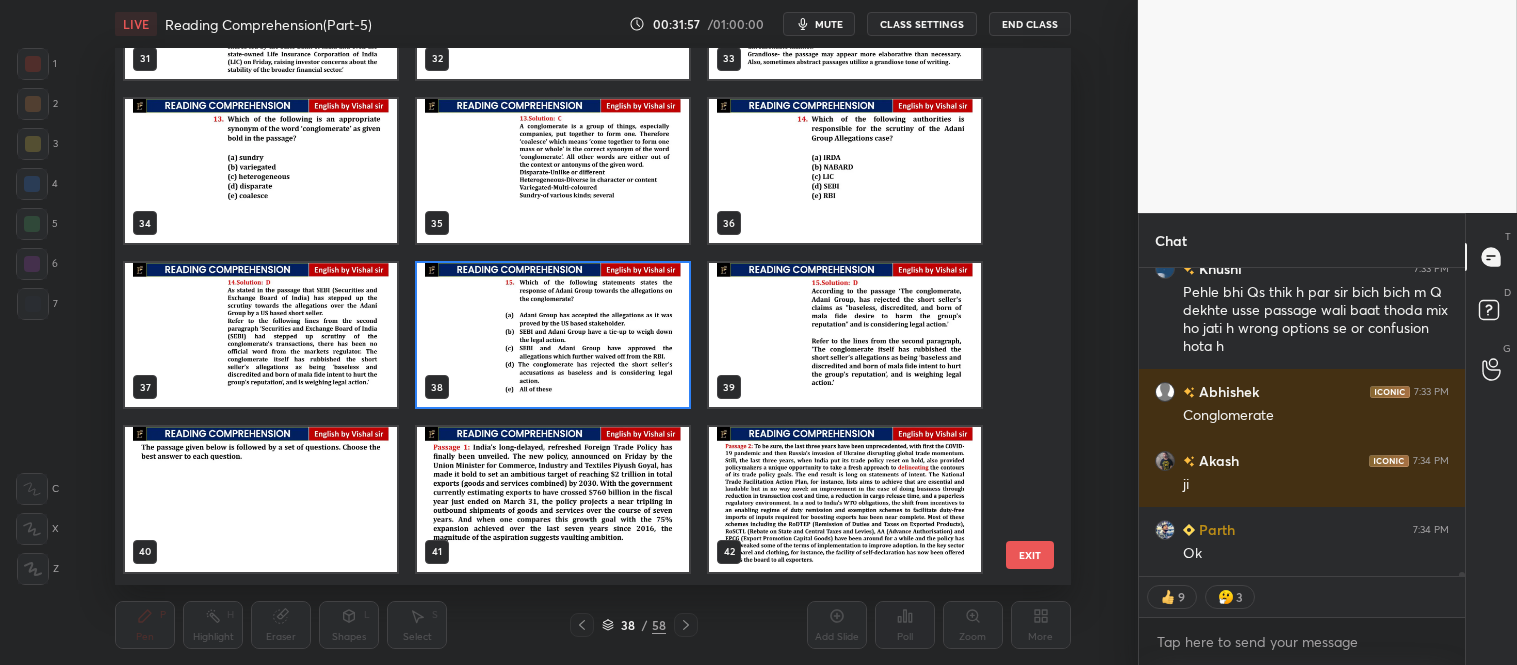click at bounding box center (553, 335) 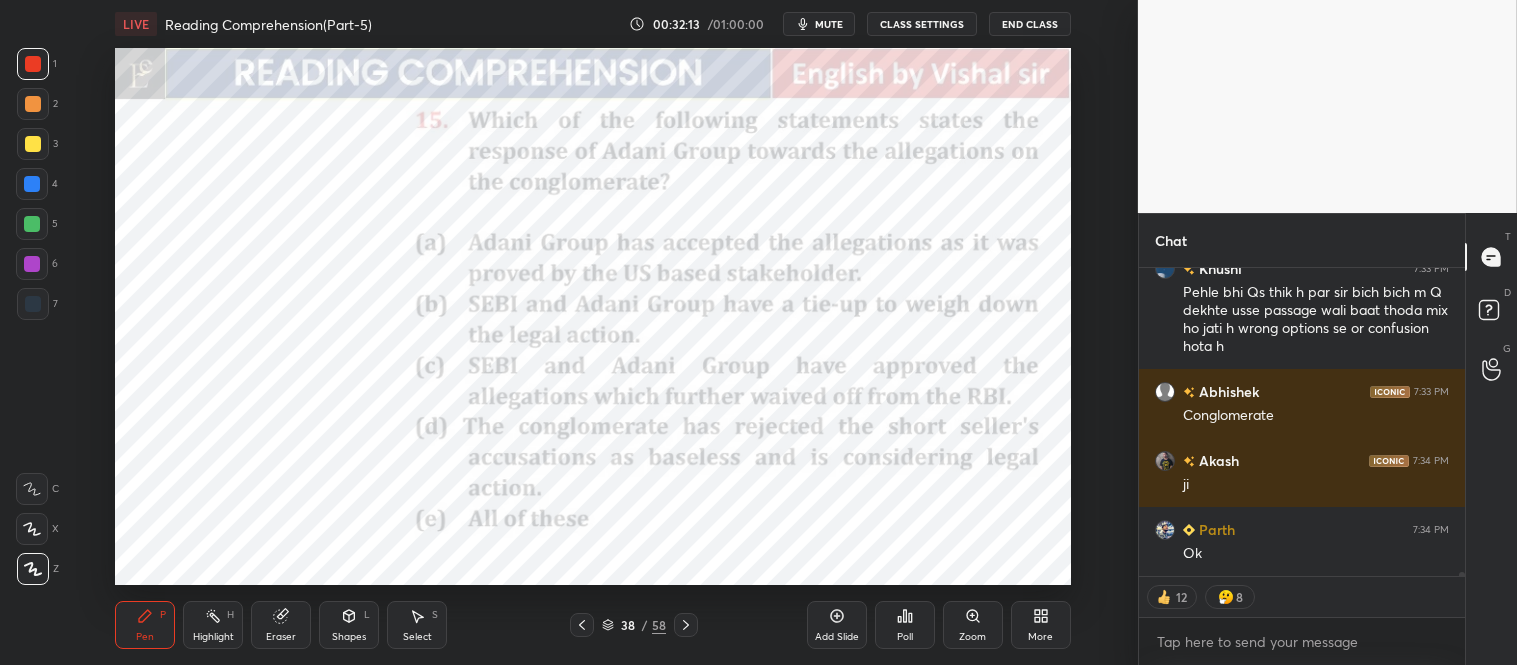 scroll, scrollTop: 24153, scrollLeft: 0, axis: vertical 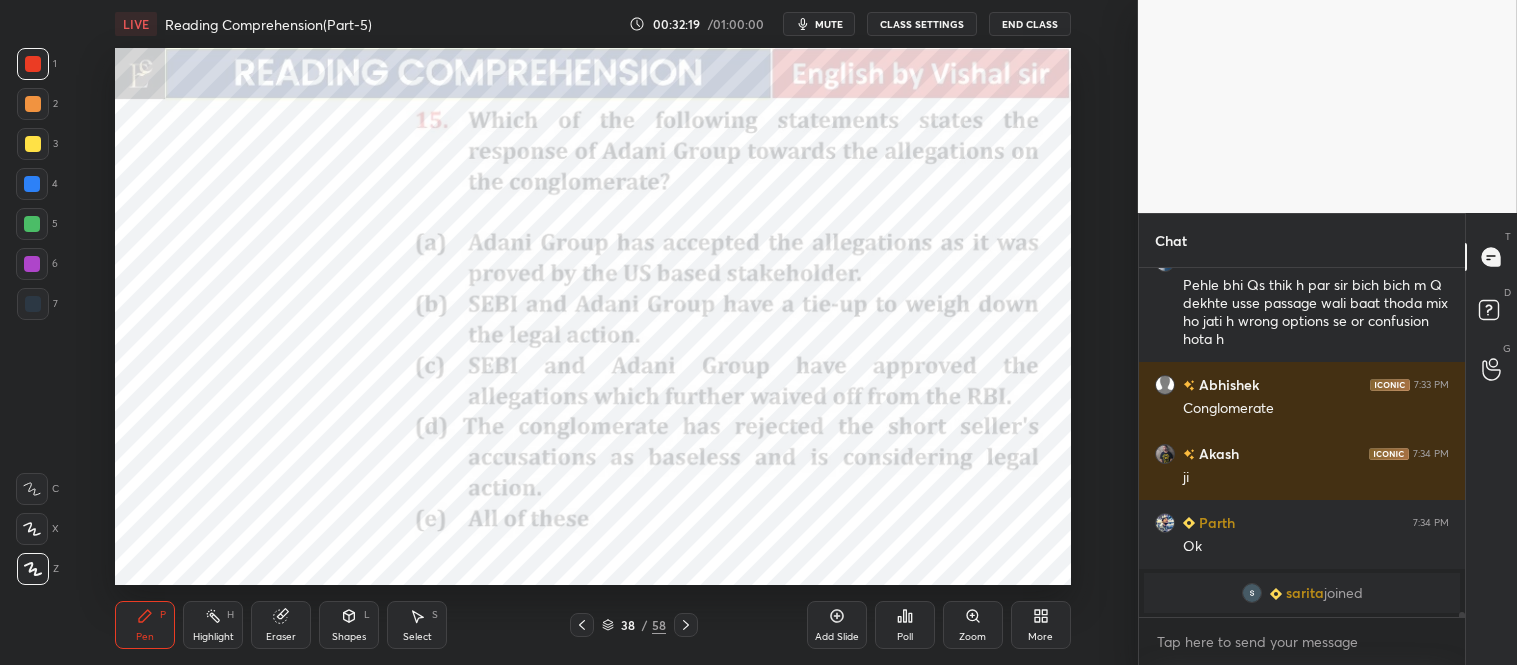 click 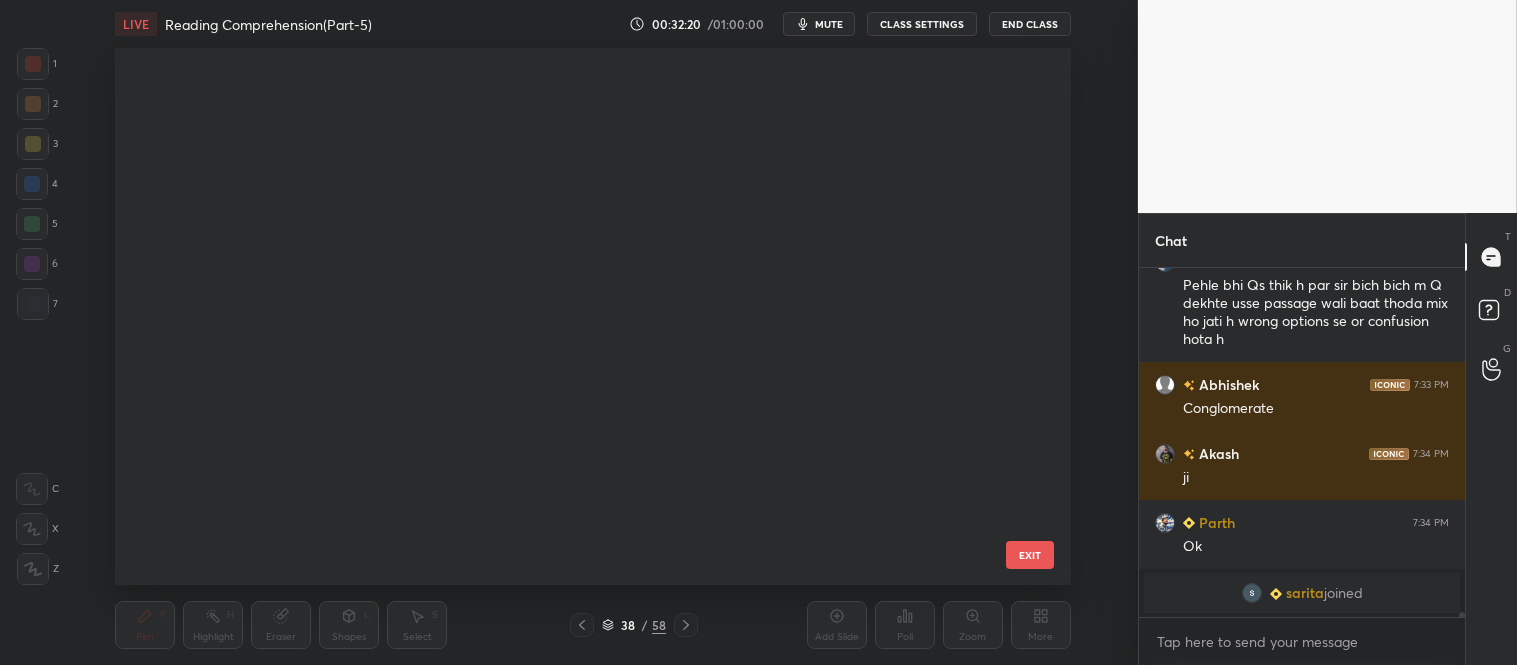 scroll, scrollTop: 1597, scrollLeft: 0, axis: vertical 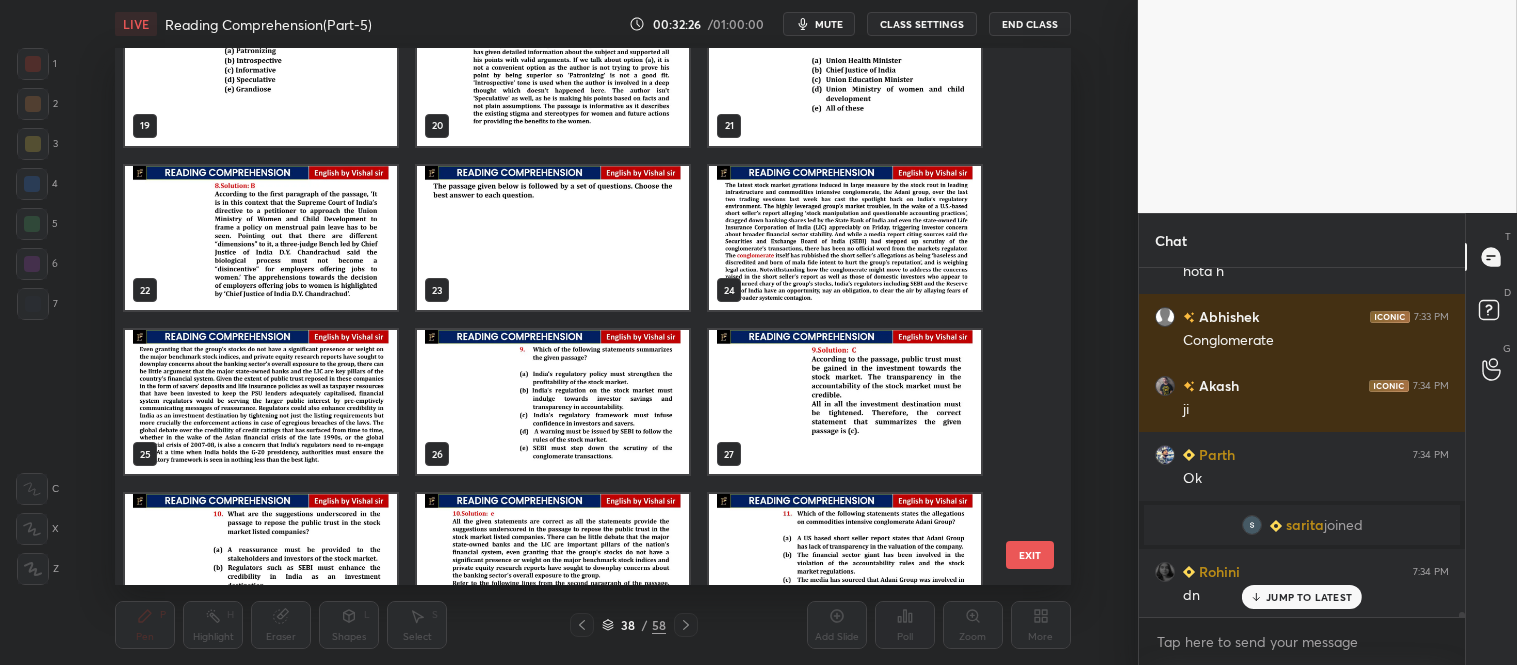 click at bounding box center (845, 237) 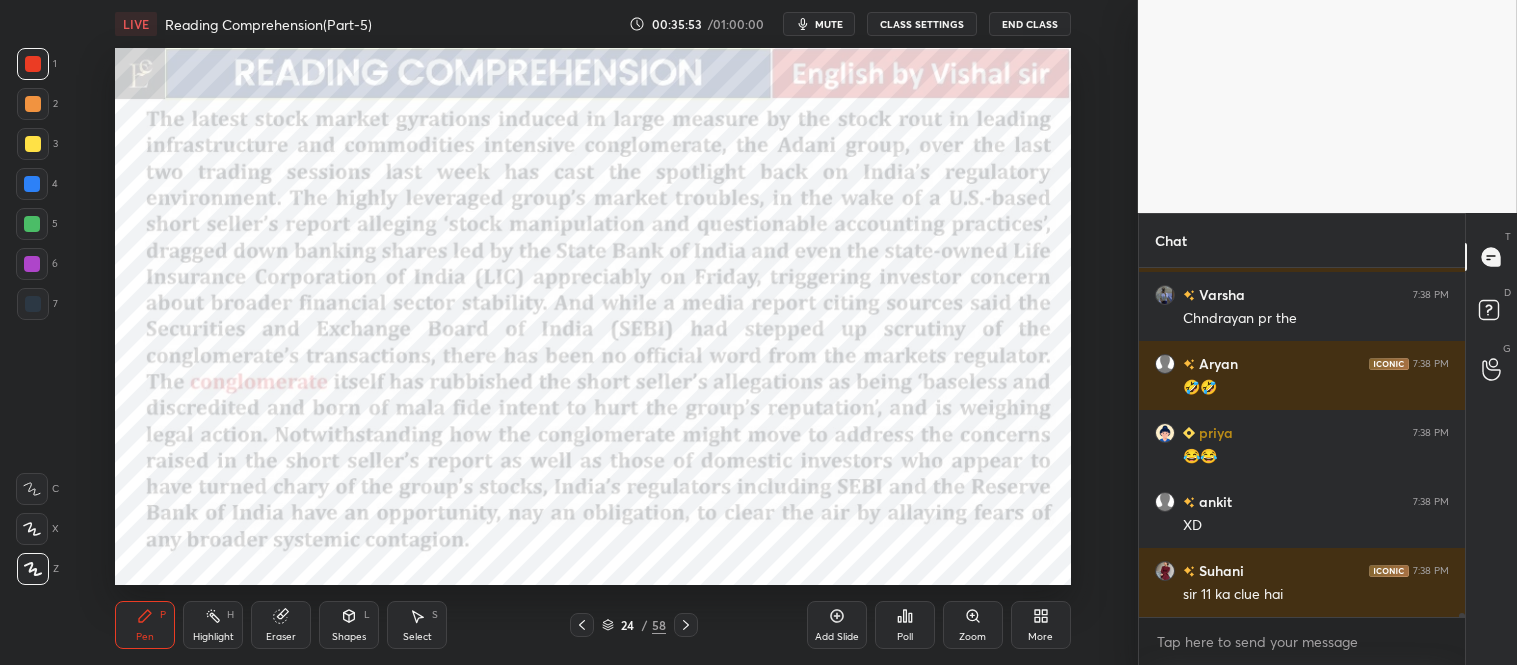 scroll, scrollTop: 28354, scrollLeft: 0, axis: vertical 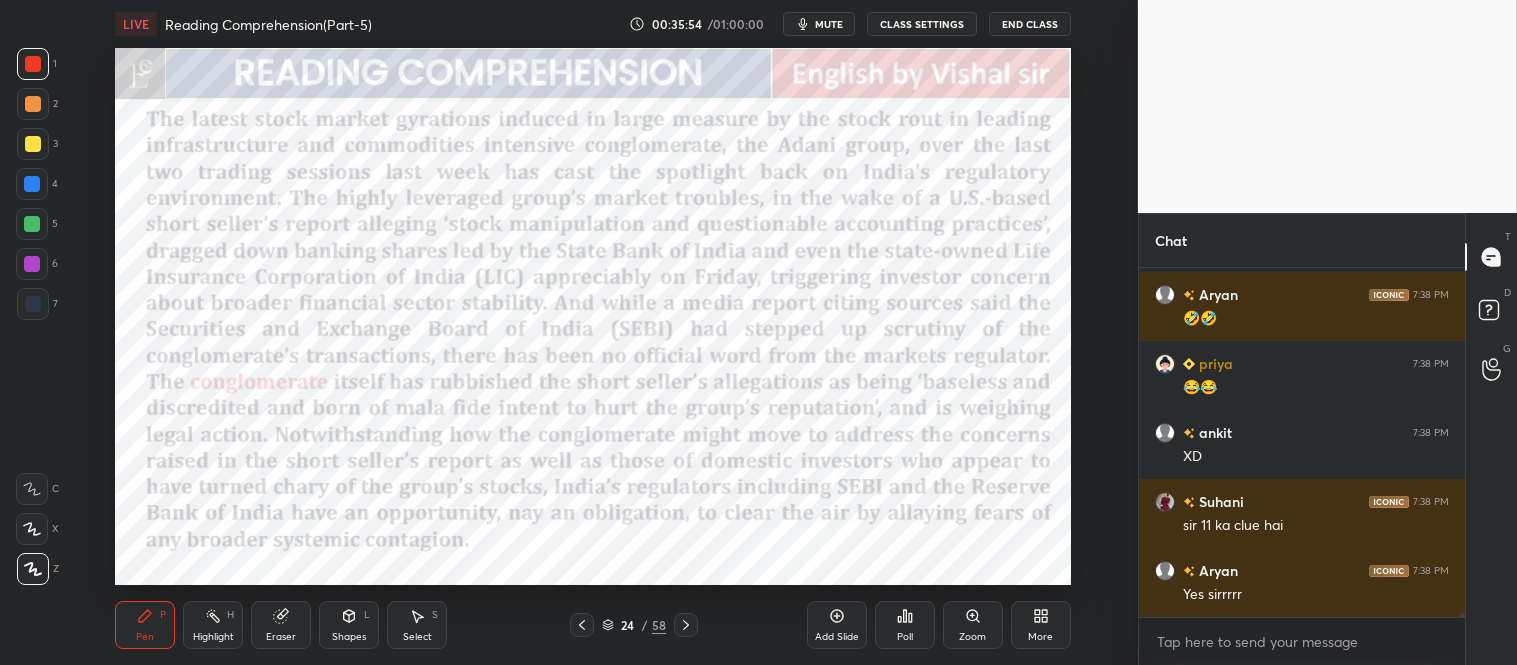 click 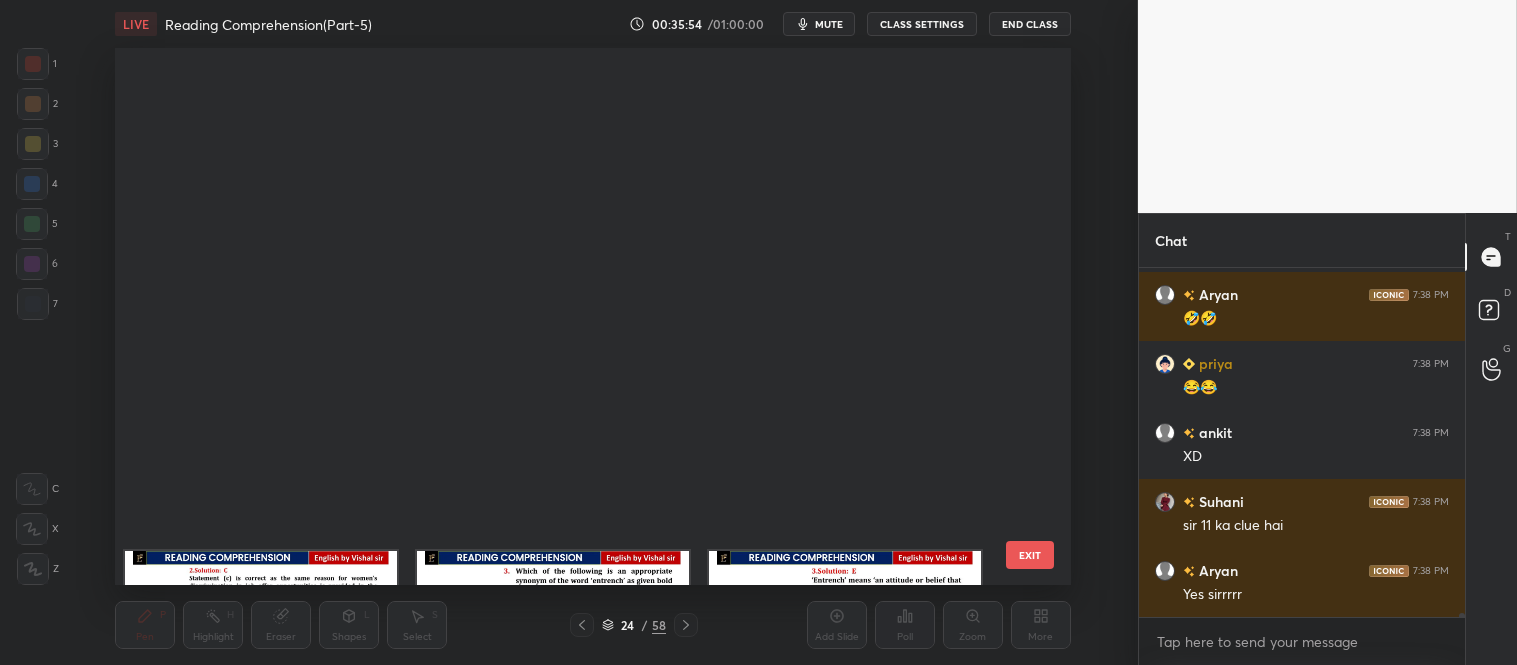 scroll, scrollTop: 775, scrollLeft: 0, axis: vertical 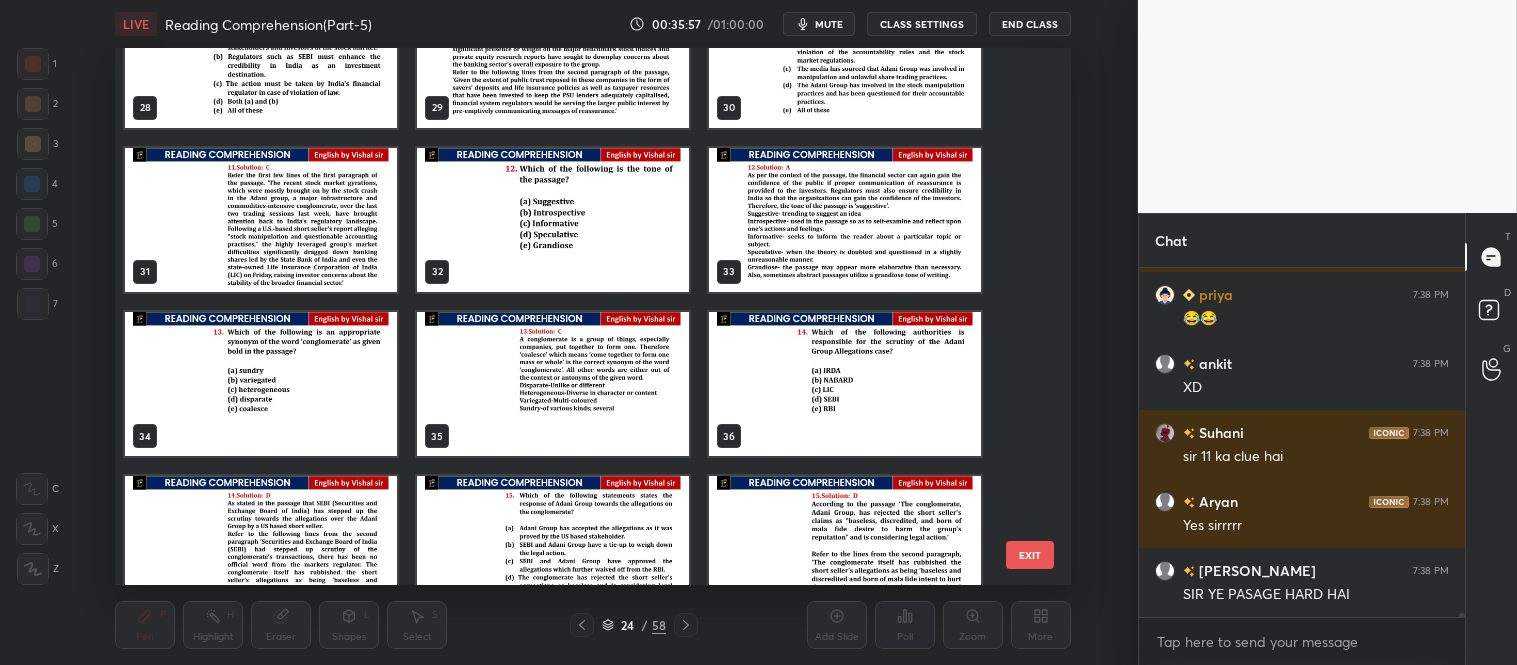 click at bounding box center (845, 55) 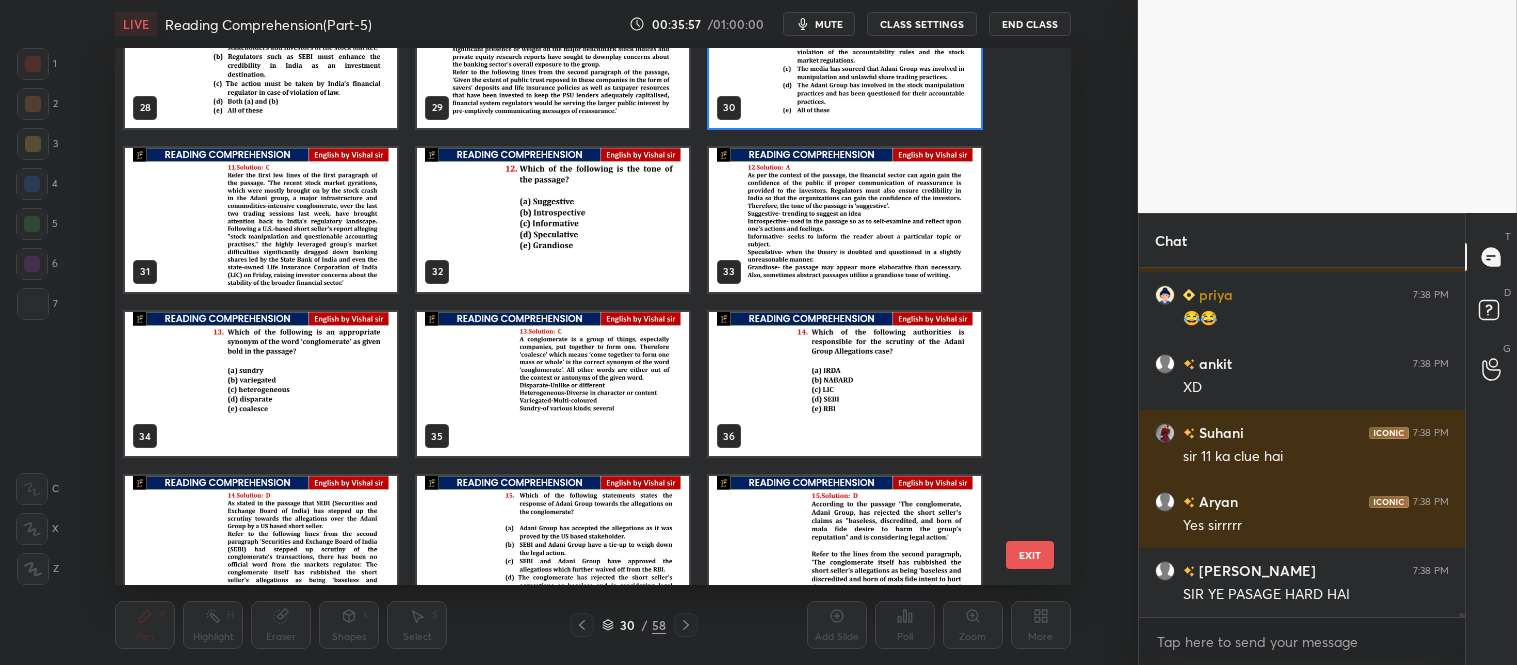 scroll, scrollTop: 1477, scrollLeft: 0, axis: vertical 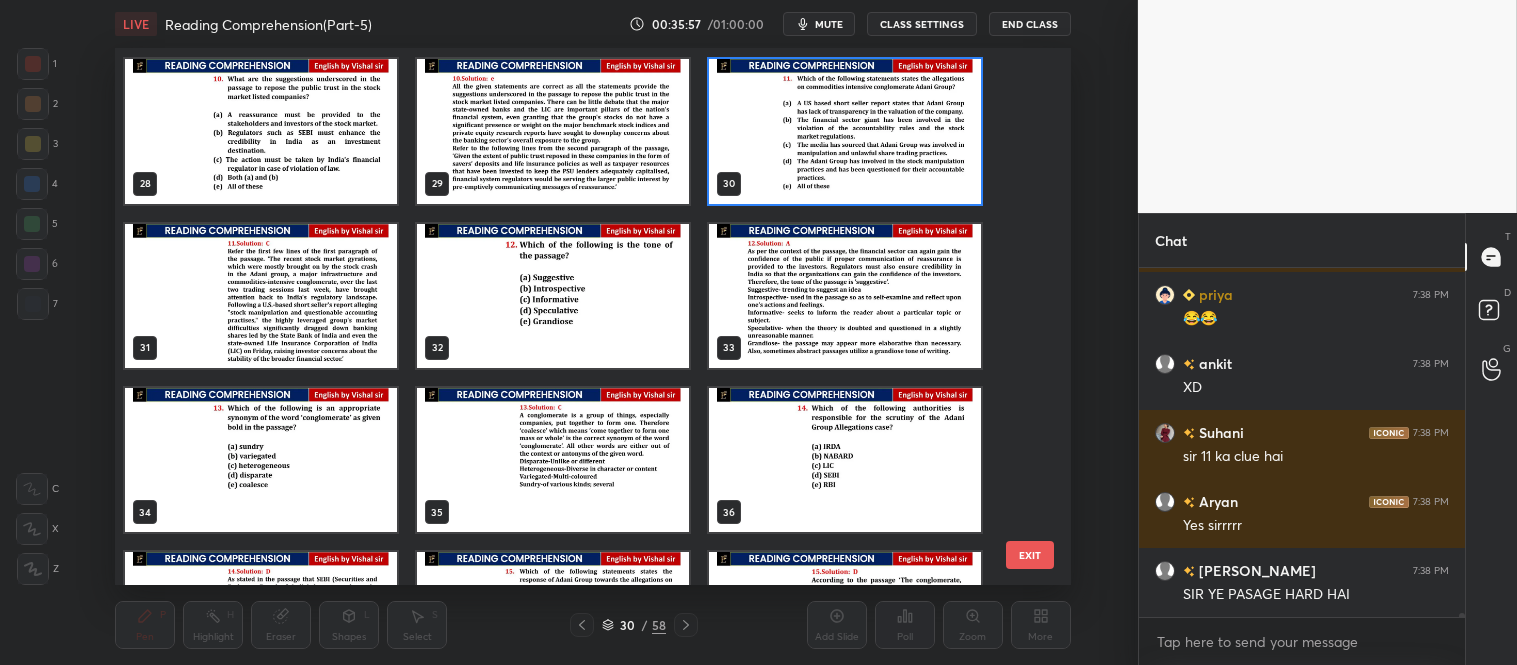 click on "22 23 24 25 26 27 28 29 30 31 32 33 34 35 36 37 38 39" at bounding box center (575, 317) 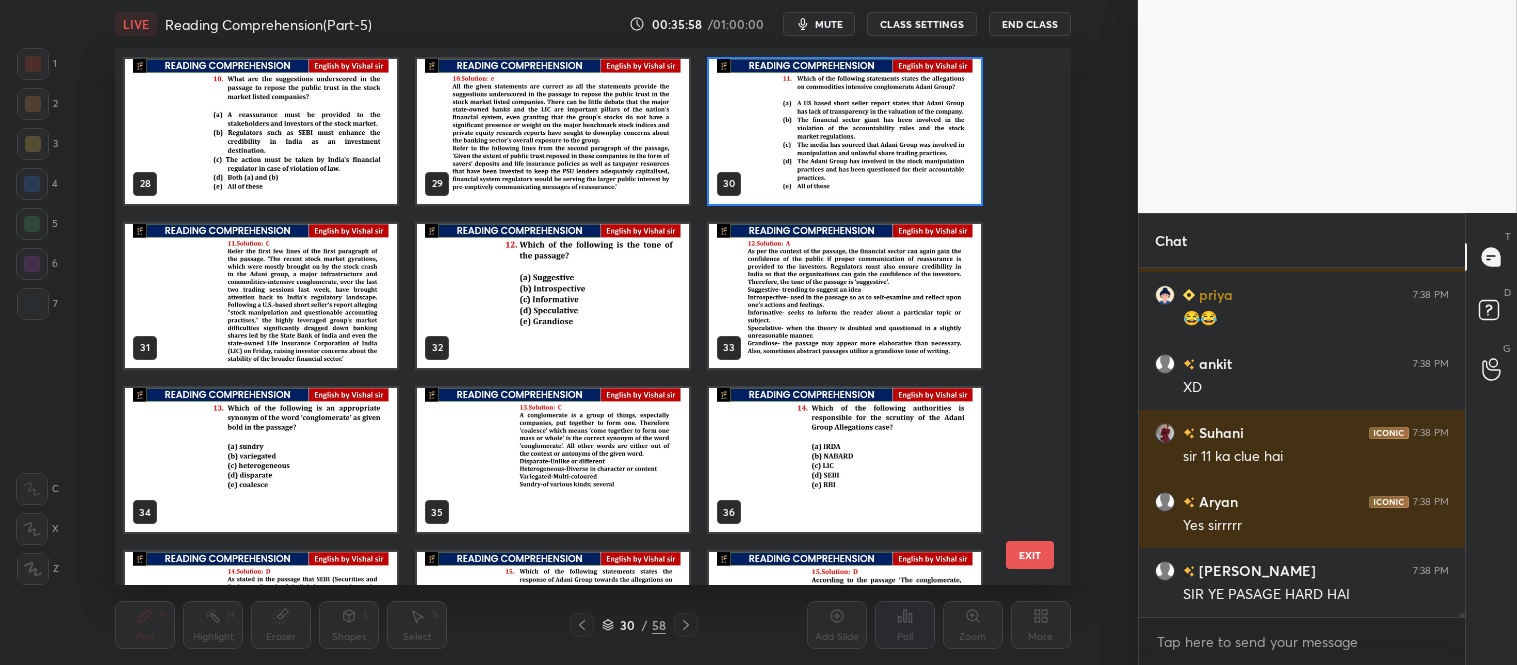click at bounding box center (845, 131) 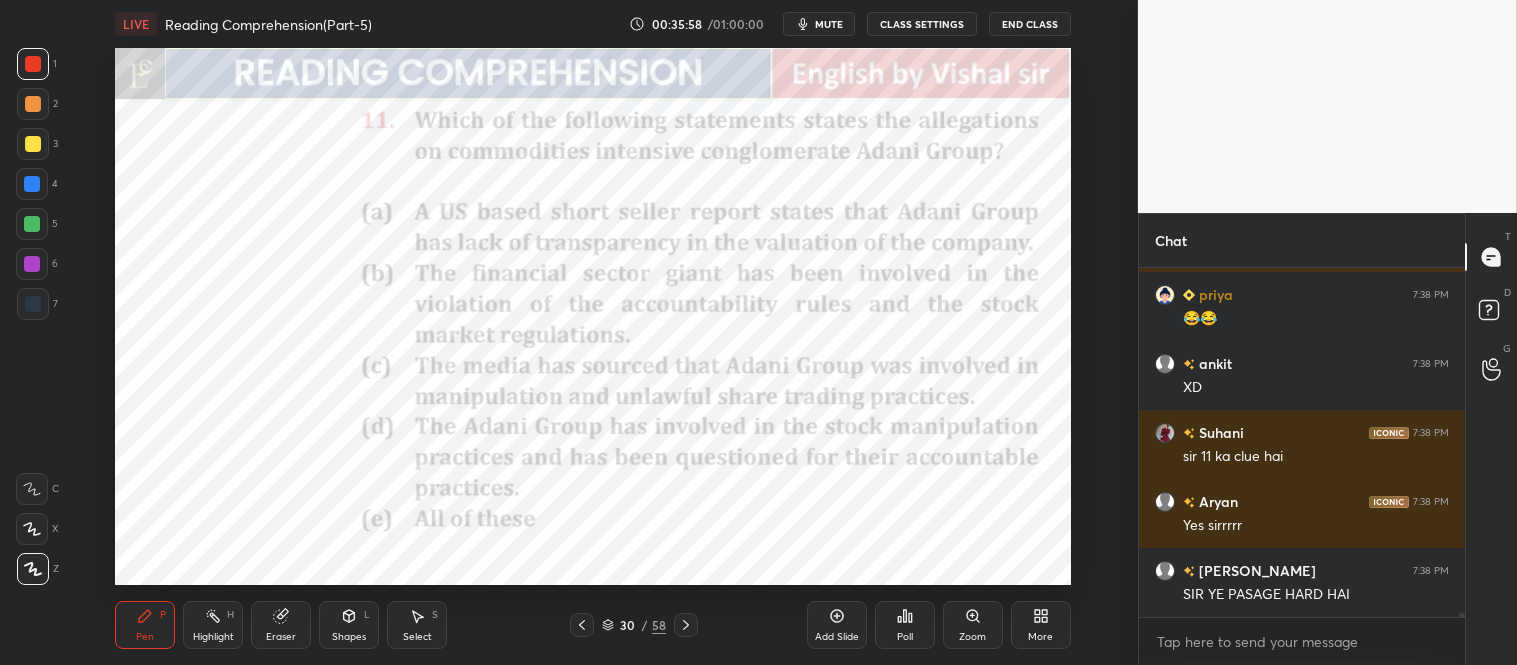 click at bounding box center (845, 131) 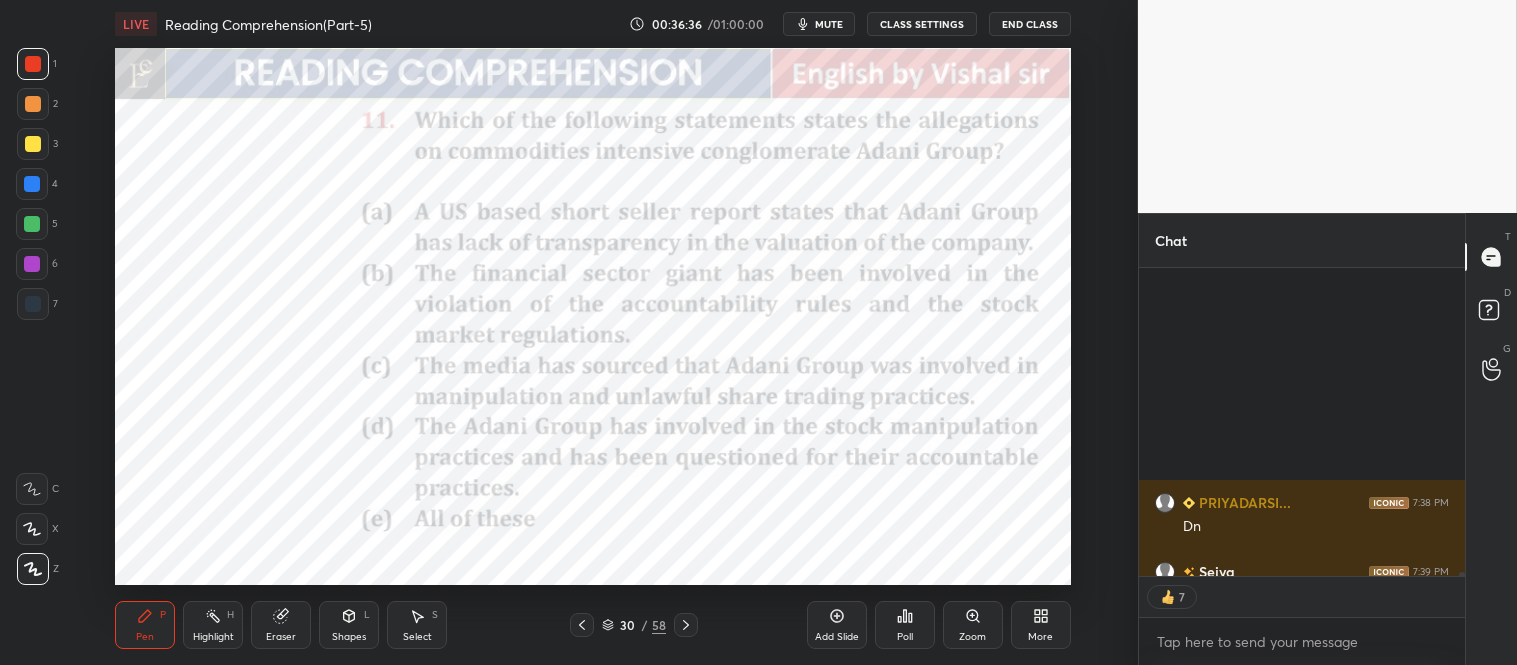 scroll, scrollTop: 29110, scrollLeft: 0, axis: vertical 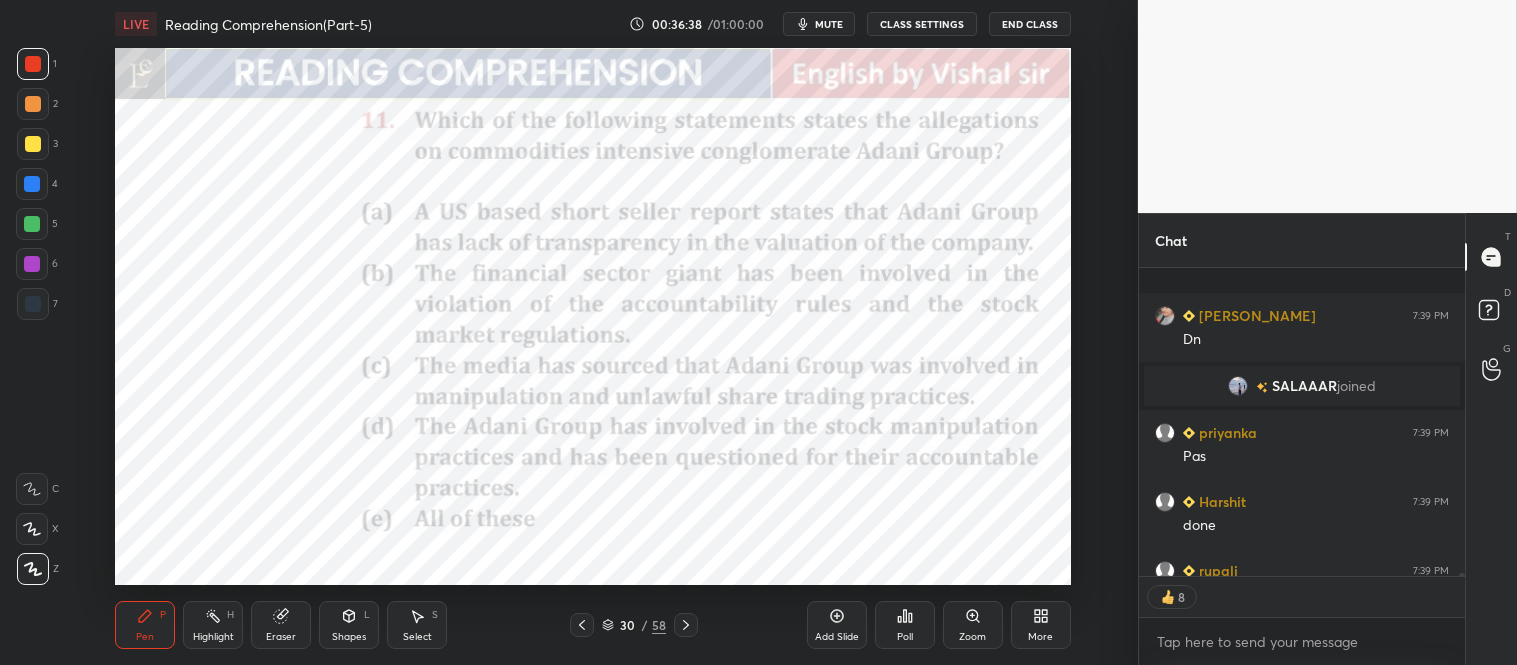 click 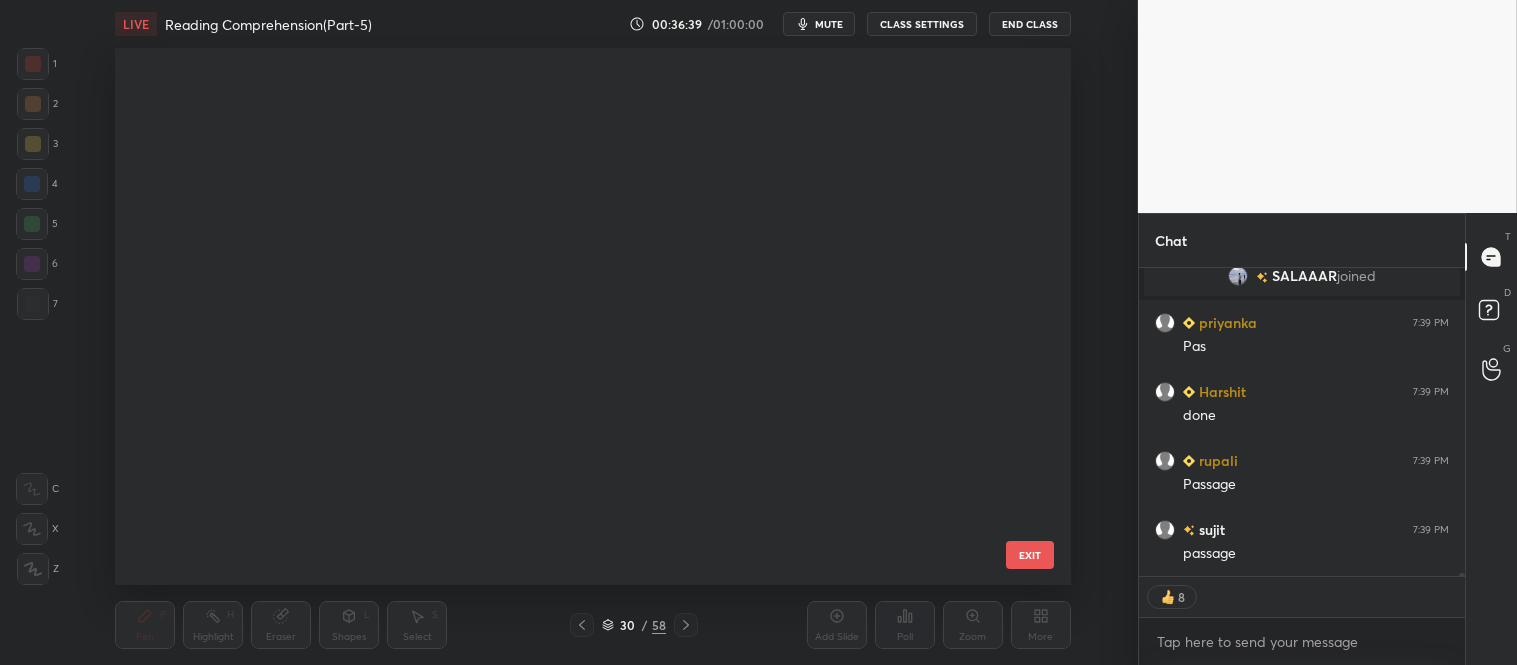 scroll, scrollTop: 1104, scrollLeft: 0, axis: vertical 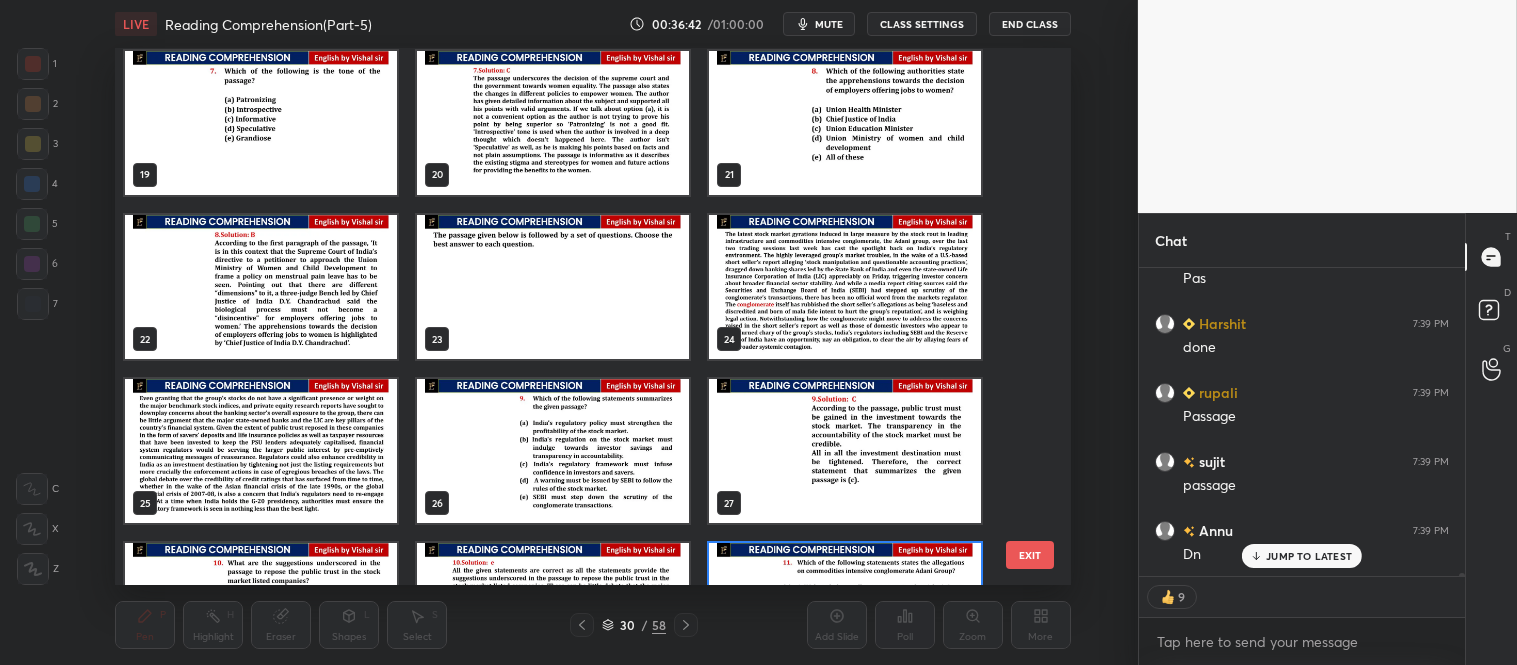 click at bounding box center [845, 286] 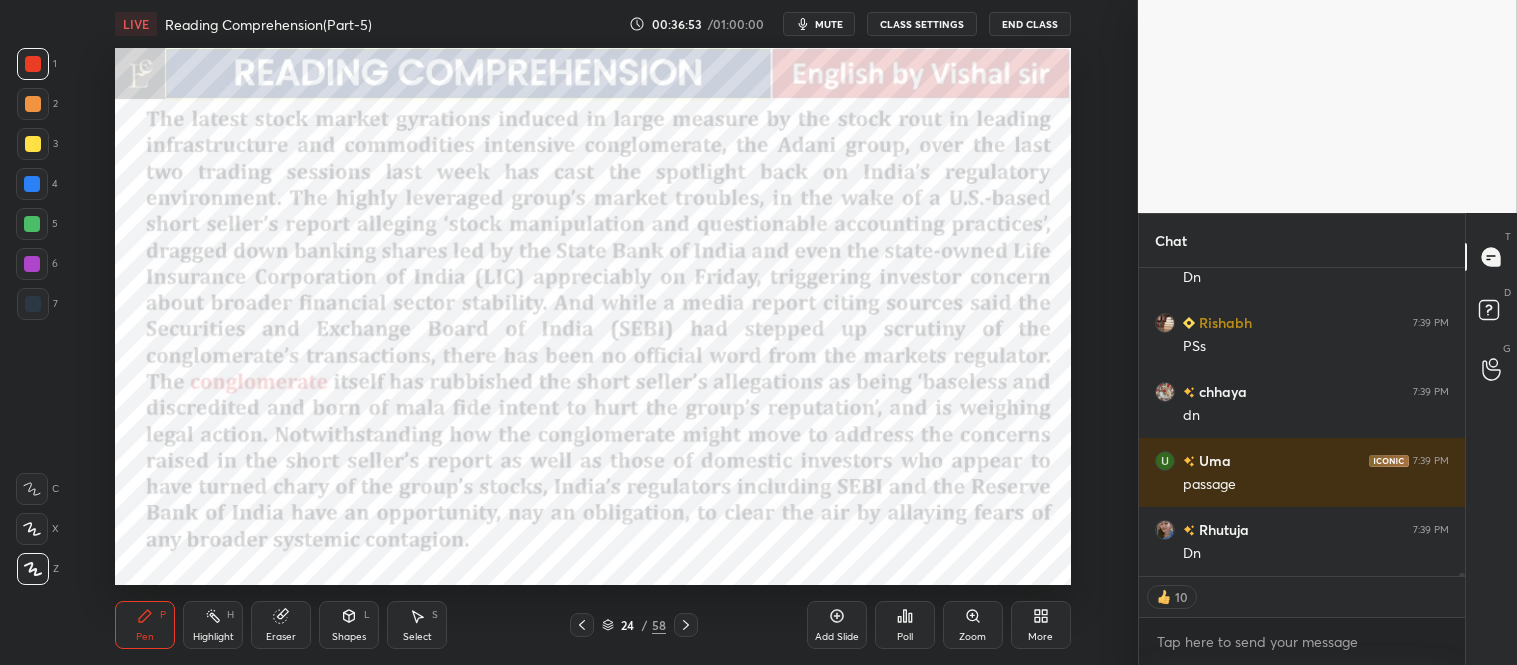 scroll, scrollTop: 29634, scrollLeft: 0, axis: vertical 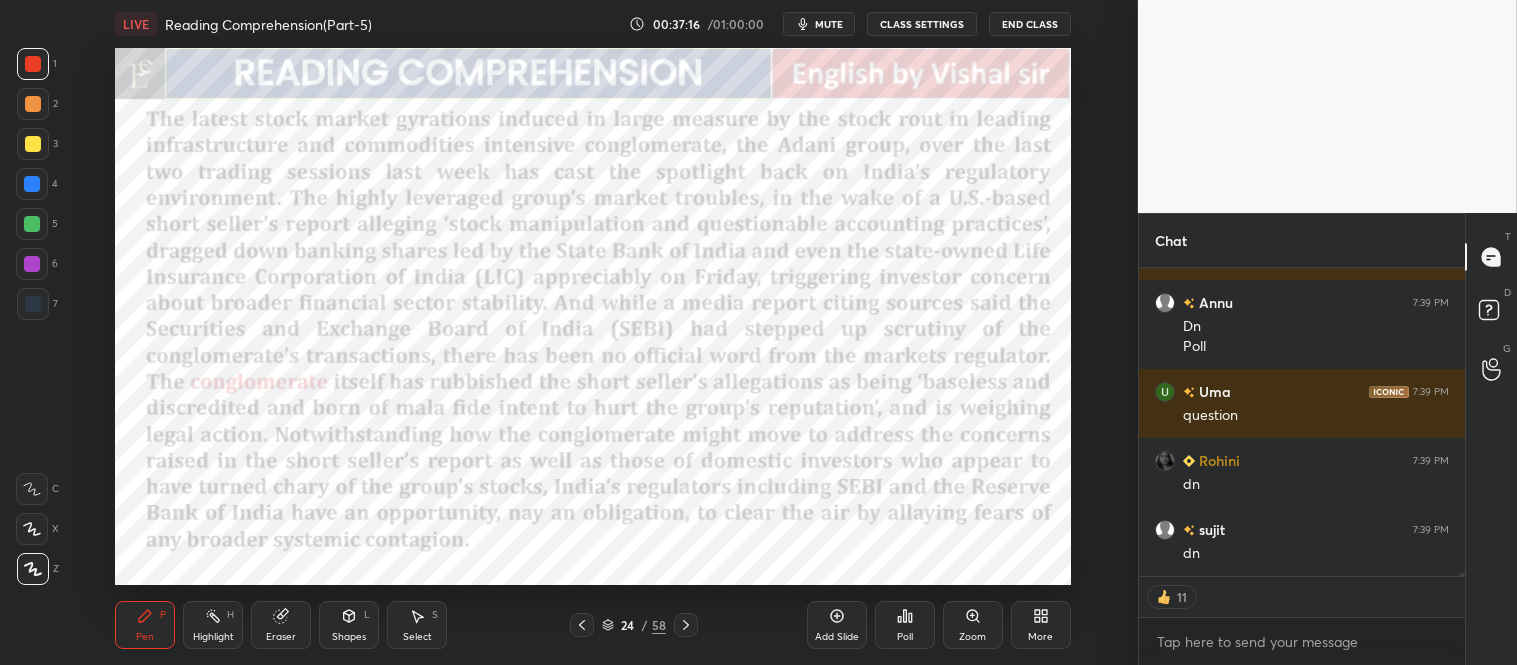 click 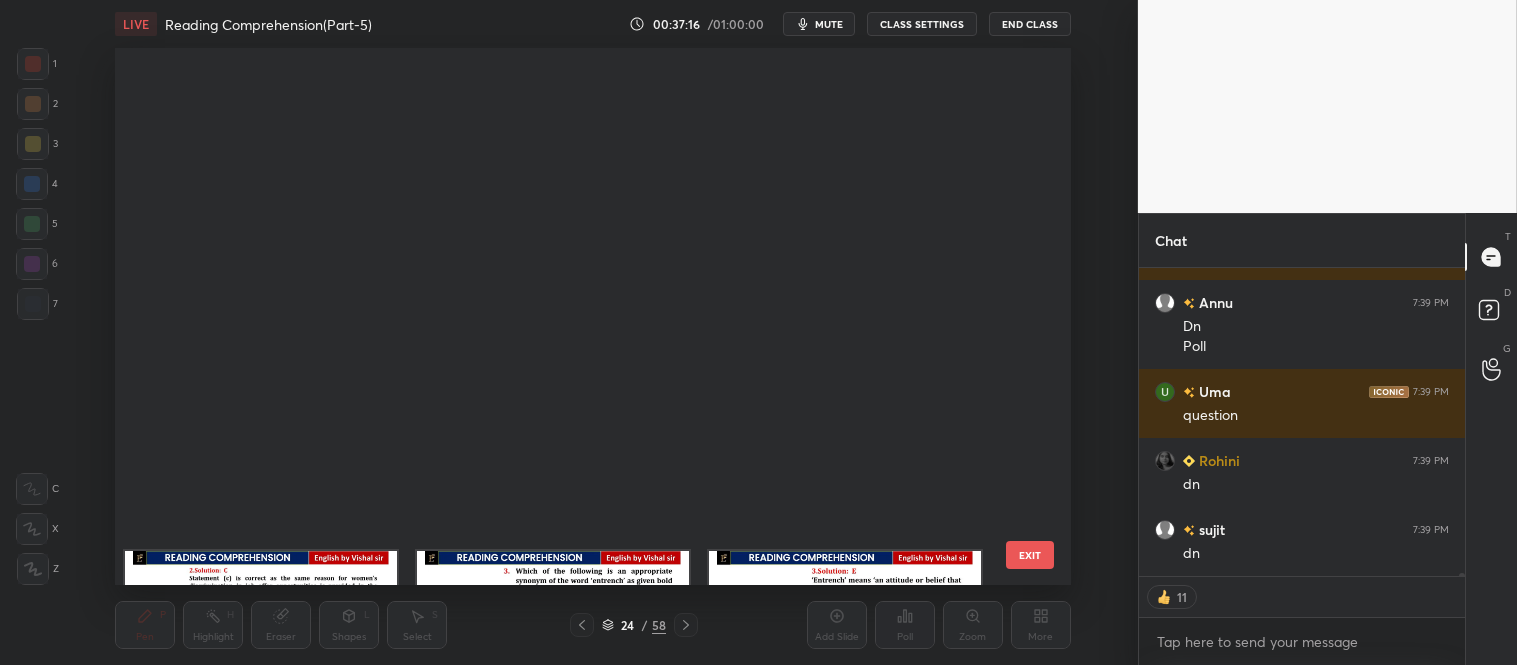 scroll, scrollTop: 775, scrollLeft: 0, axis: vertical 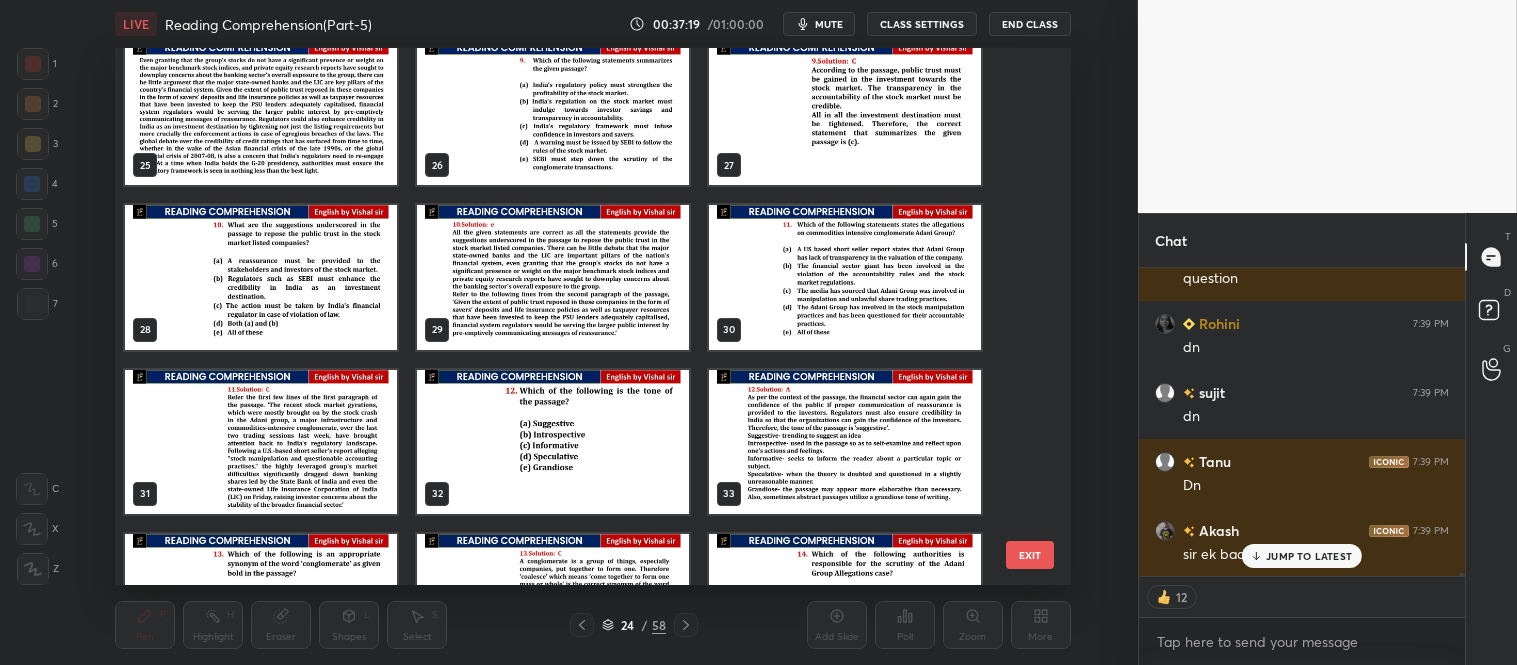 click at bounding box center [845, 277] 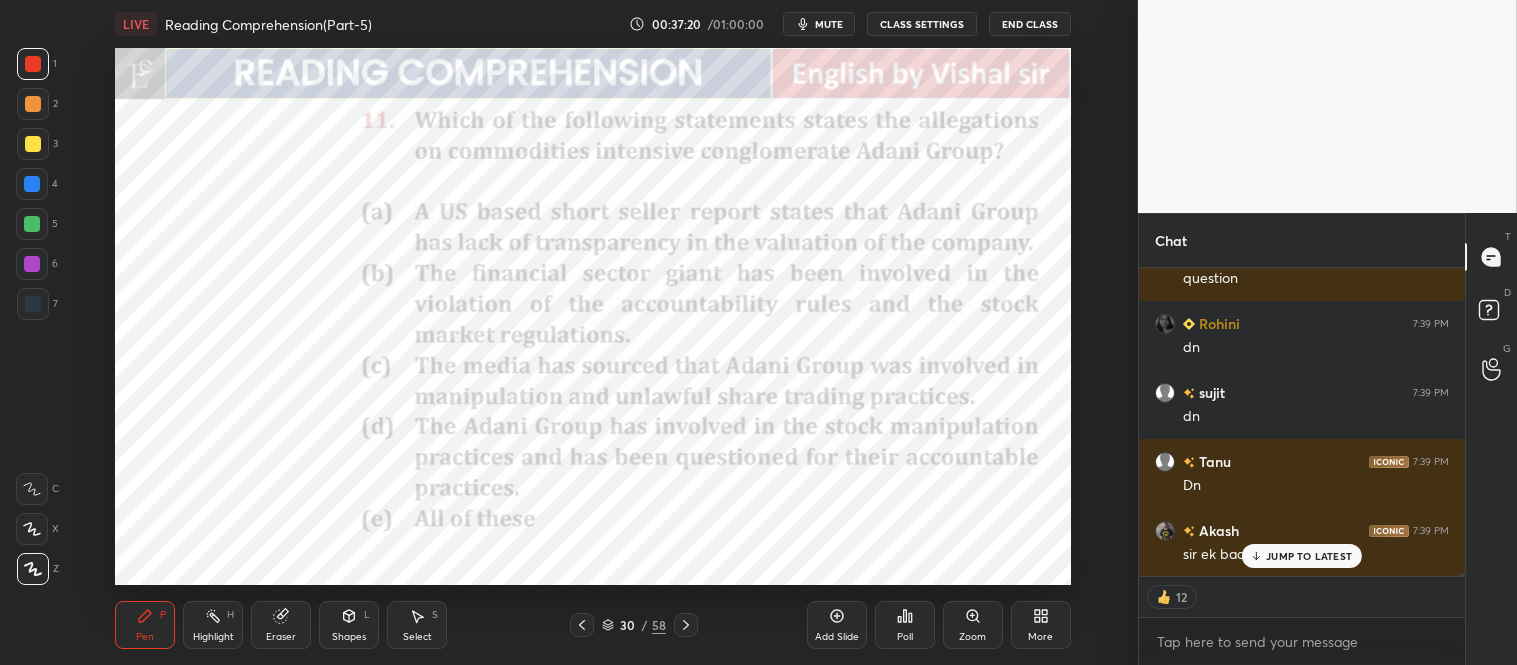 click on "JUMP TO LATEST" at bounding box center [1309, 556] 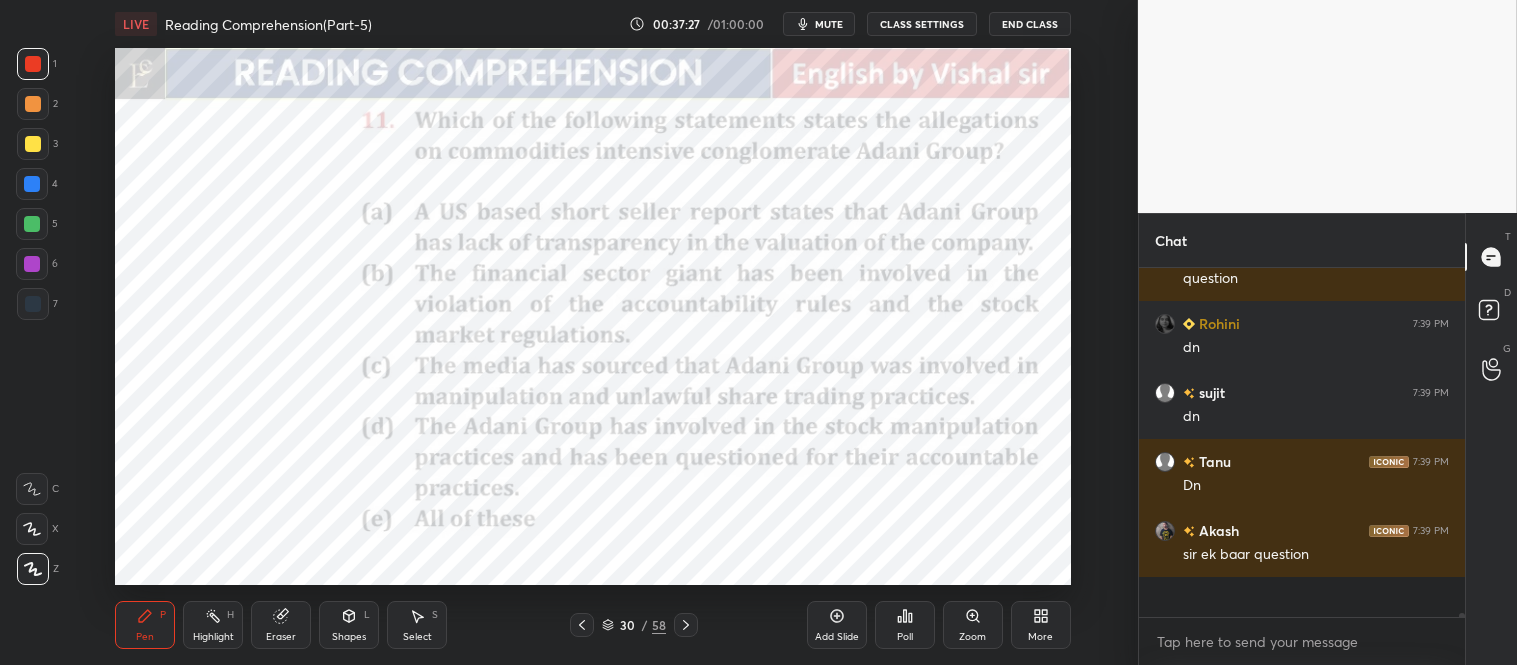 scroll, scrollTop: 6, scrollLeft: 5, axis: both 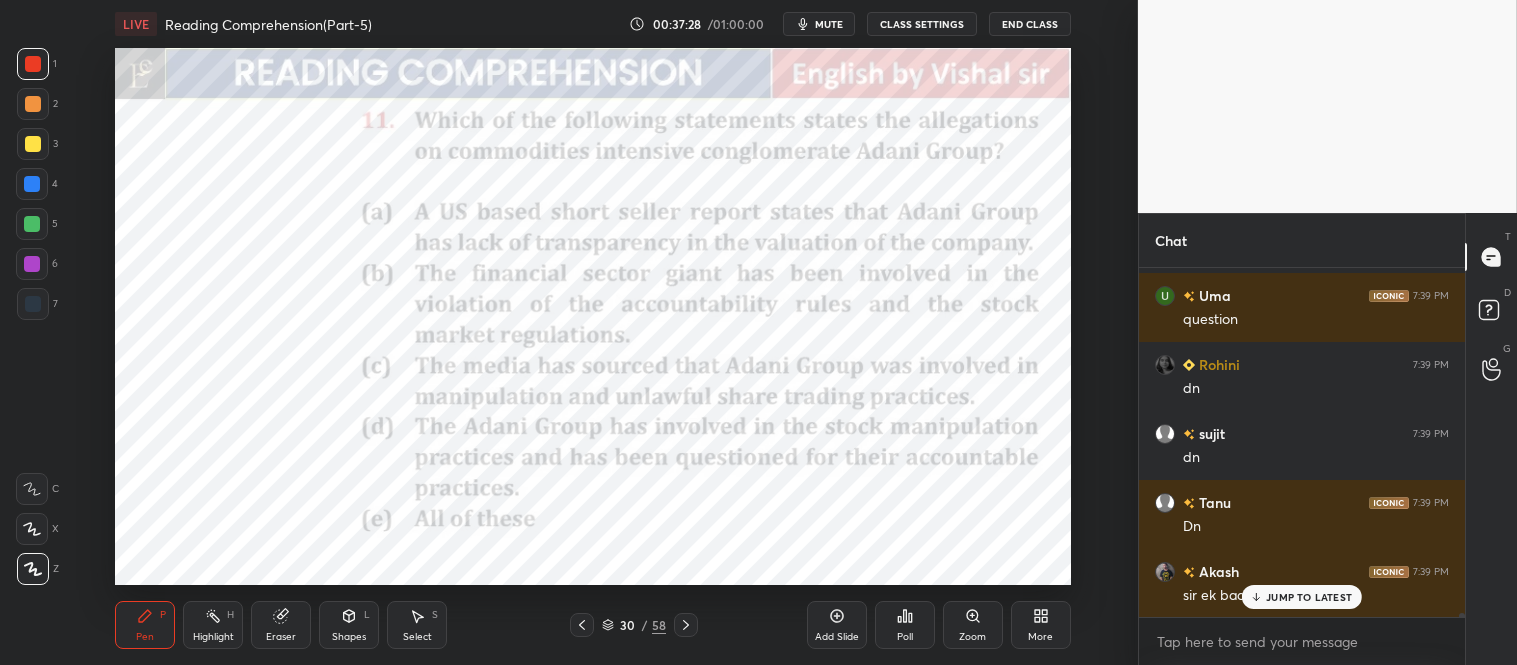 click on "JUMP TO LATEST" at bounding box center (1302, 597) 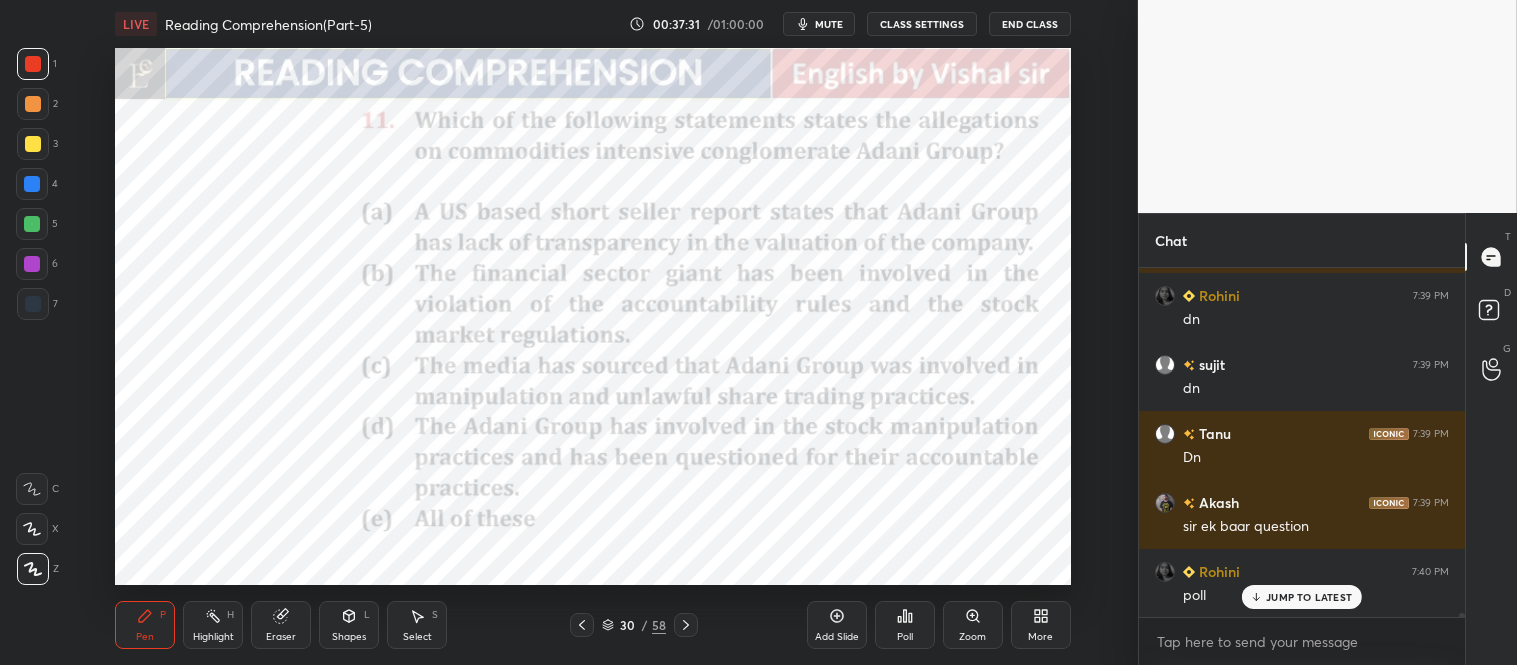 scroll, scrollTop: 30165, scrollLeft: 0, axis: vertical 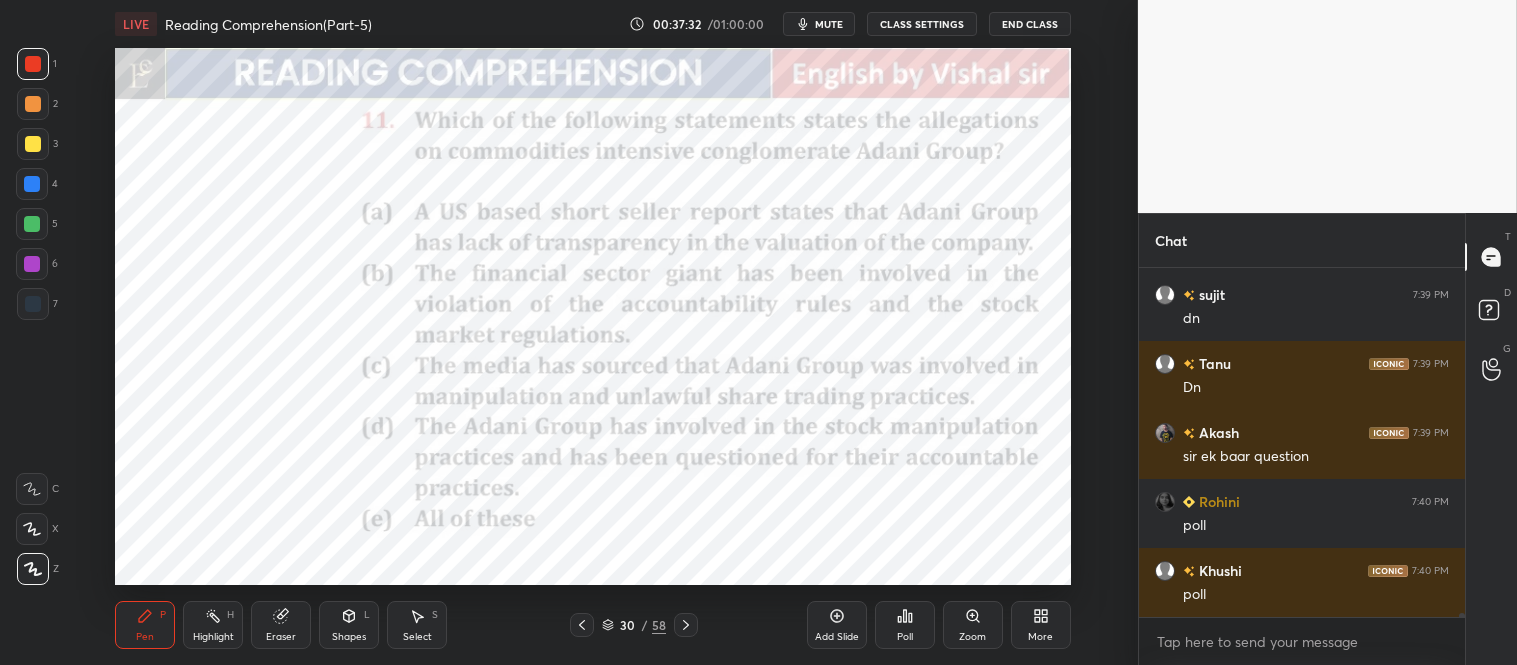 click on "Poll" at bounding box center (905, 625) 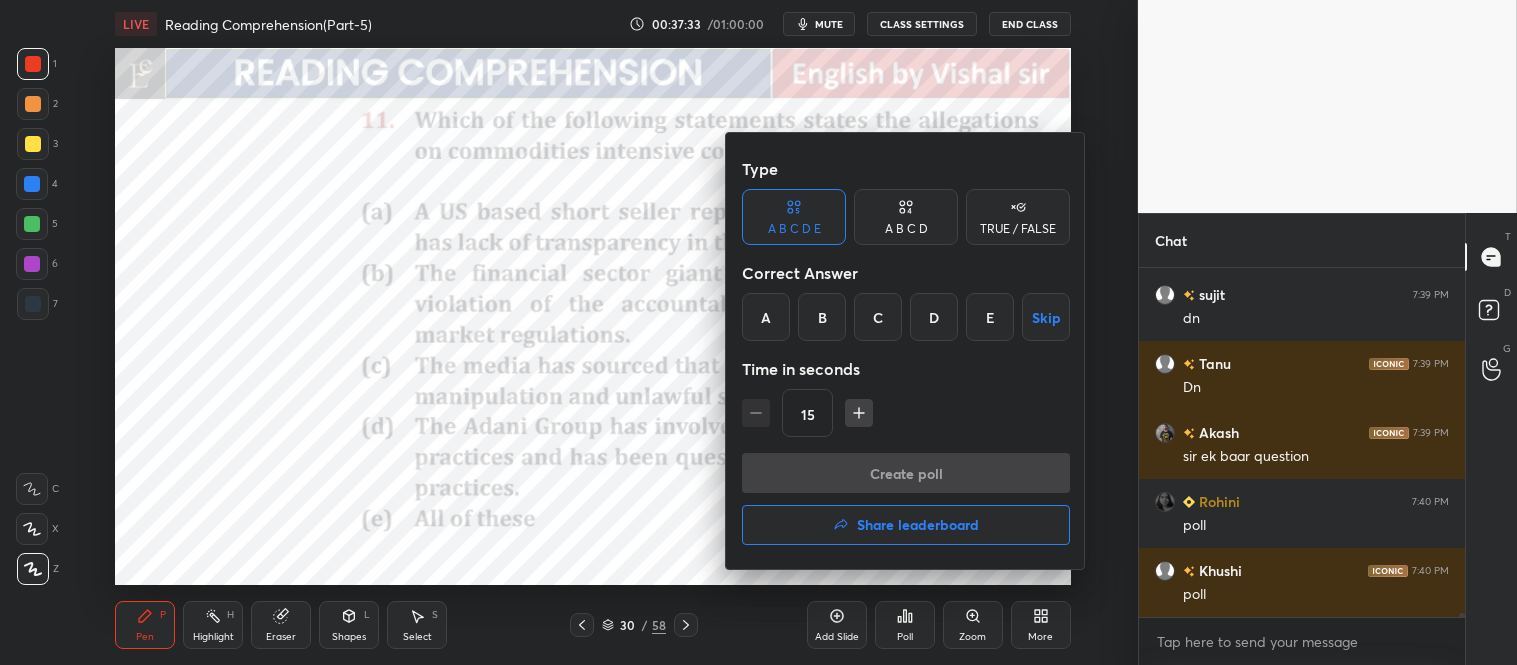 click on "C" at bounding box center (878, 317) 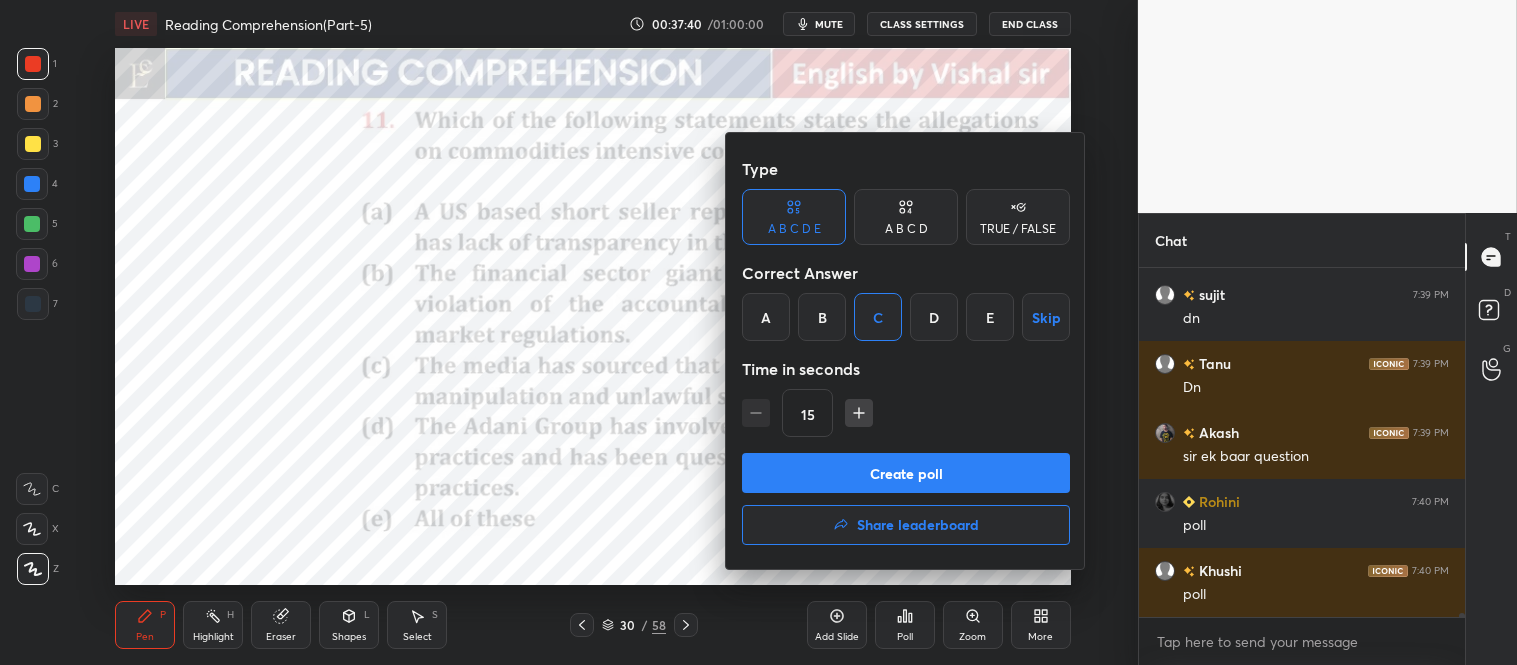 click on "Create poll" at bounding box center (906, 473) 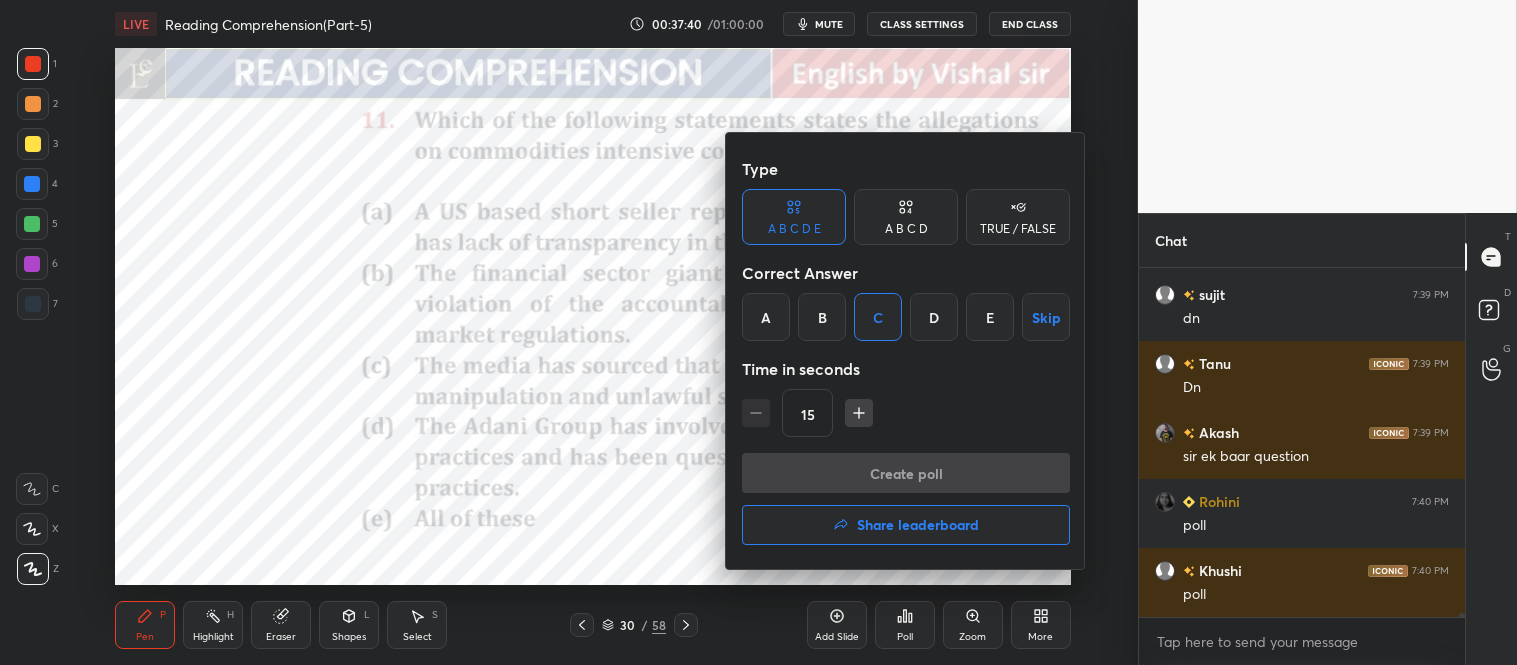 scroll, scrollTop: 301, scrollLeft: 320, axis: both 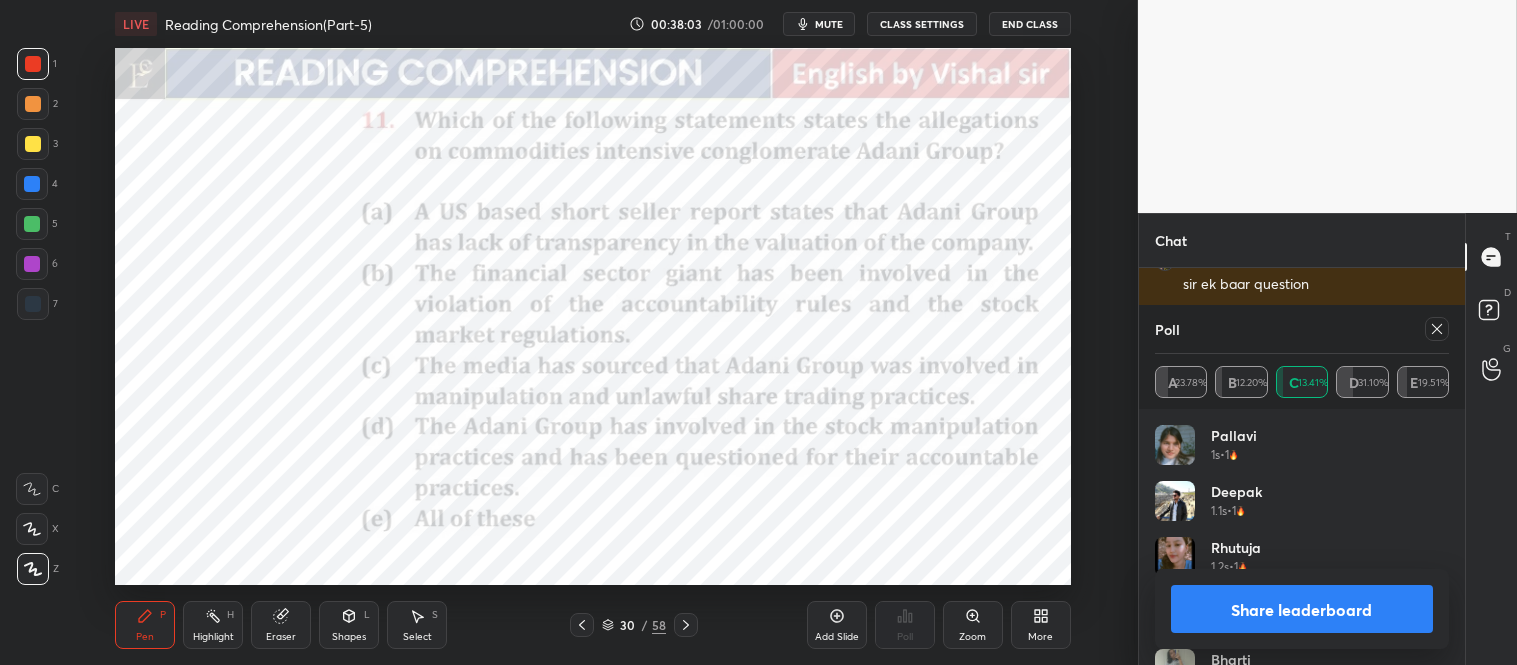 click 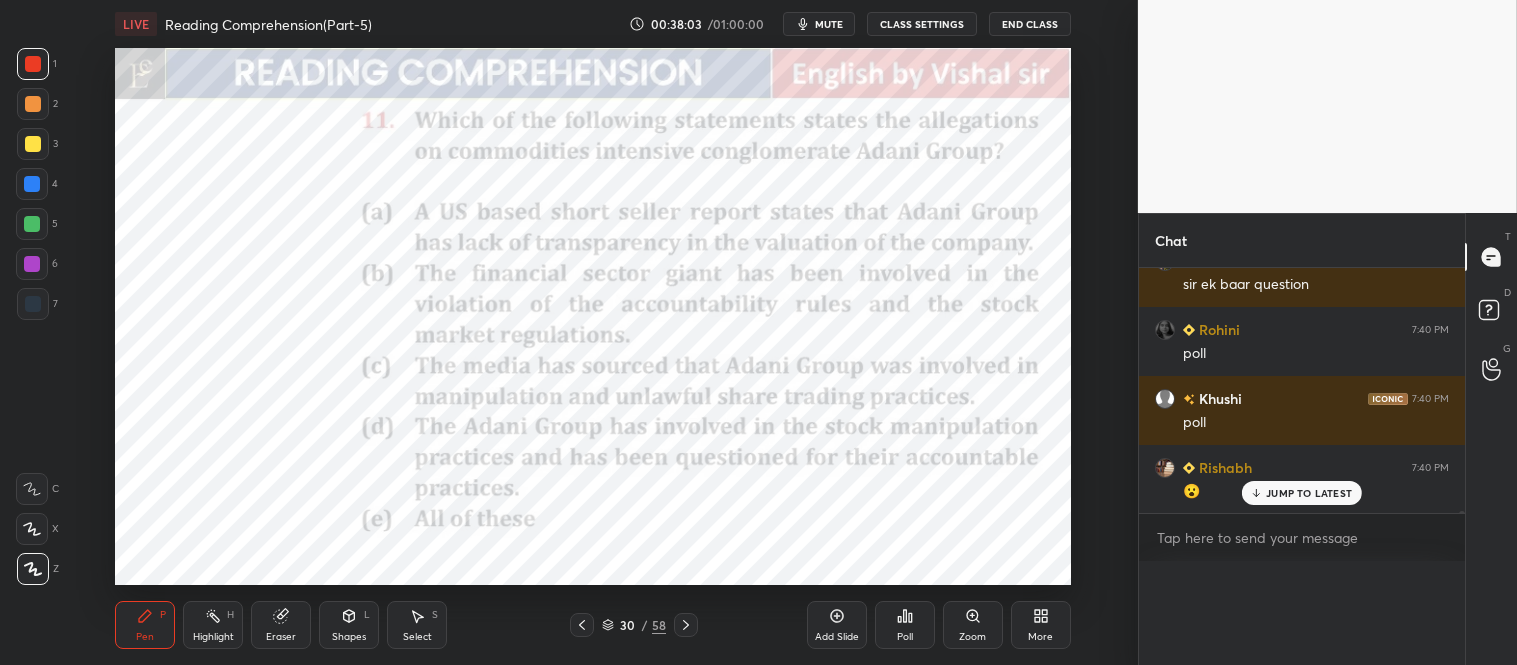 scroll, scrollTop: 0, scrollLeft: 0, axis: both 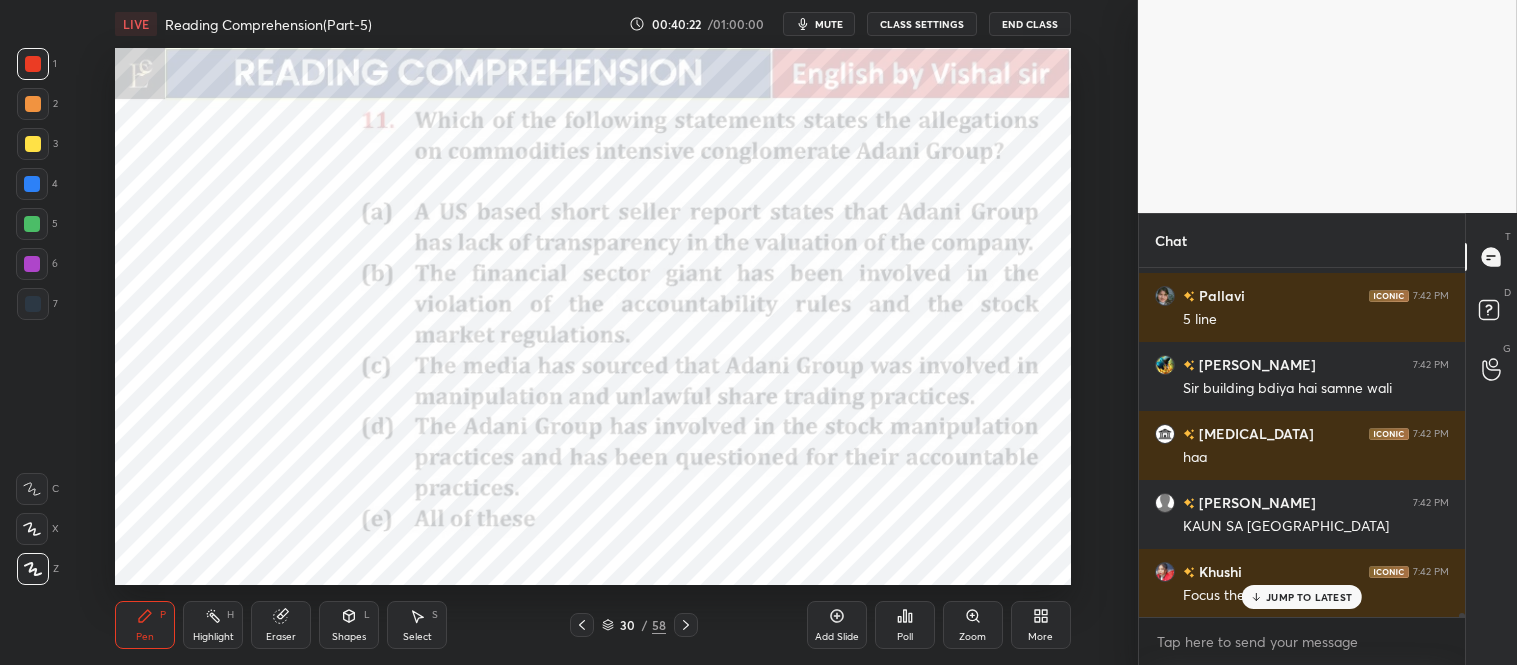 click at bounding box center (32, 184) 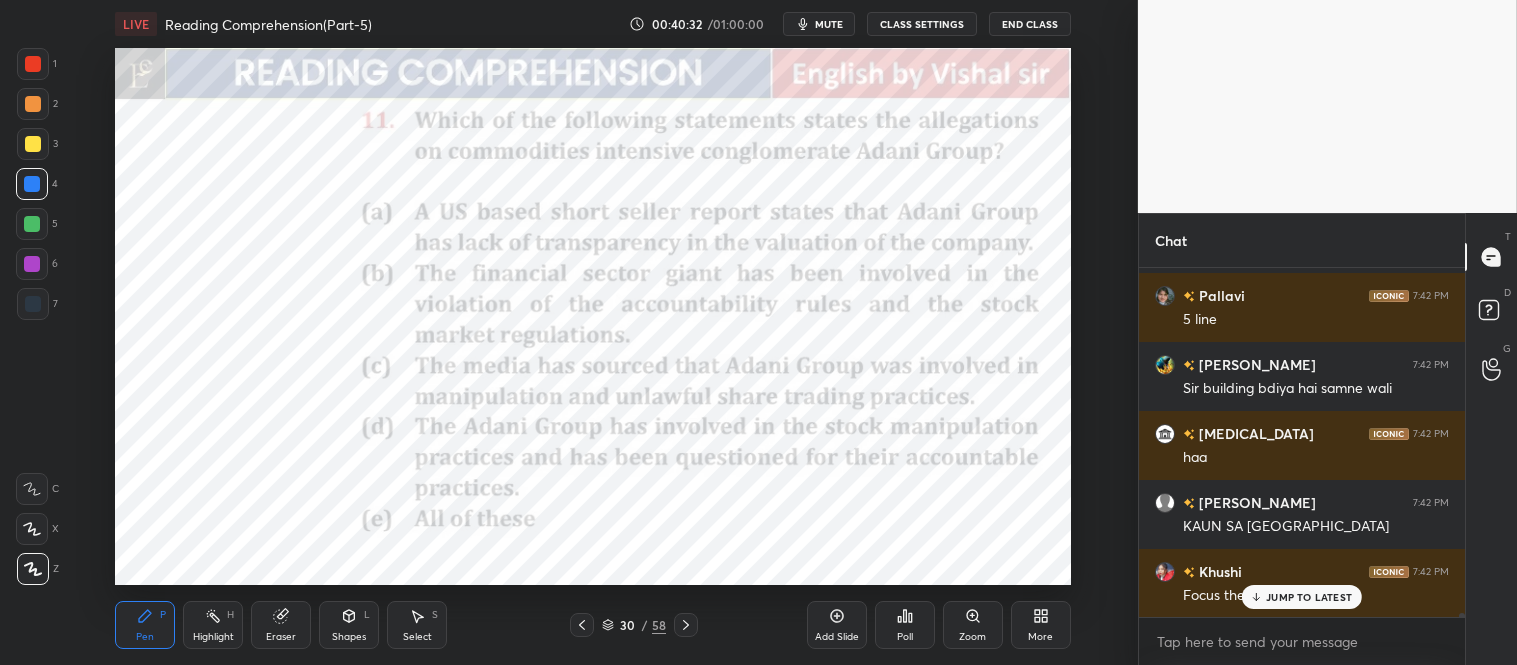 scroll, scrollTop: 31535, scrollLeft: 0, axis: vertical 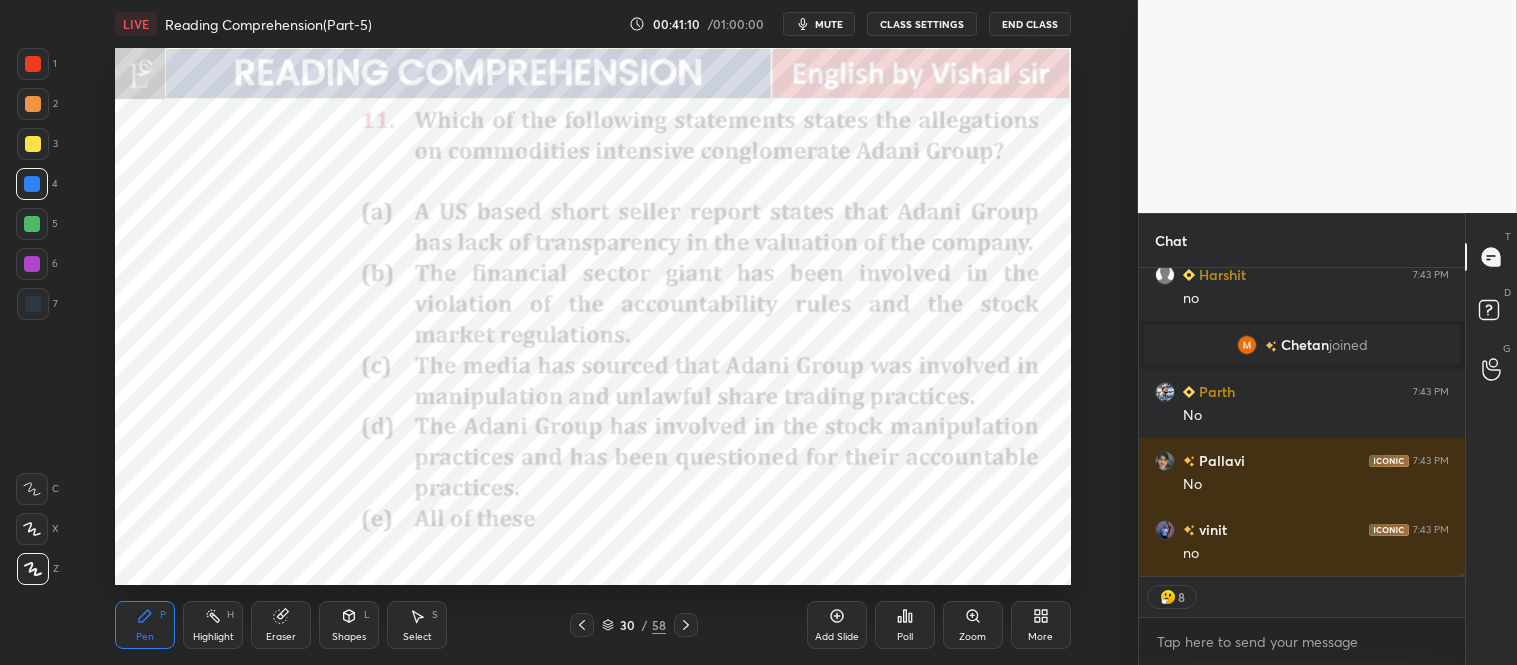 click at bounding box center (33, 64) 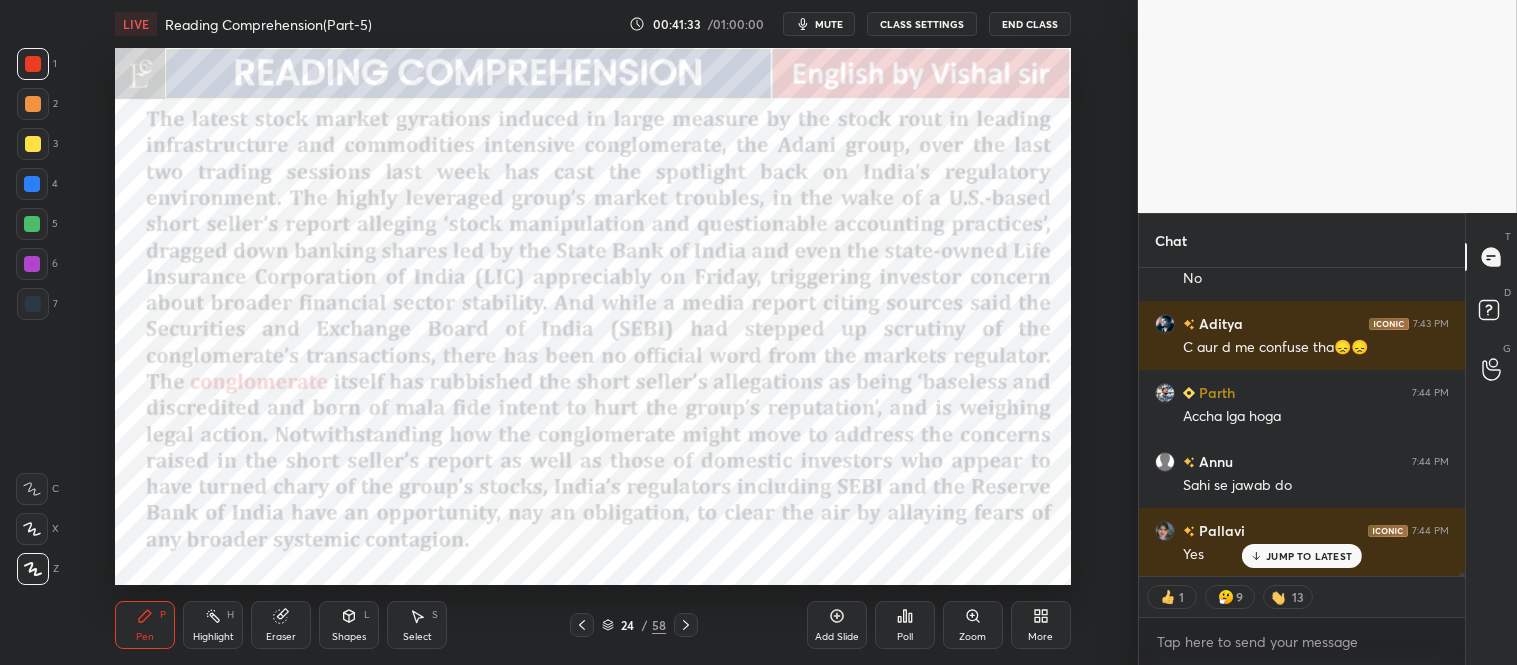scroll, scrollTop: 32526, scrollLeft: 0, axis: vertical 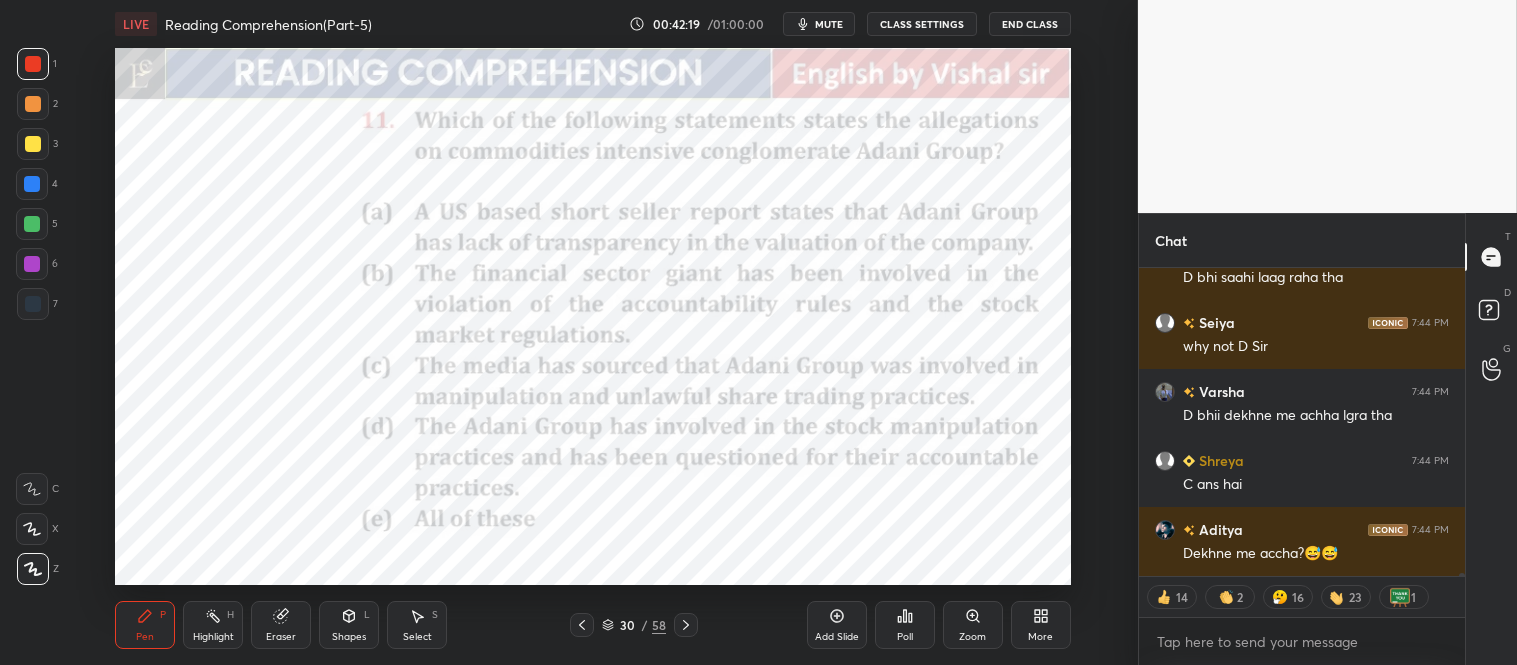 click at bounding box center (32, 184) 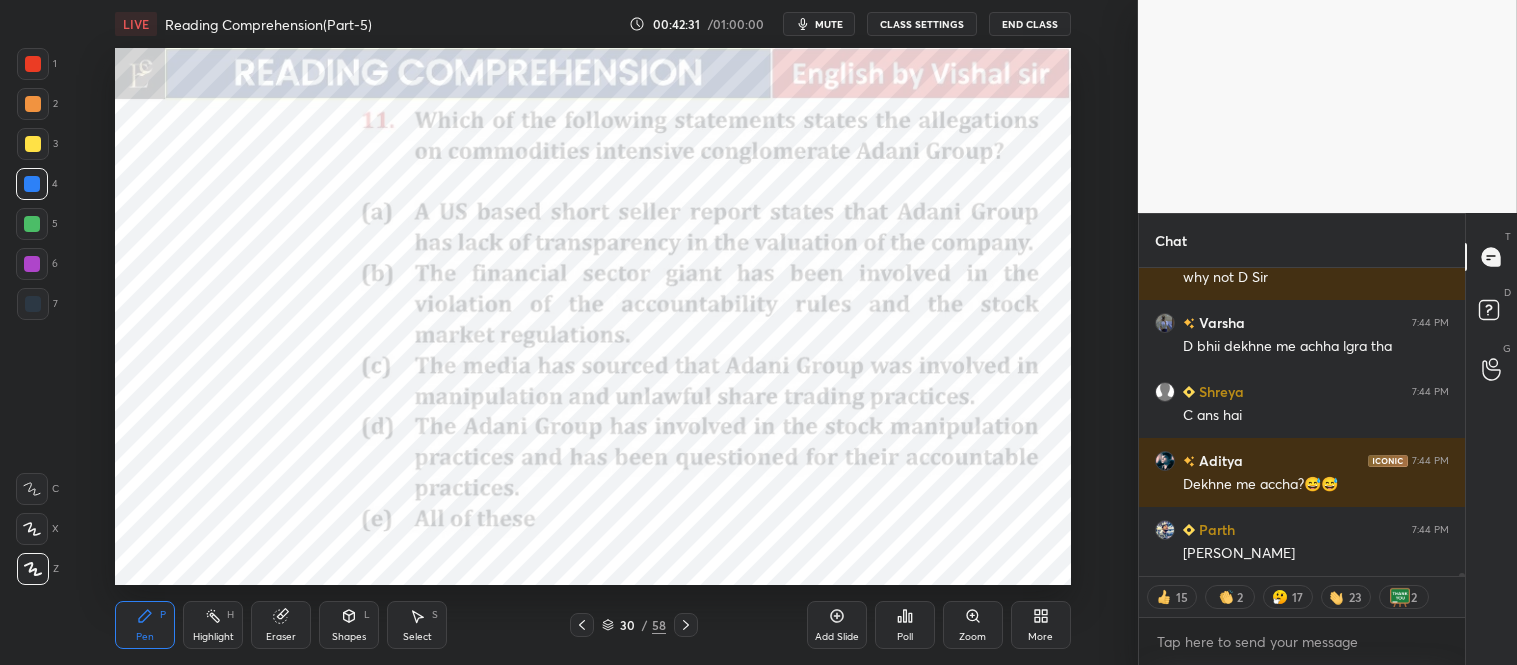 scroll, scrollTop: 33010, scrollLeft: 0, axis: vertical 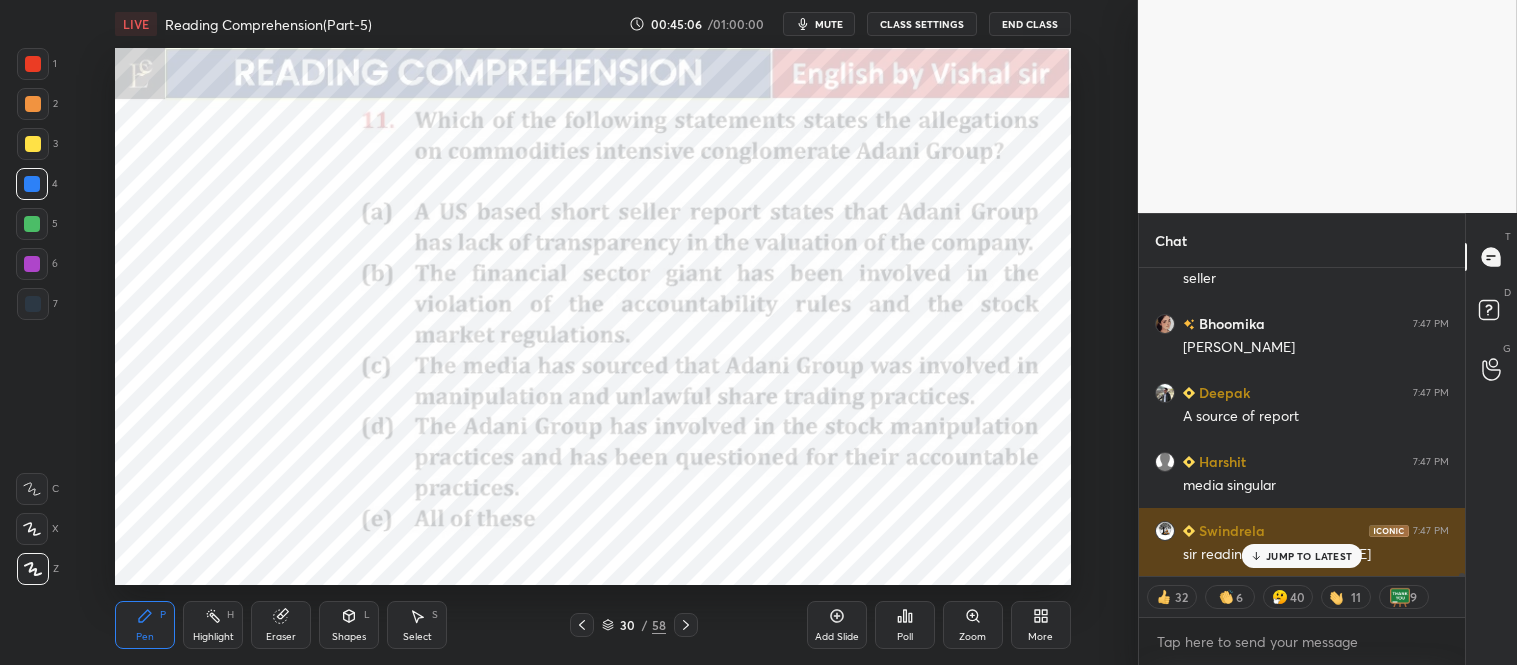 click on "Swindrela 7:47 PM" at bounding box center (1302, 530) 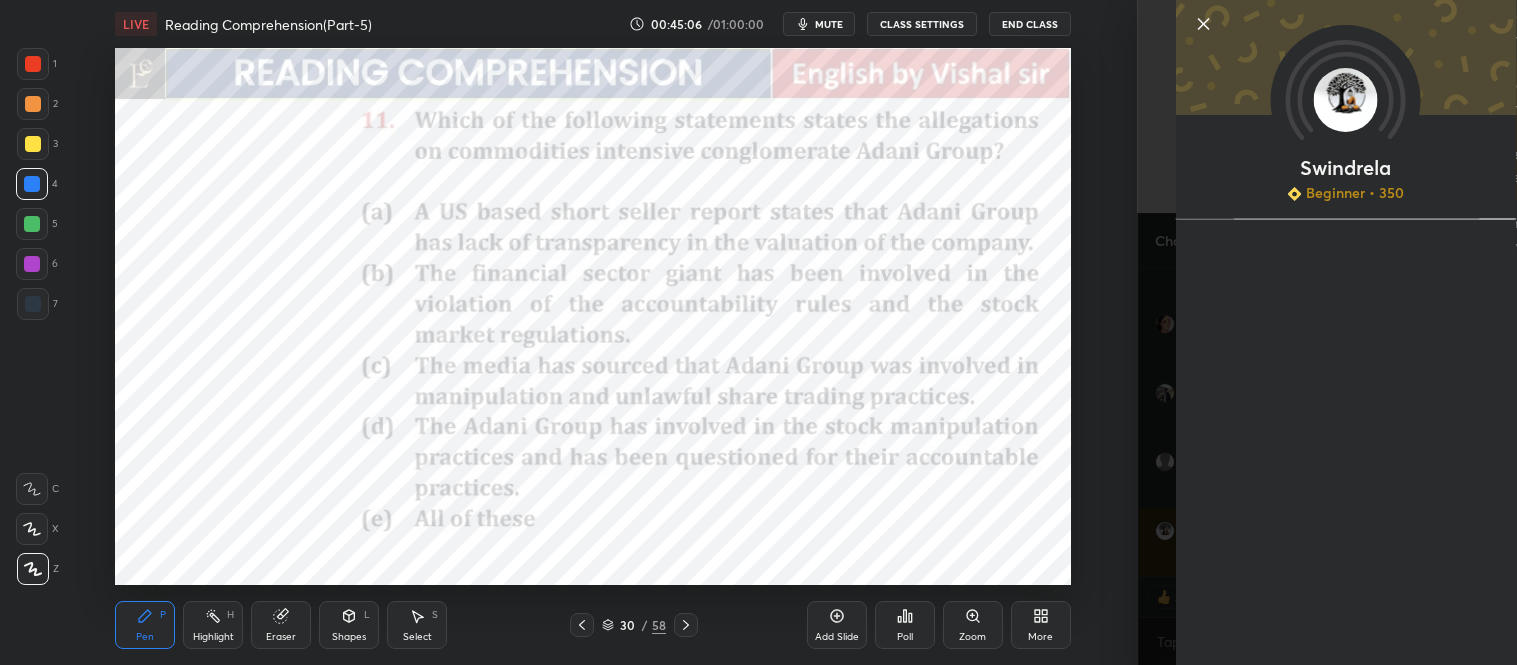 scroll, scrollTop: 35375, scrollLeft: 0, axis: vertical 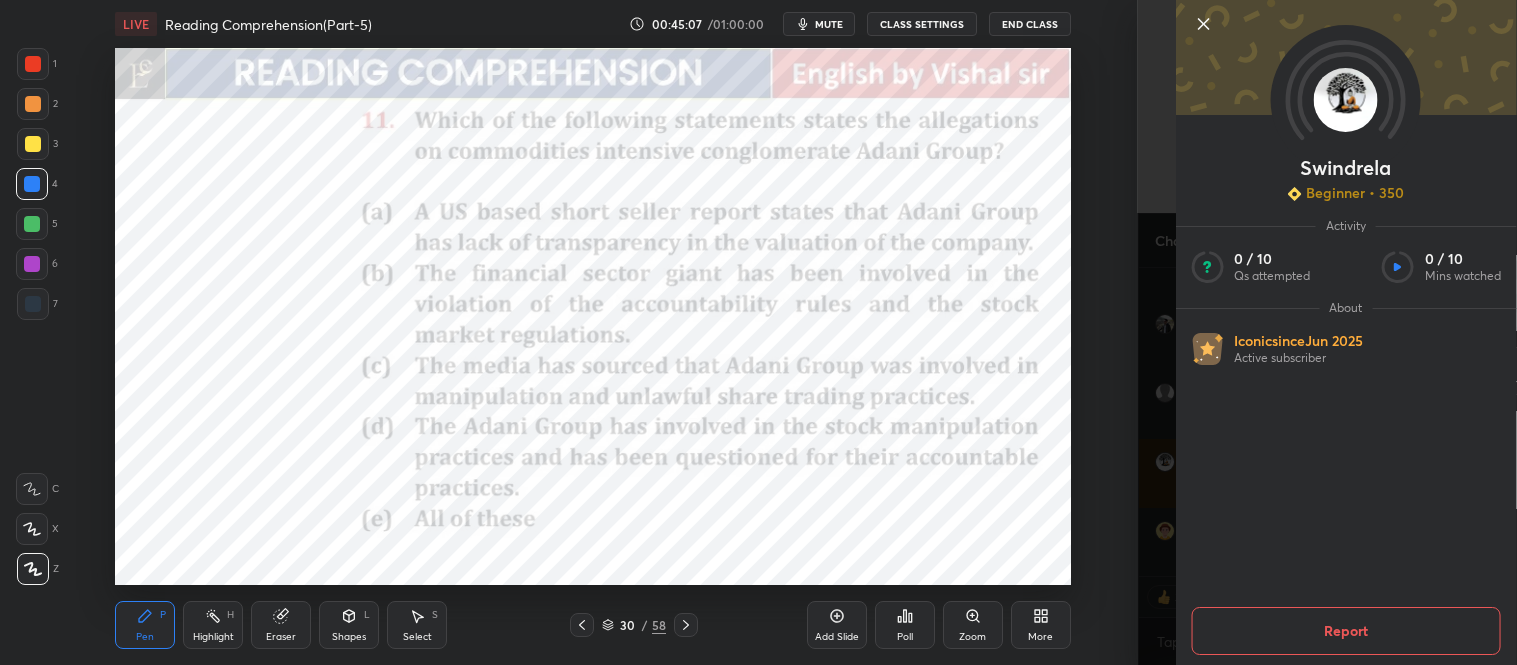 click 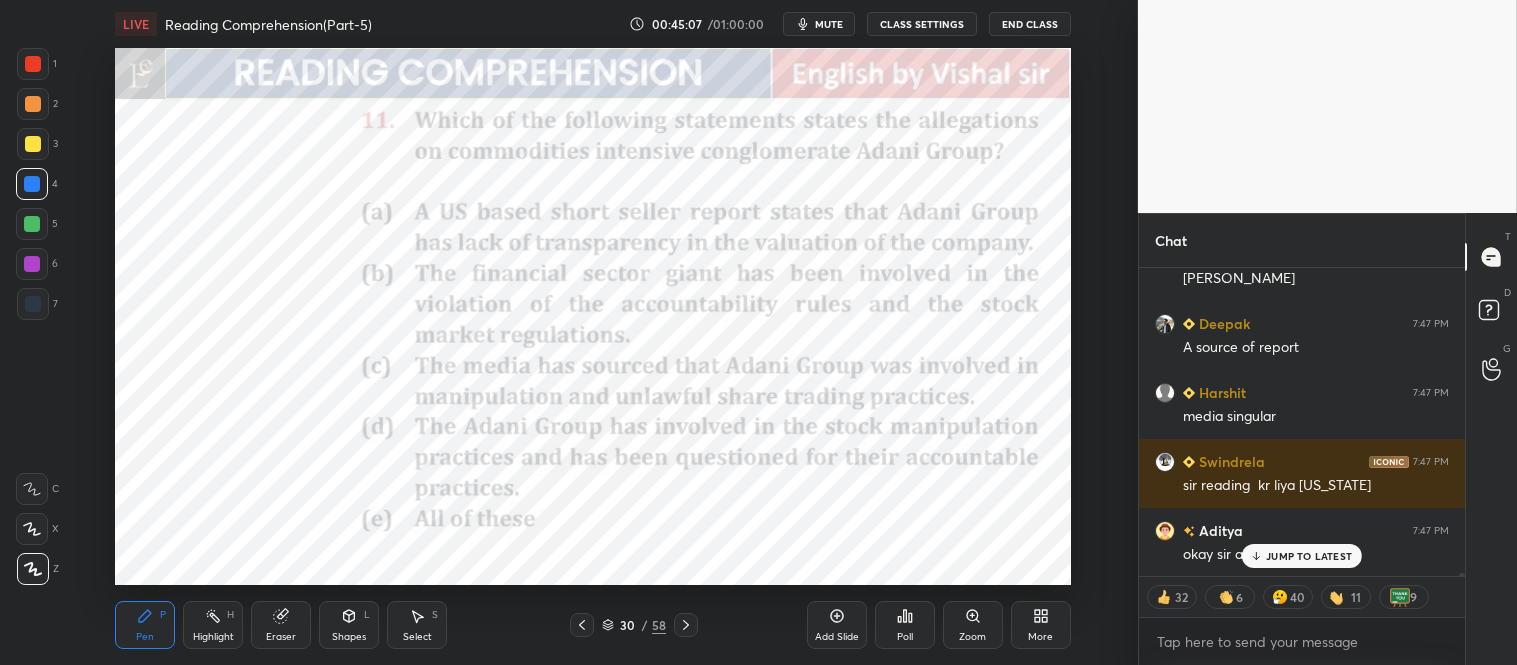 scroll, scrollTop: 35445, scrollLeft: 0, axis: vertical 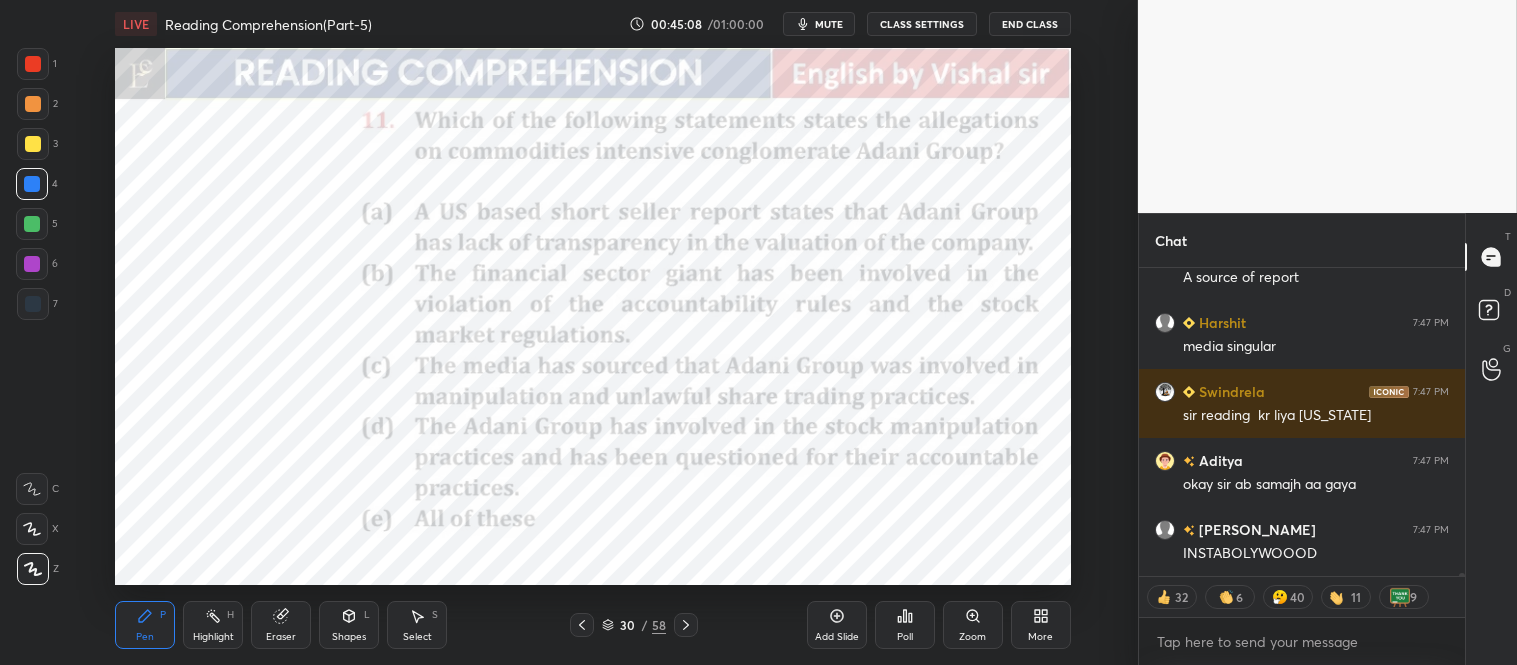 click on "INSTABOLYWOOOD" at bounding box center (1316, 554) 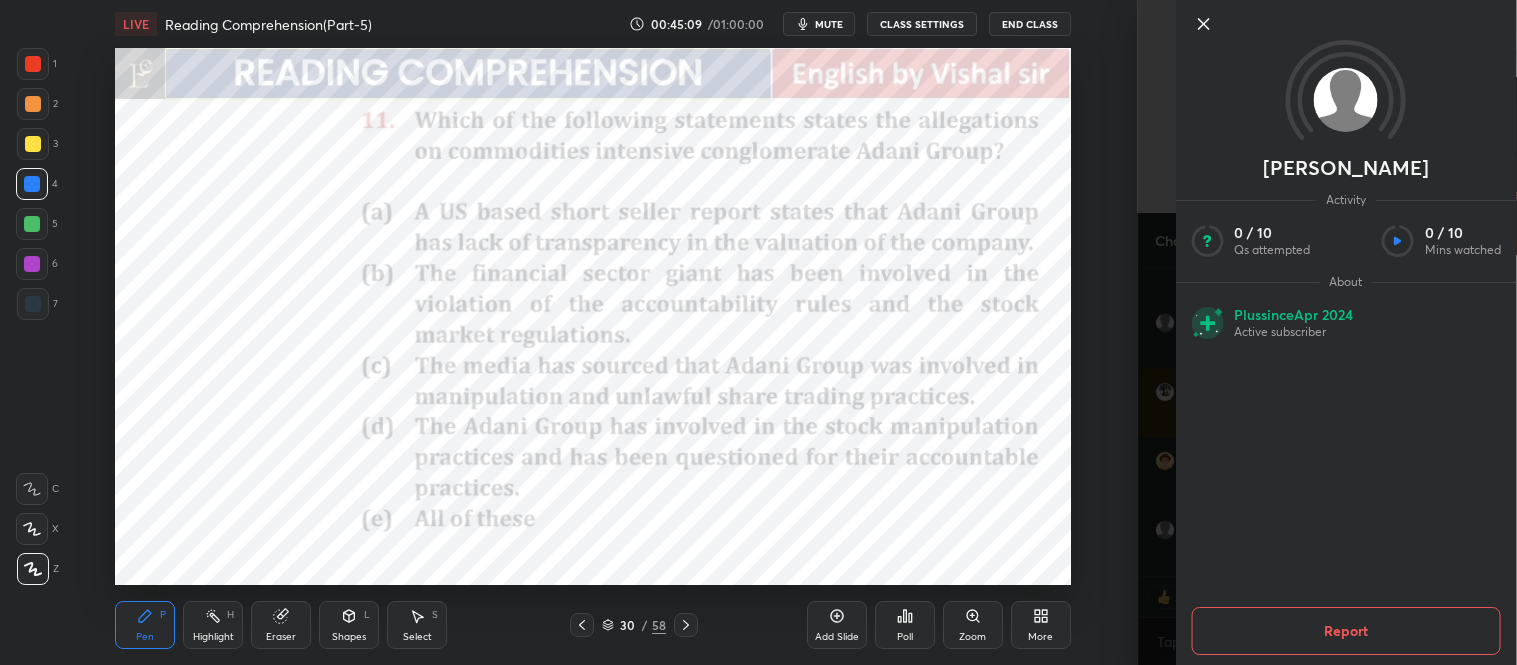 scroll, scrollTop: 35514, scrollLeft: 0, axis: vertical 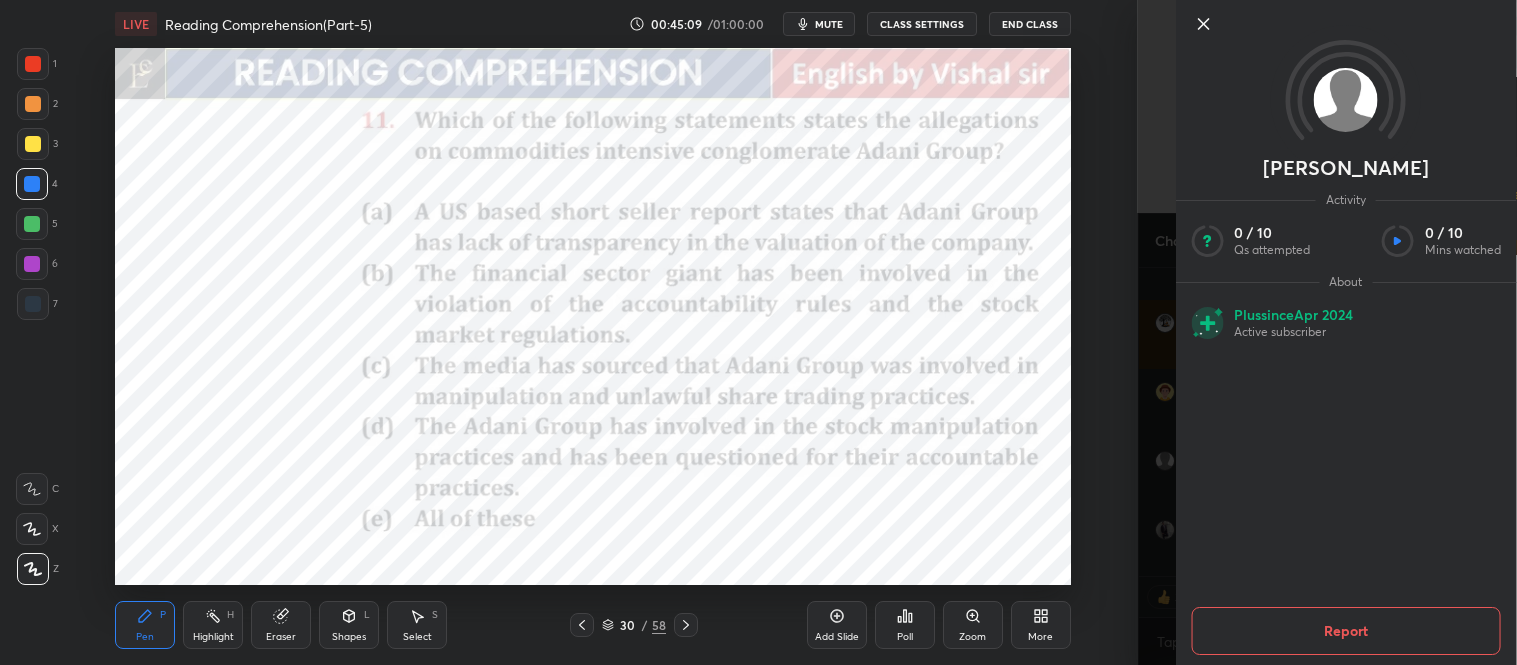 click 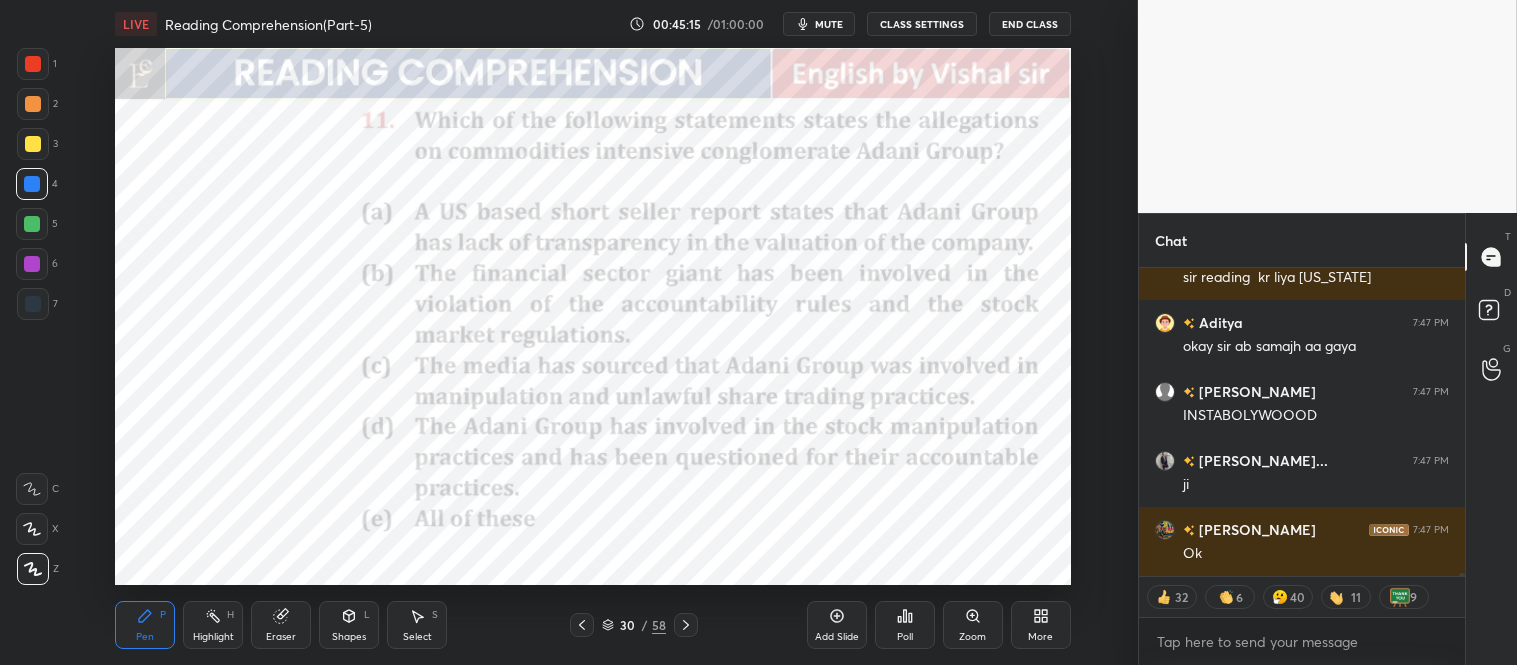 scroll, scrollTop: 35652, scrollLeft: 0, axis: vertical 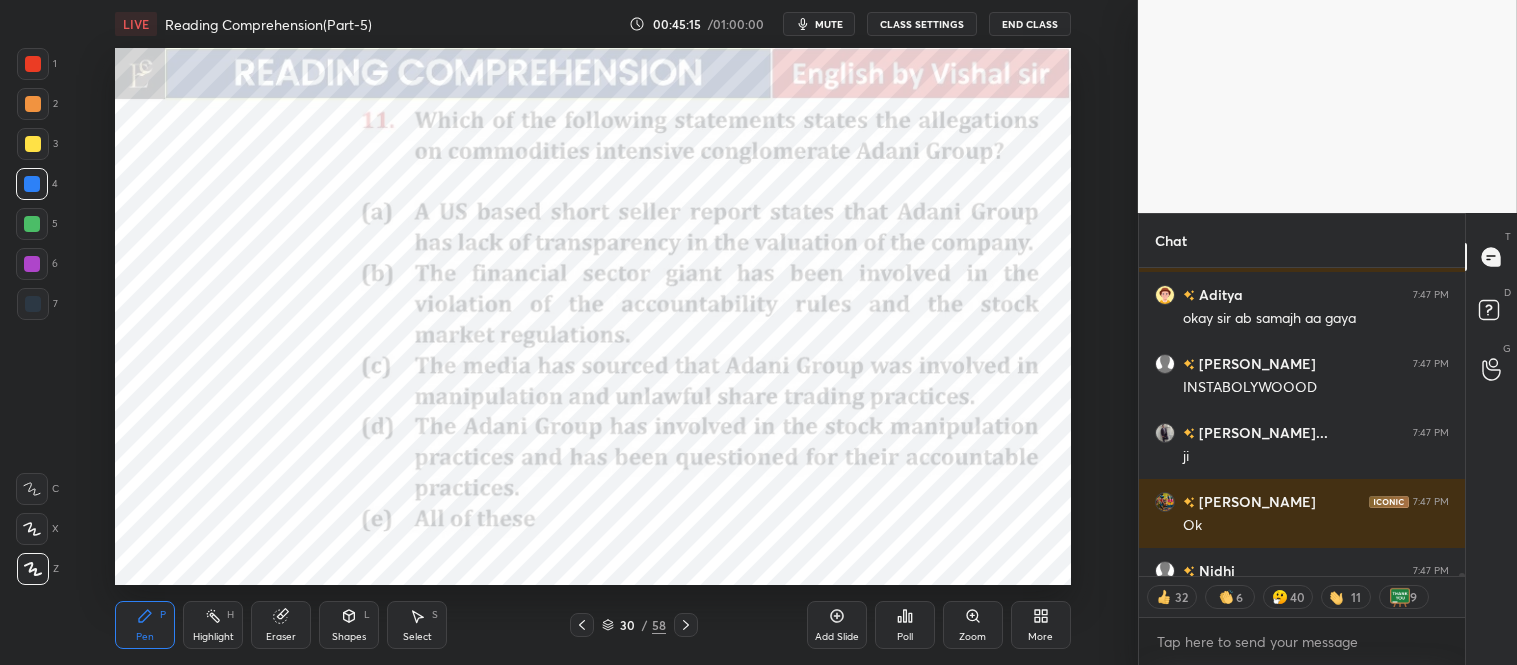 click 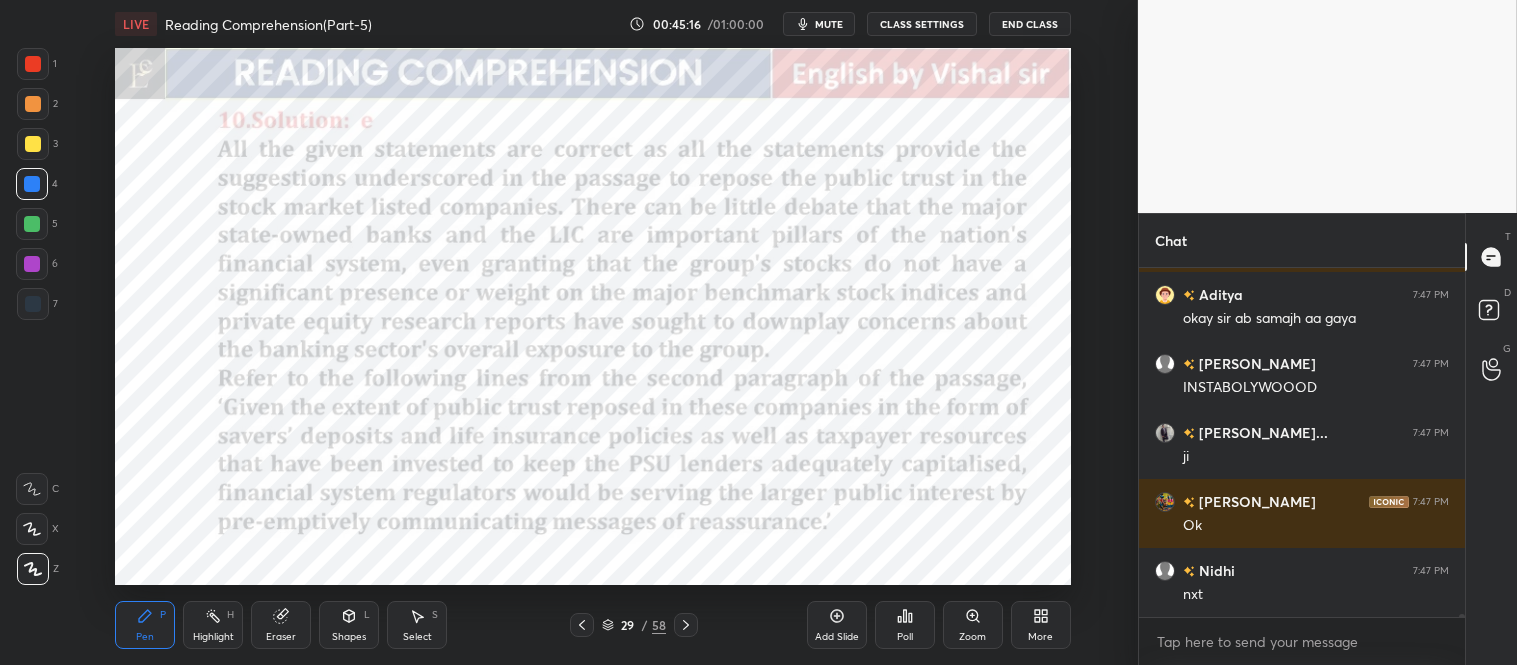click 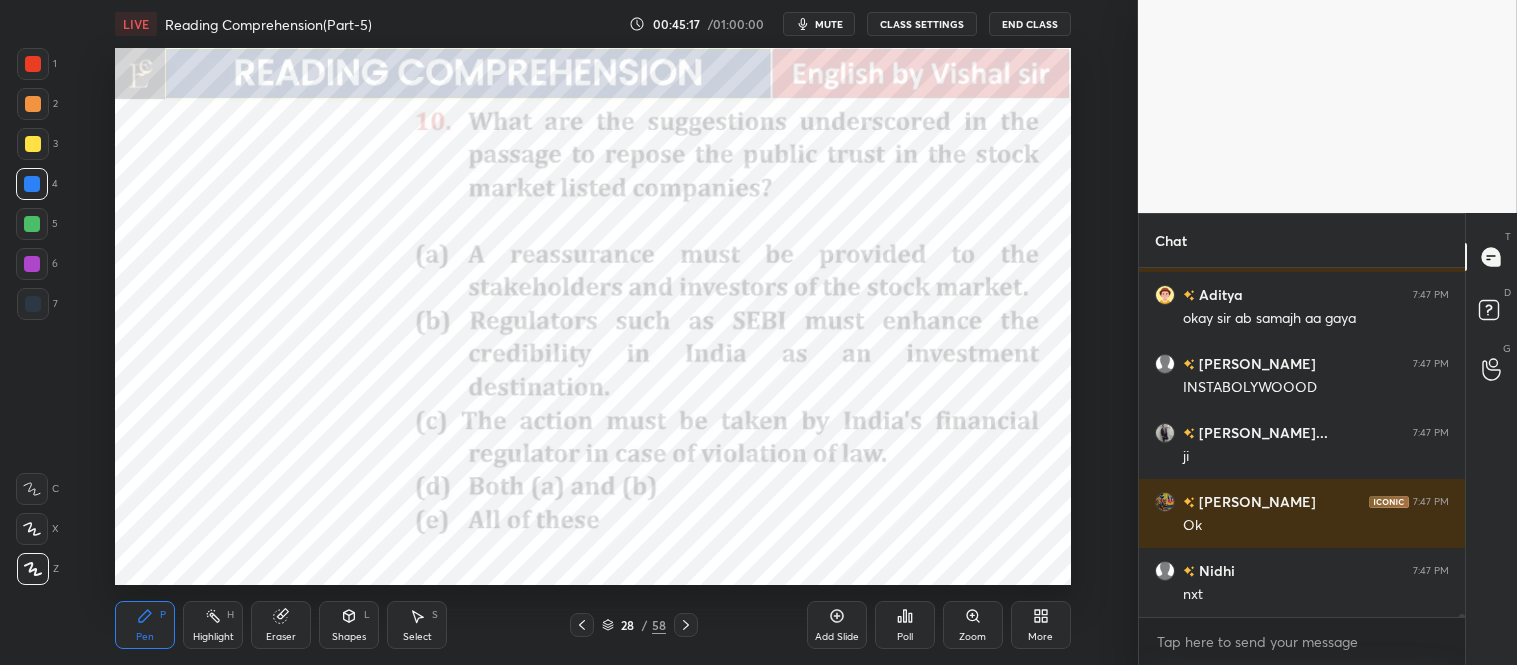 scroll, scrollTop: 35680, scrollLeft: 0, axis: vertical 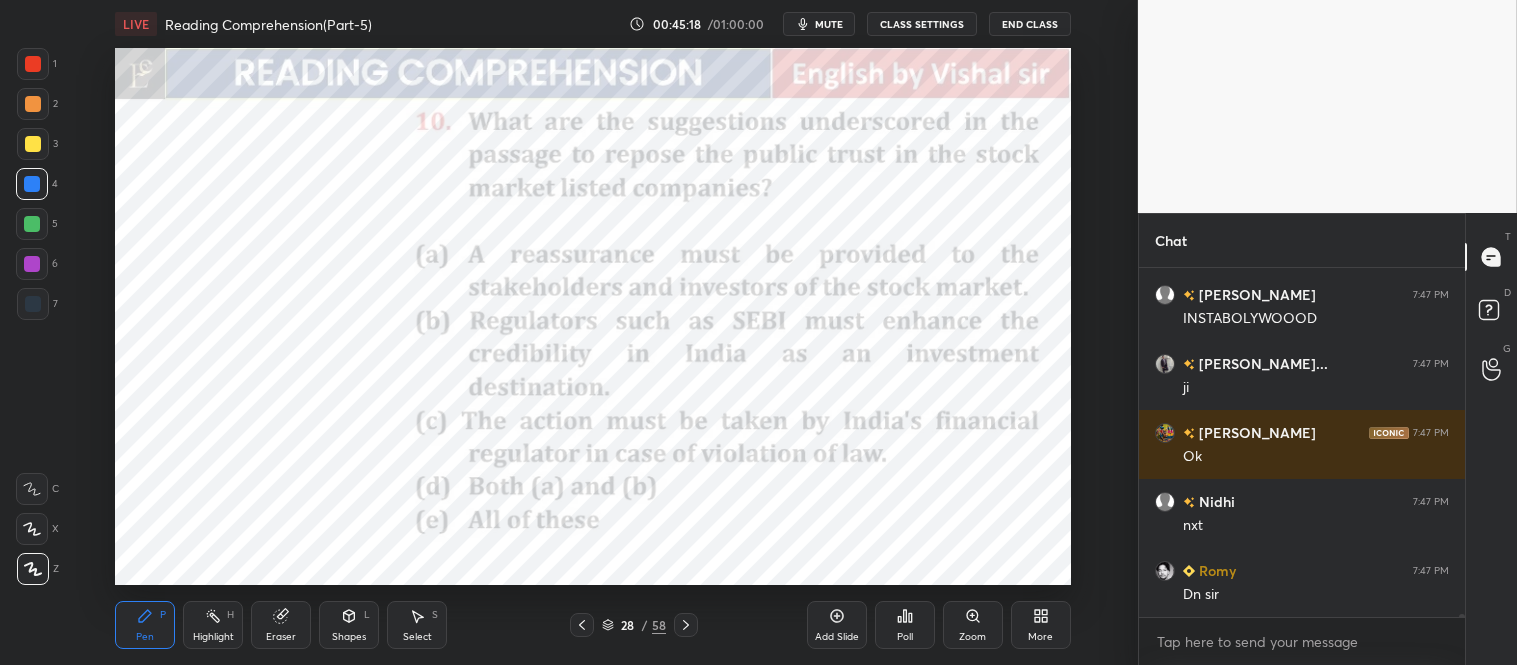 click 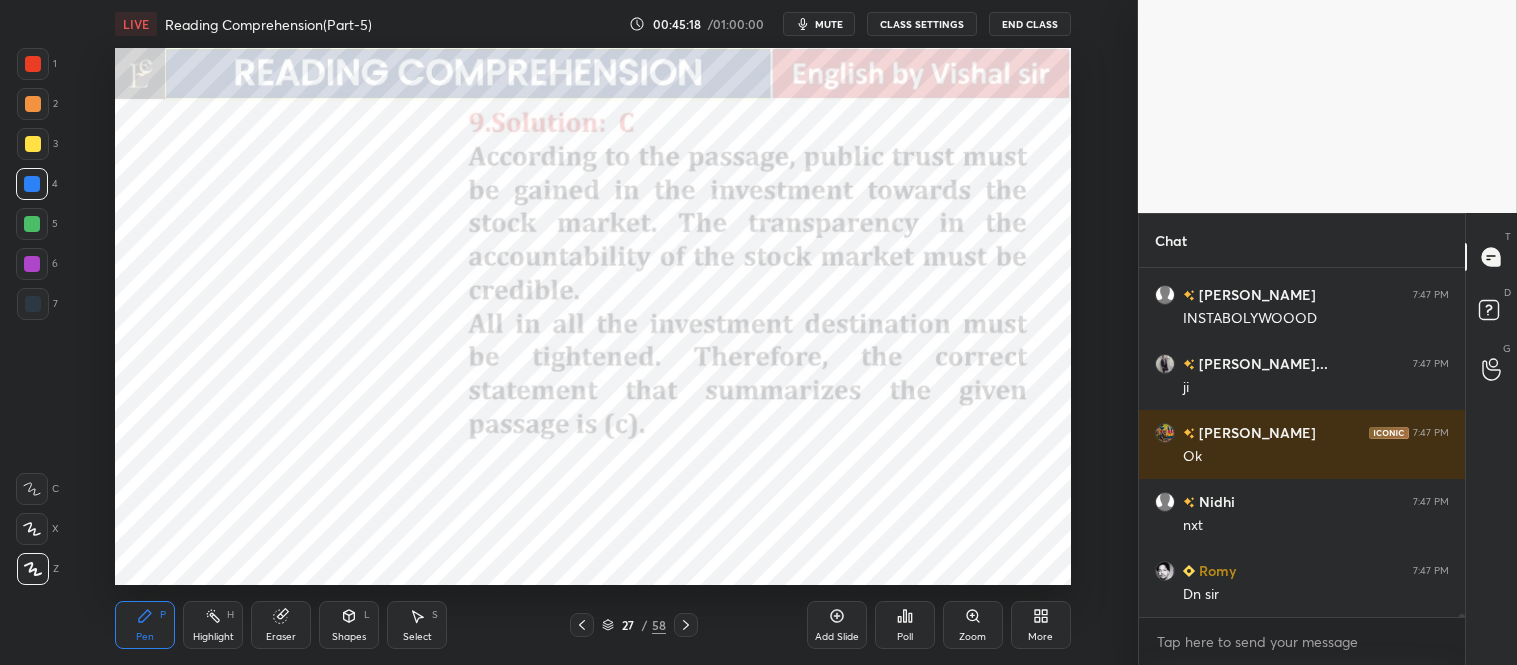 scroll, scrollTop: 35748, scrollLeft: 0, axis: vertical 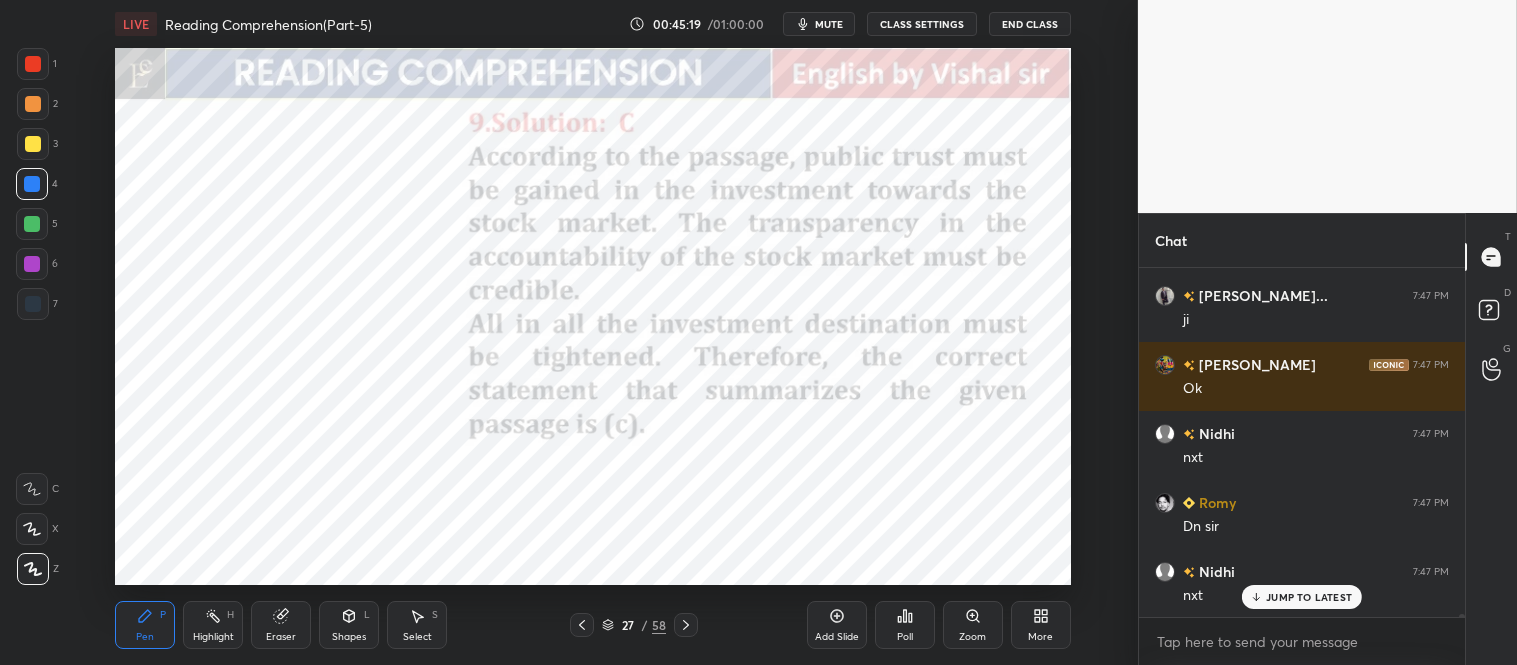 click 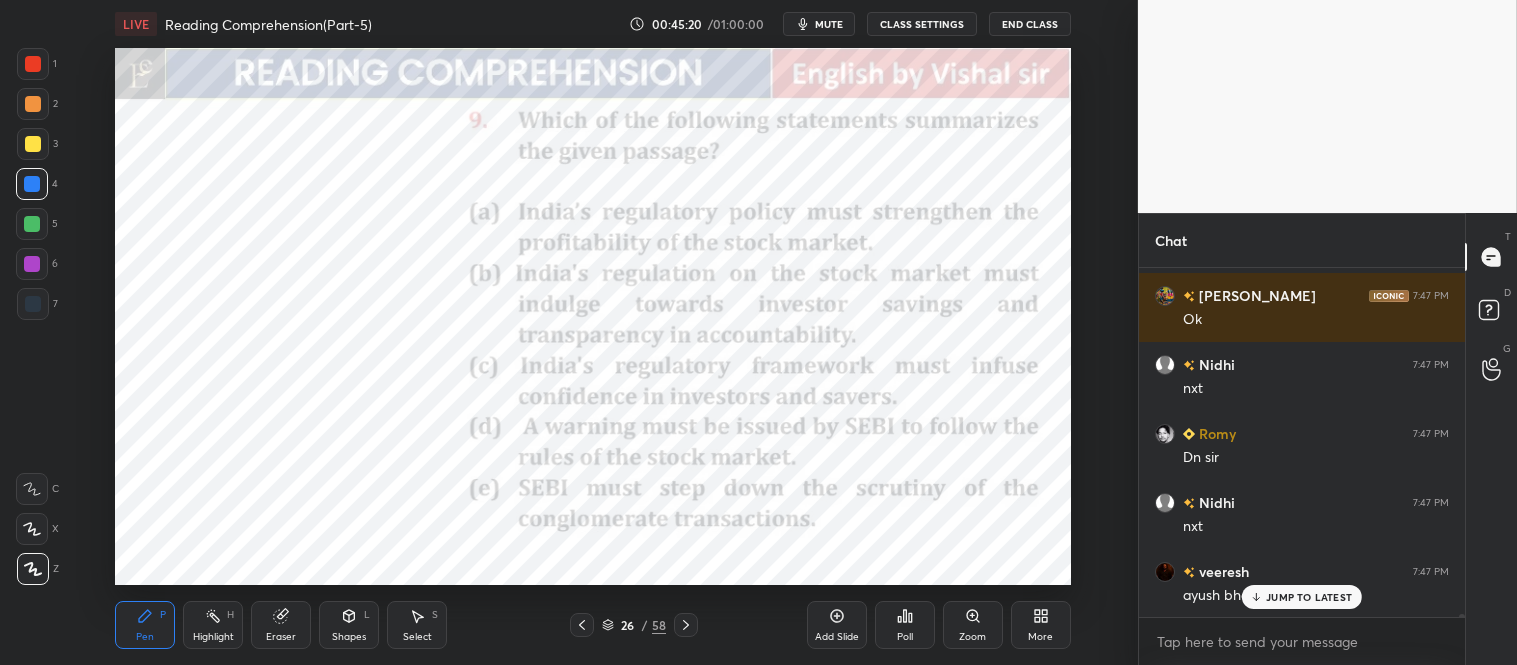click 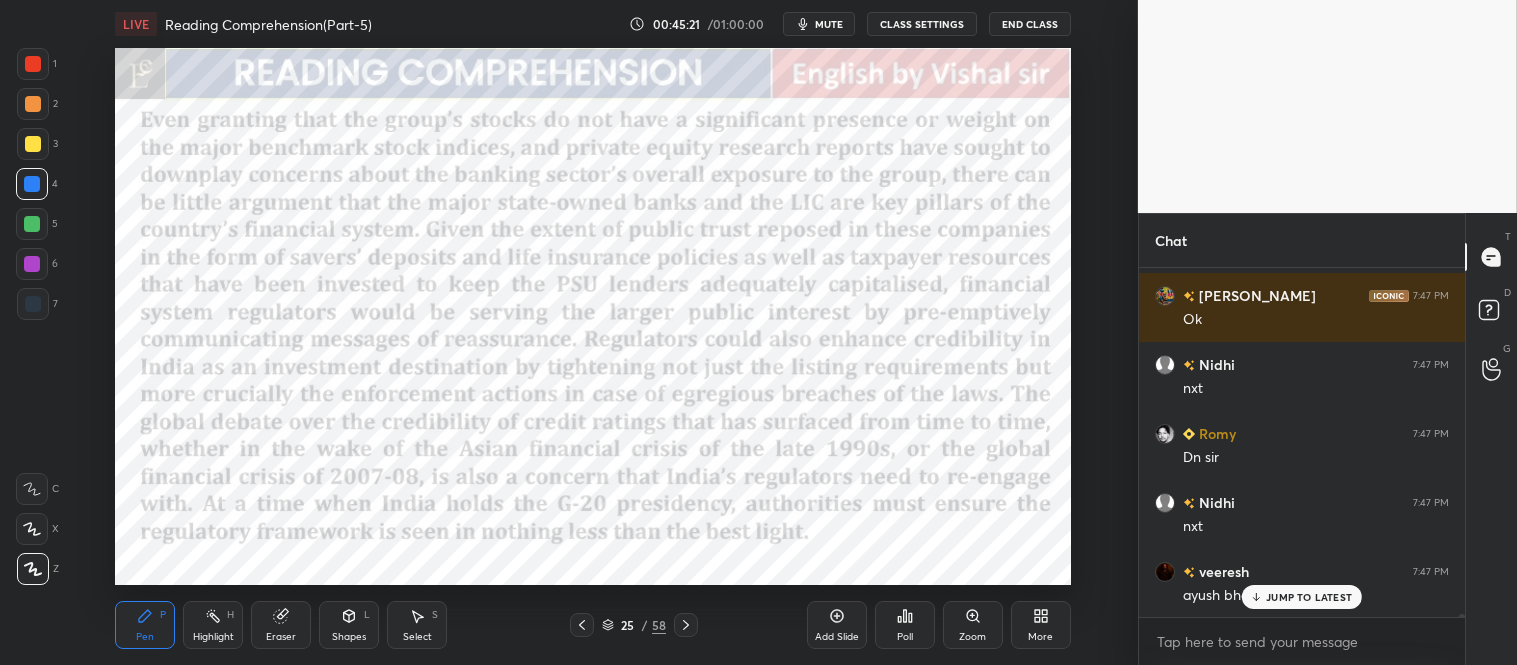 scroll, scrollTop: 35886, scrollLeft: 0, axis: vertical 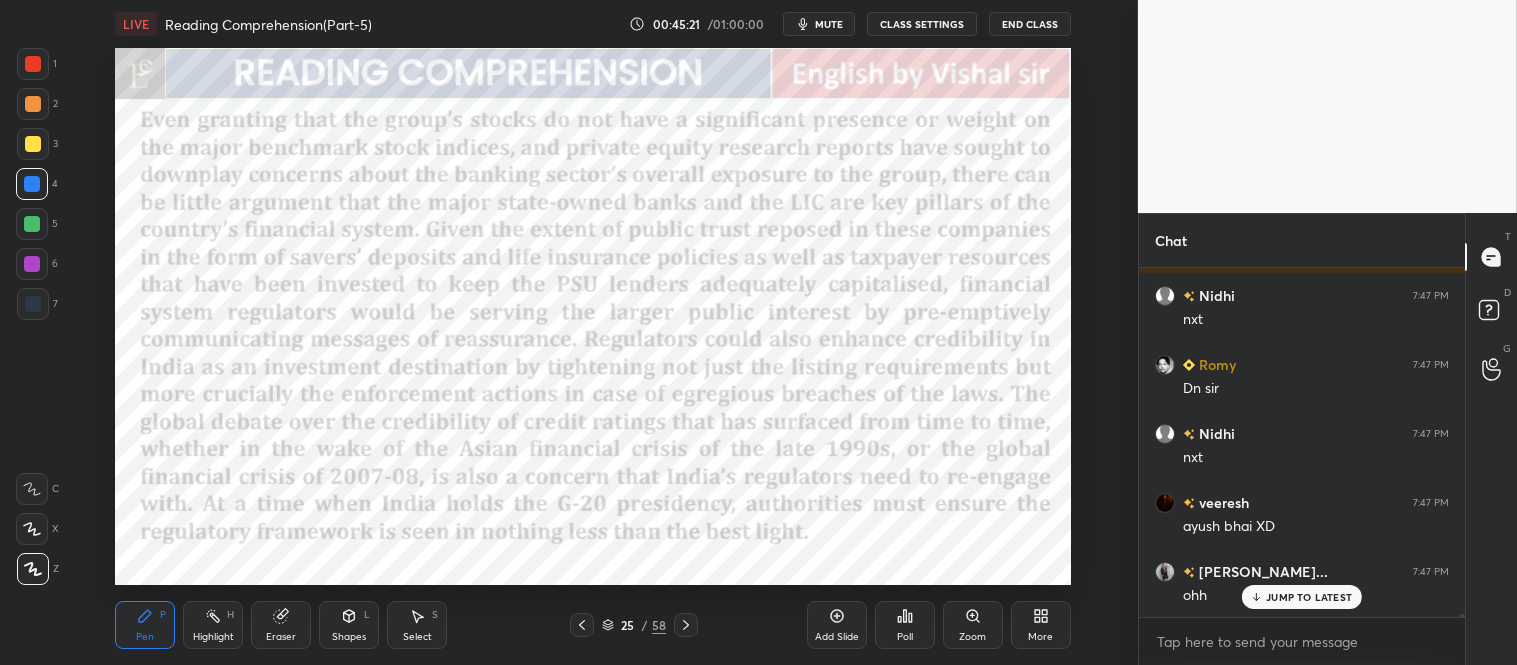 click 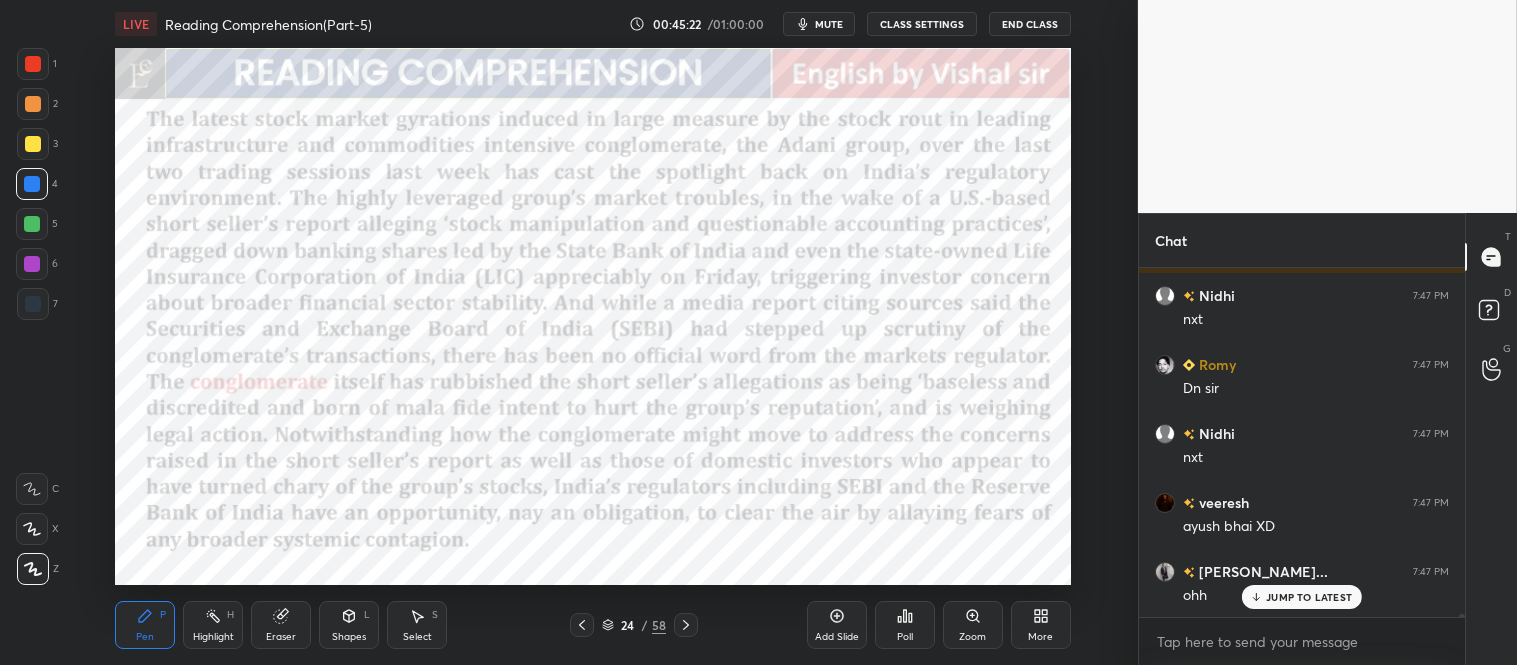 scroll, scrollTop: 35955, scrollLeft: 0, axis: vertical 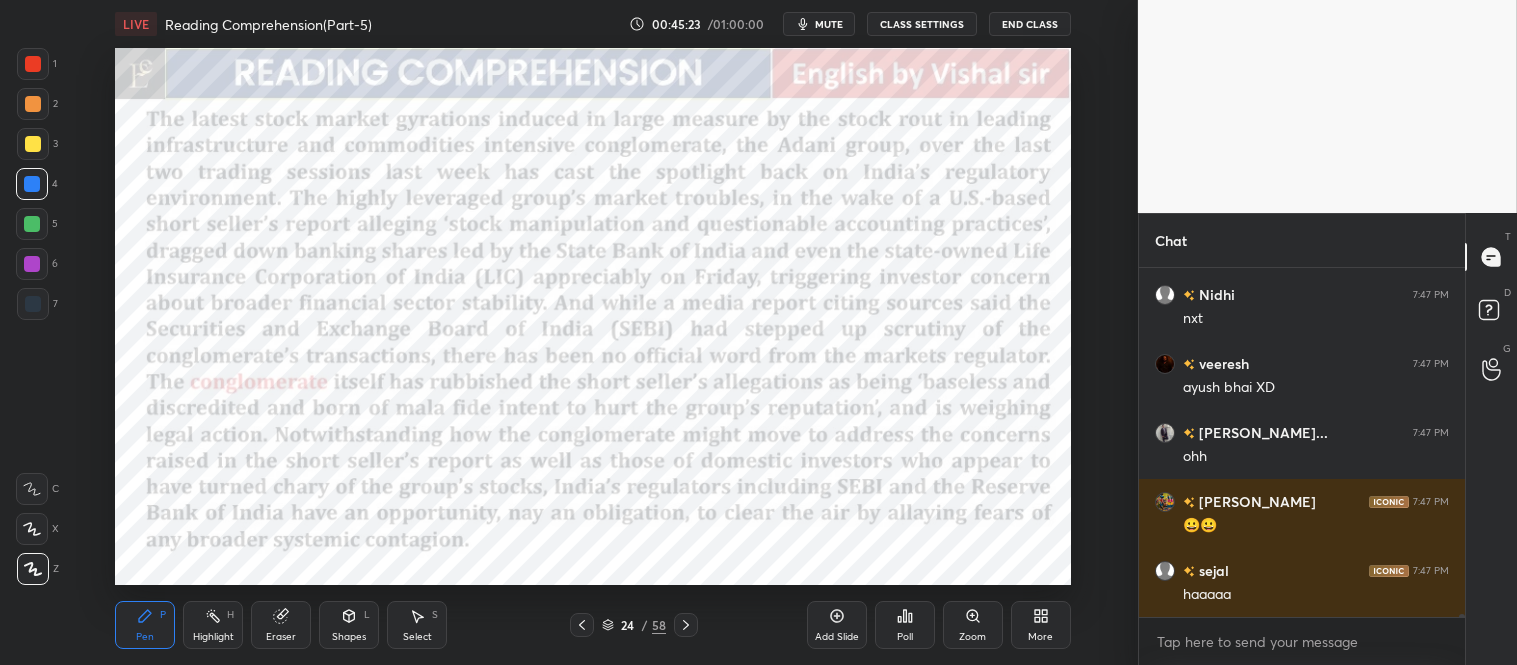 click on "Nidhi 7:47 PM nxt Romy 7:47 PM Dn [PERSON_NAME] 7:47 PM nxt veeresh 7:47 PM [PERSON_NAME] XD [PERSON_NAME]... 7:47 PM ohh [PERSON_NAME] 7:47 PM 😀😀 sejal 7:47 PM haaaaa" at bounding box center (1302, 442) 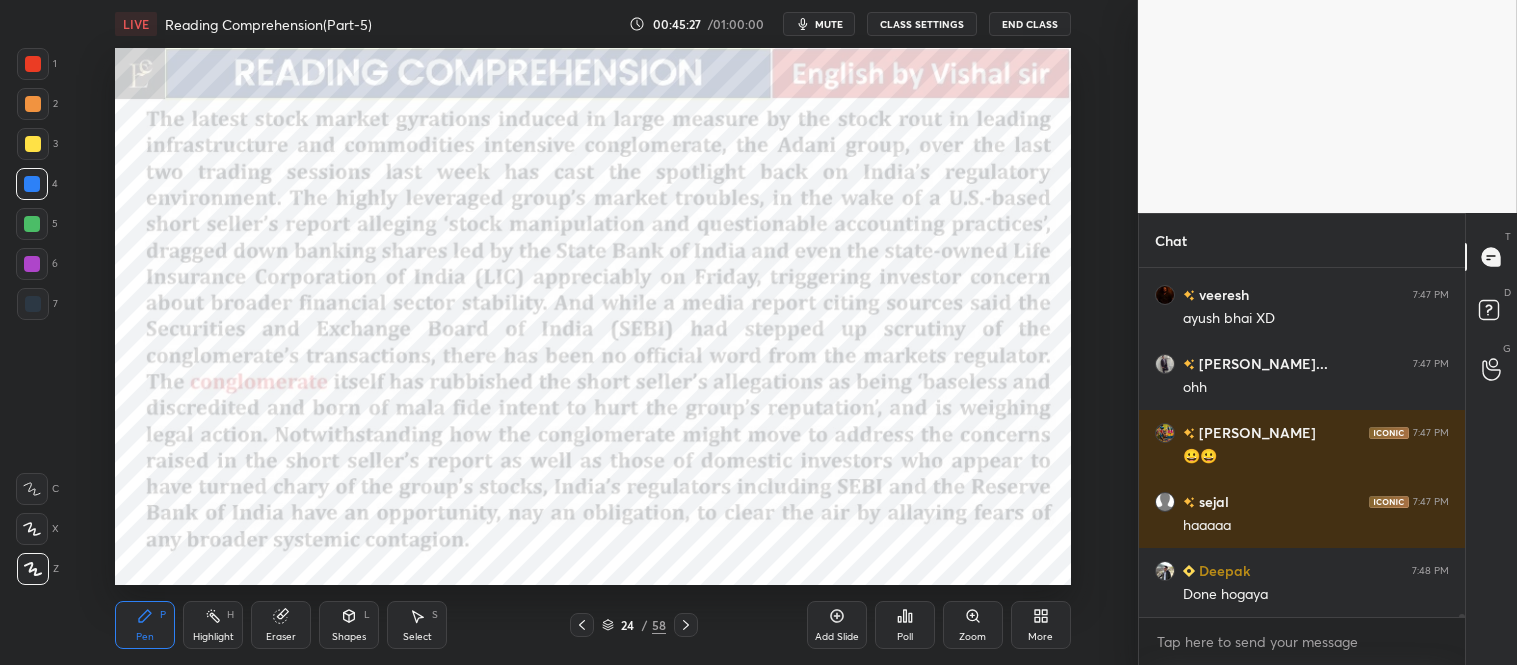 scroll, scrollTop: 36163, scrollLeft: 0, axis: vertical 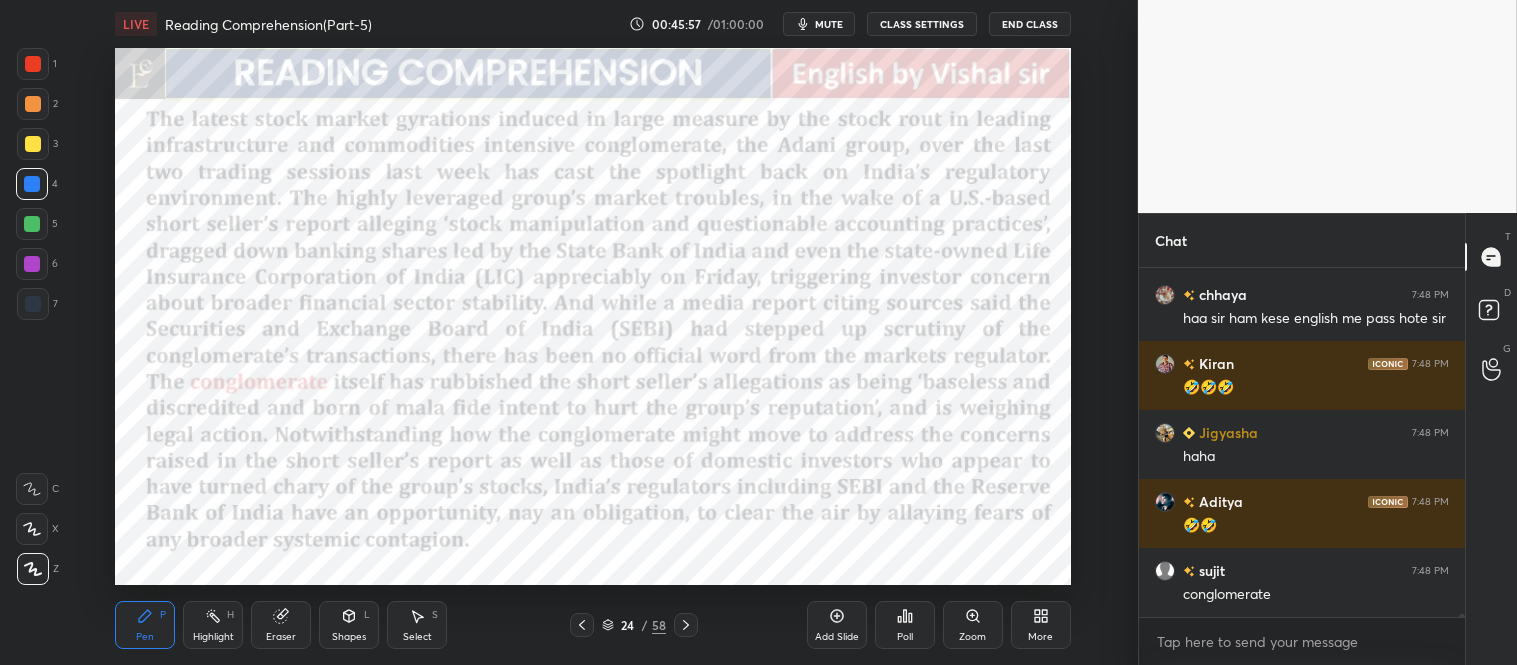 click 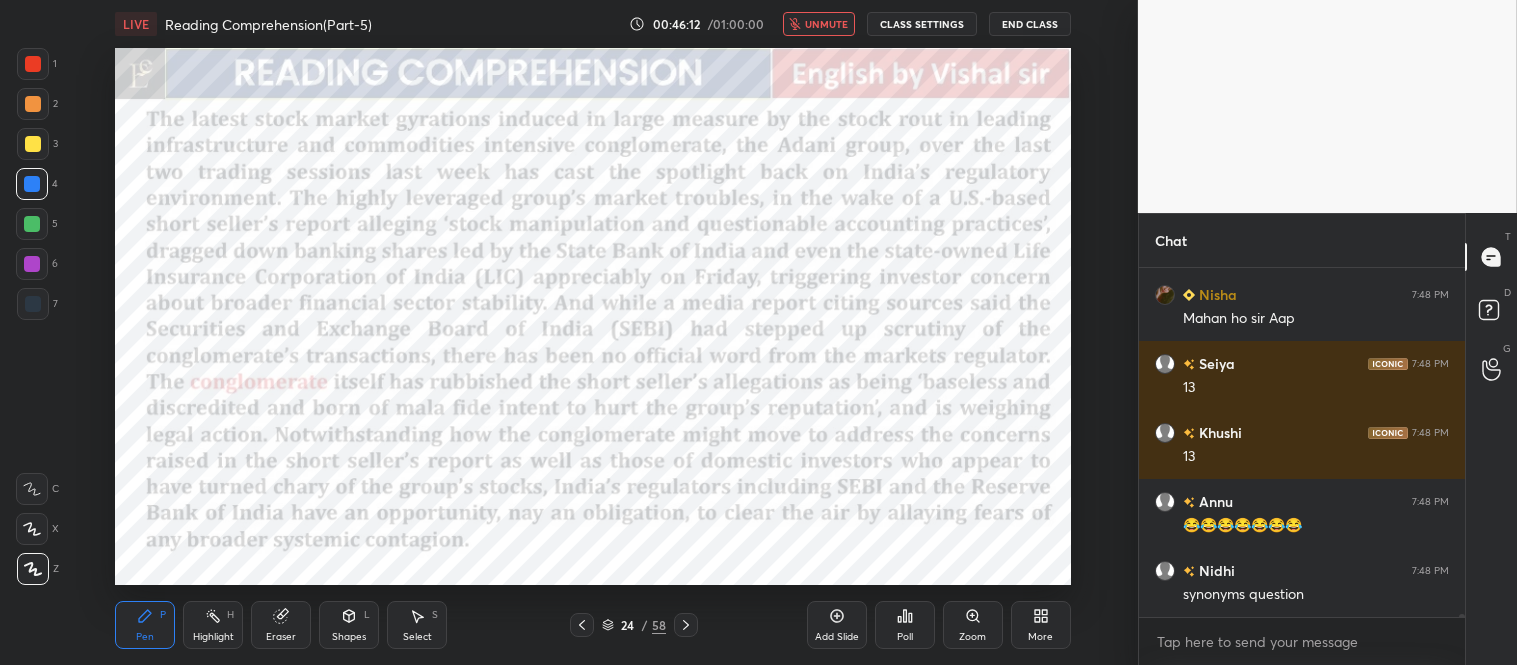 click on "unmute" at bounding box center (826, 24) 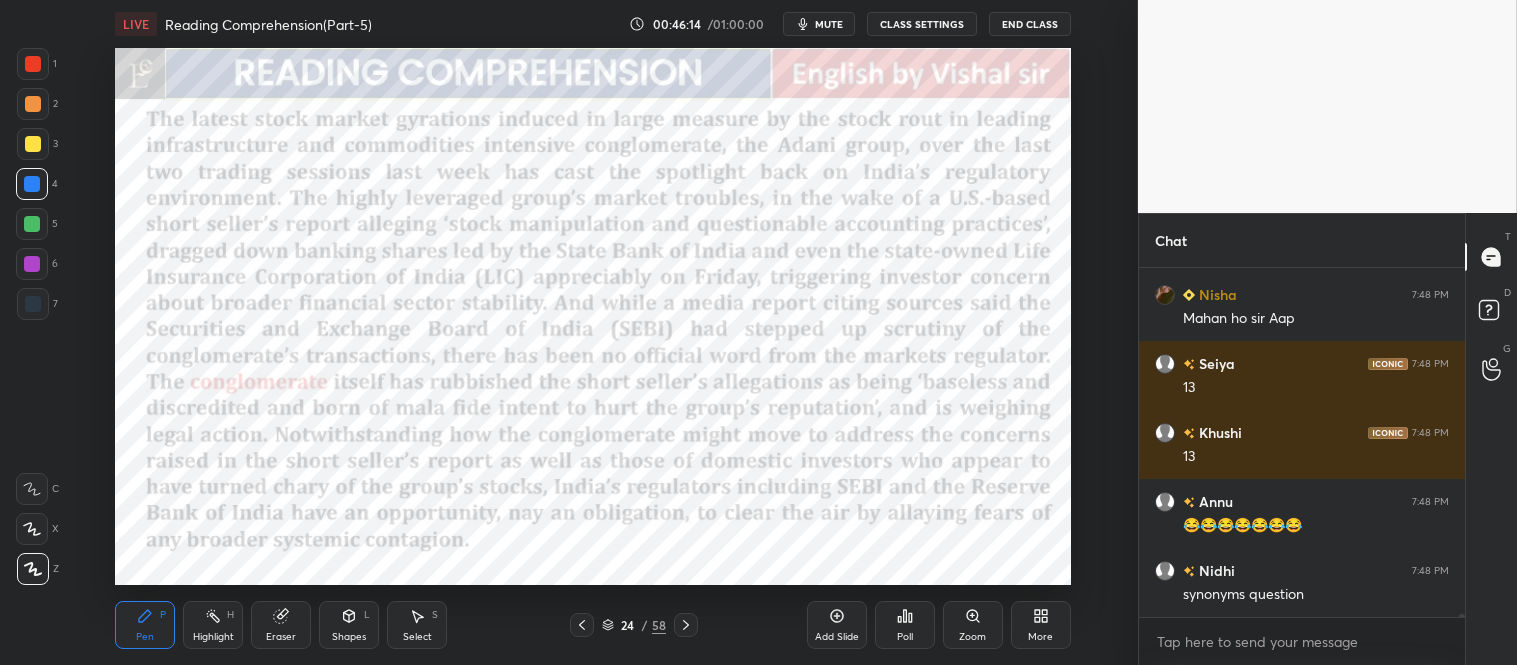 click 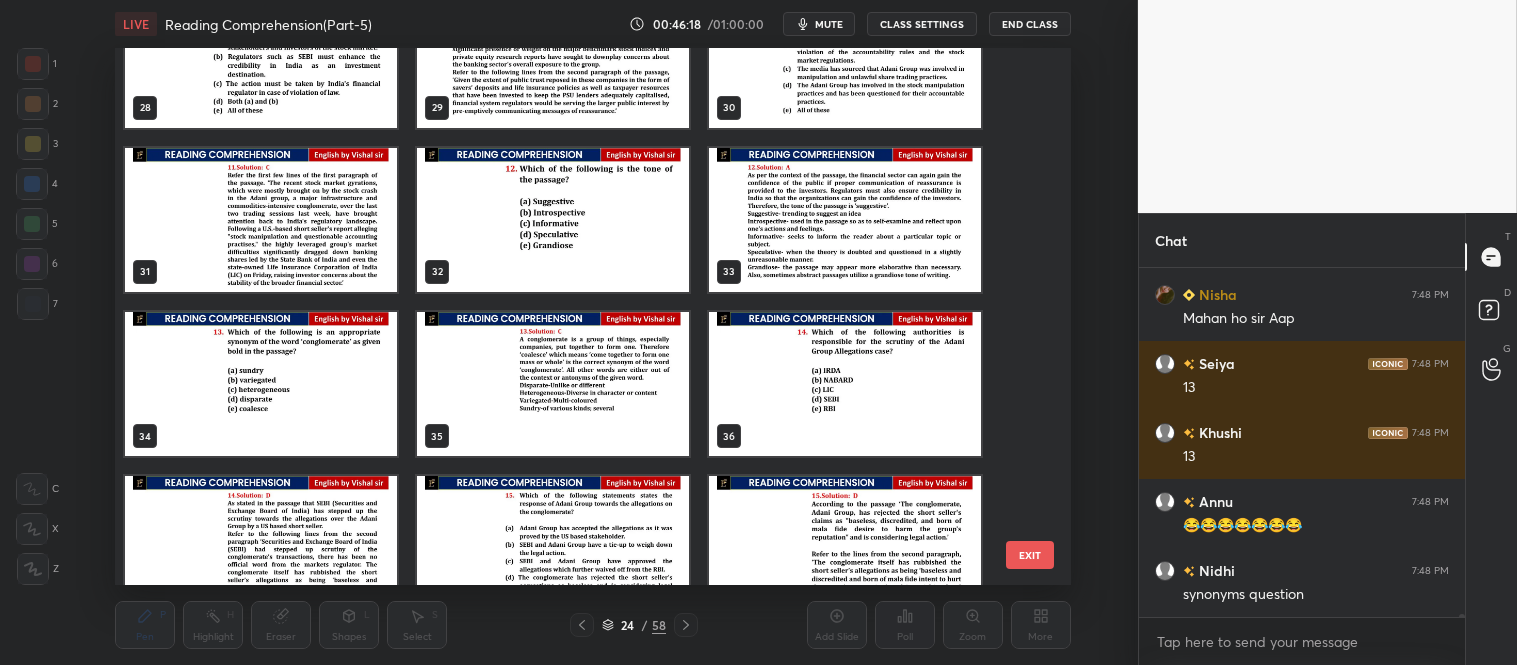 click at bounding box center (261, 383) 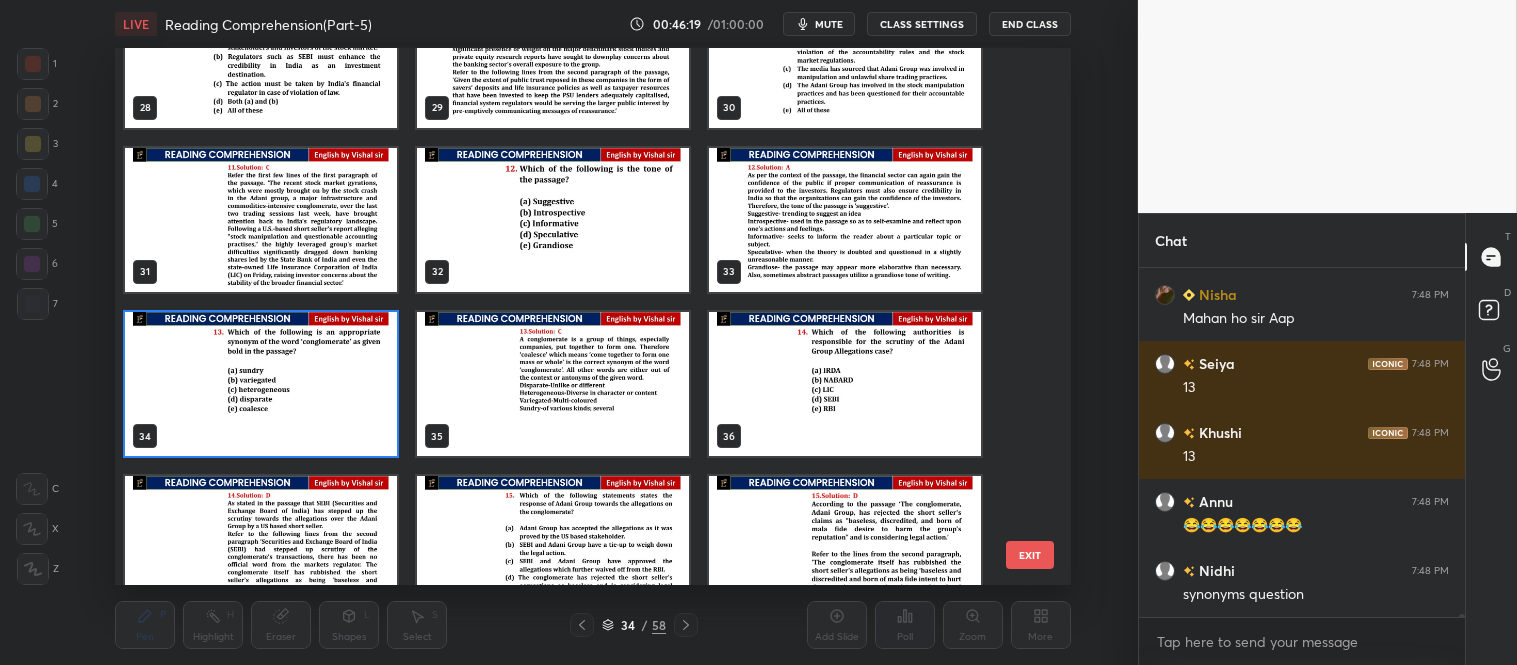 click at bounding box center (261, 383) 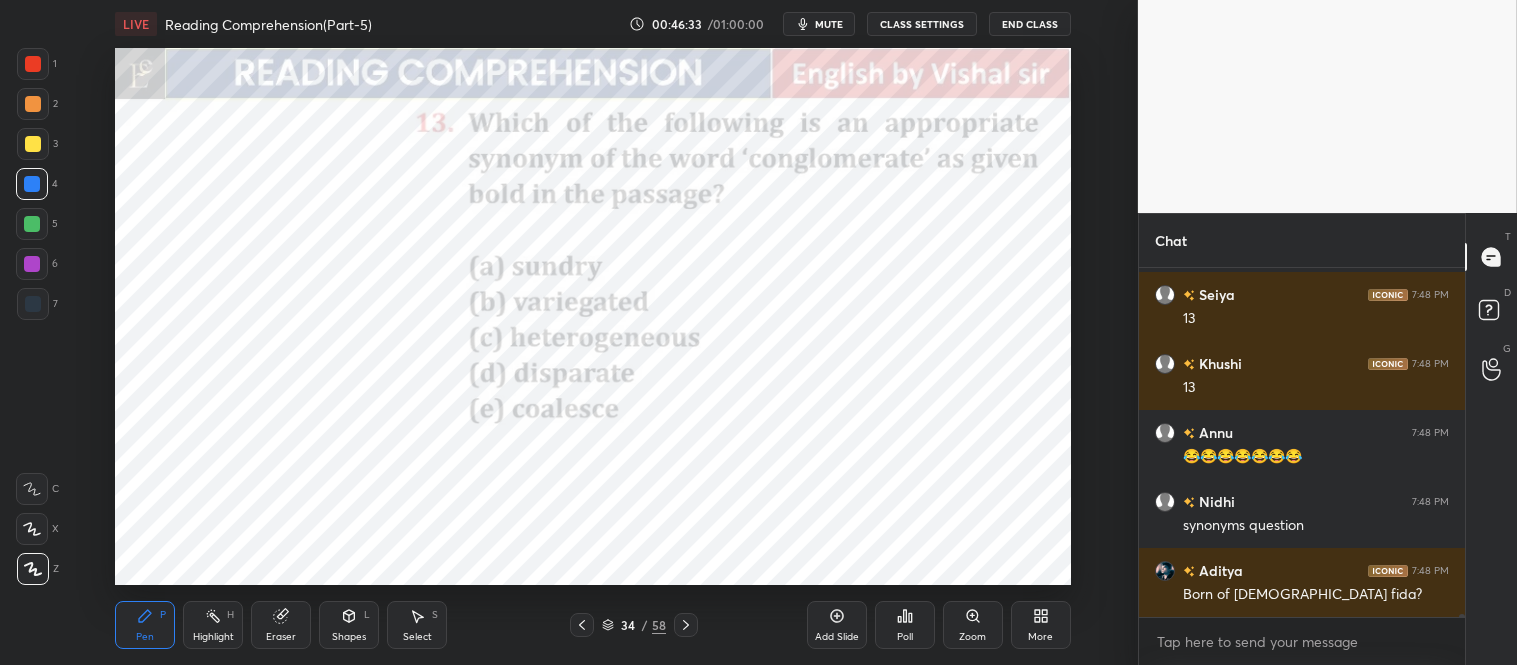 scroll, scrollTop: 38251, scrollLeft: 0, axis: vertical 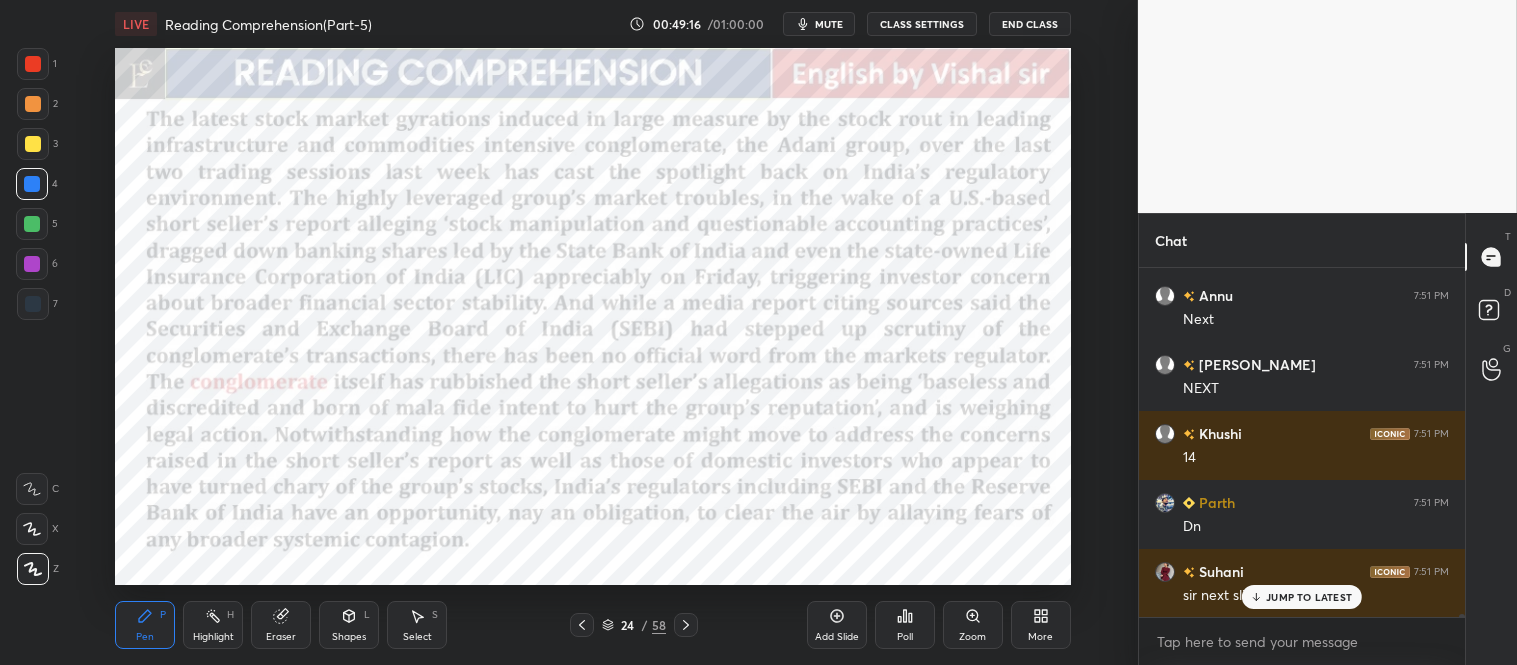 click 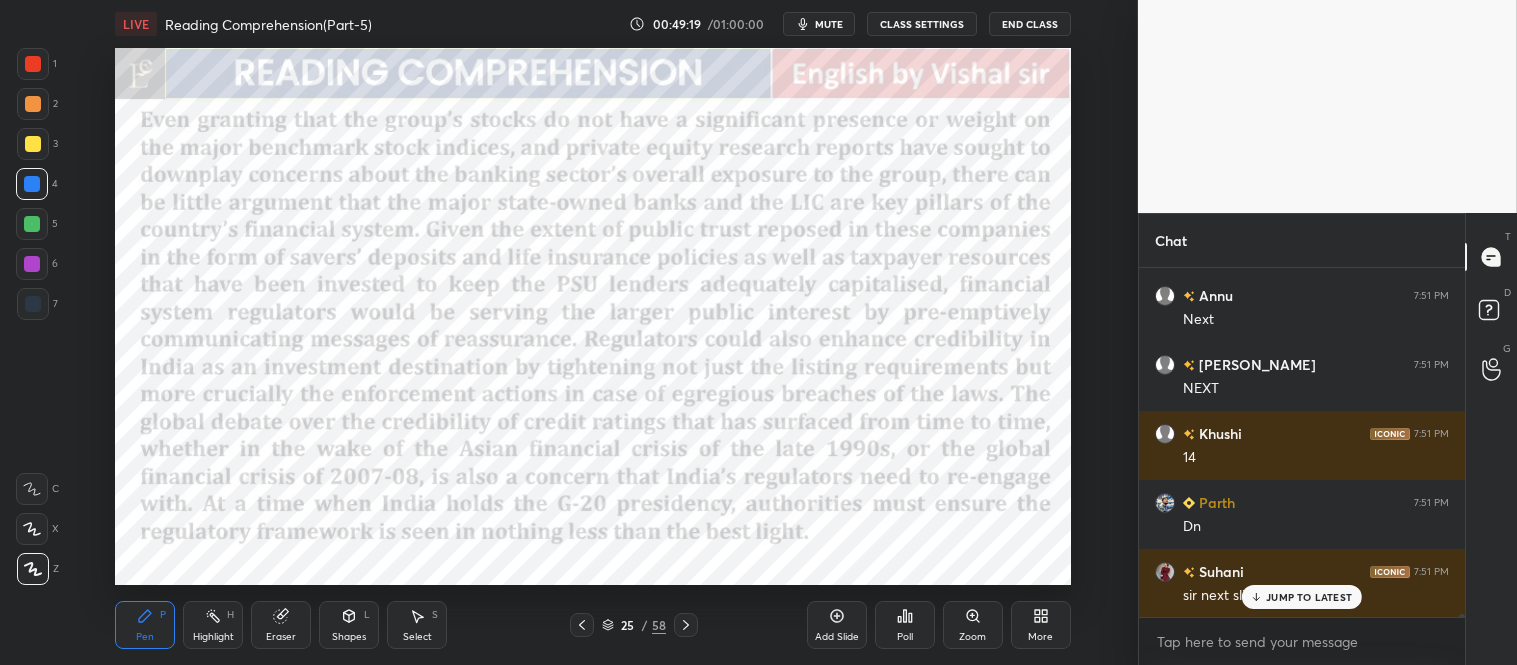 click on "mute" at bounding box center [829, 24] 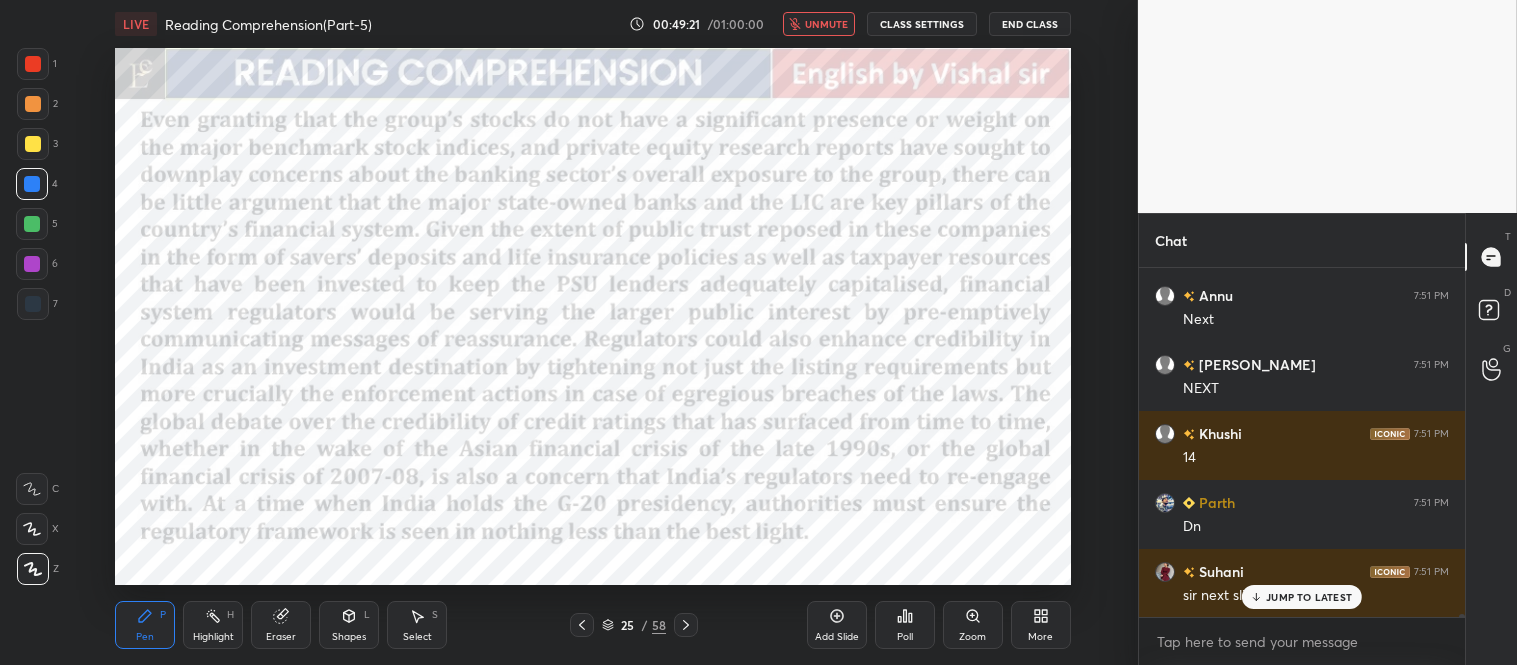 click on "JUMP TO LATEST" at bounding box center (1309, 597) 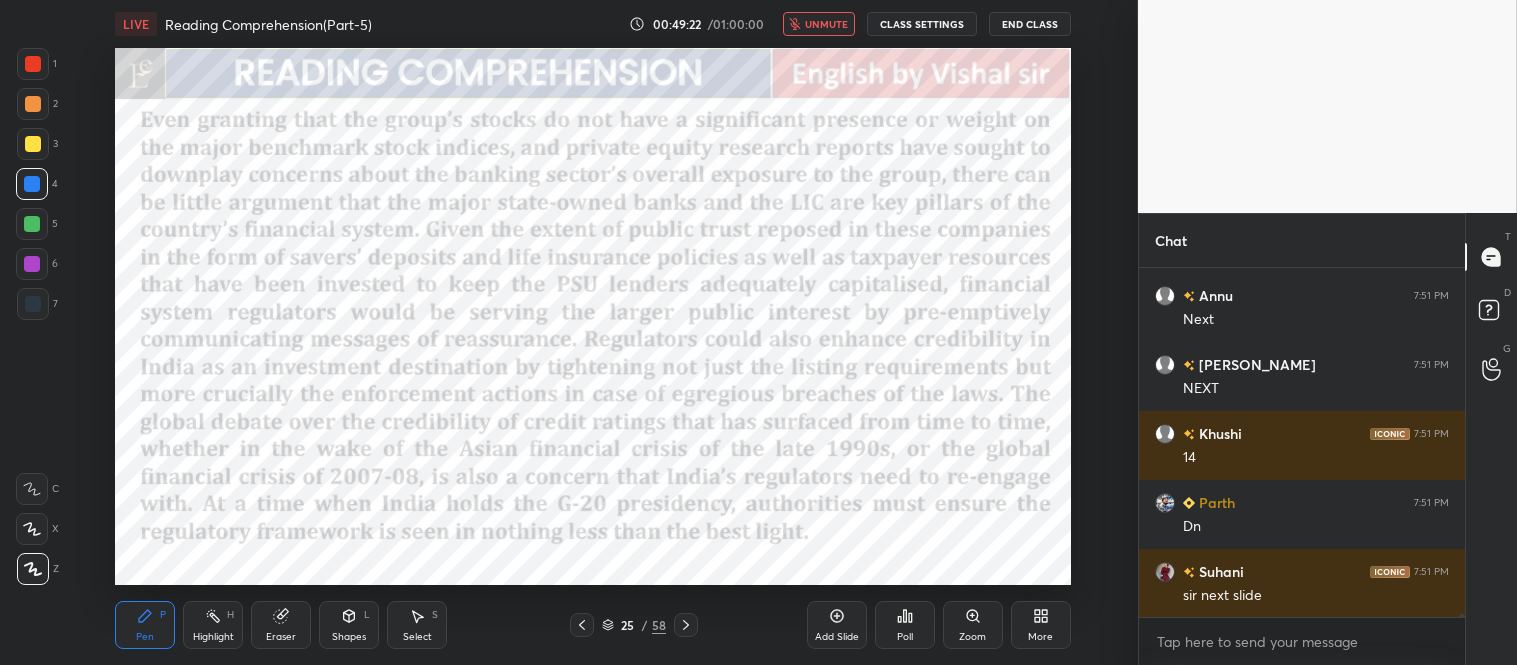 scroll, scrollTop: 39665, scrollLeft: 0, axis: vertical 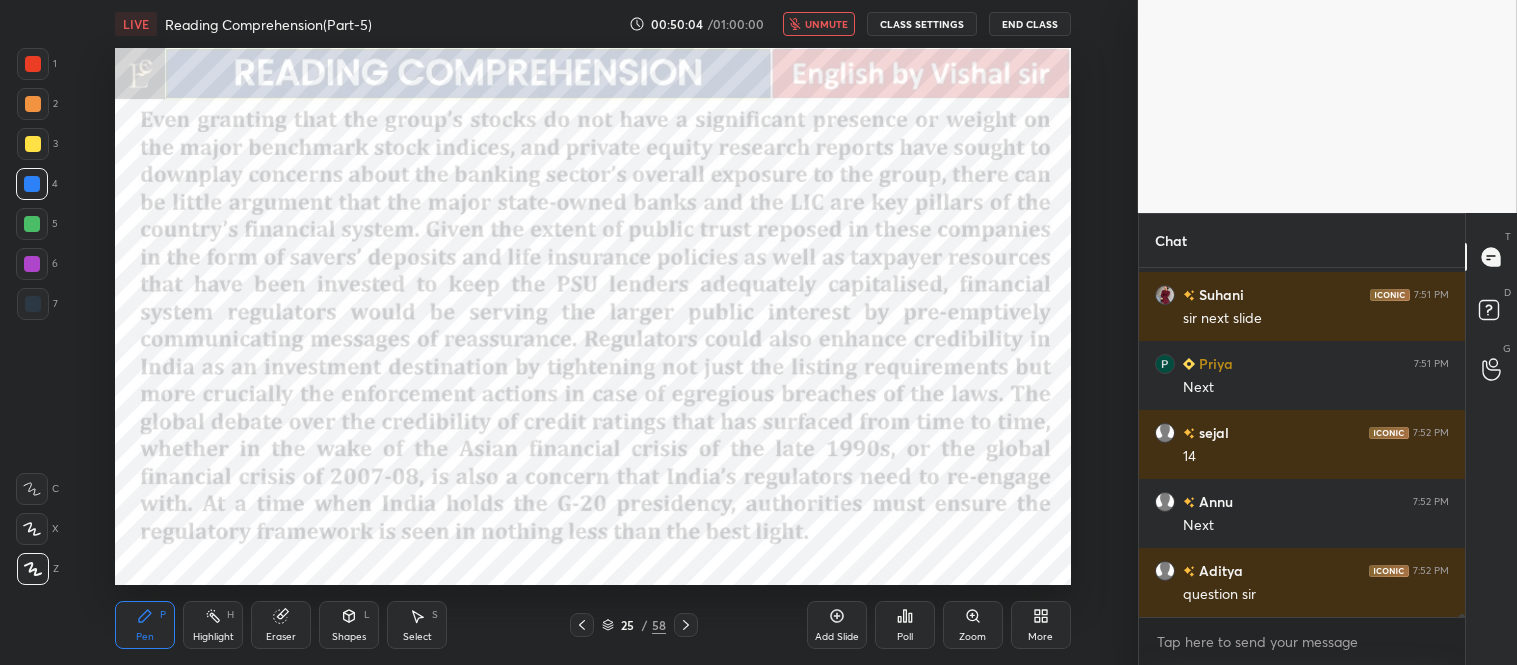 click on "unmute" at bounding box center [819, 24] 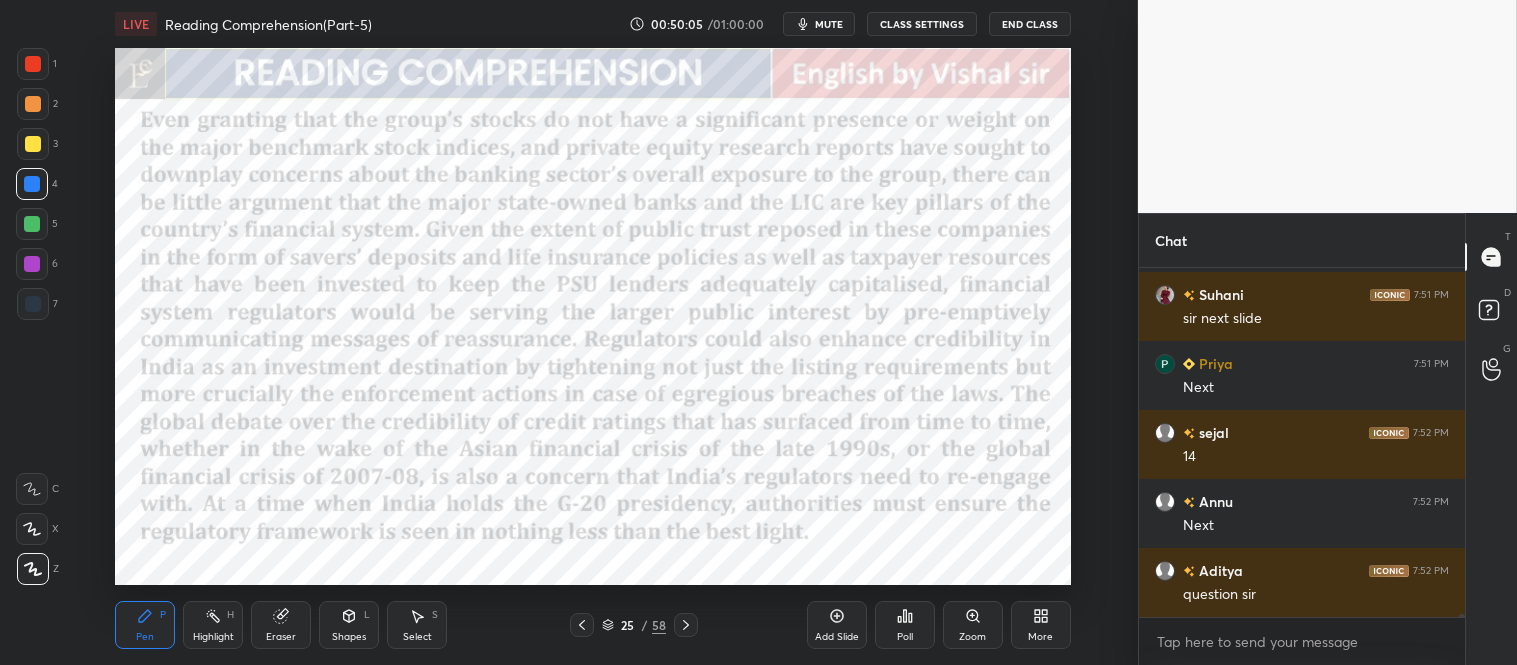 click on "25" at bounding box center [628, 625] 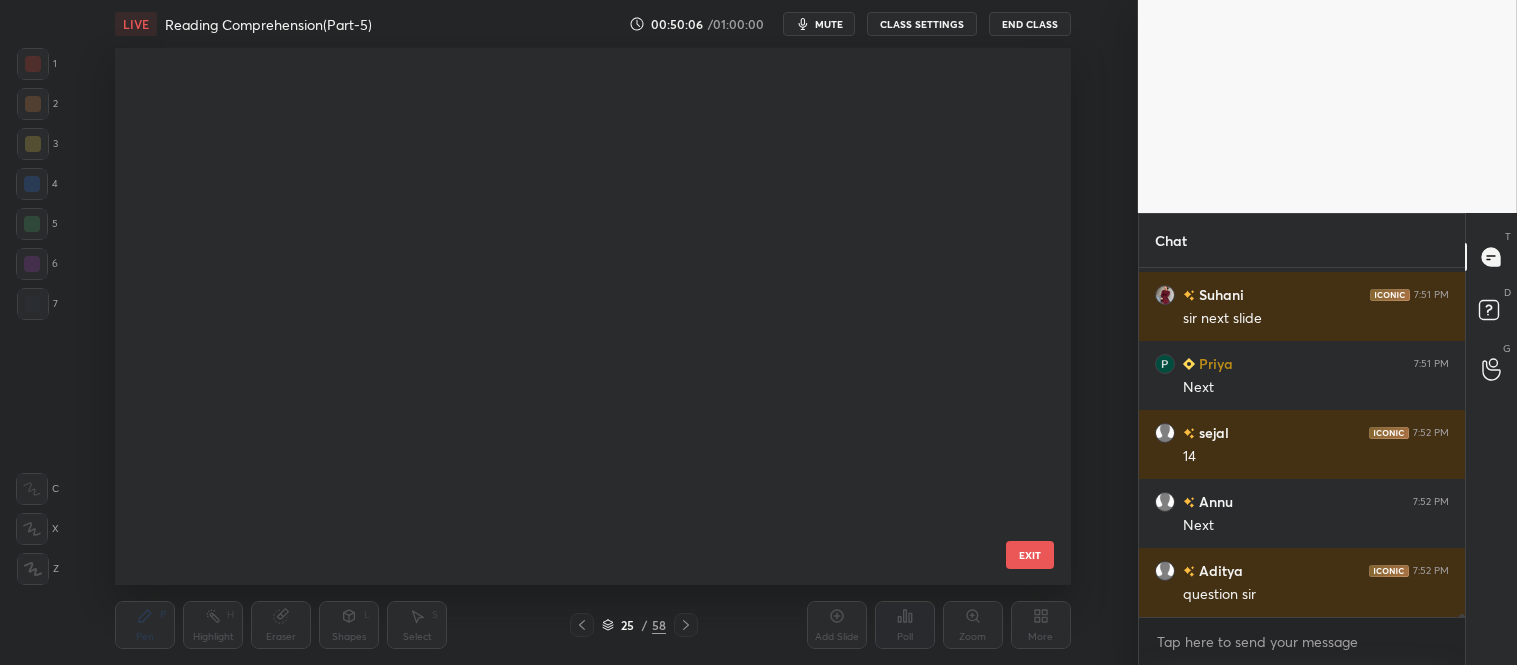 scroll, scrollTop: 940, scrollLeft: 0, axis: vertical 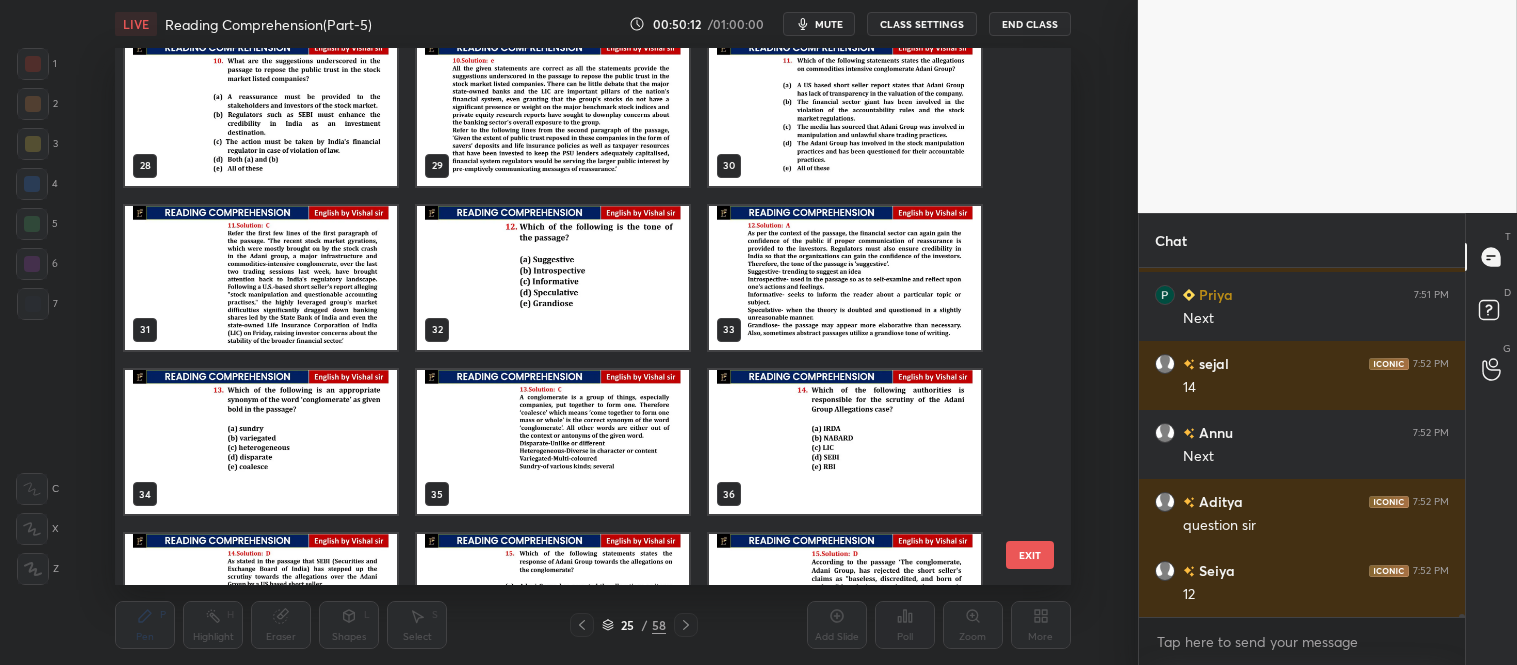 click at bounding box center [845, 441] 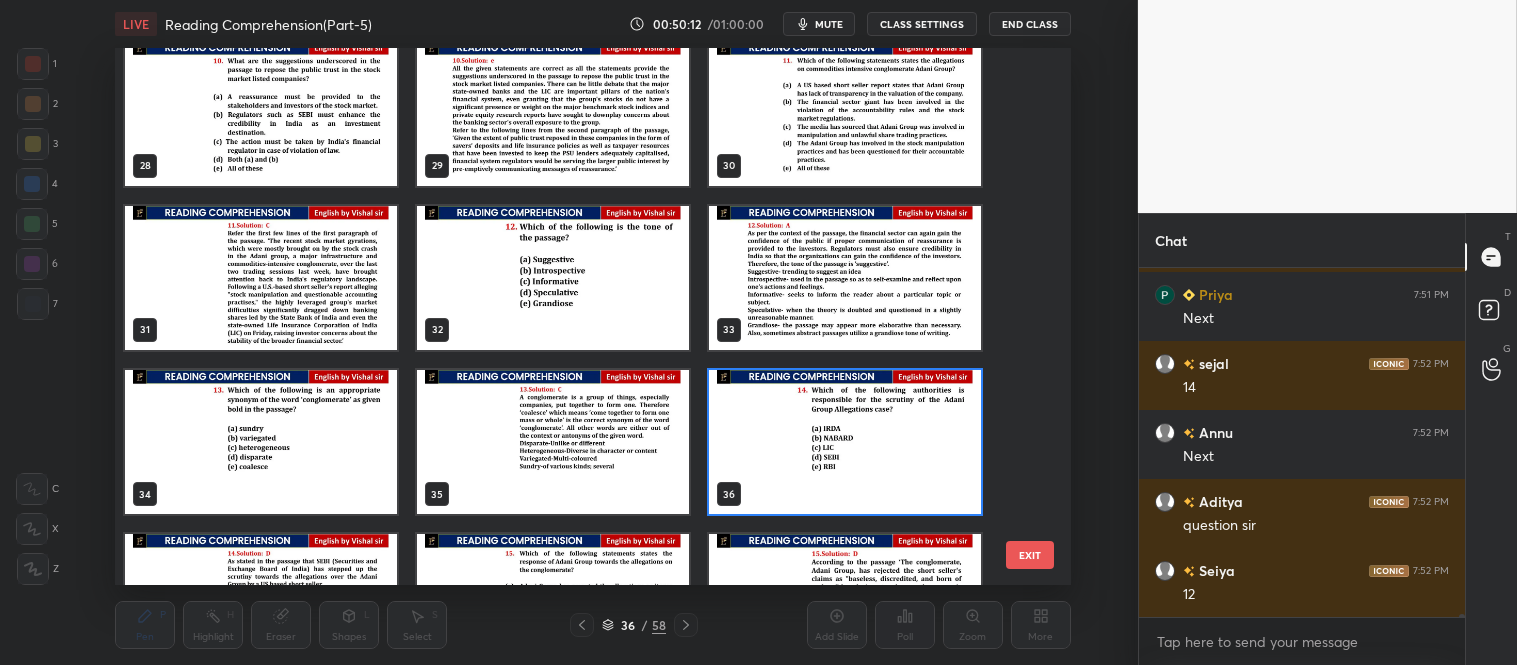 click at bounding box center (845, 441) 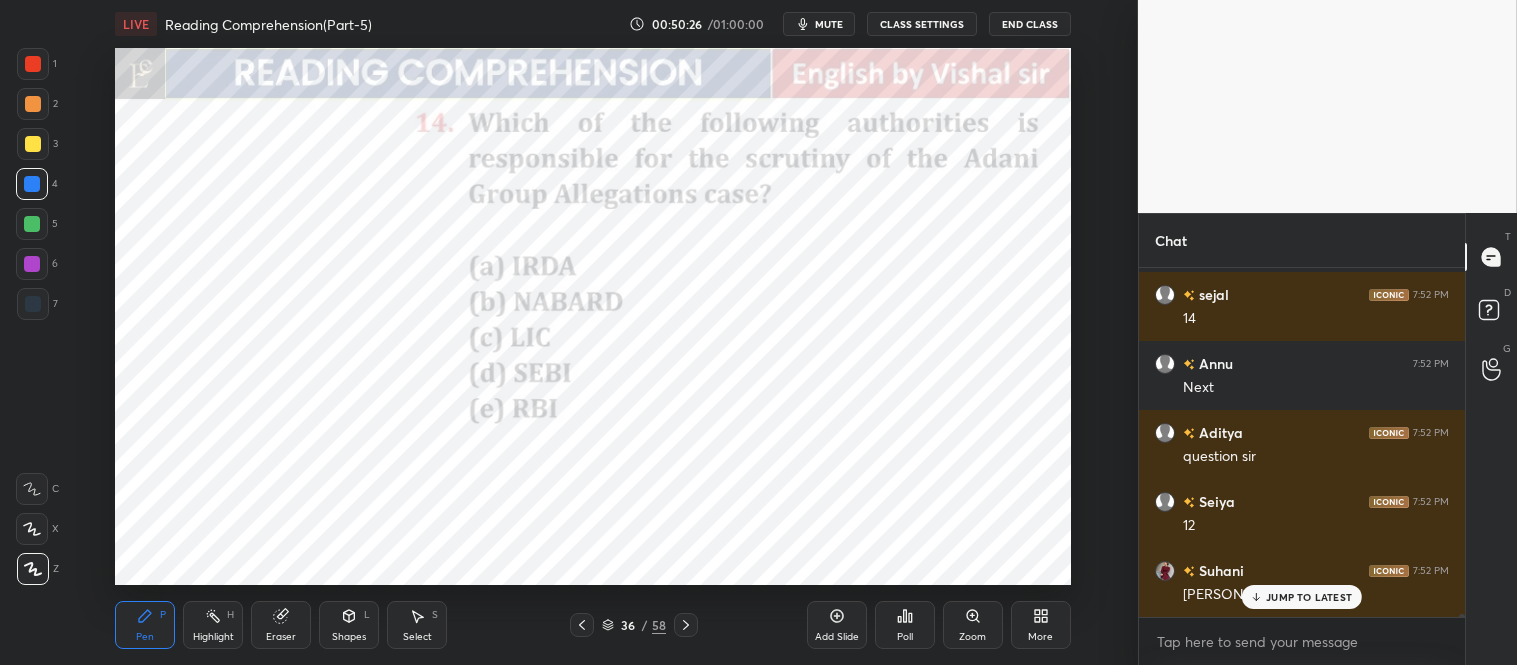 scroll, scrollTop: 40078, scrollLeft: 0, axis: vertical 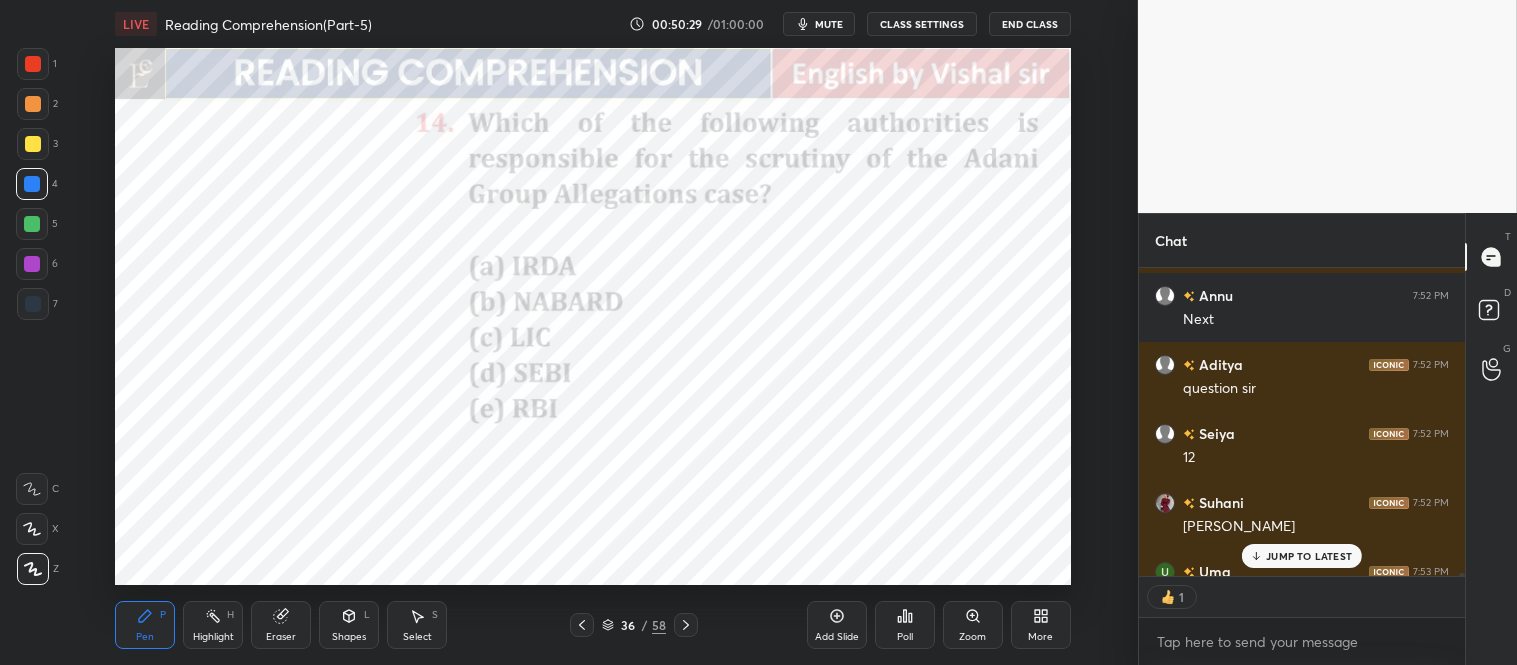 click on "Poll" at bounding box center (905, 625) 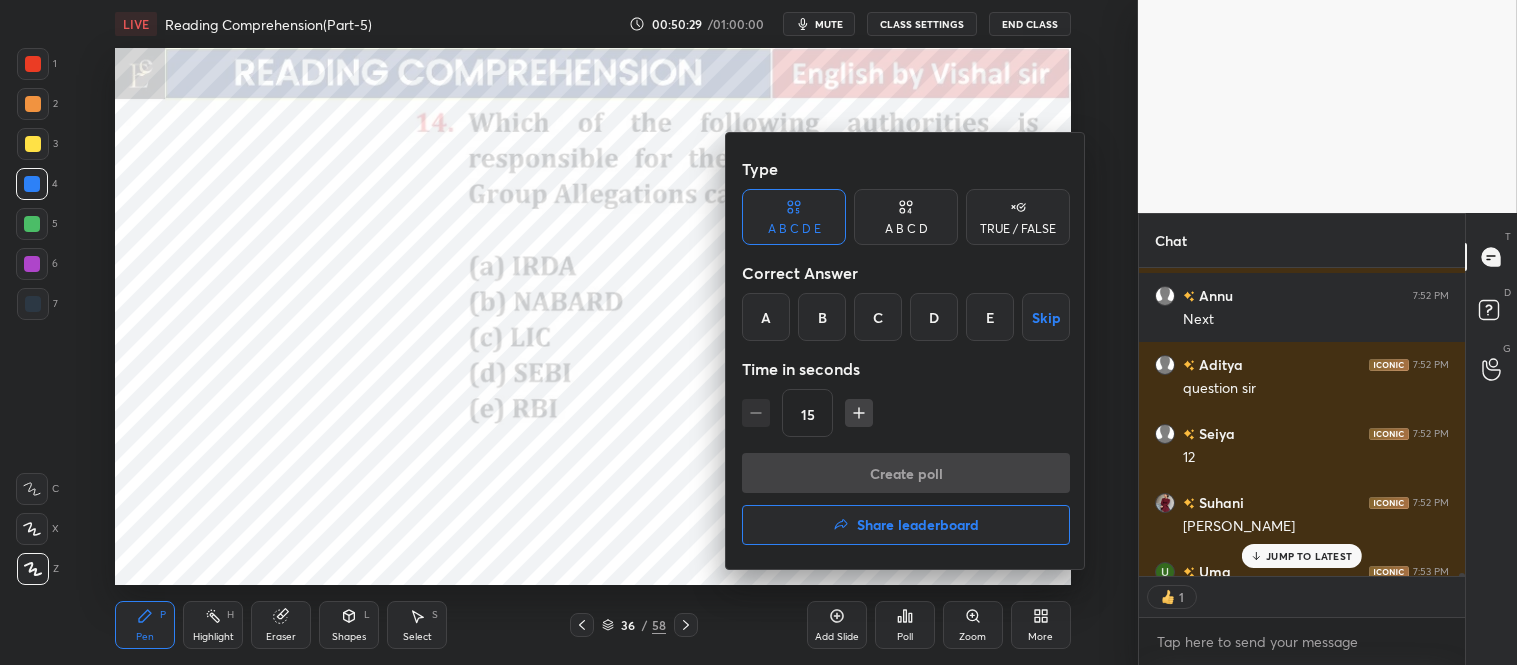 click on "D" at bounding box center [934, 317] 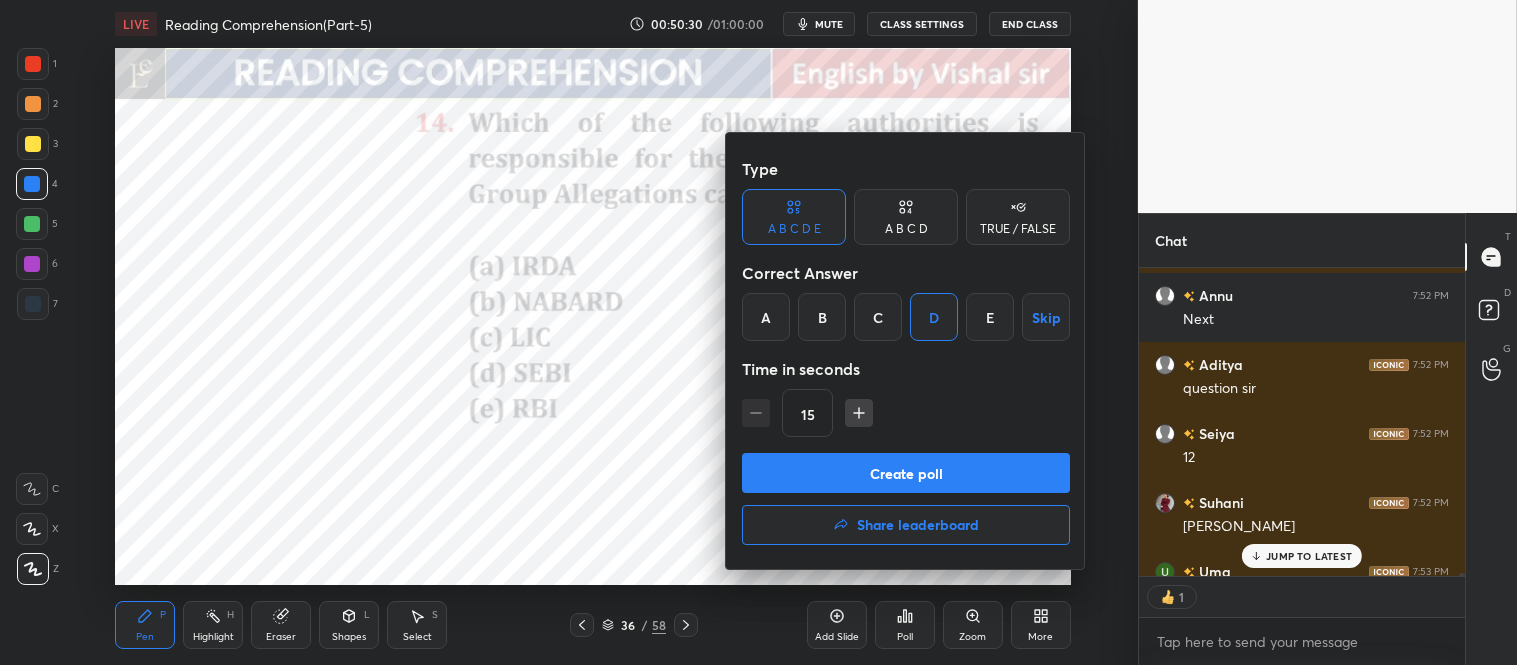 scroll, scrollTop: 40188, scrollLeft: 0, axis: vertical 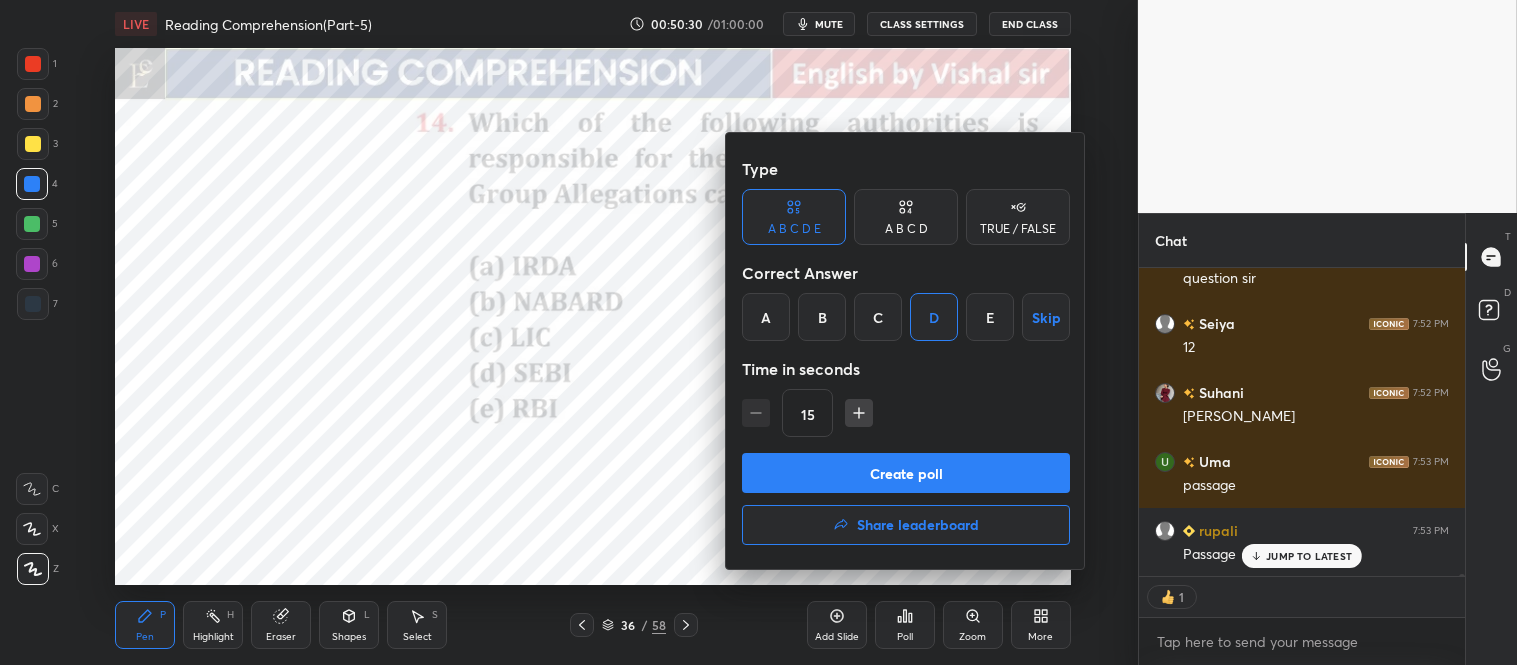 click on "Create poll" at bounding box center (906, 473) 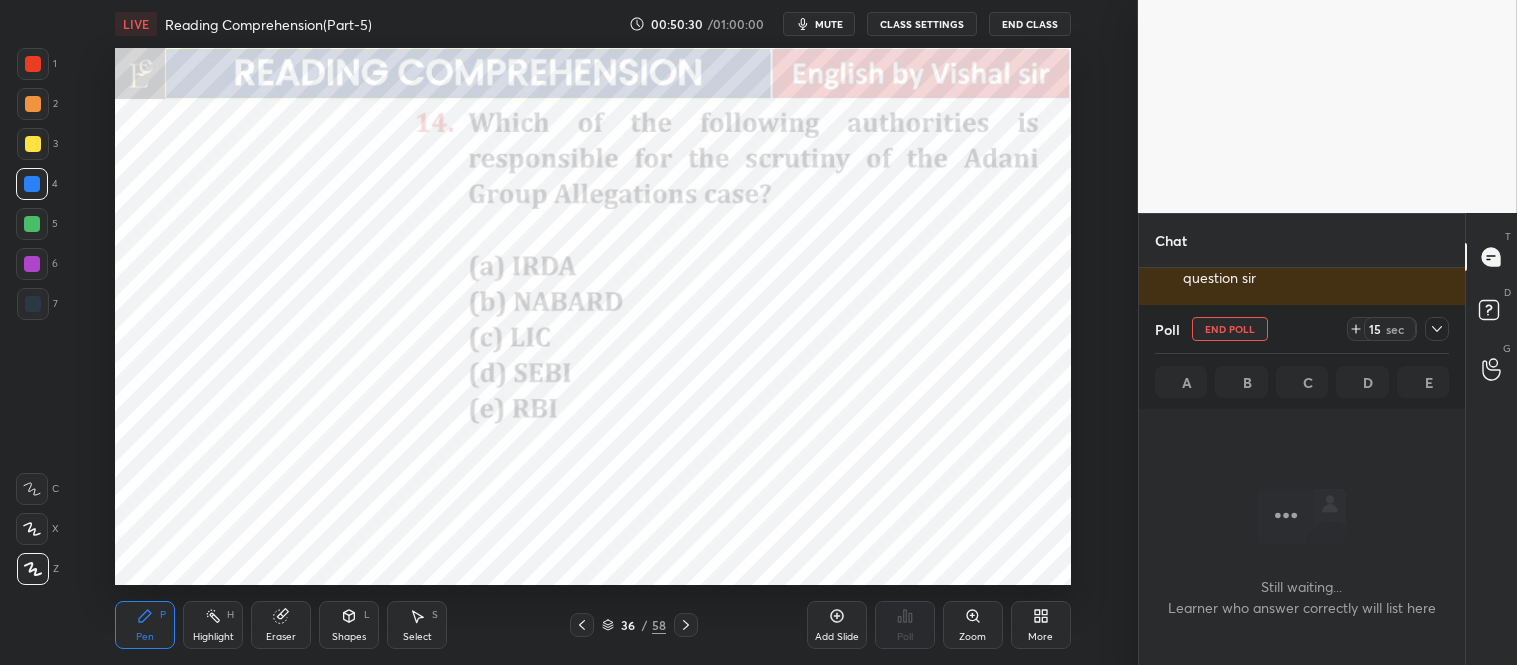 scroll, scrollTop: 251, scrollLeft: 320, axis: both 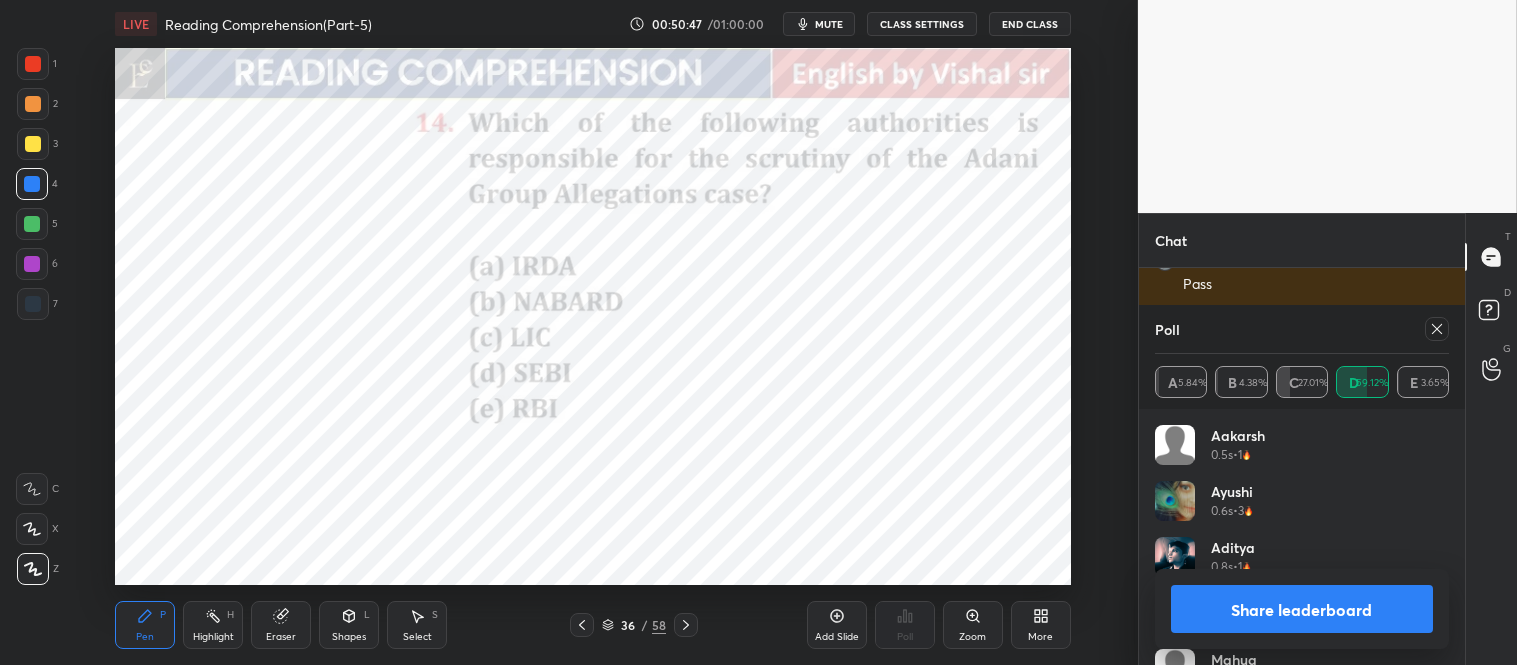 click on "Share leaderboard" at bounding box center [1302, 609] 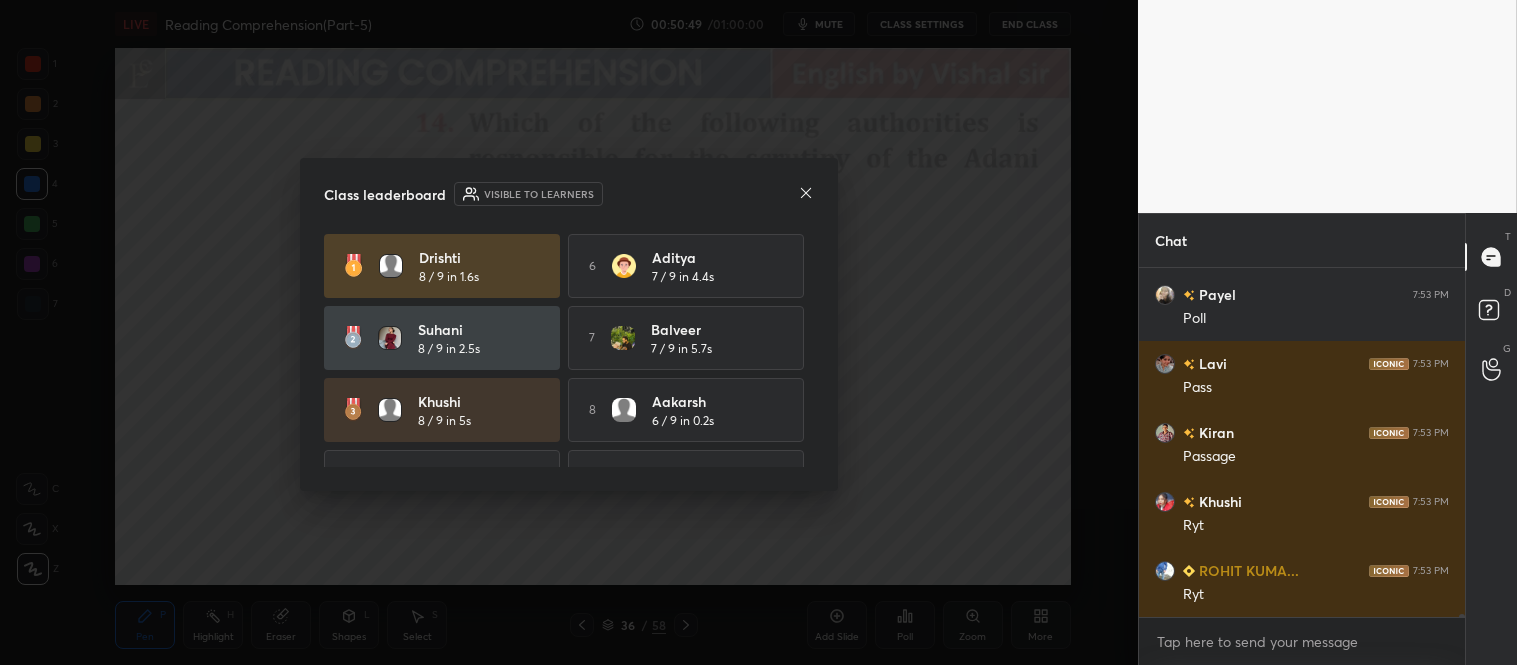 click on "Class leaderboard Visible to learners" at bounding box center (569, 194) 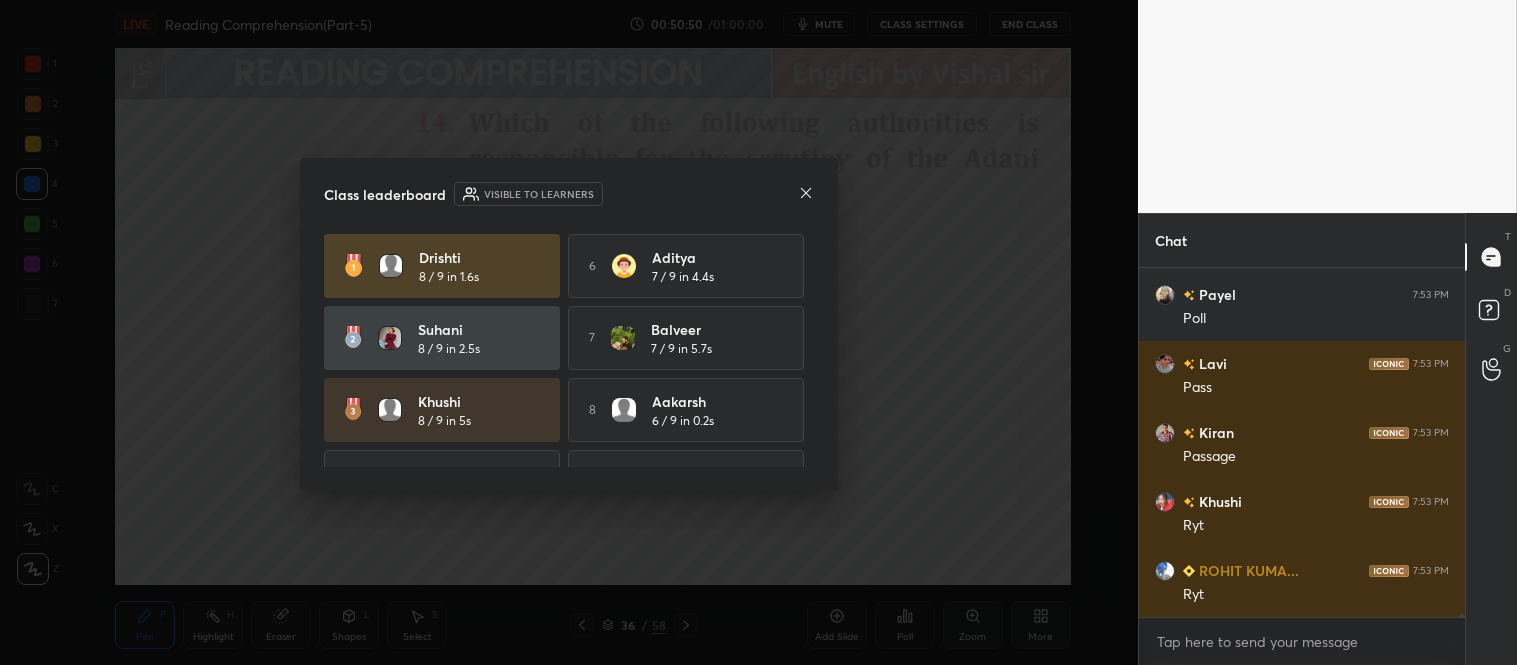 click 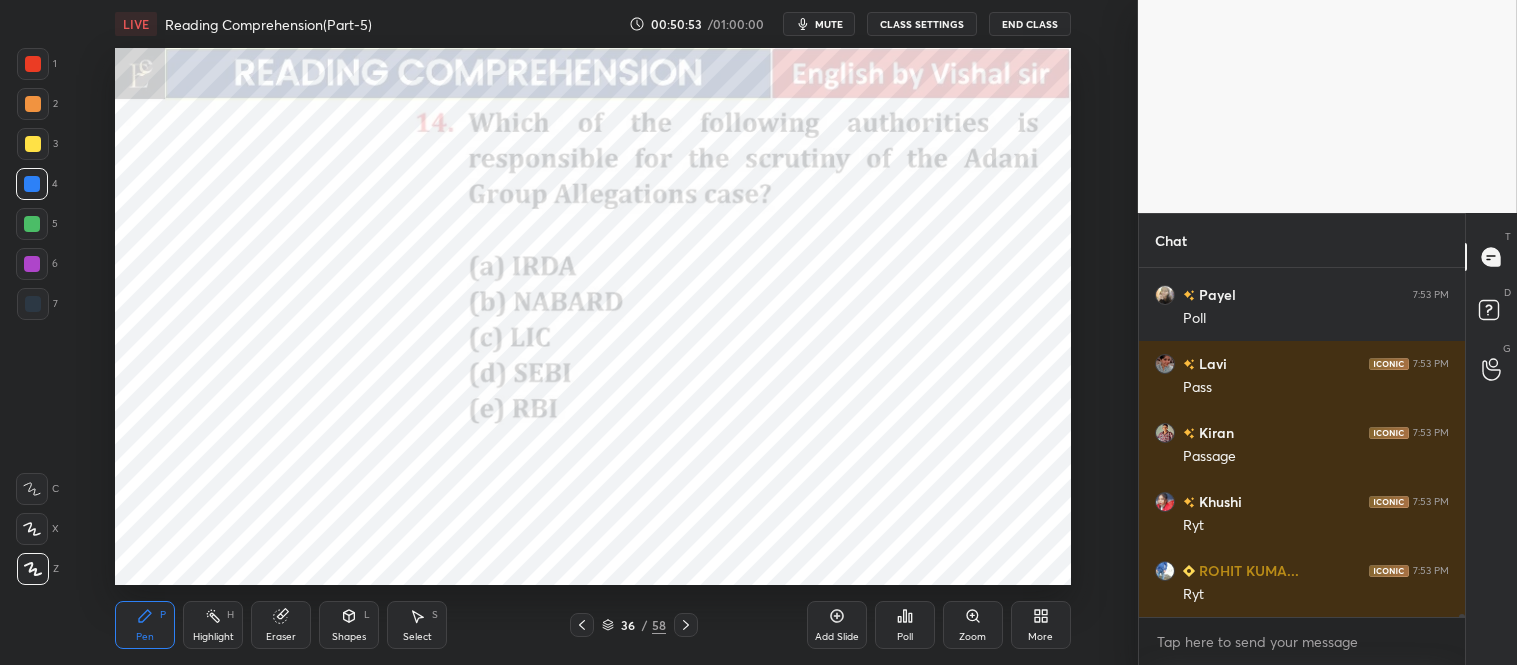 click 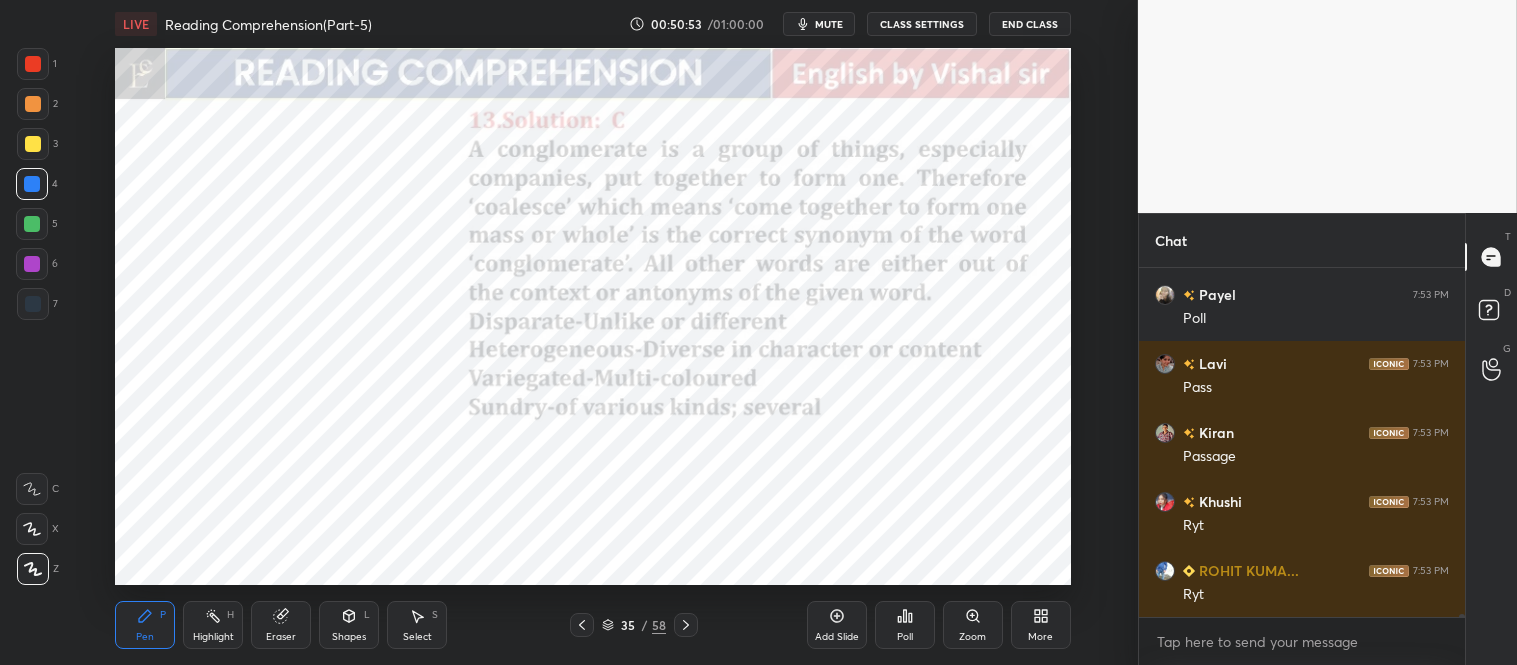 click 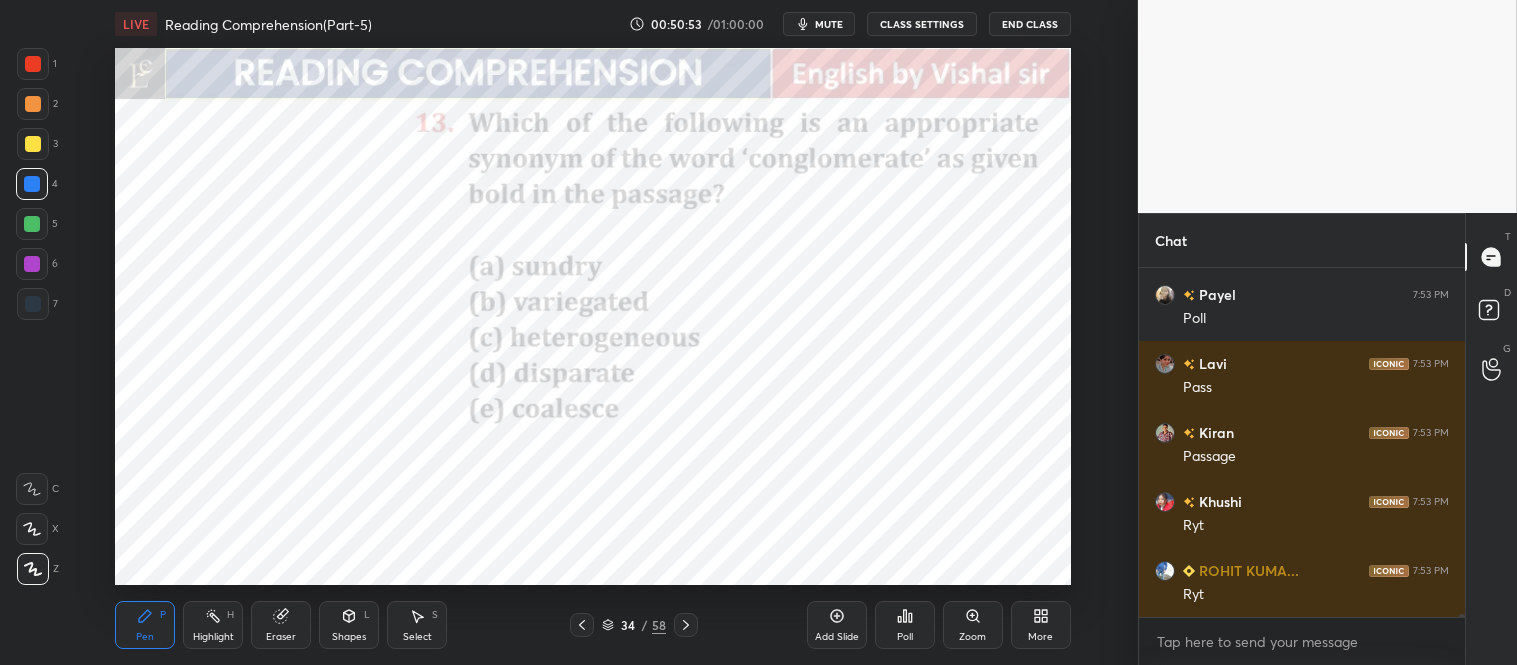 click 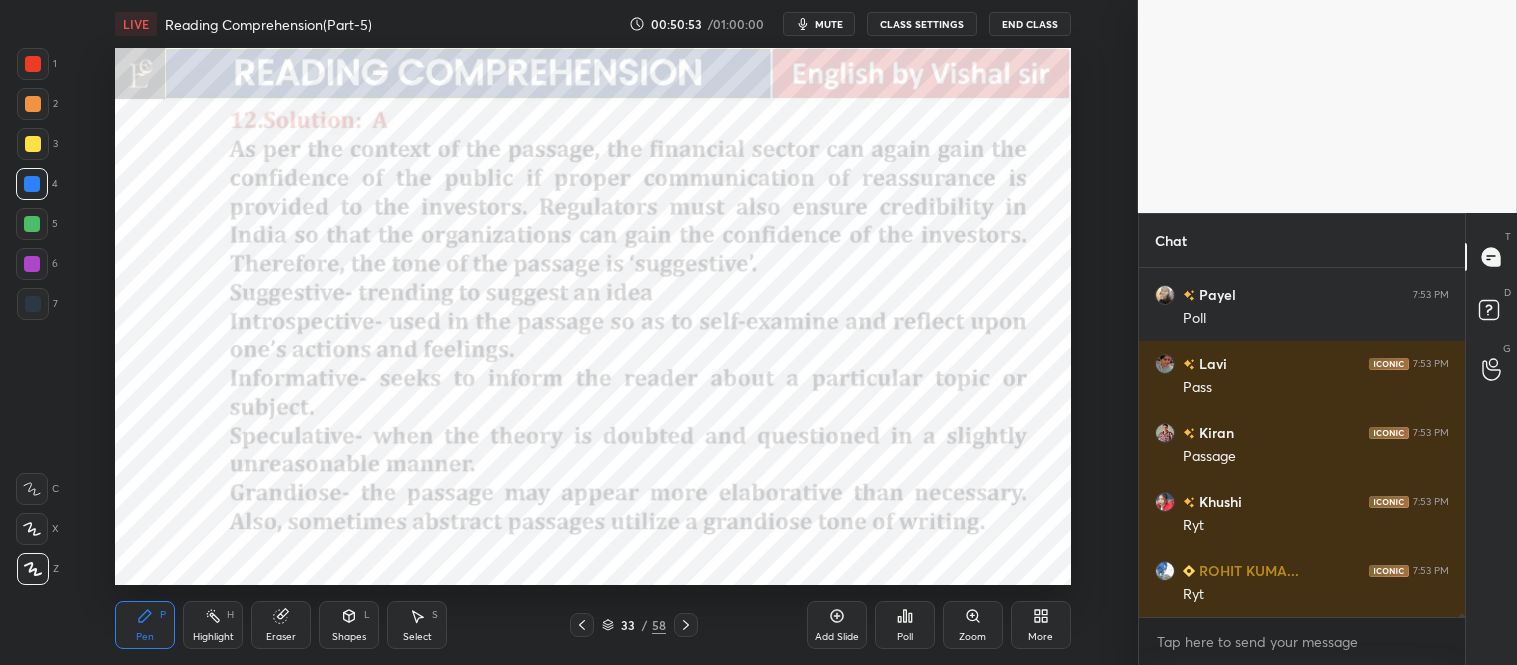 click 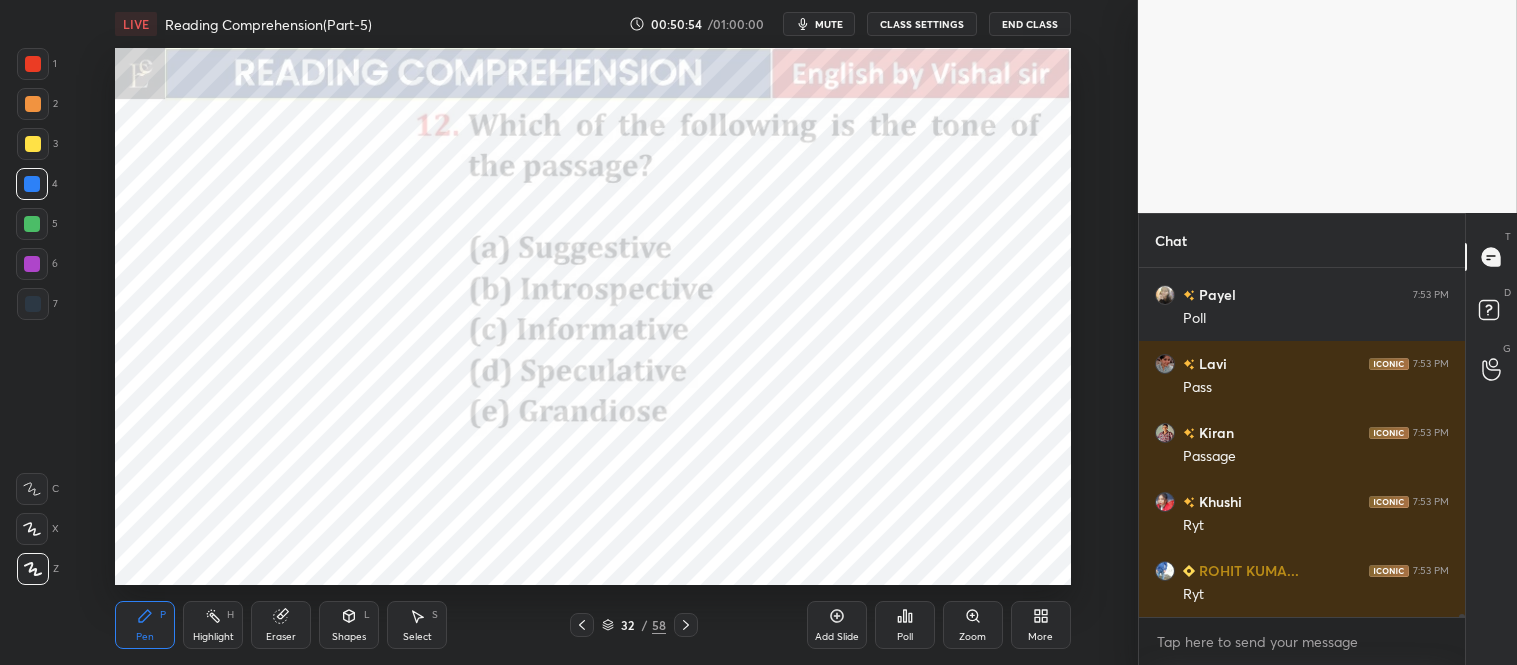 click 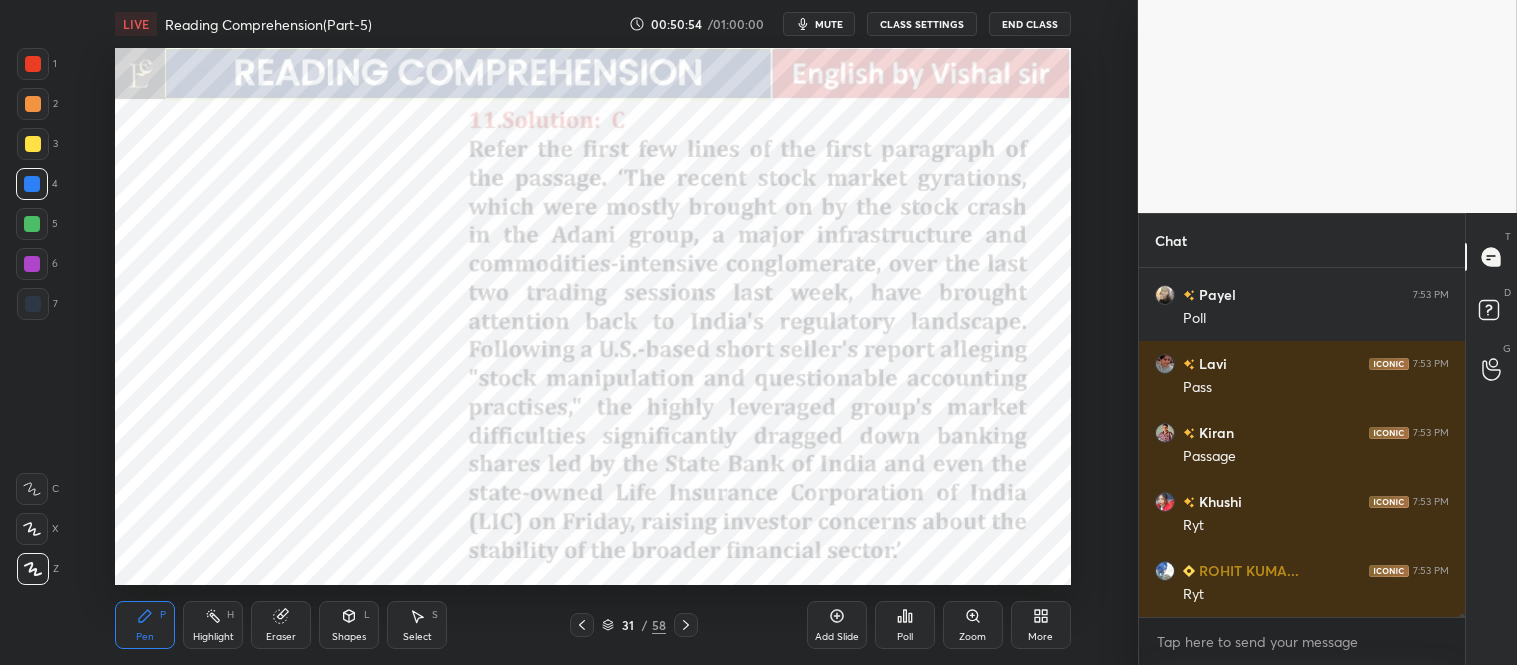 click 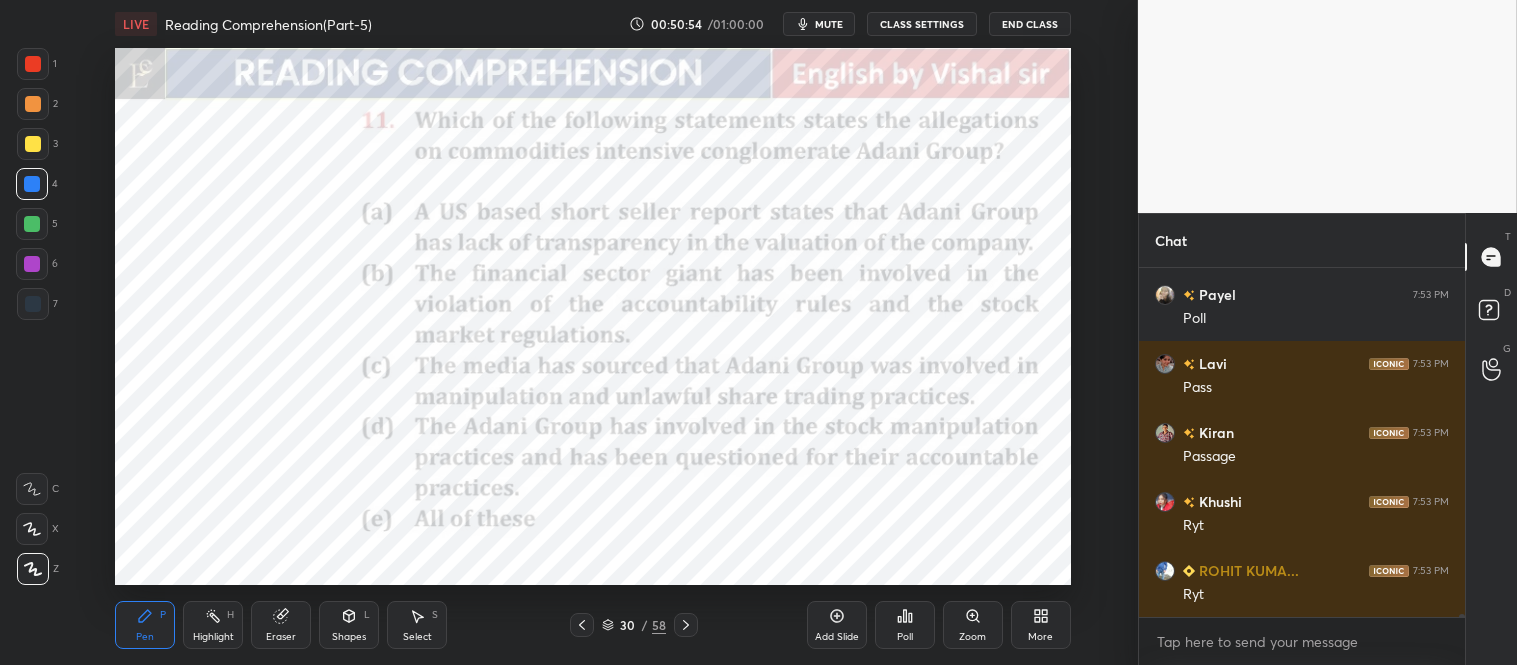click 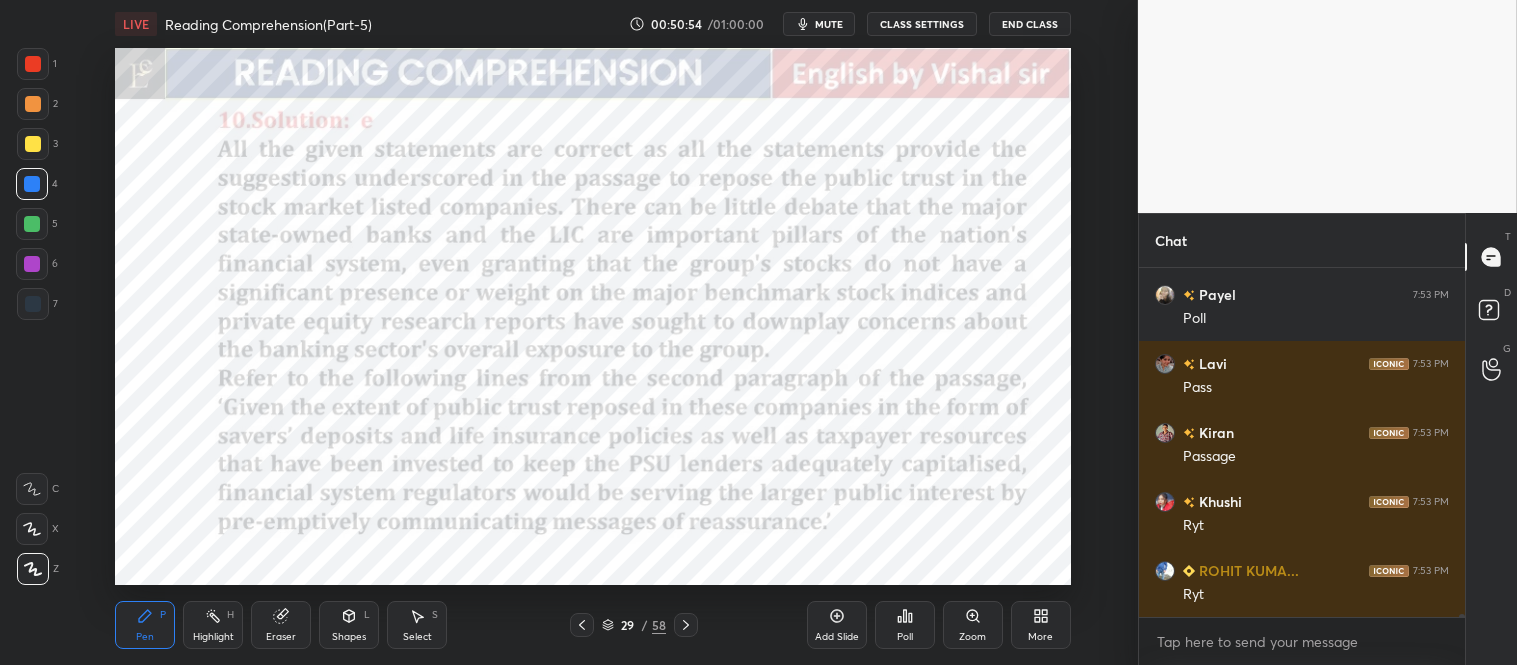 click 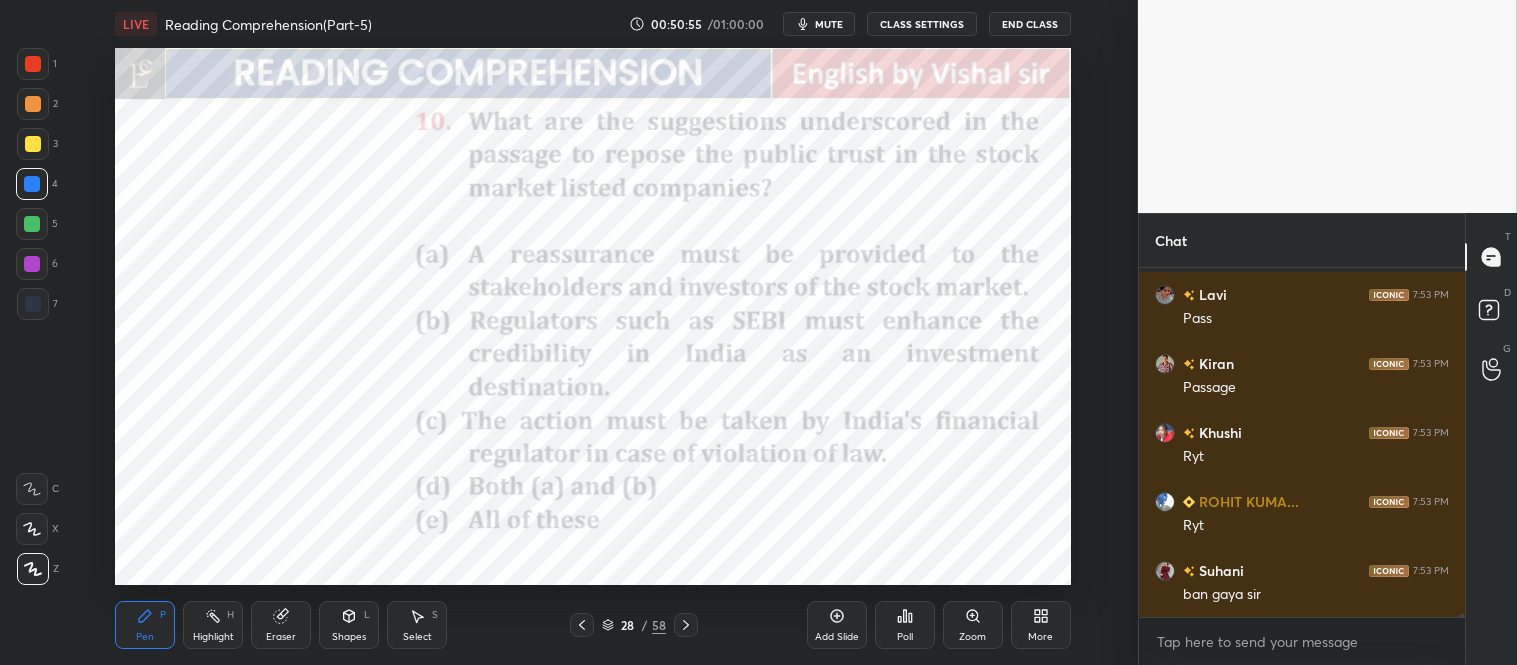 click 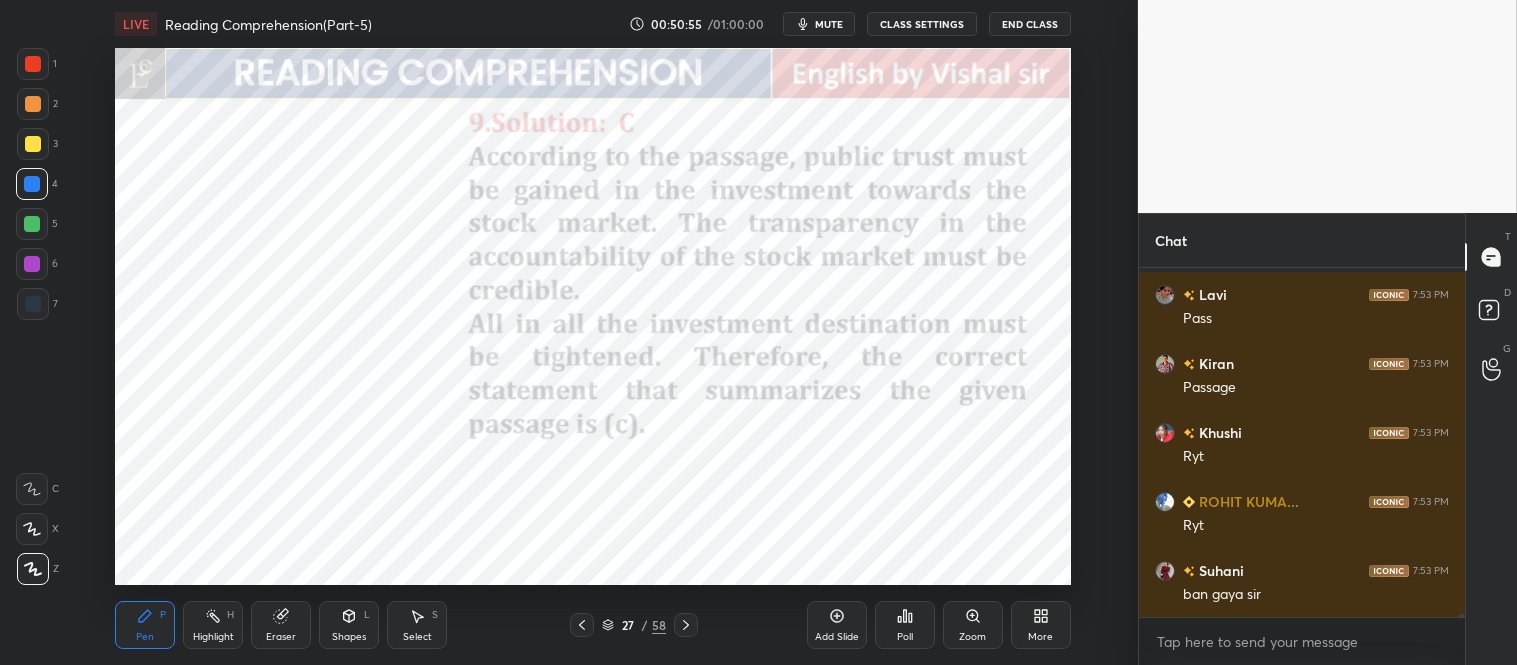 click 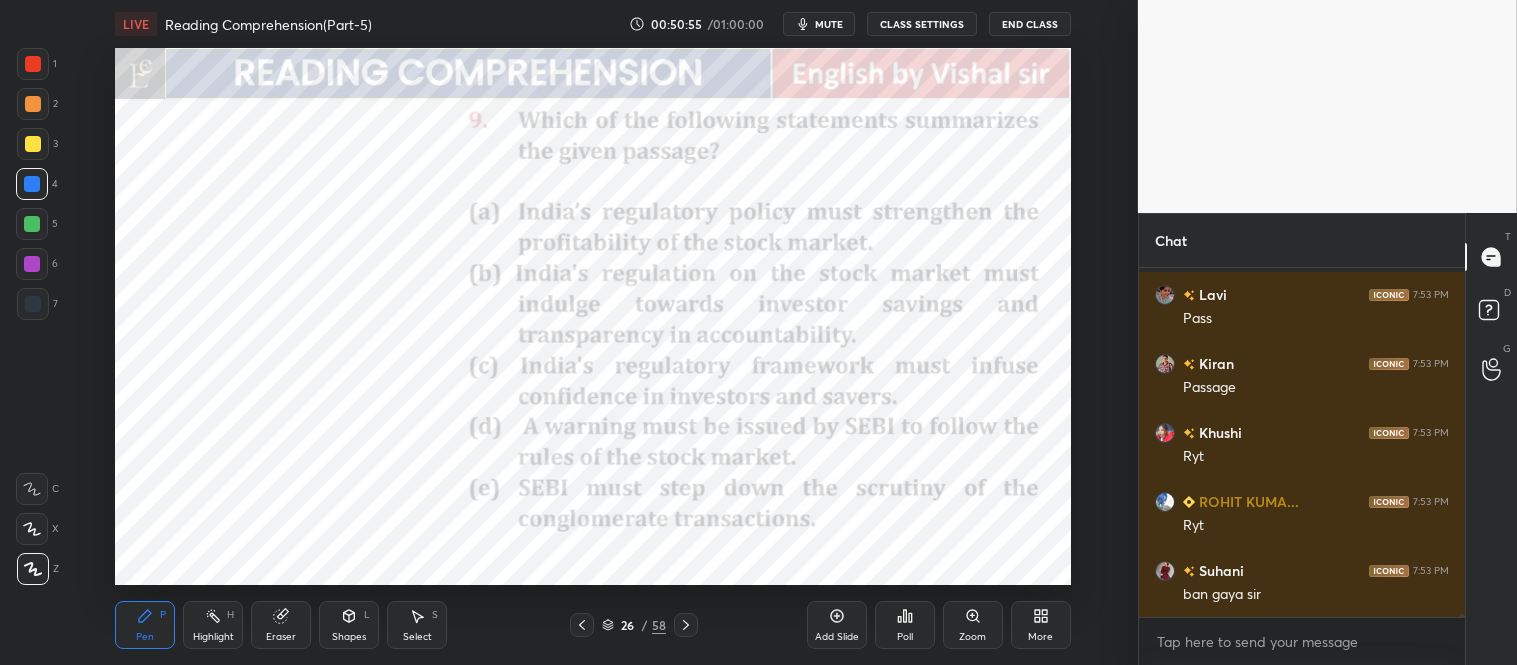 click 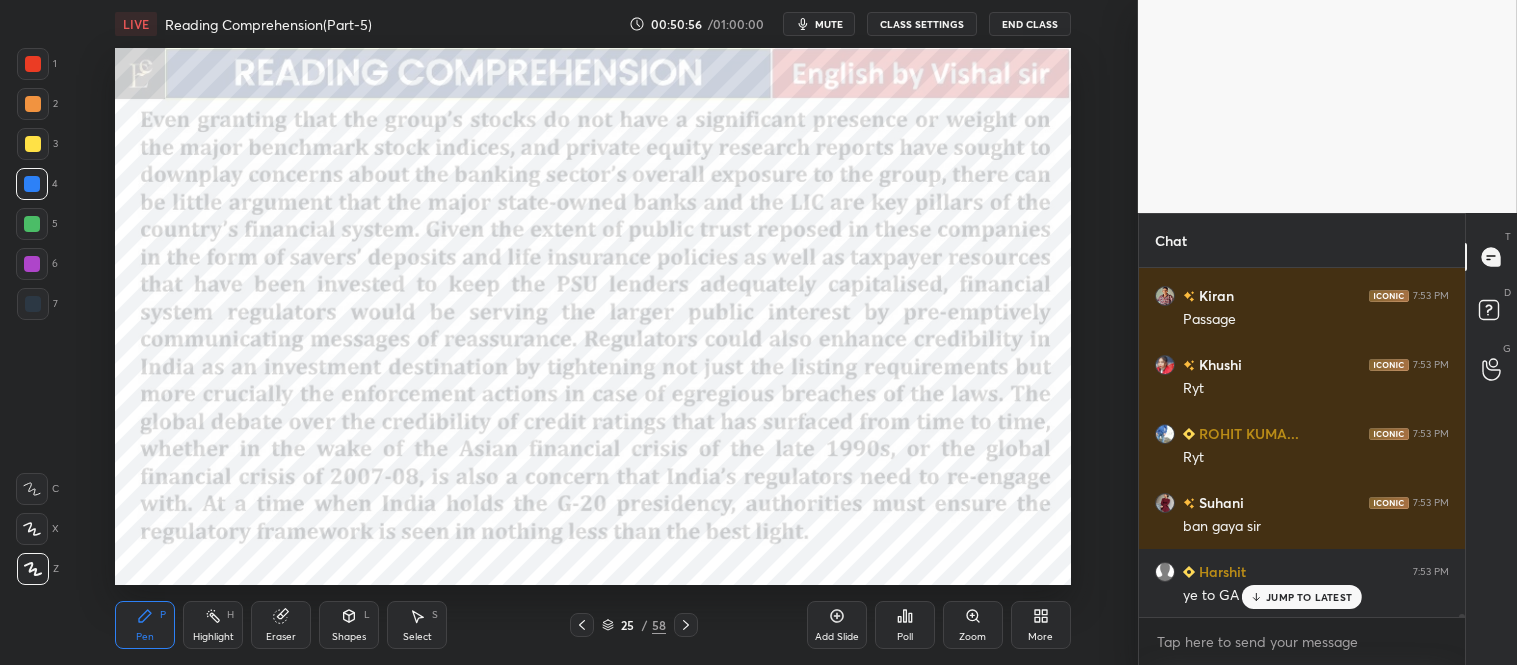 click 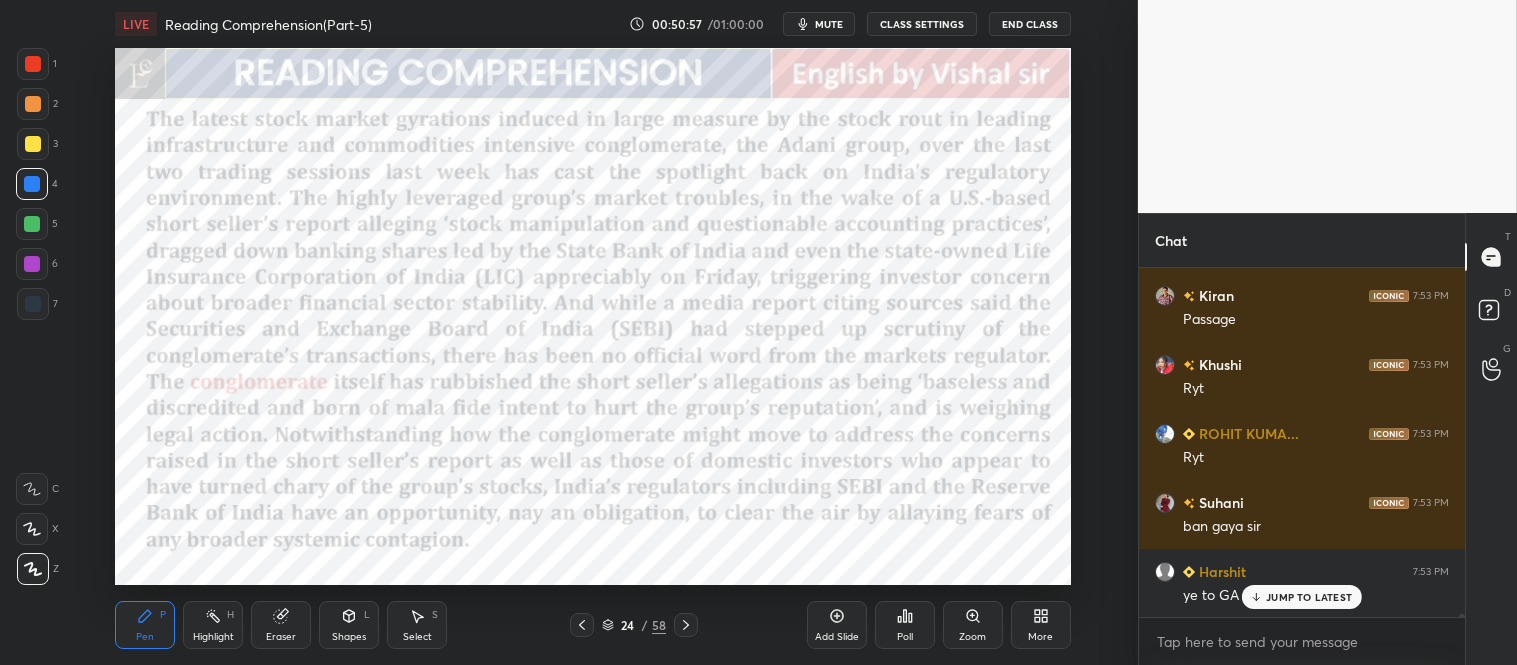 click 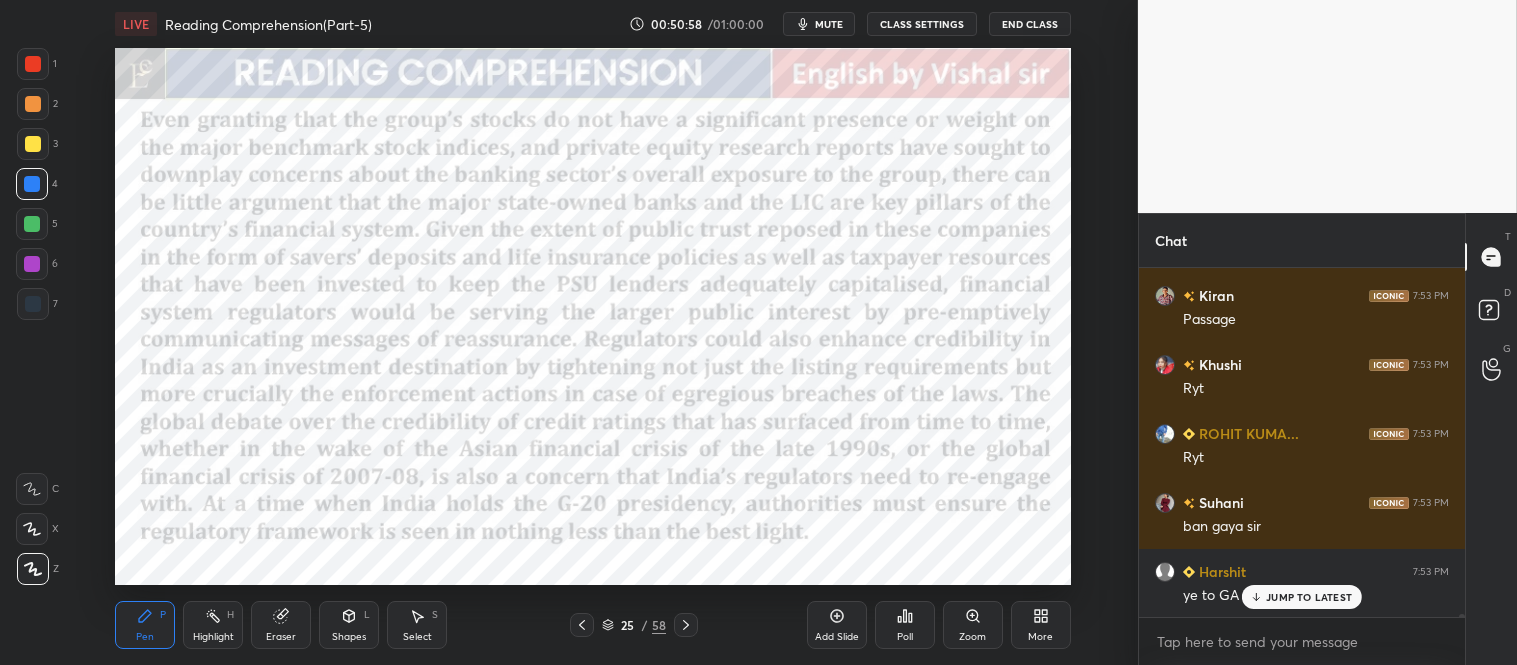 click on "JUMP TO LATEST" at bounding box center [1302, 597] 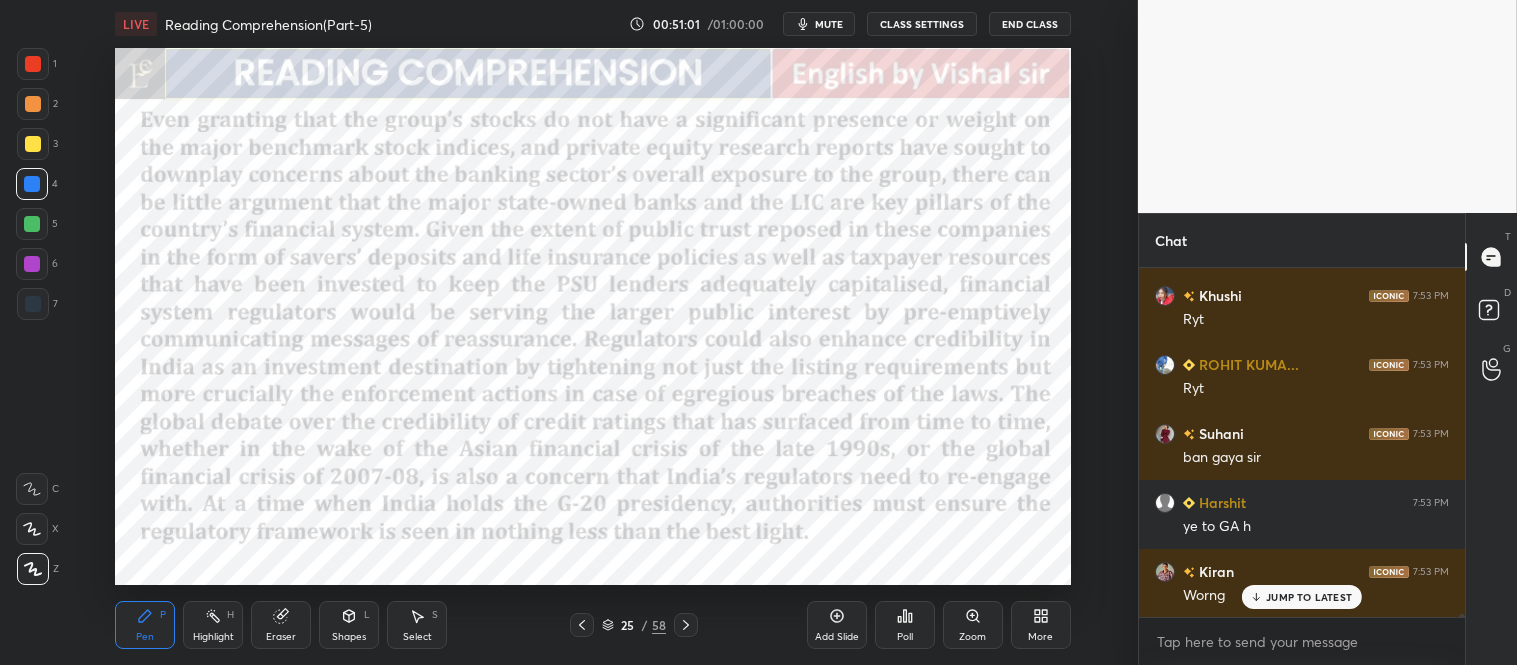click on "mute" at bounding box center [829, 24] 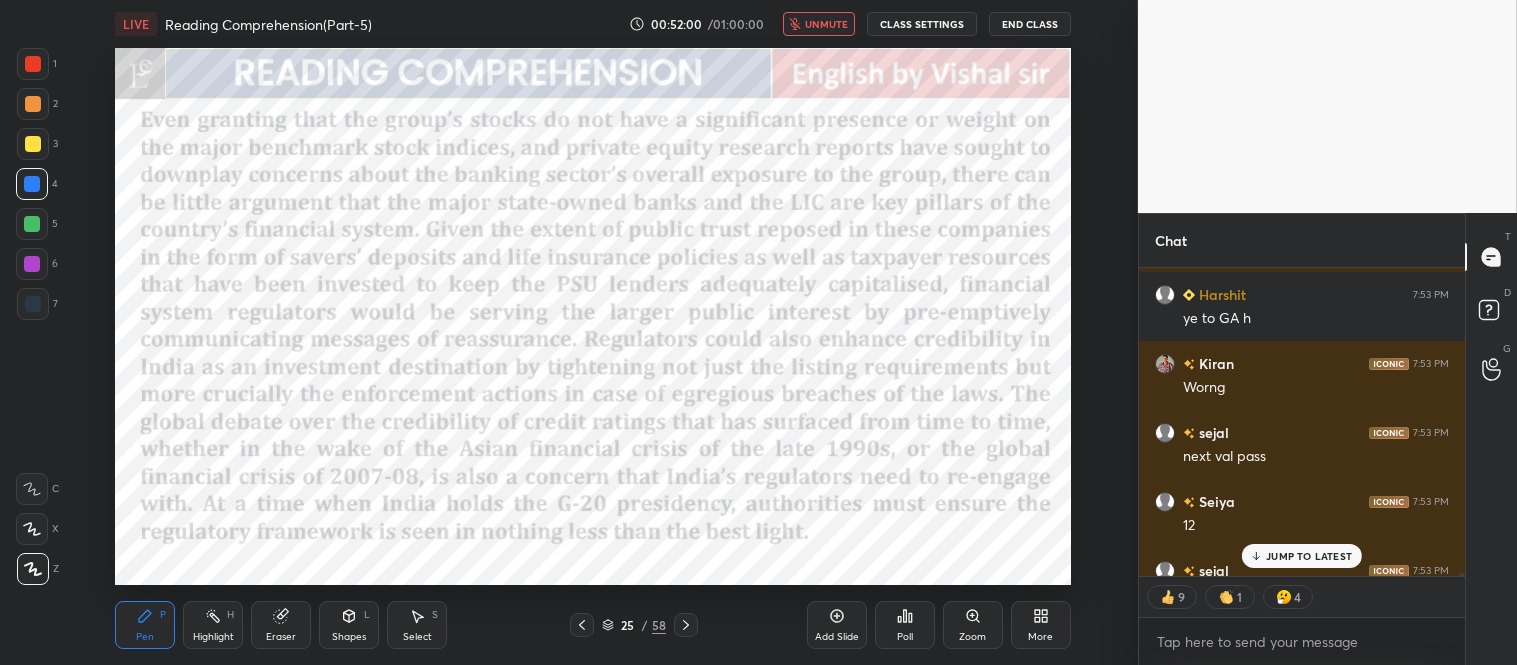 scroll, scrollTop: 41218, scrollLeft: 0, axis: vertical 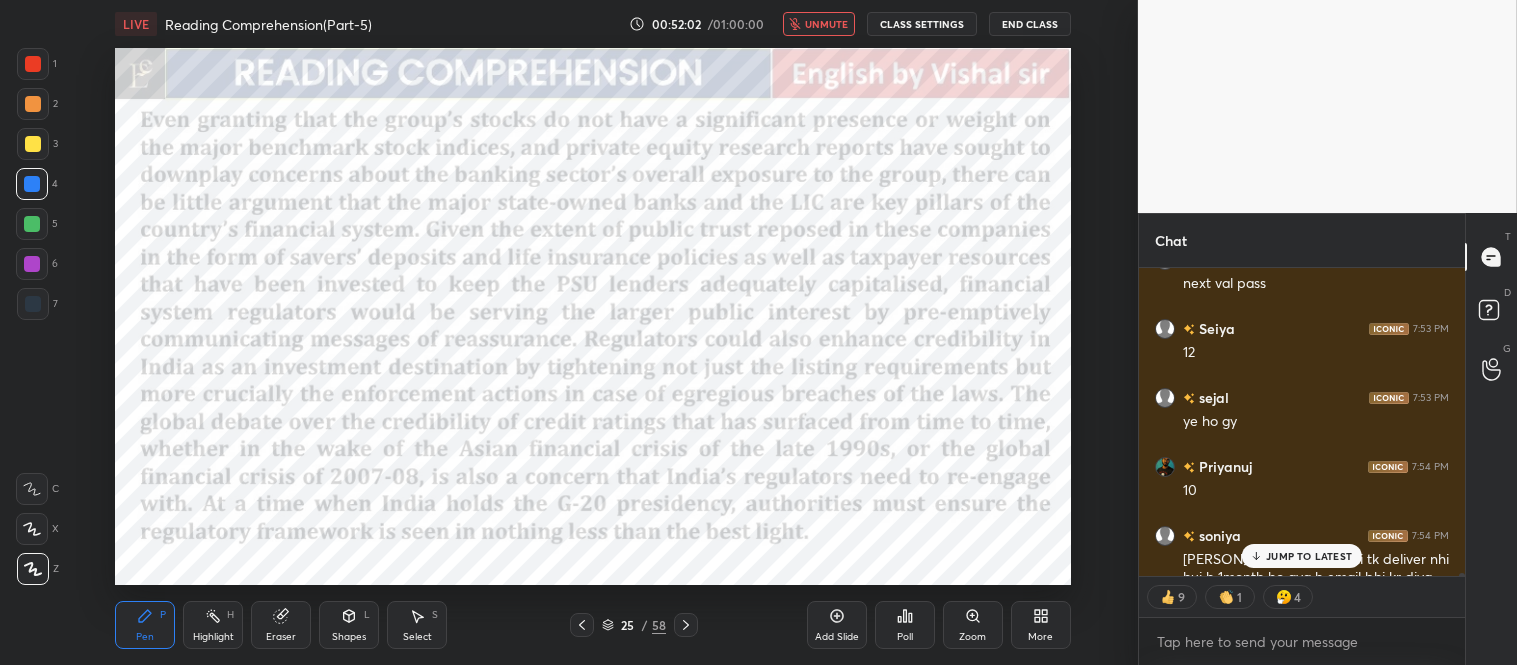 click on "JUMP TO LATEST" at bounding box center (1309, 556) 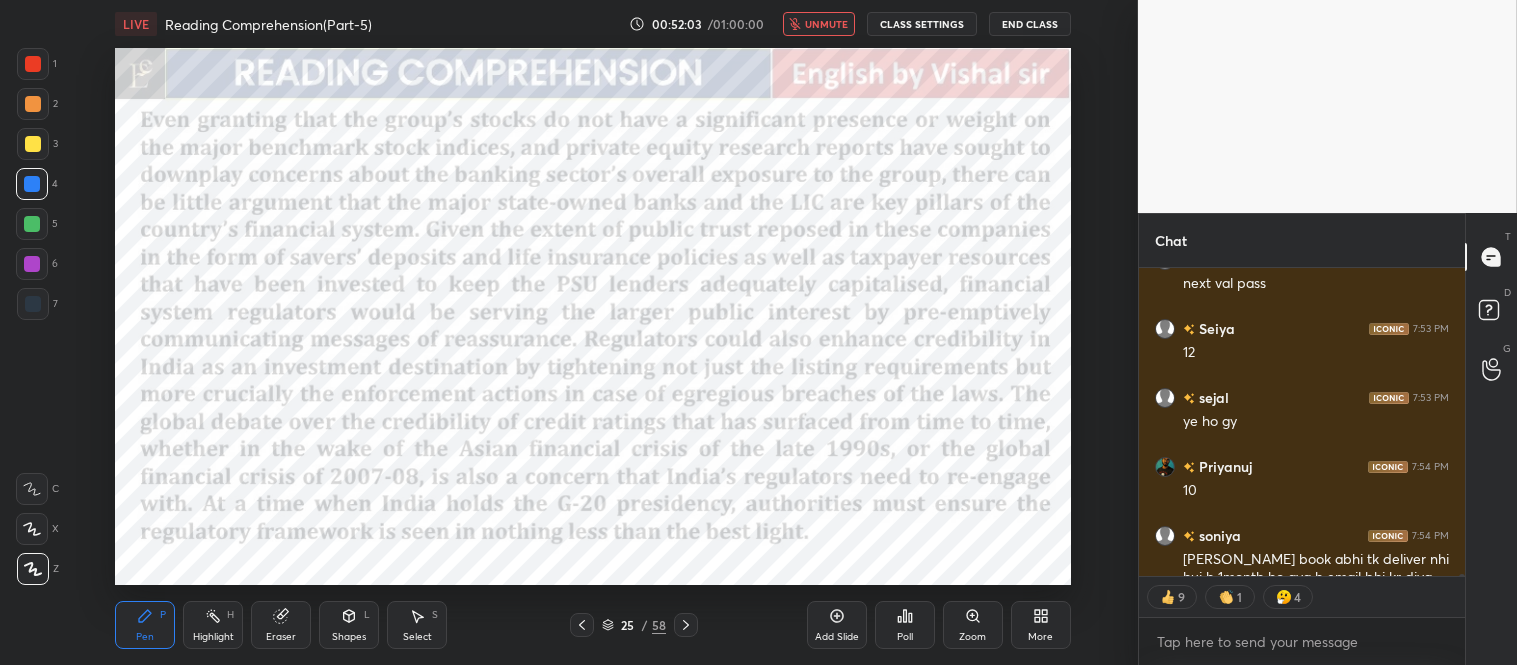 scroll, scrollTop: 41260, scrollLeft: 0, axis: vertical 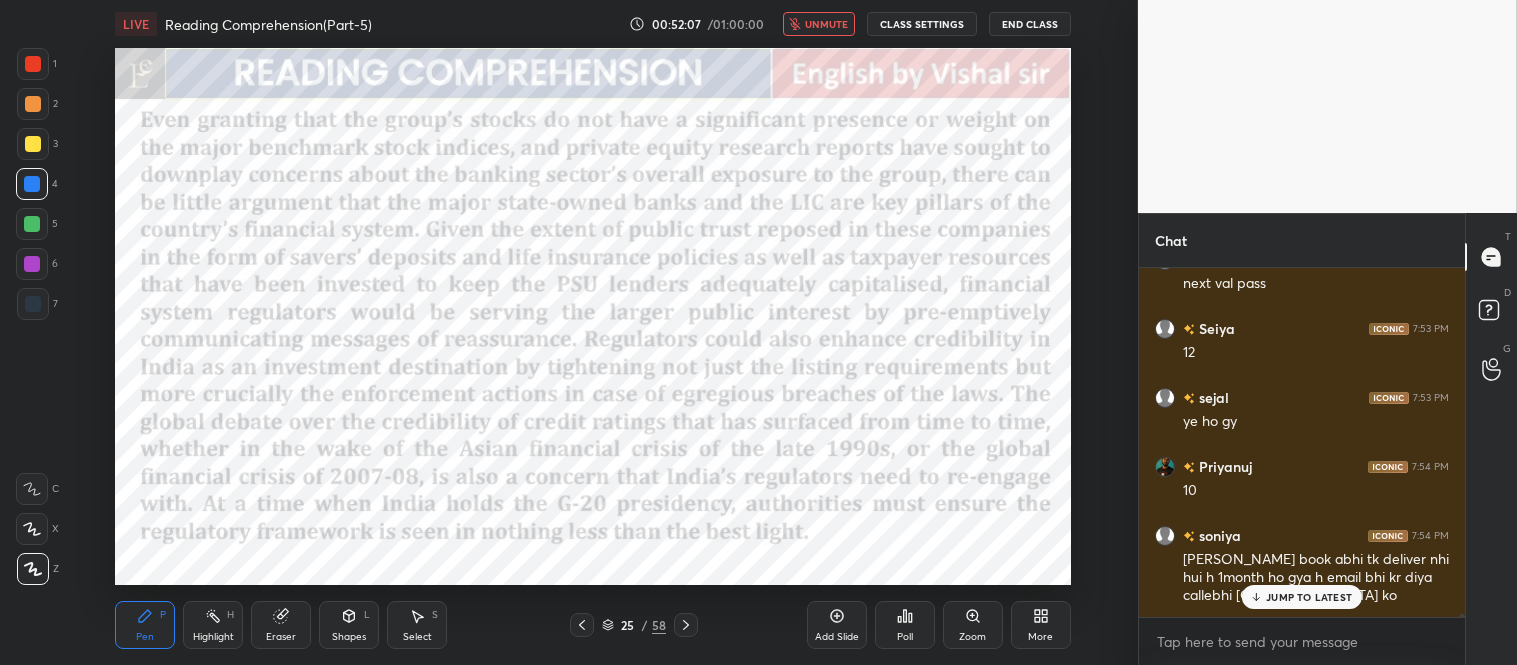 click on "JUMP TO LATEST" at bounding box center [1309, 597] 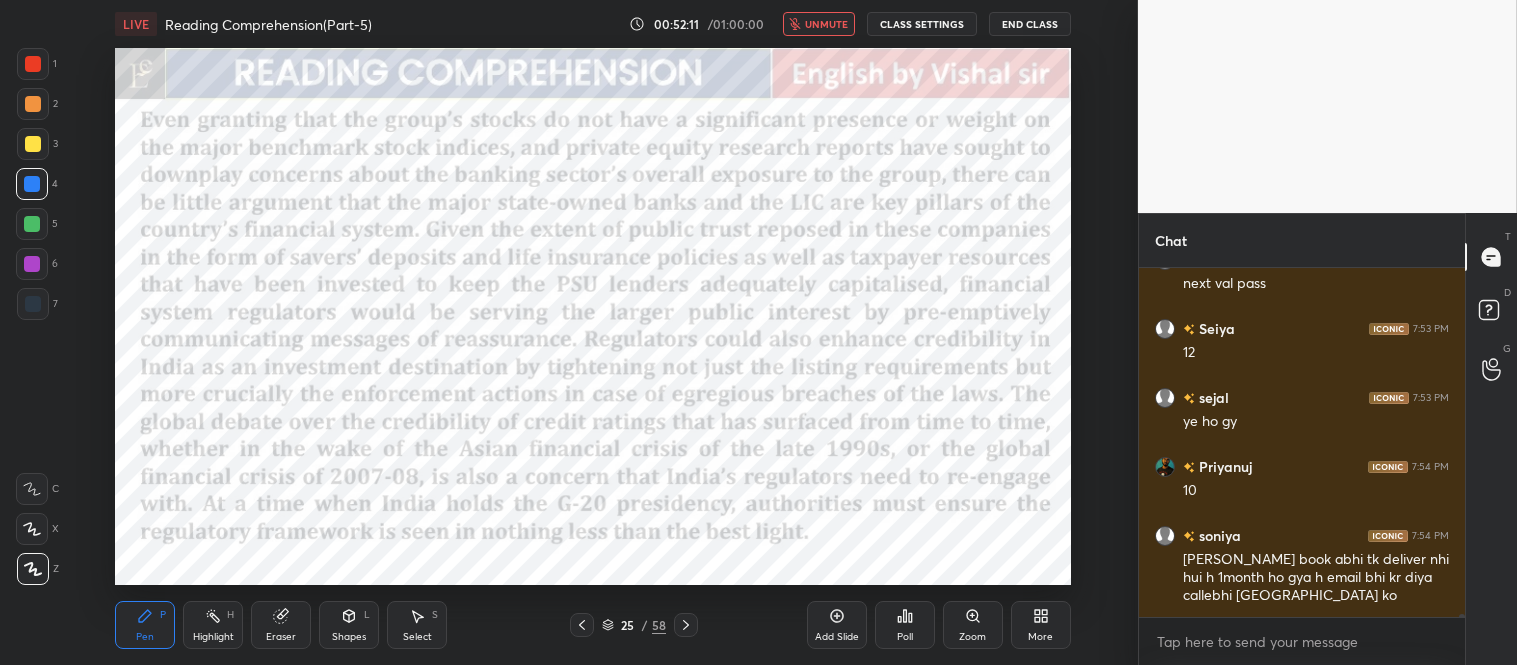 scroll, scrollTop: 41287, scrollLeft: 0, axis: vertical 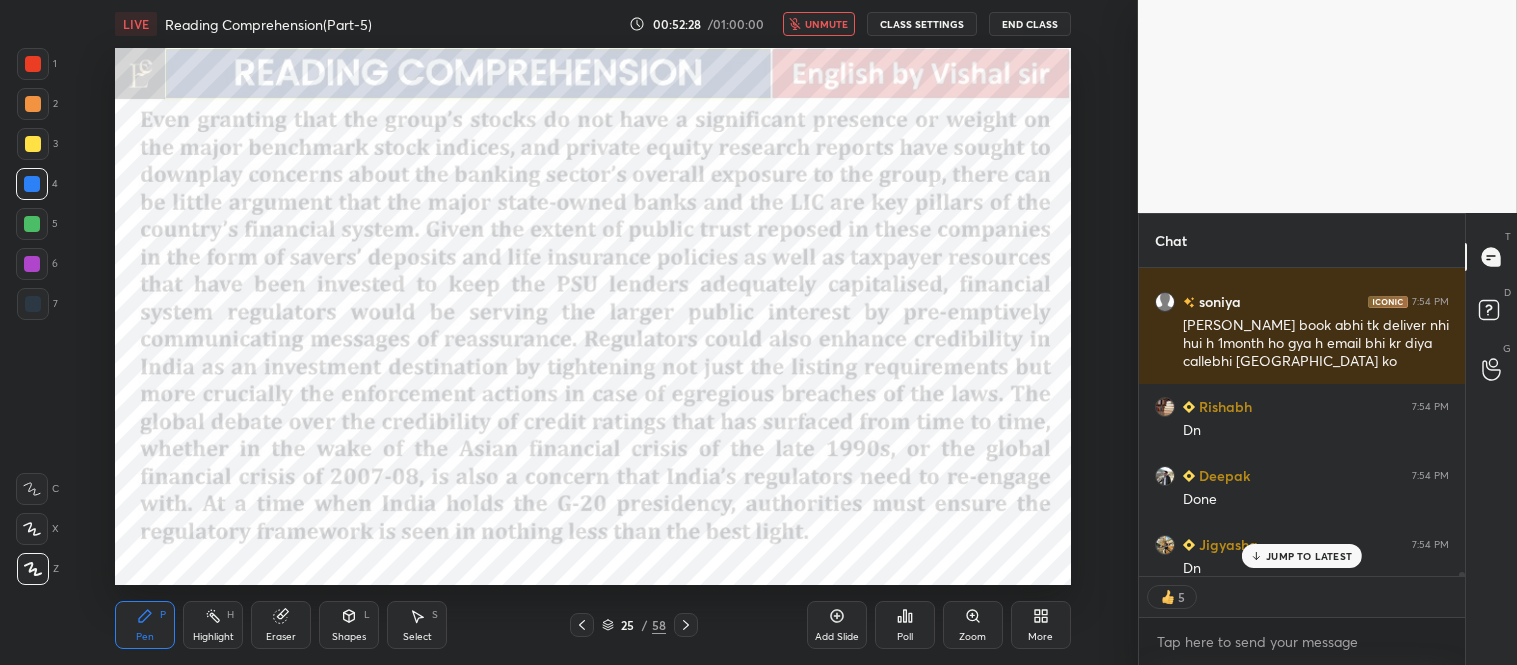 click on "unmute" at bounding box center [826, 24] 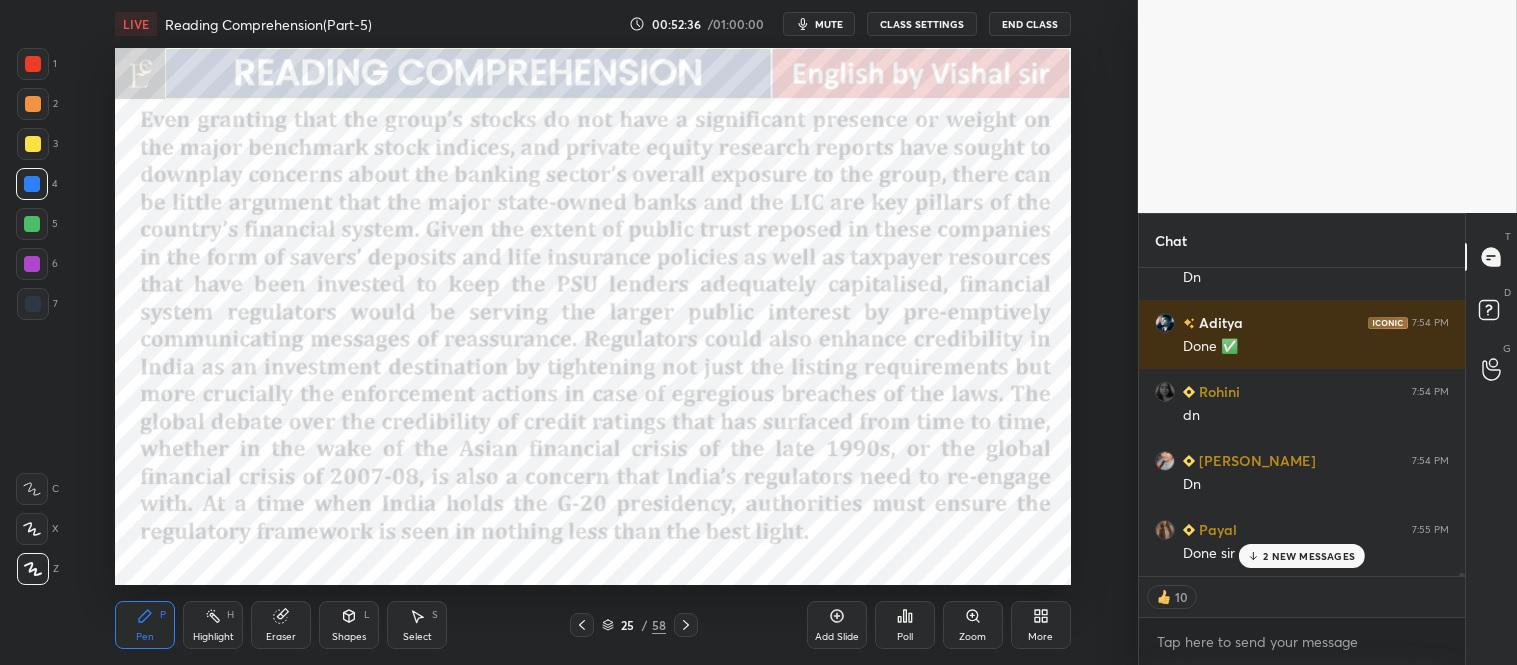 scroll, scrollTop: 41812, scrollLeft: 0, axis: vertical 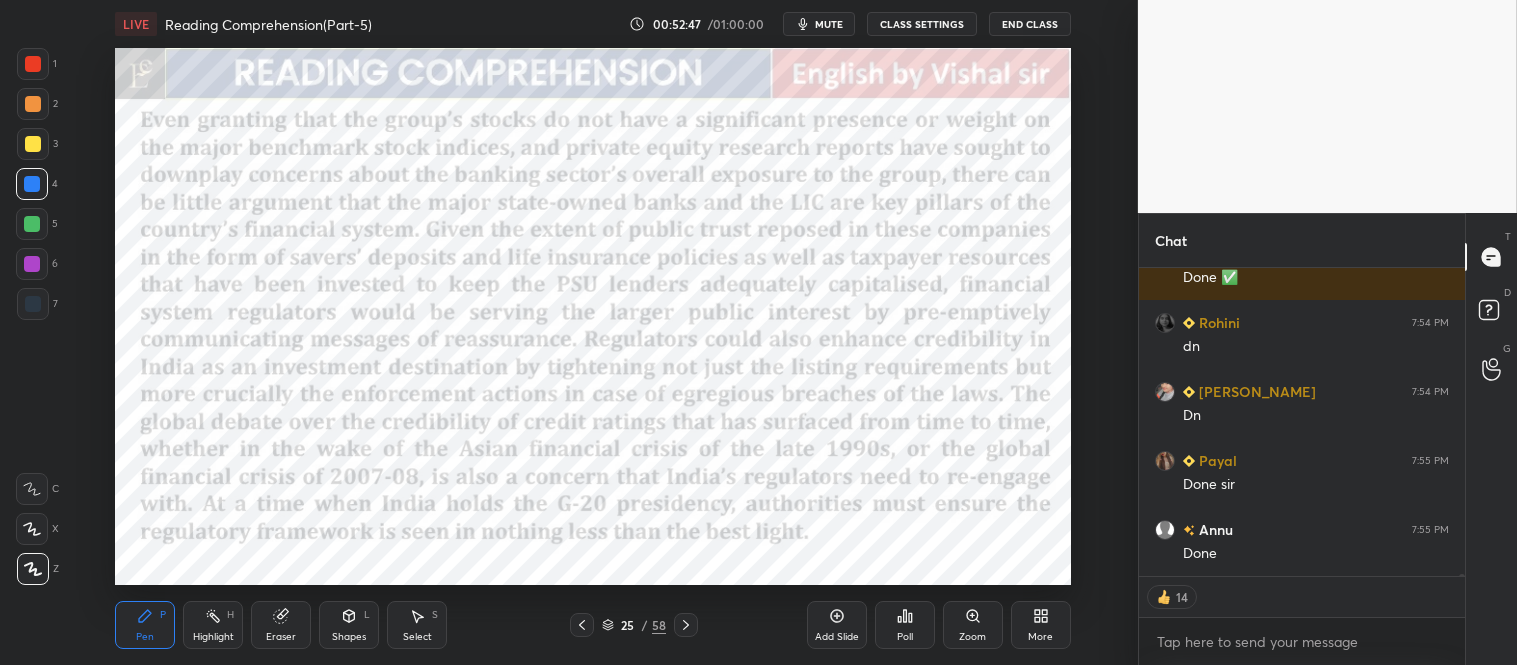 click on "Setting up your live class Poll for   secs No correct answer Start poll" at bounding box center (593, 316) 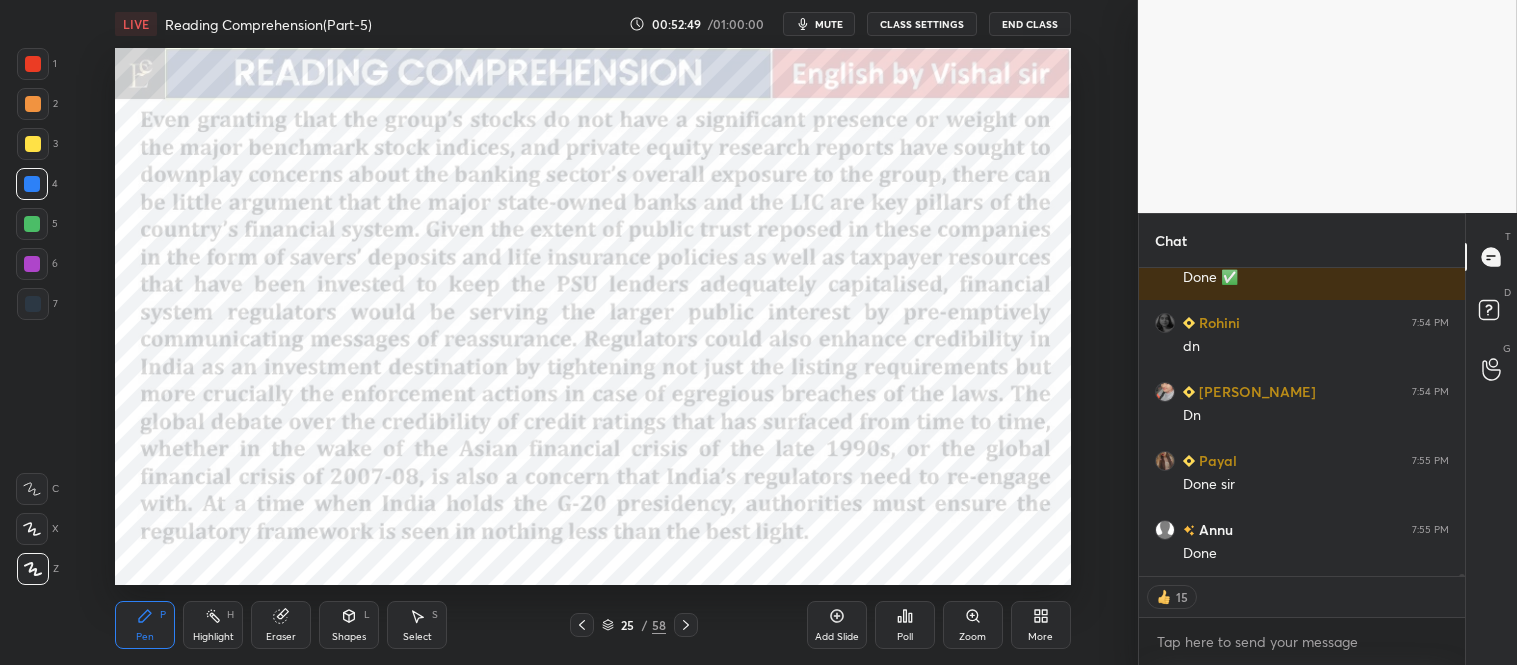 click 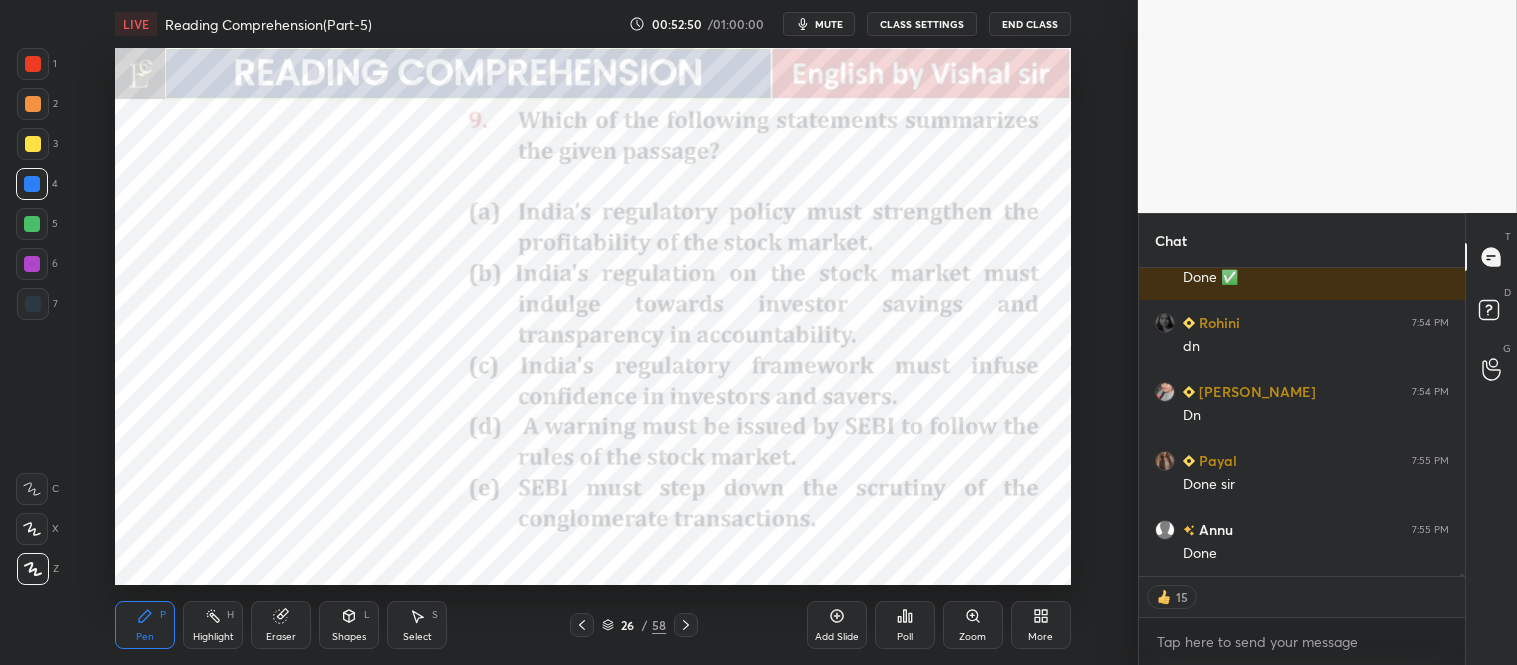 click 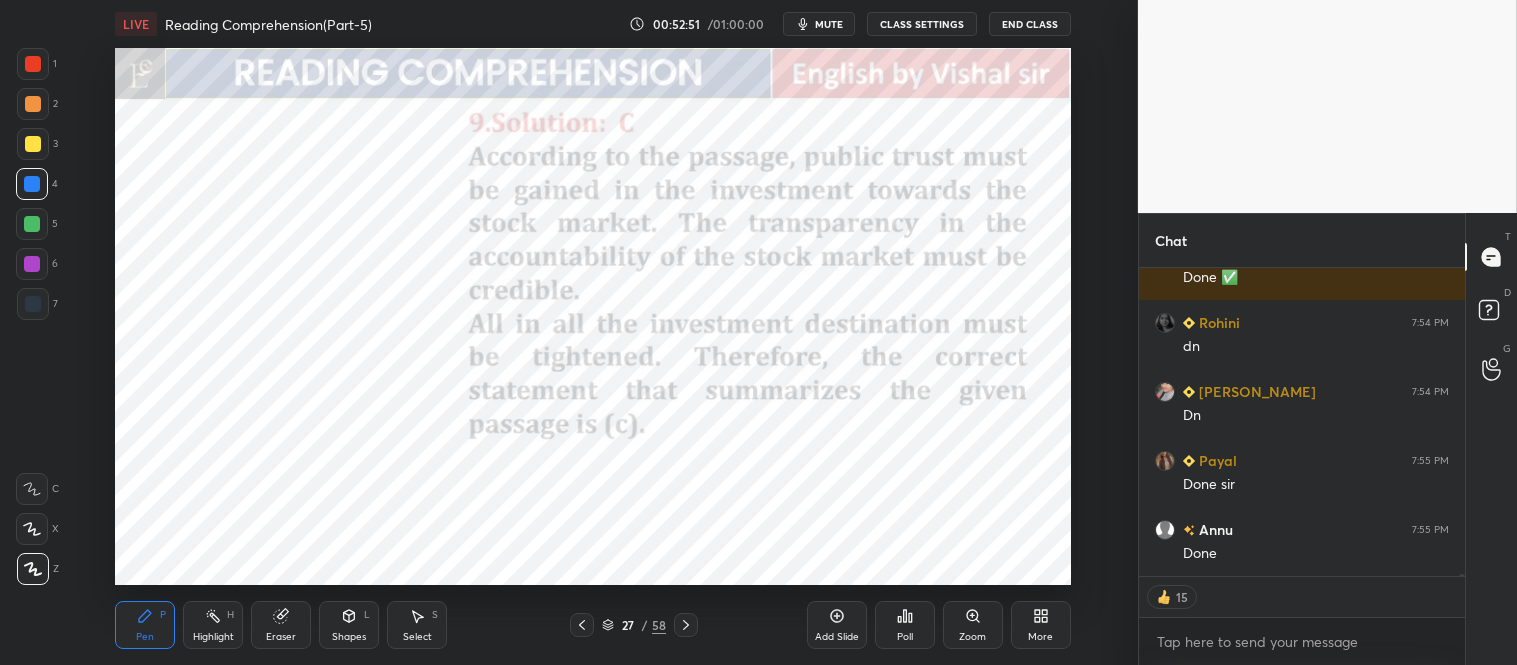 click at bounding box center (582, 625) 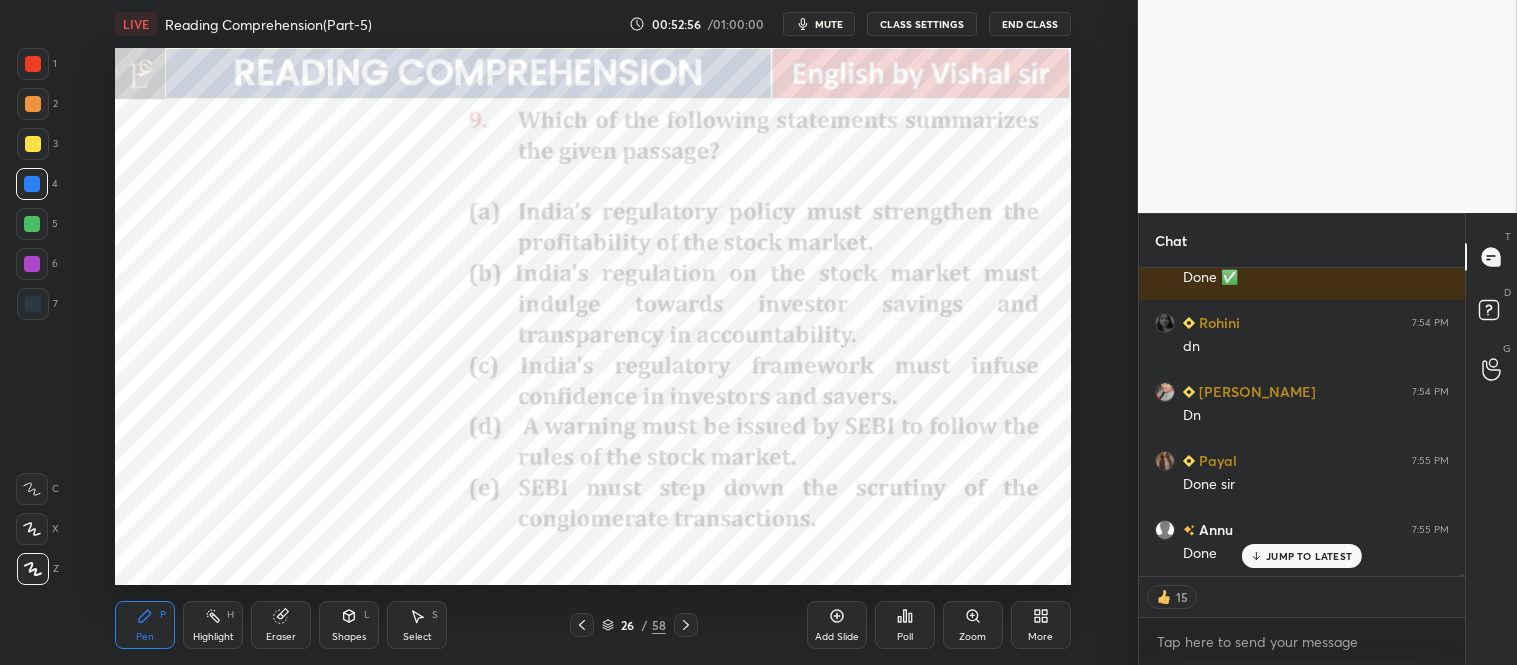 scroll, scrollTop: 41898, scrollLeft: 0, axis: vertical 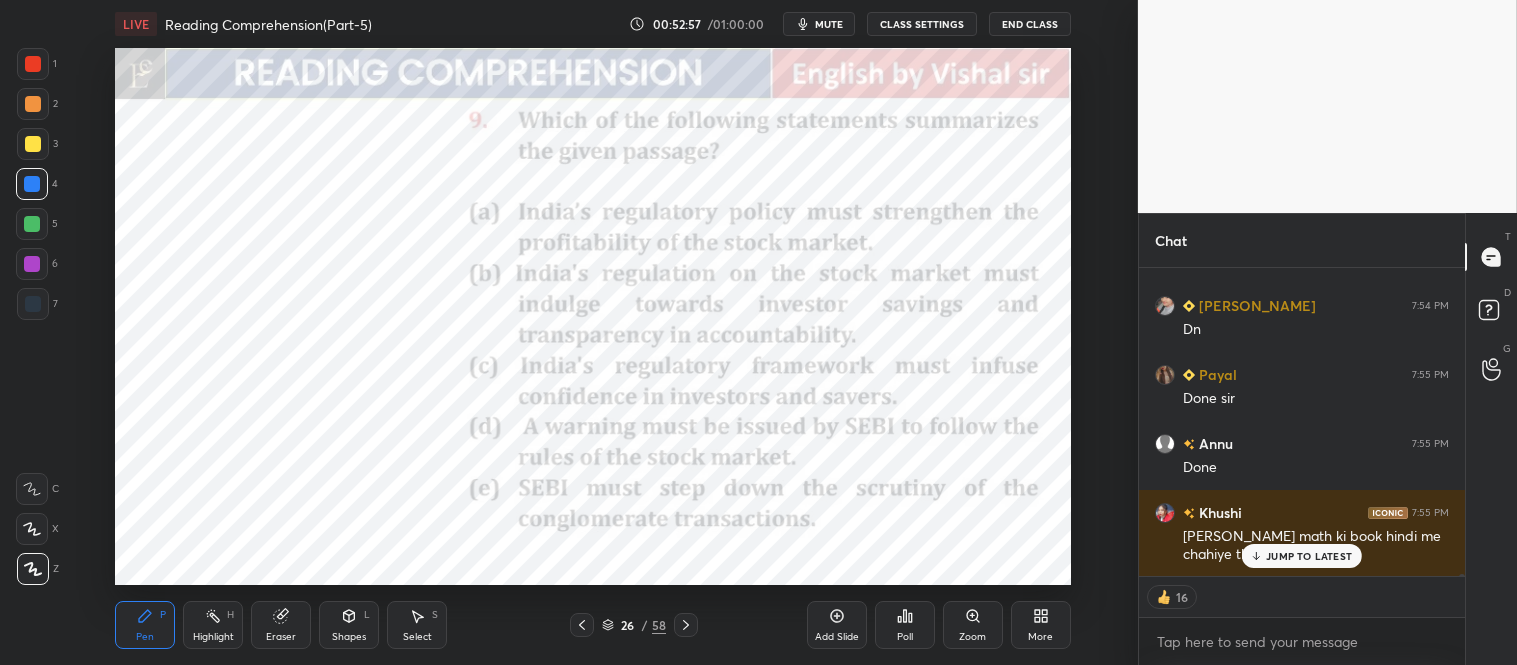click on "JUMP TO LATEST" at bounding box center (1309, 556) 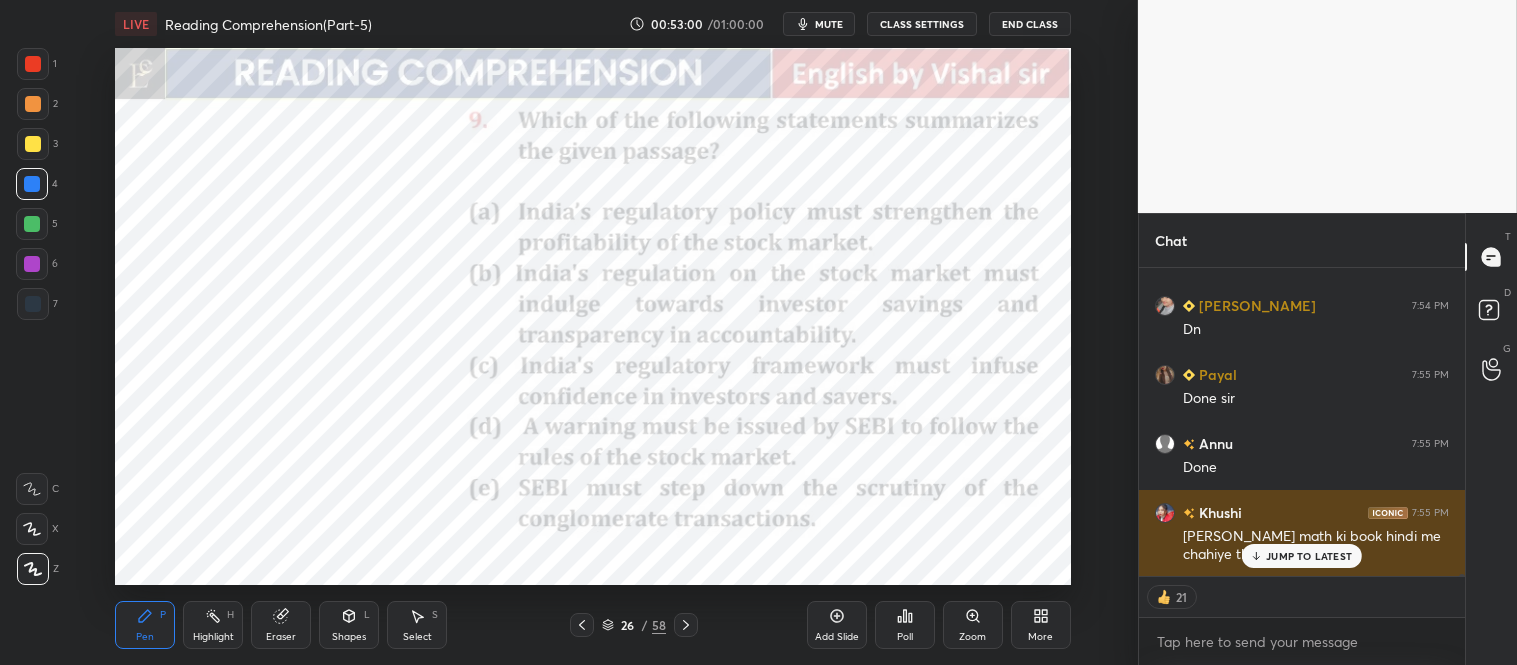 scroll, scrollTop: 41967, scrollLeft: 0, axis: vertical 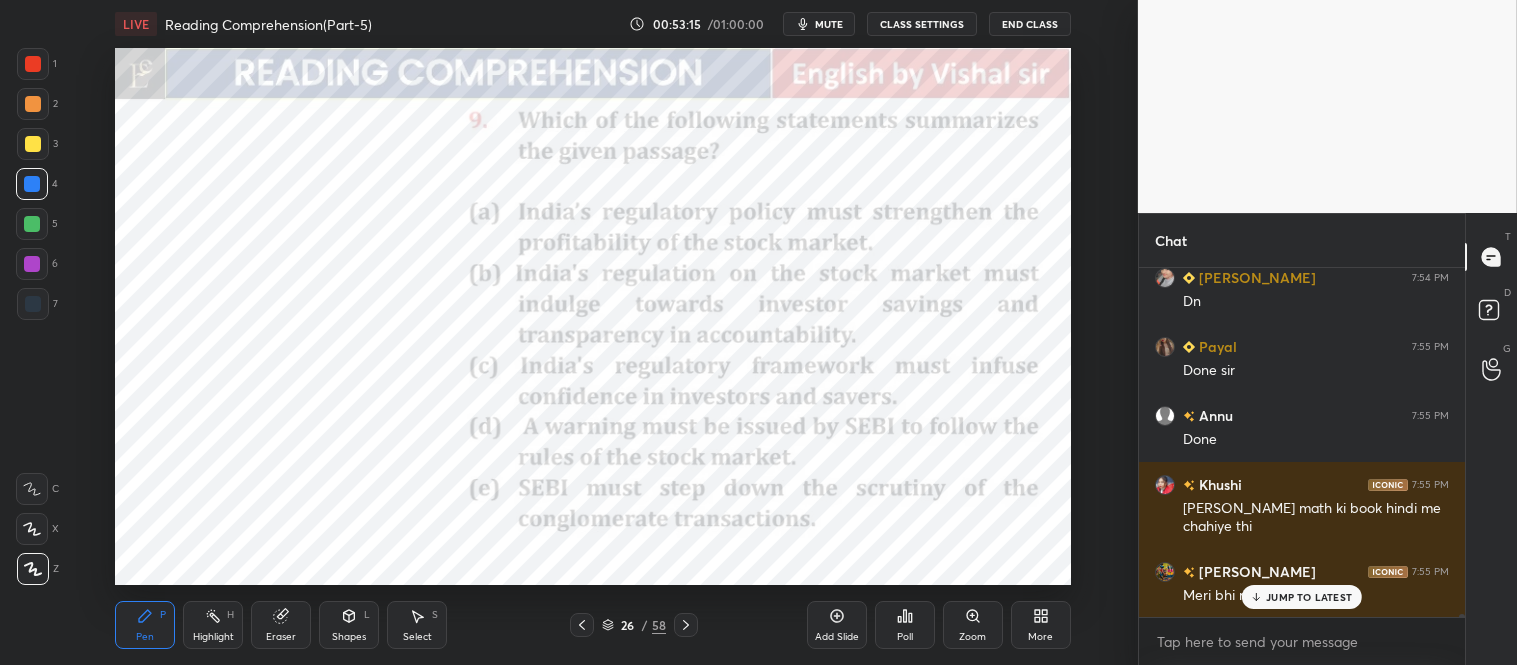 click on "JUMP TO LATEST" at bounding box center (1302, 597) 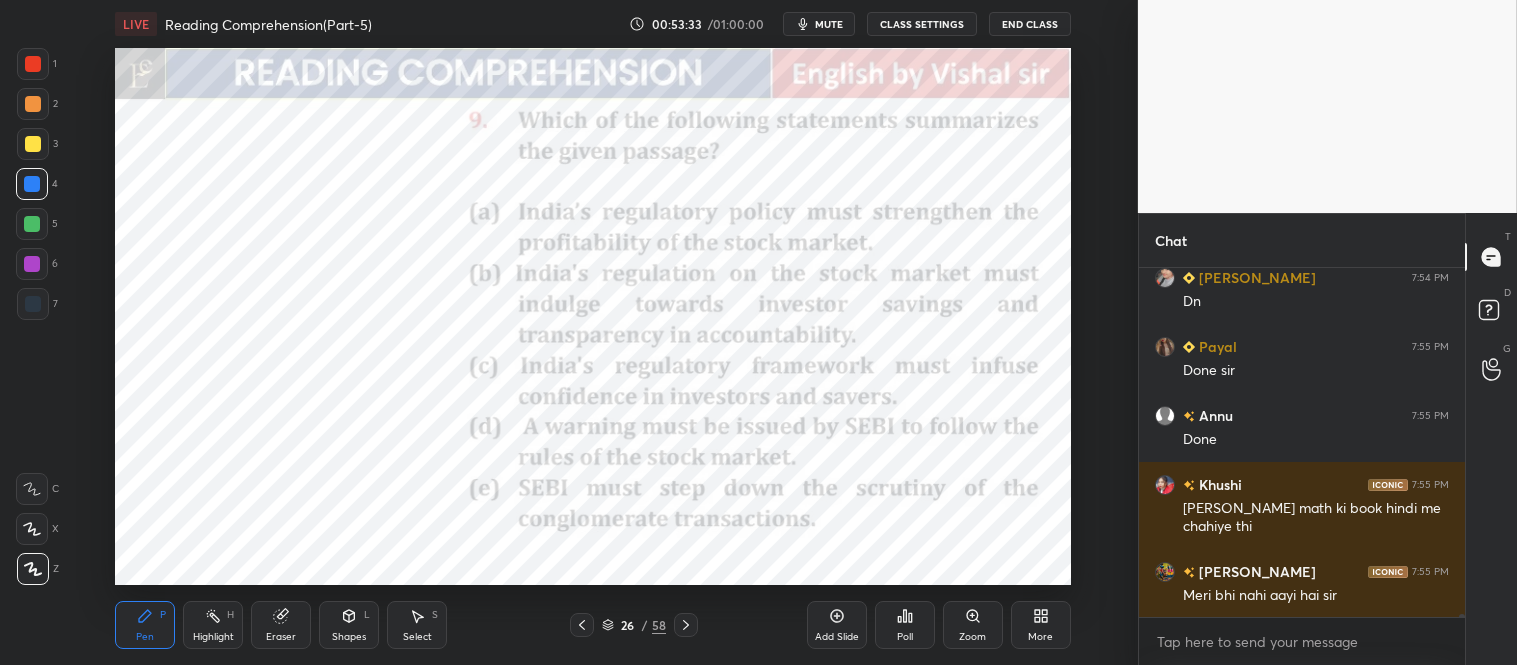 scroll, scrollTop: 303, scrollLeft: 320, axis: both 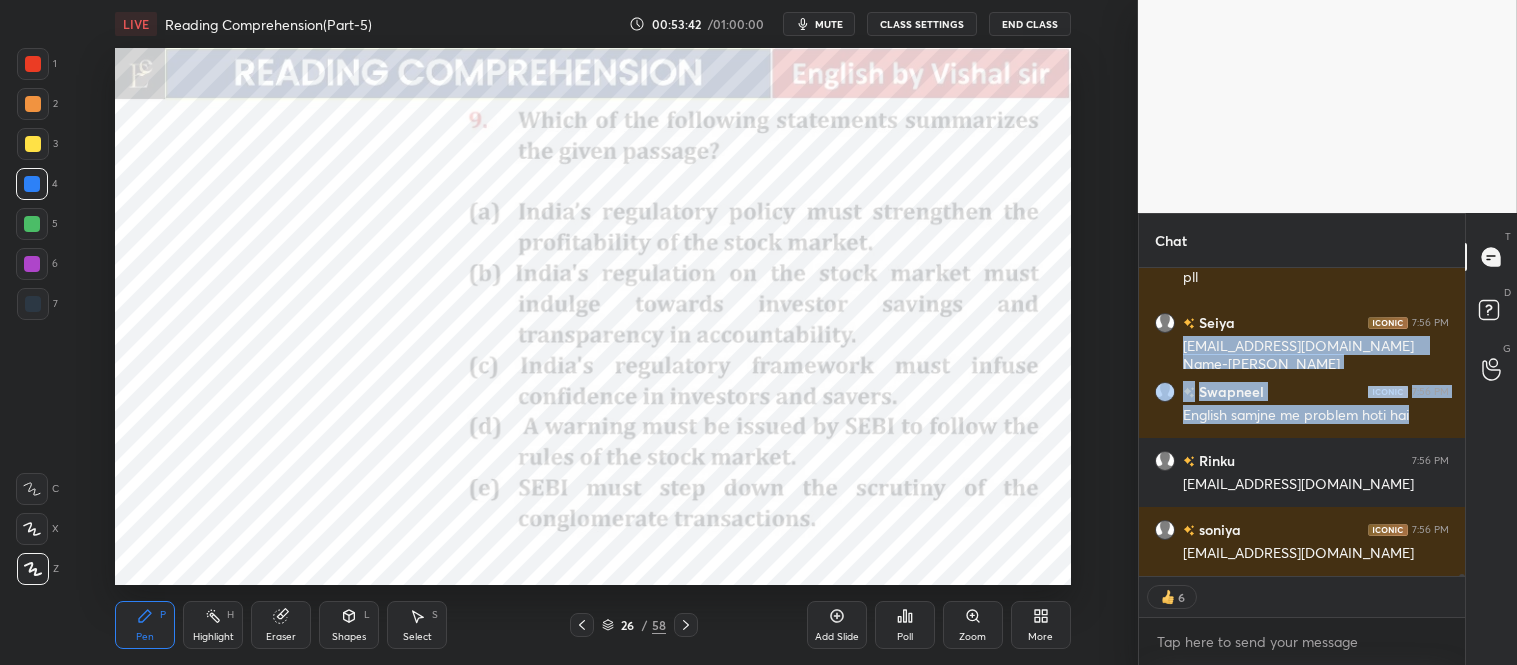 drag, startPoint x: 1181, startPoint y: 486, endPoint x: 1425, endPoint y: 414, distance: 254.40126 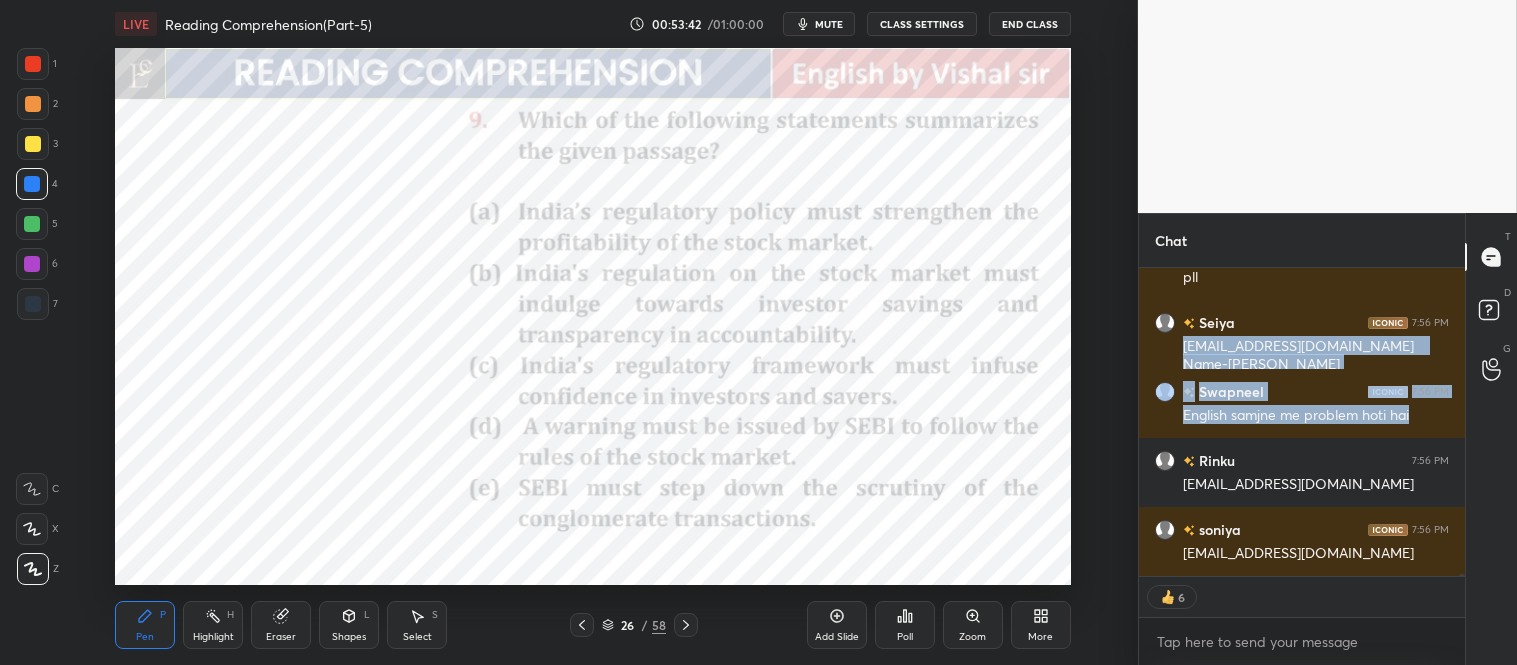 click on "Kamal 7:55 PM Meri bhi nahi aayi hai sir sejal 7:56 PM pll Seiya 7:56 PM [EMAIL_ADDRESS][DOMAIN_NAME]   Name-[PERSON_NAME] 7:56 PM English samjne me problem hoti hai Rinku 7:56 PM [EMAIL_ADDRESS][DOMAIN_NAME] soniya 7:56 PM [EMAIL_ADDRESS][DOMAIN_NAME]" at bounding box center (1302, -20735) 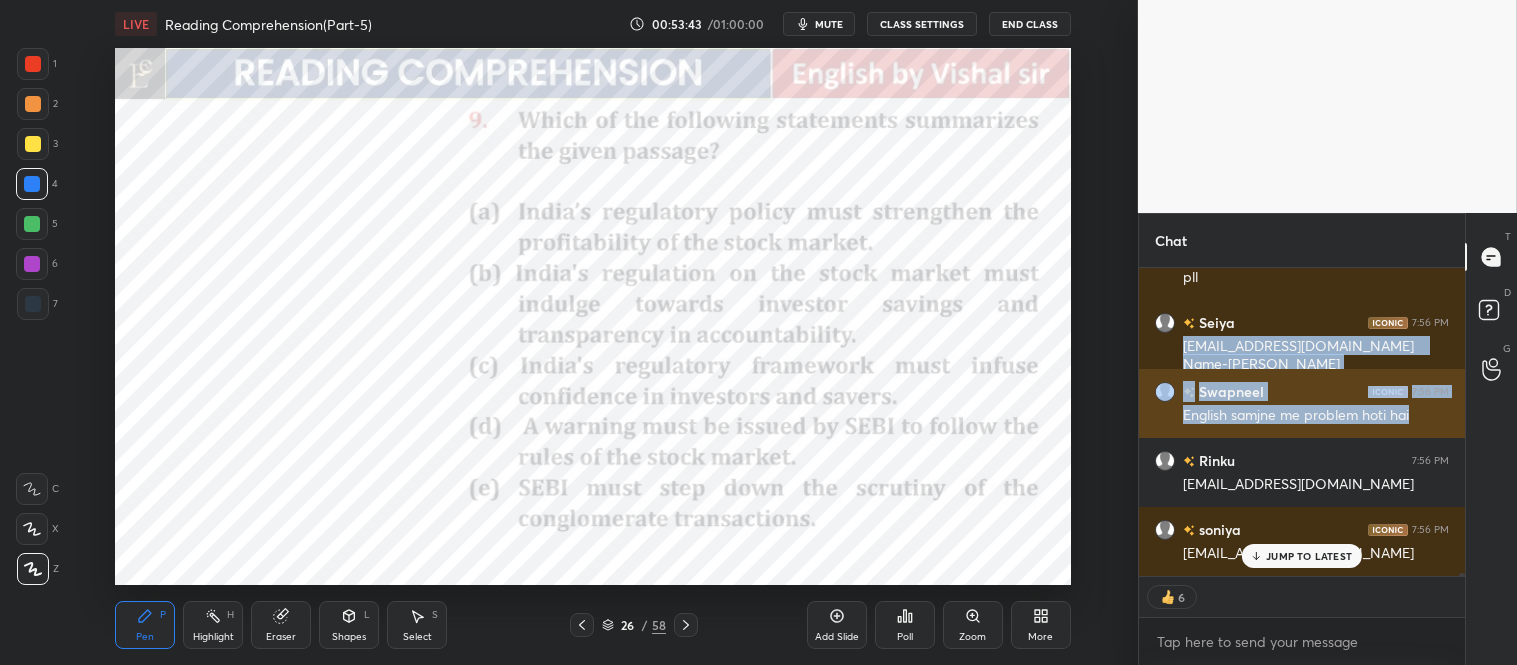 scroll, scrollTop: 42202, scrollLeft: 0, axis: vertical 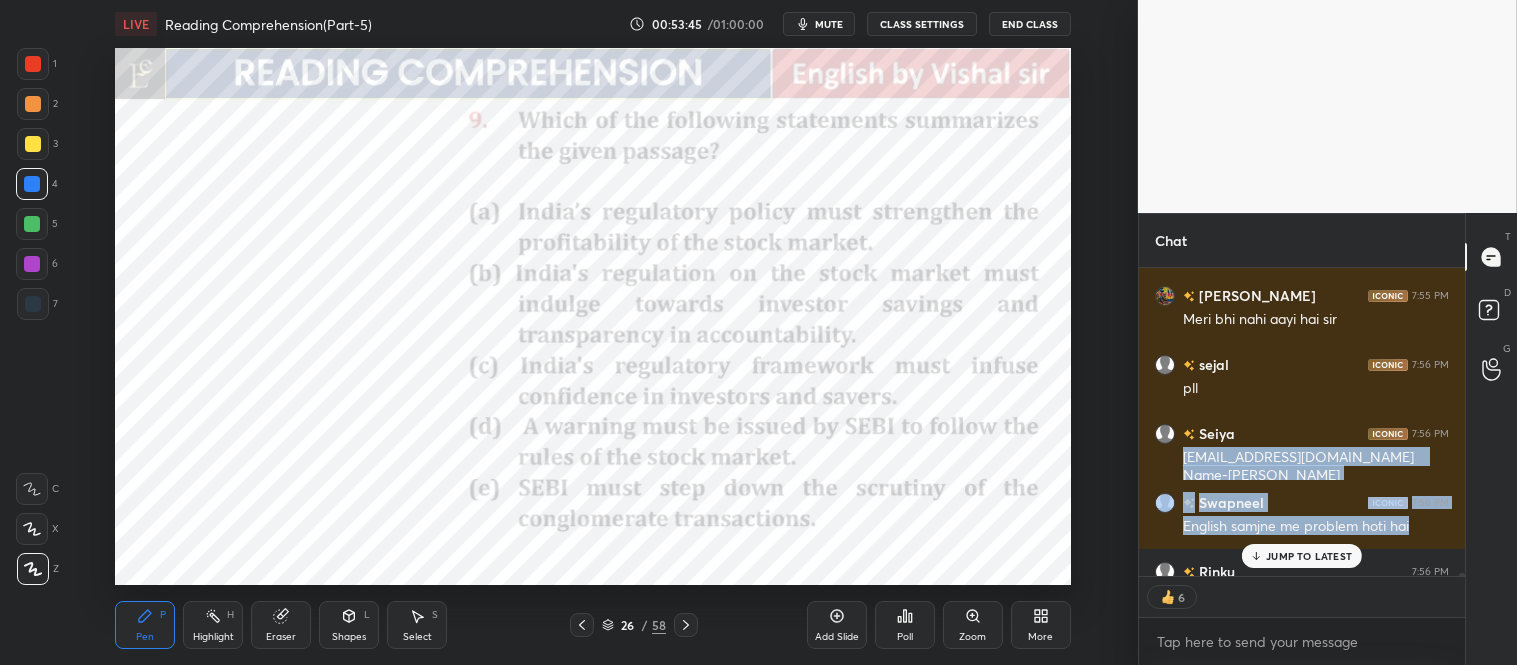 click on "Setting up your live class Poll for   secs No correct answer Start poll" at bounding box center [593, 316] 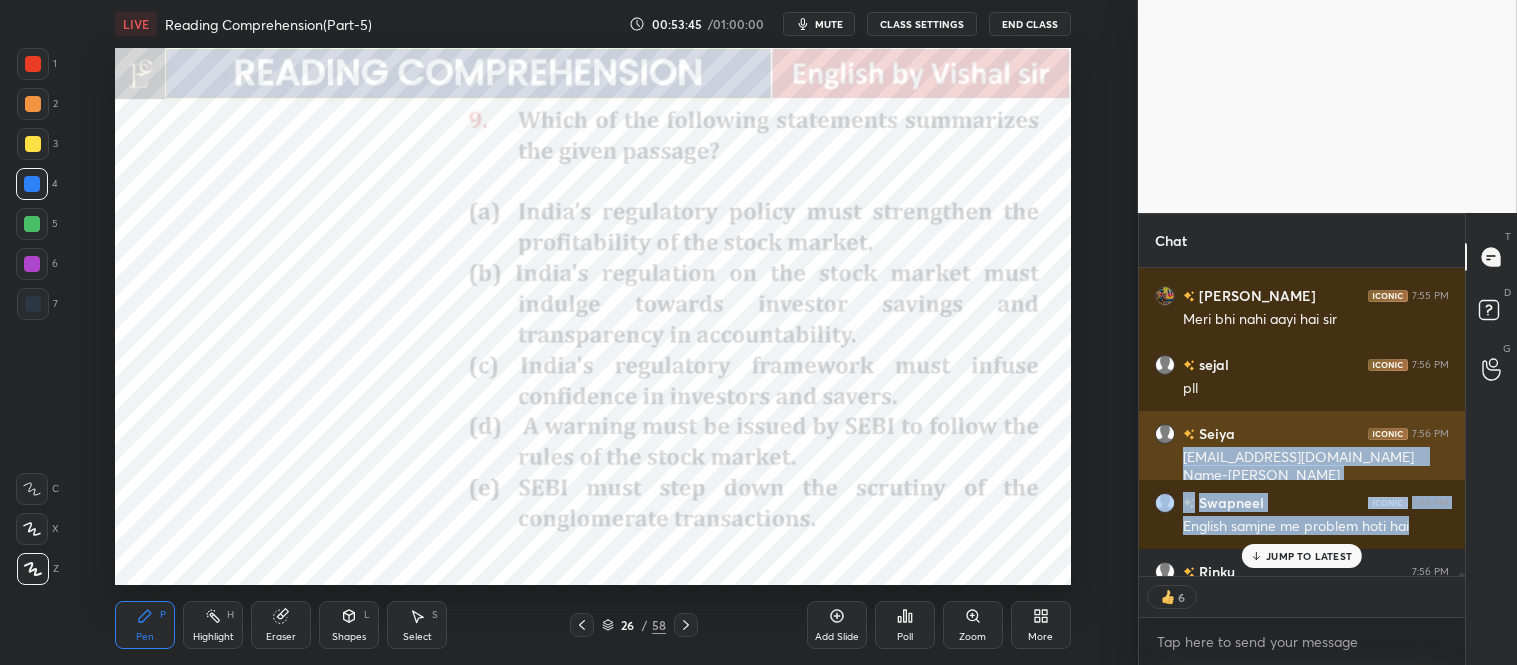 scroll, scrollTop: 0, scrollLeft: 0, axis: both 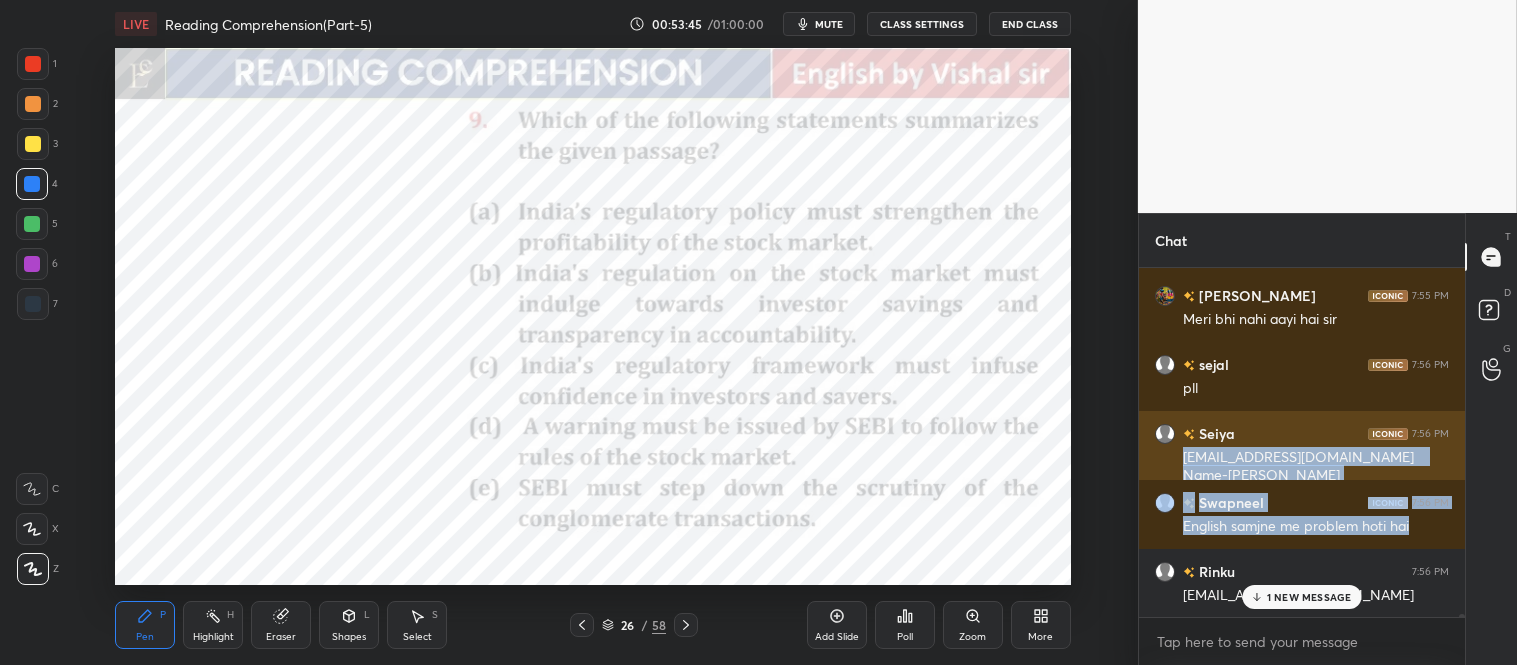 click on "Seiya 7:56 PM [EMAIL_ADDRESS][DOMAIN_NAME]   Name-[PERSON_NAME]" at bounding box center (1302, 454) 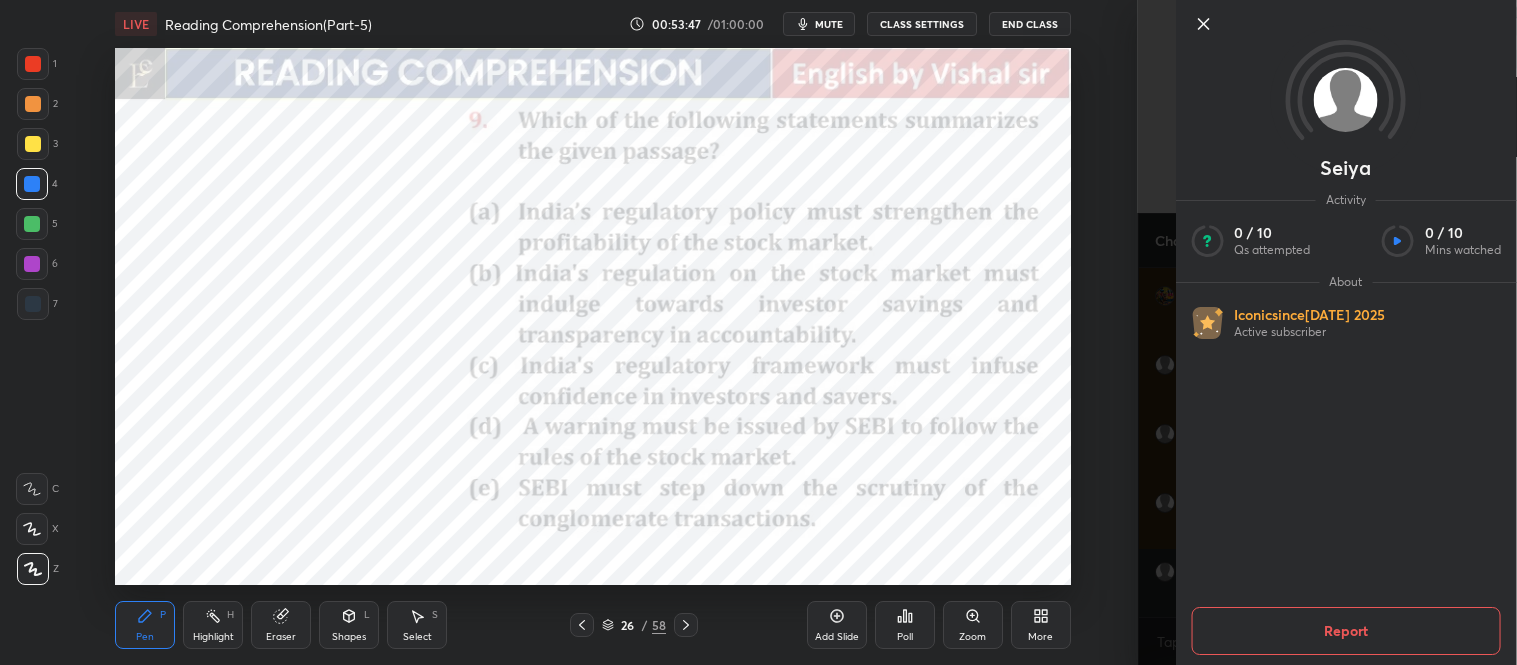 click 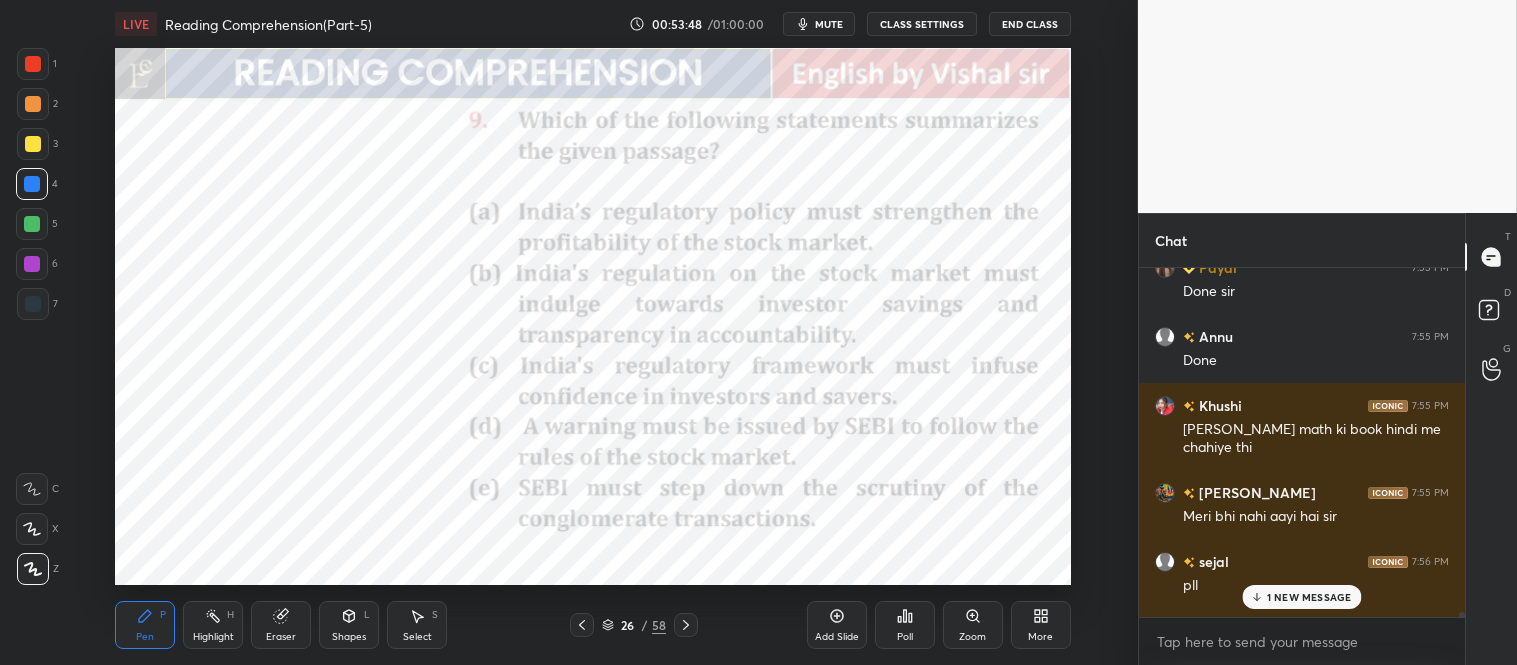 scroll, scrollTop: 41980, scrollLeft: 0, axis: vertical 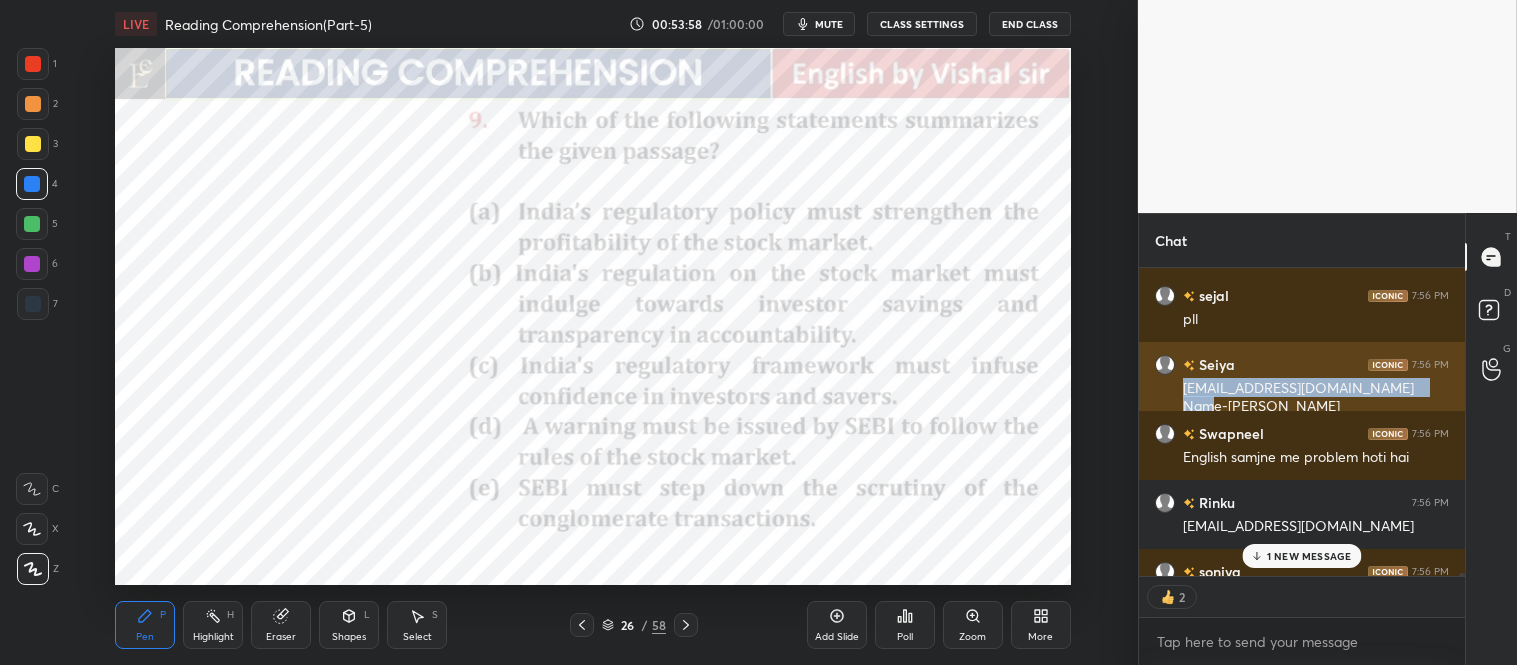 drag, startPoint x: 1183, startPoint y: 386, endPoint x: 1430, endPoint y: 391, distance: 247.0506 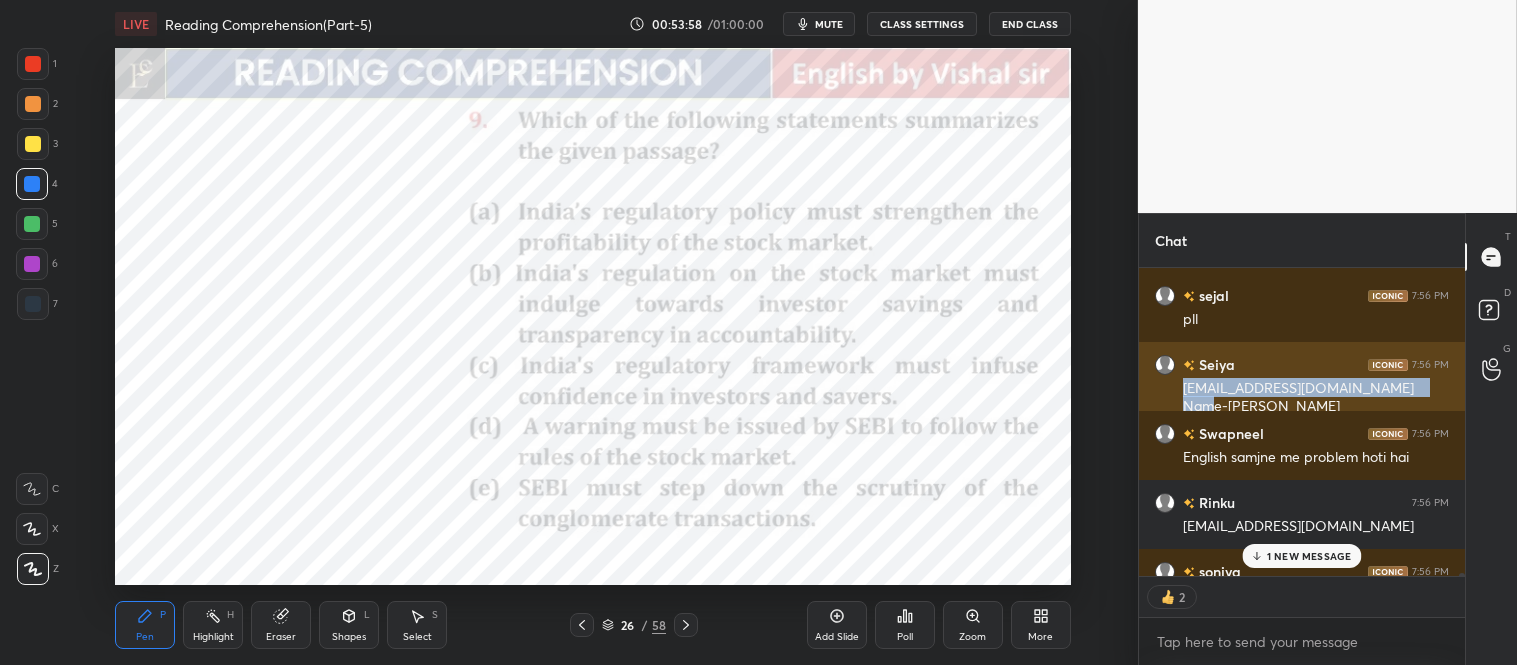 click on "[EMAIL_ADDRESS][DOMAIN_NAME]   Name-[PERSON_NAME]" at bounding box center [1316, 398] 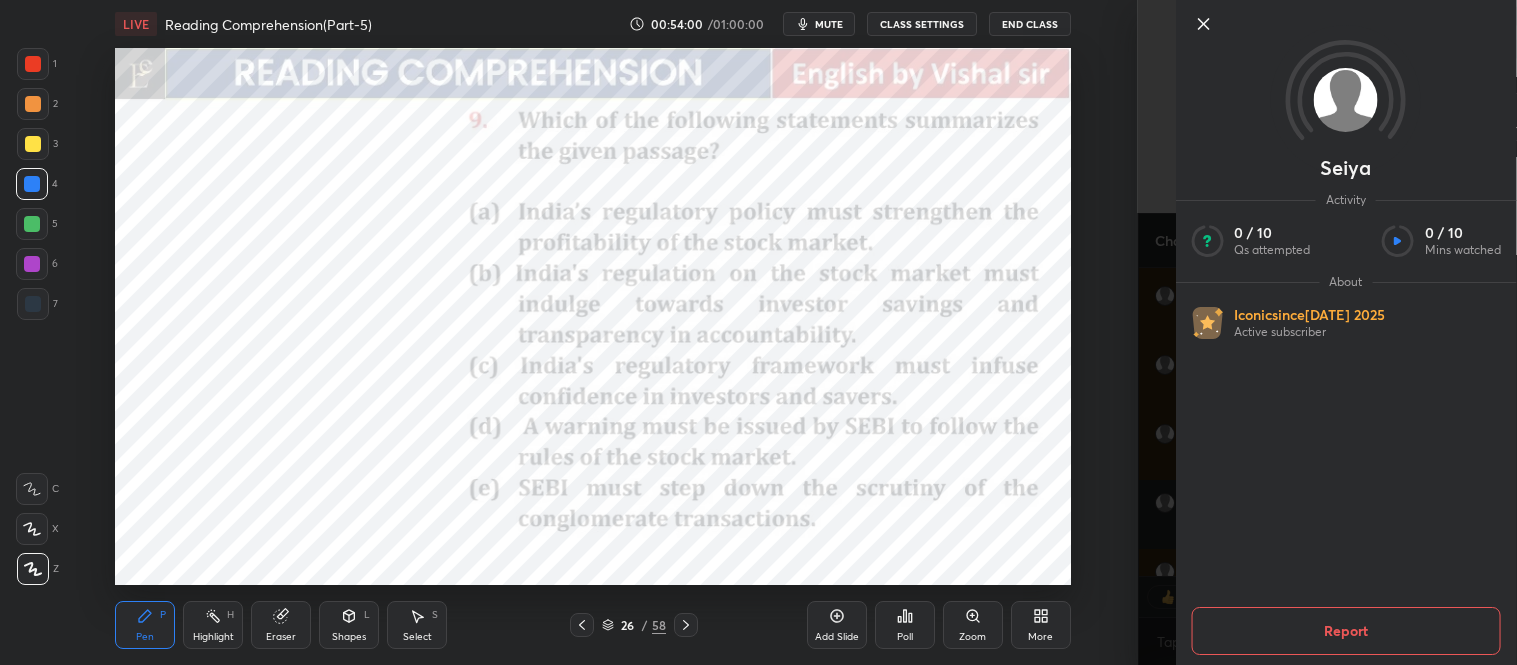 click at bounding box center [1345, 57] 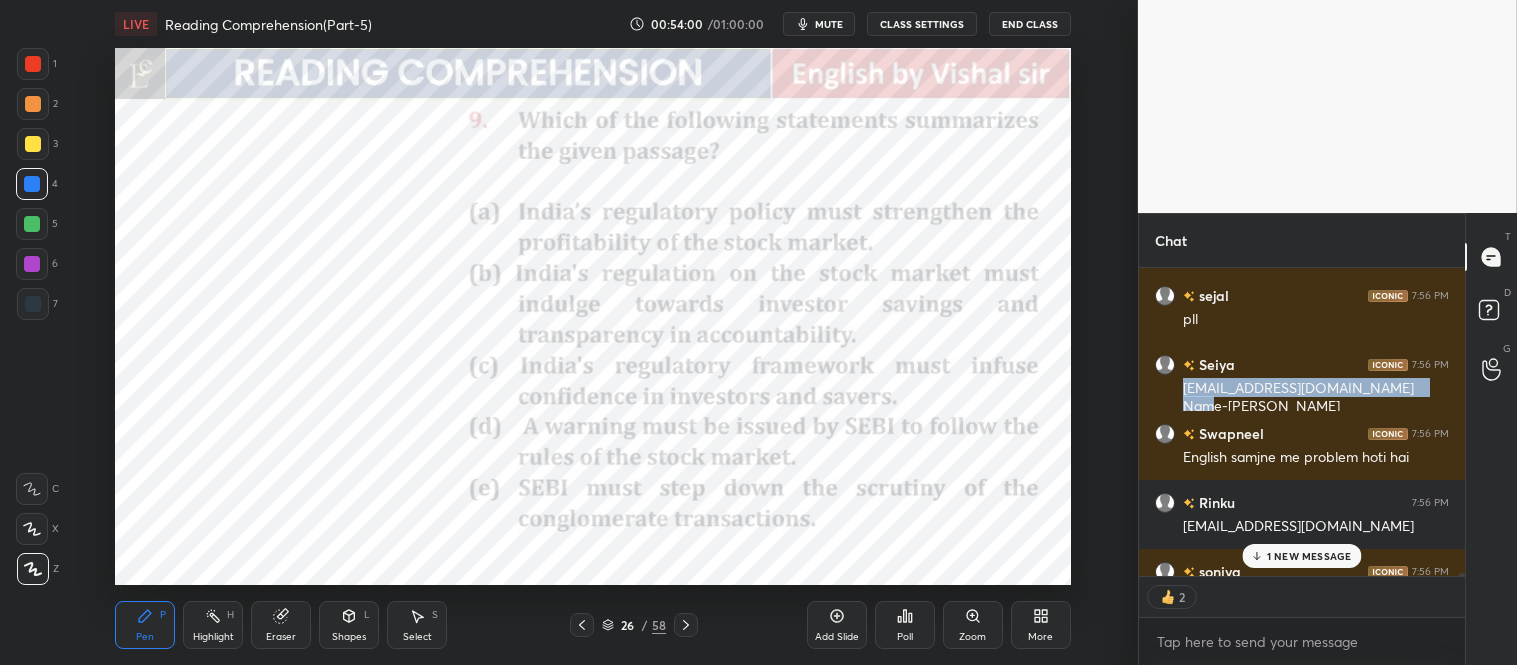 scroll, scrollTop: 6, scrollLeft: 5, axis: both 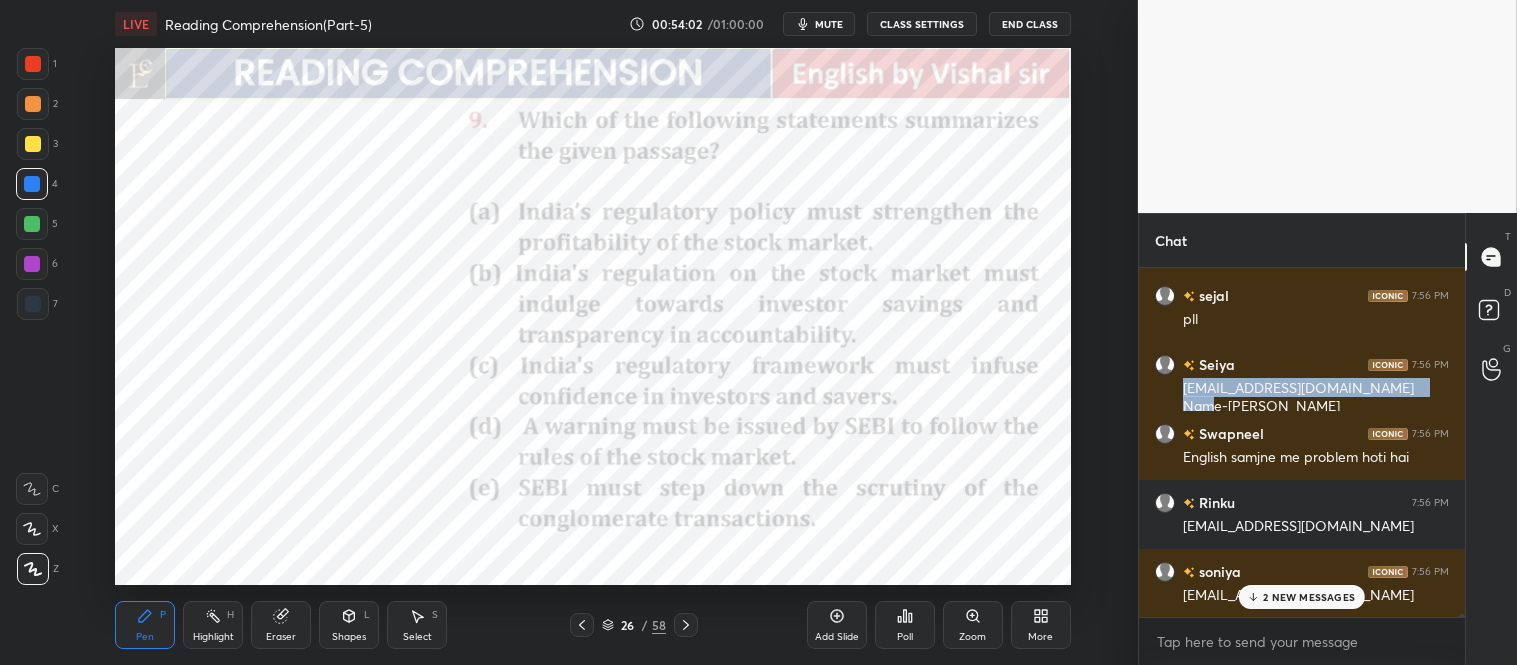click on "Setting up your live class Poll for   secs No correct answer Start poll" at bounding box center [593, 316] 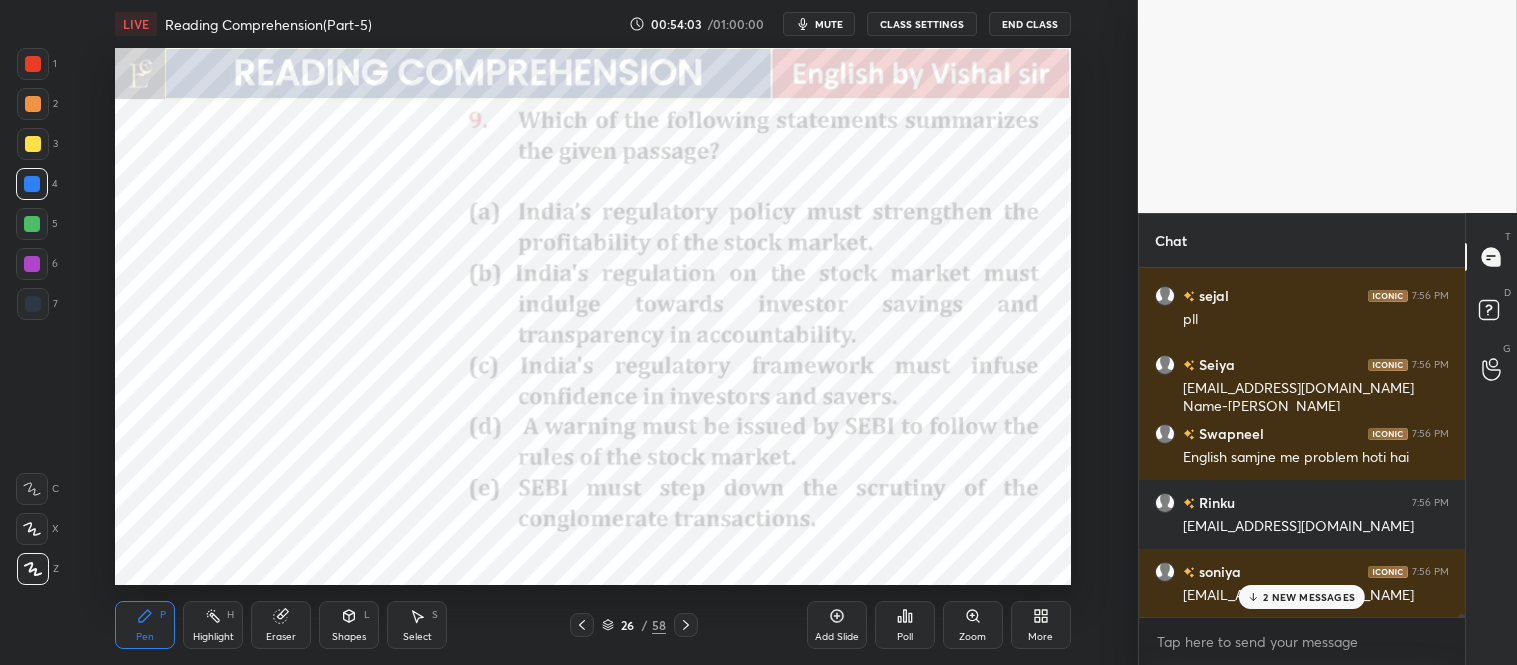 click on "2 NEW MESSAGES" at bounding box center [1309, 597] 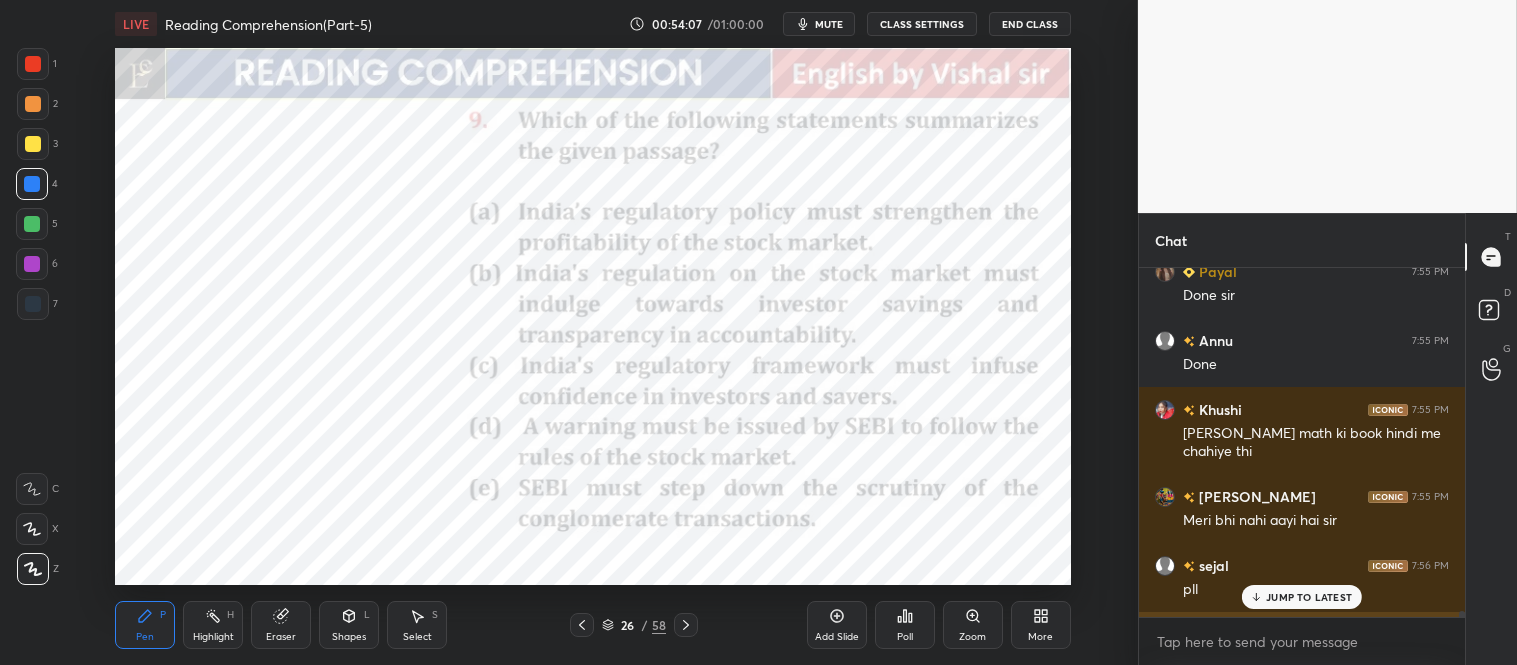 scroll, scrollTop: 41983, scrollLeft: 0, axis: vertical 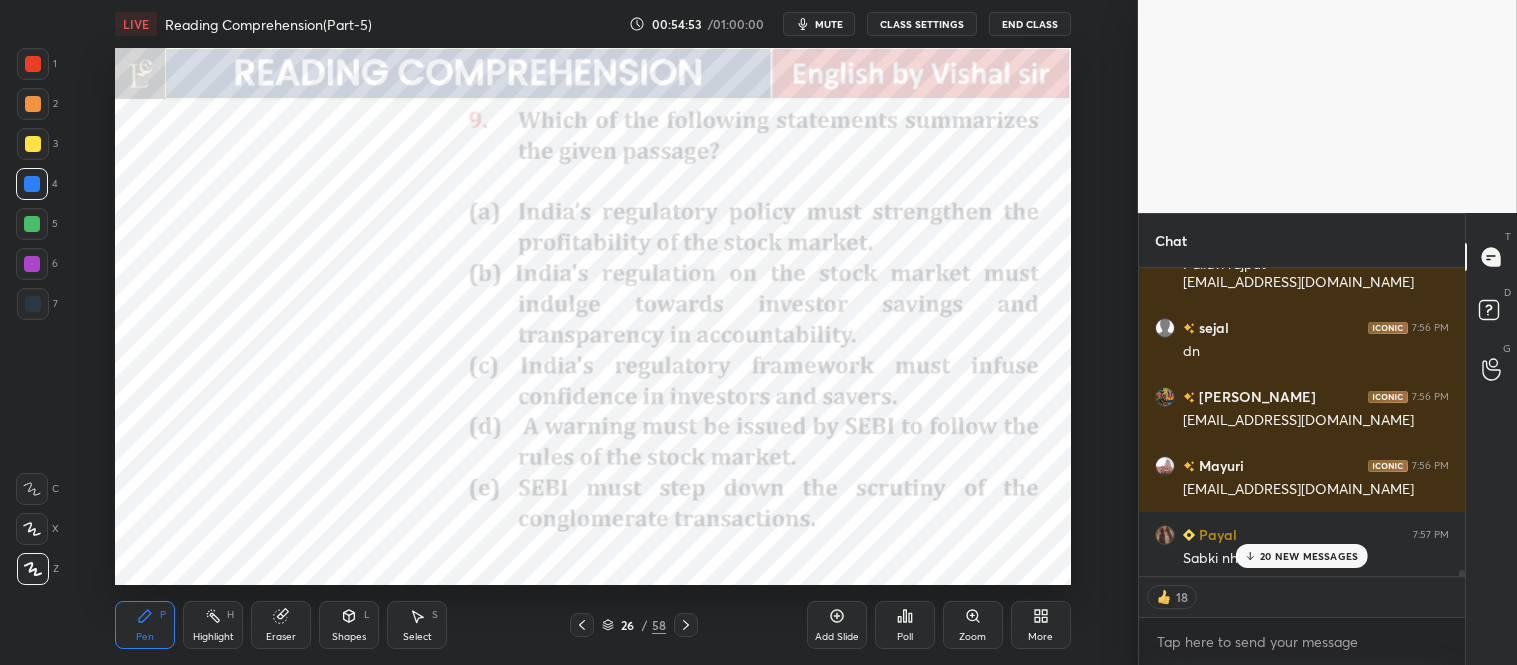 click on "20 NEW MESSAGES" at bounding box center [1302, 556] 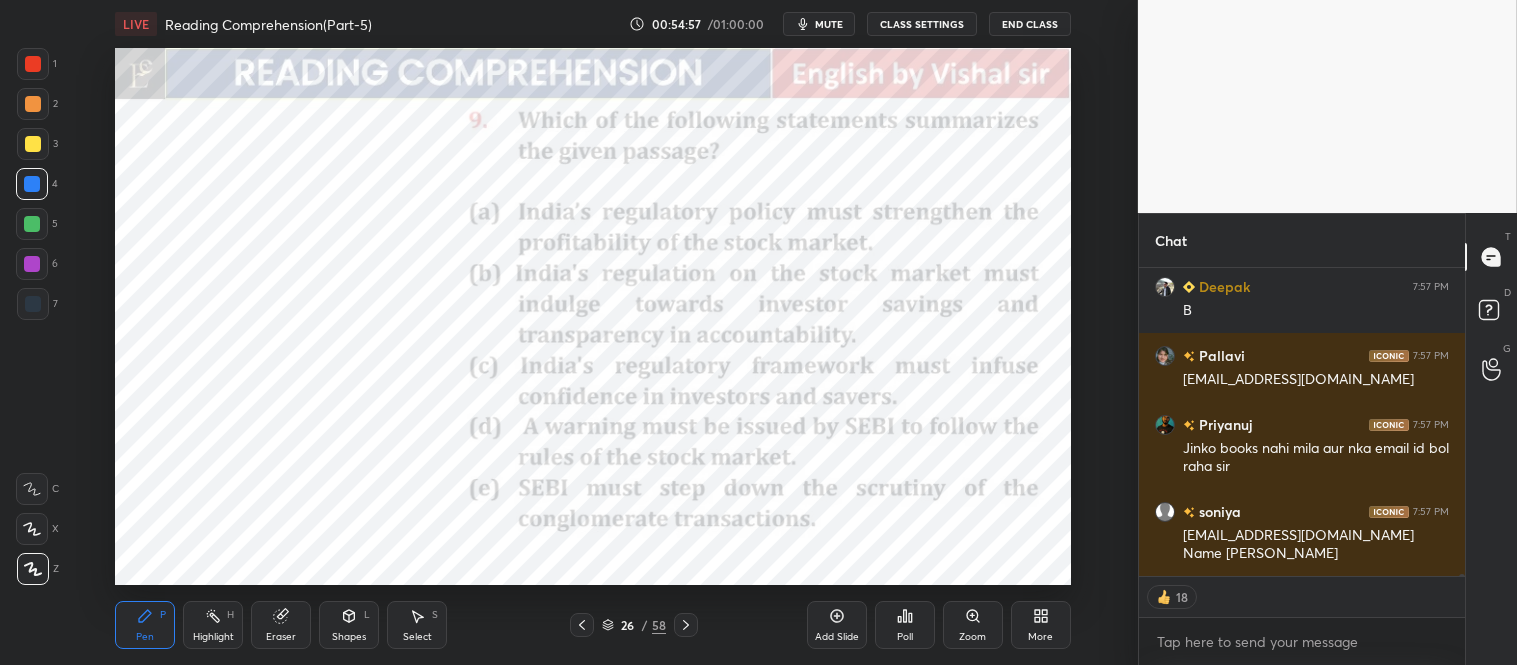 scroll, scrollTop: 6, scrollLeft: 5, axis: both 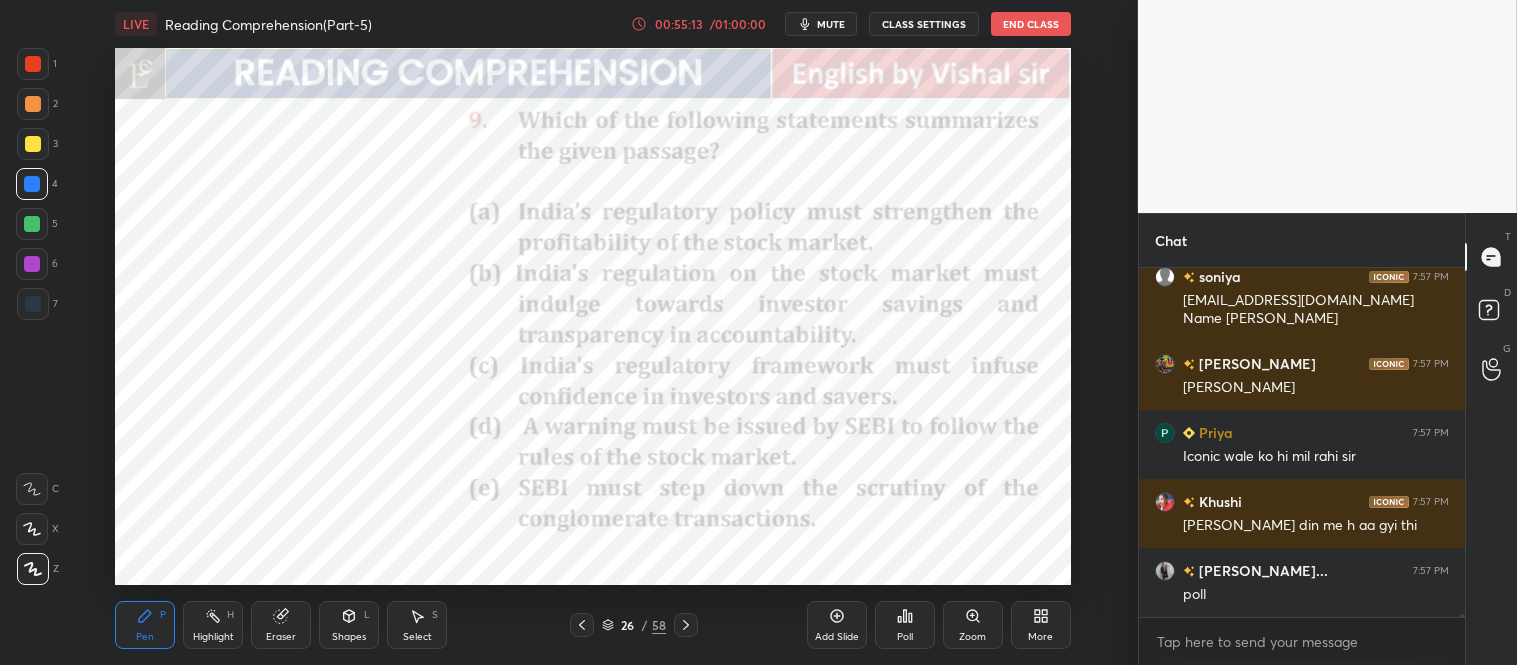 click 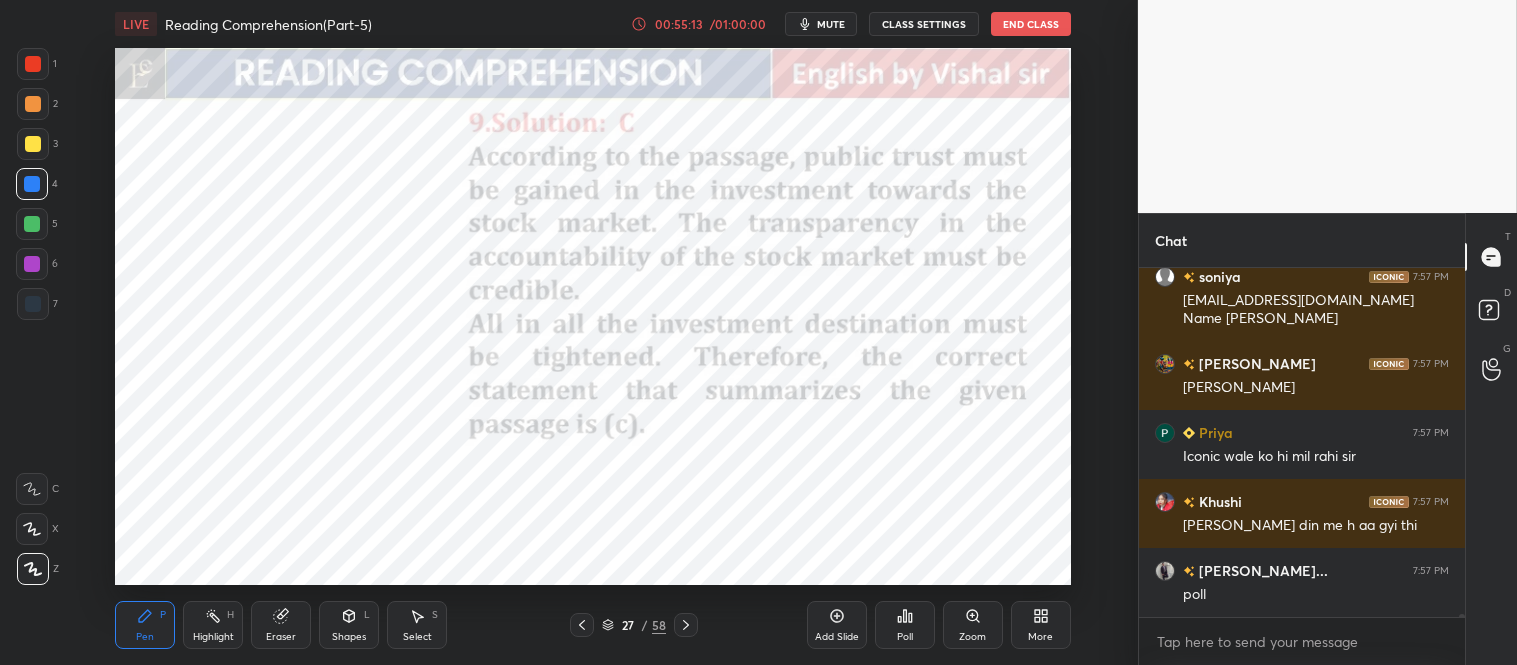 click 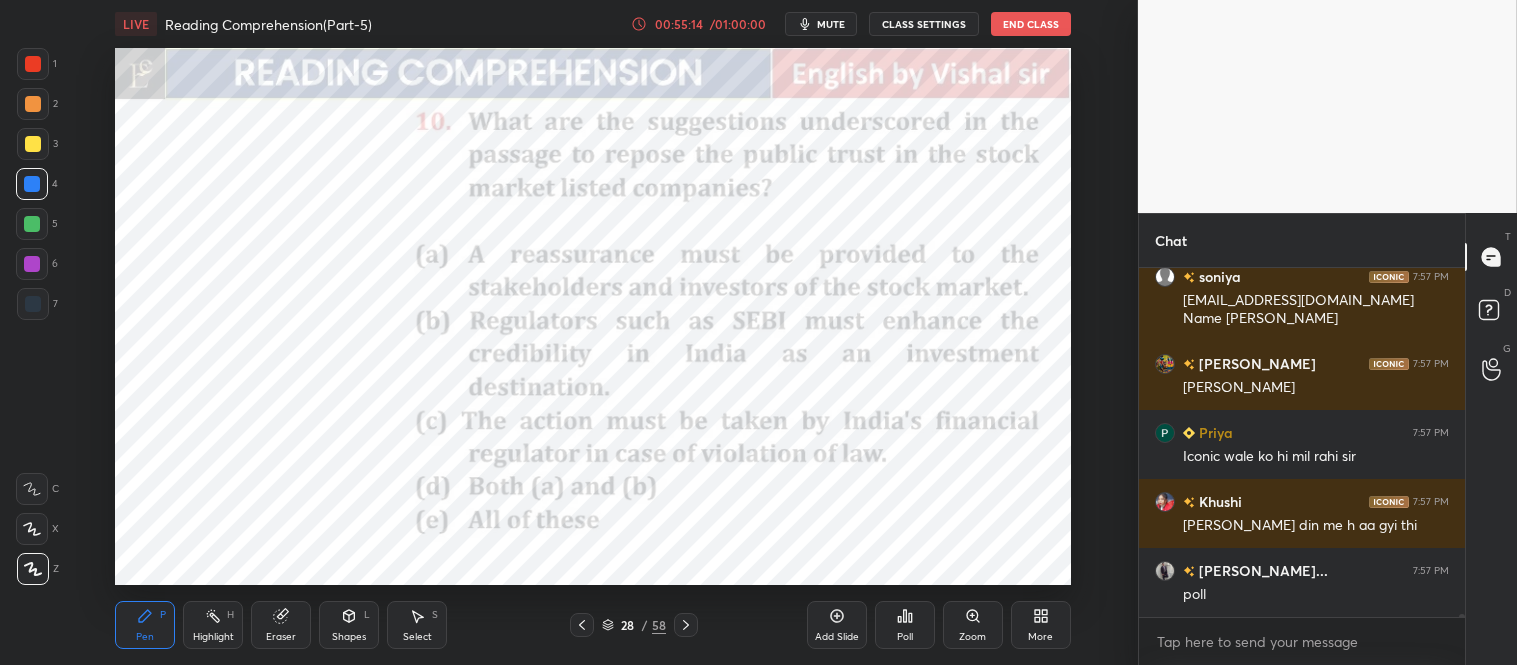 click 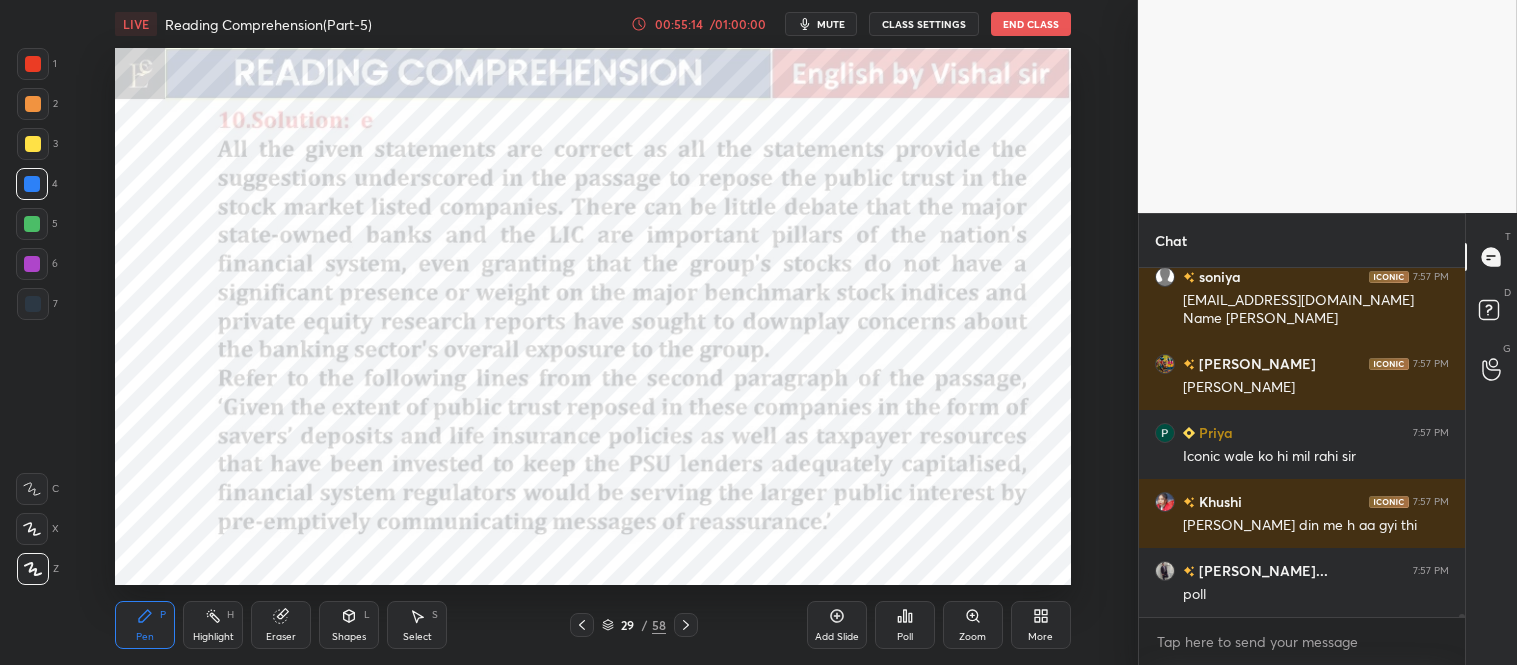 click 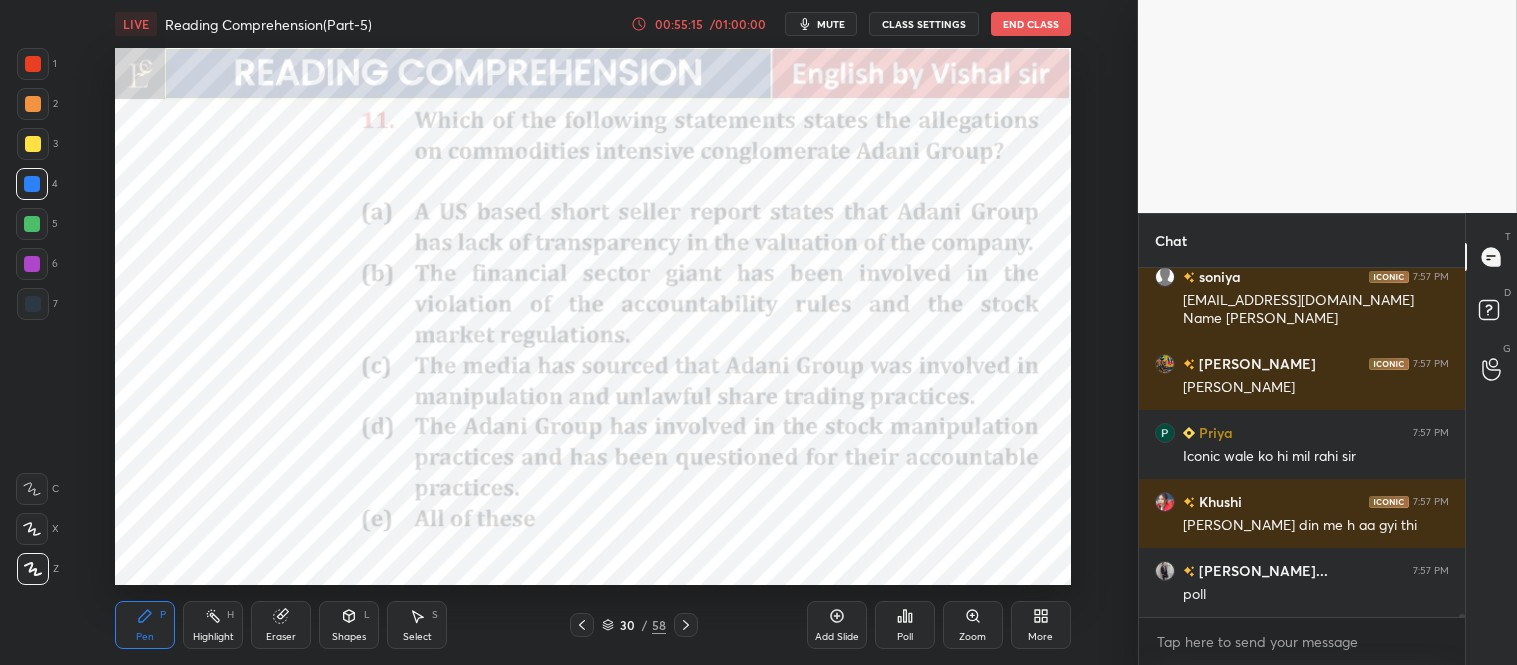 click 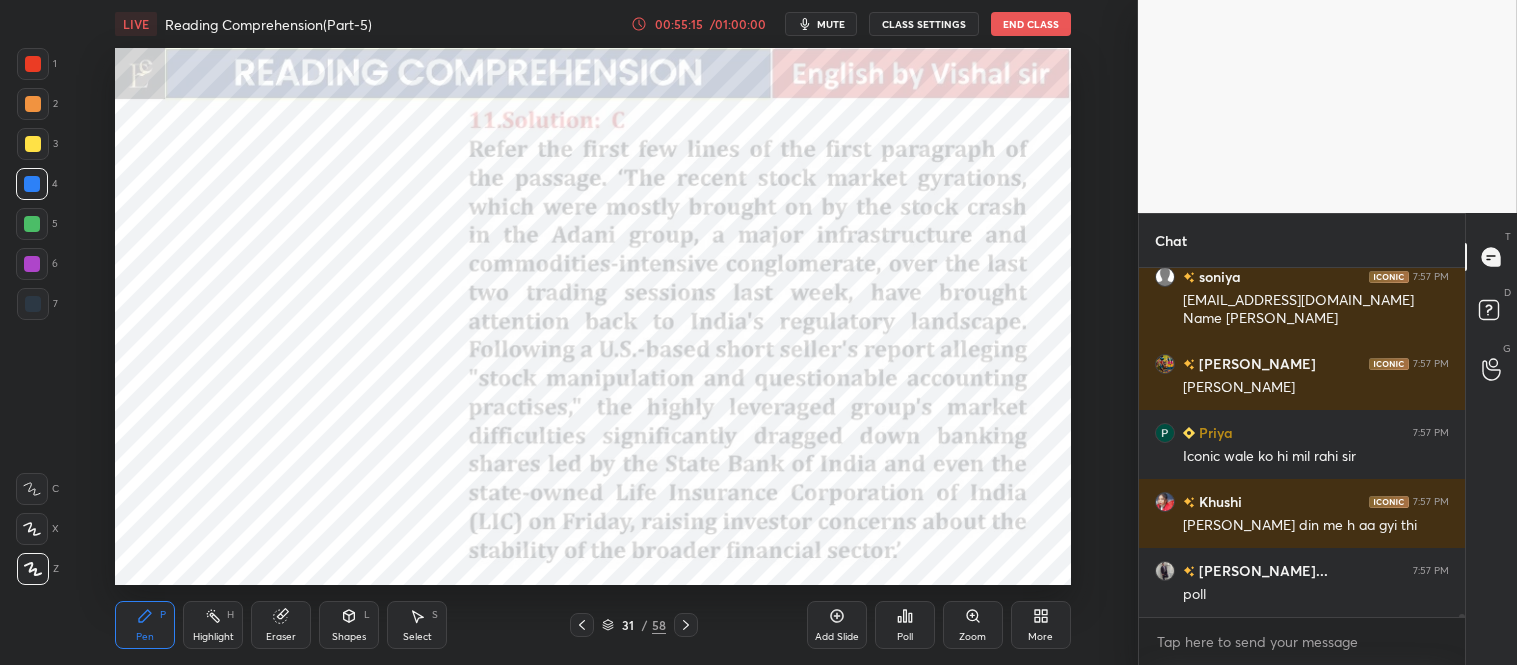 click 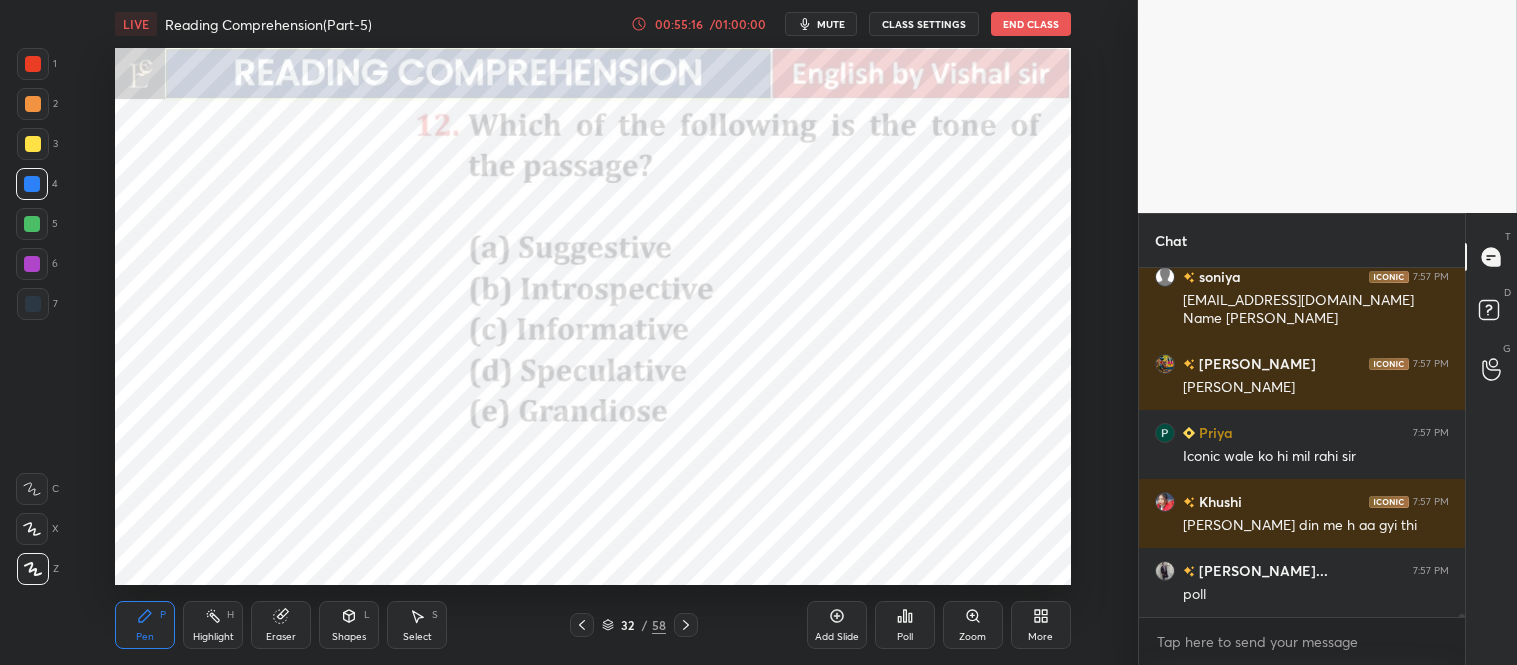 click 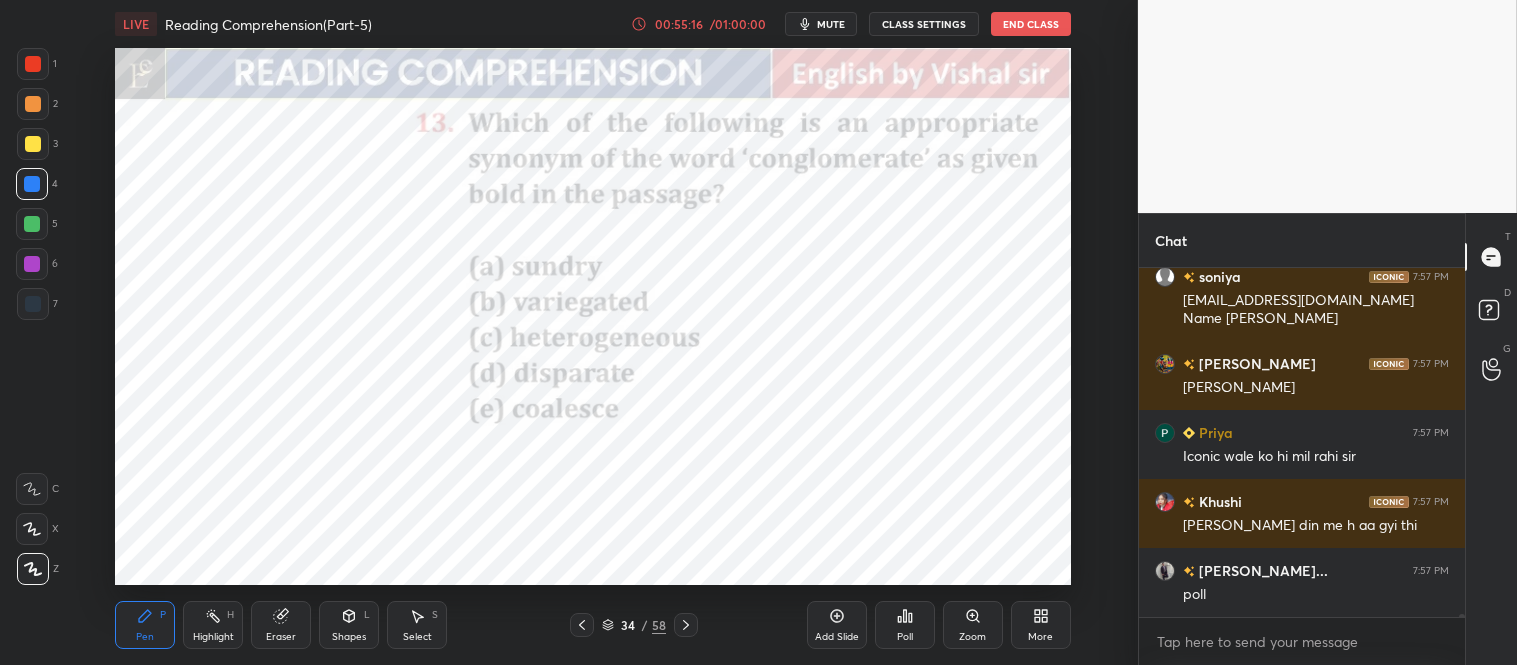 click 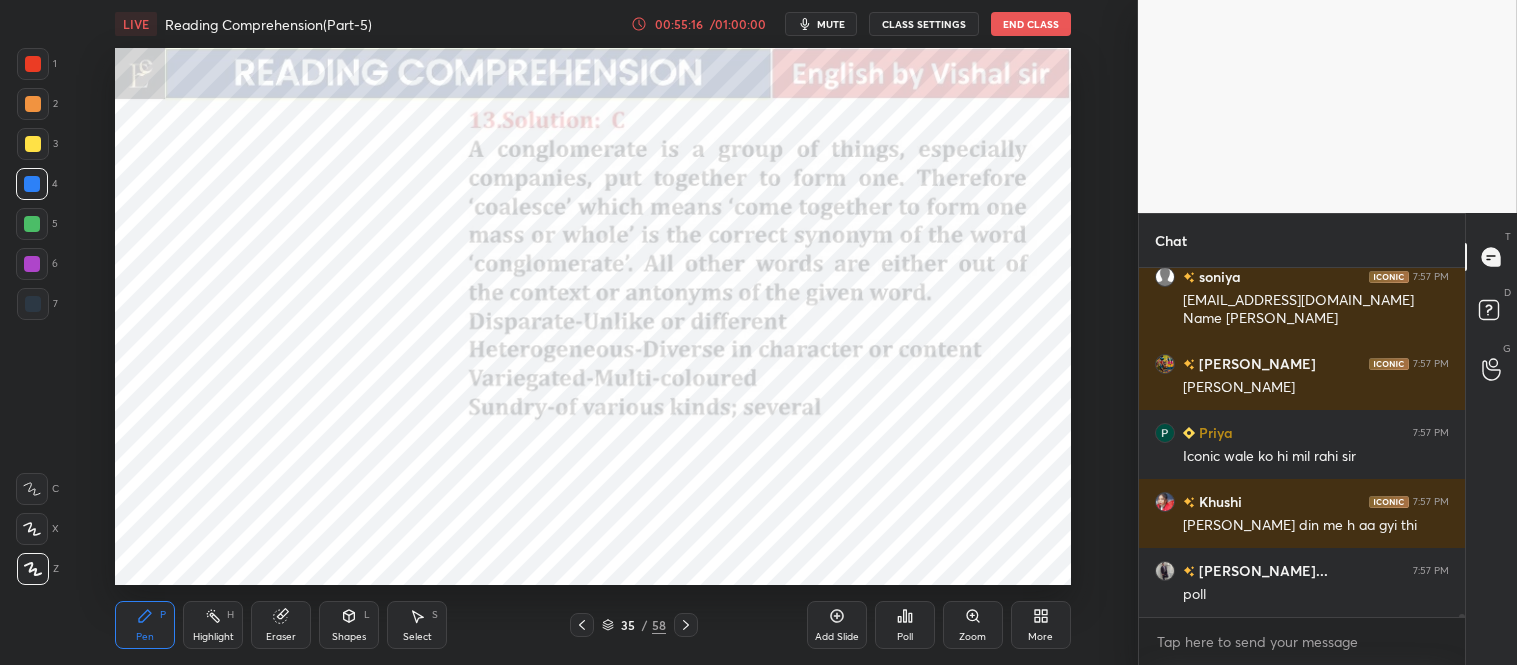 click 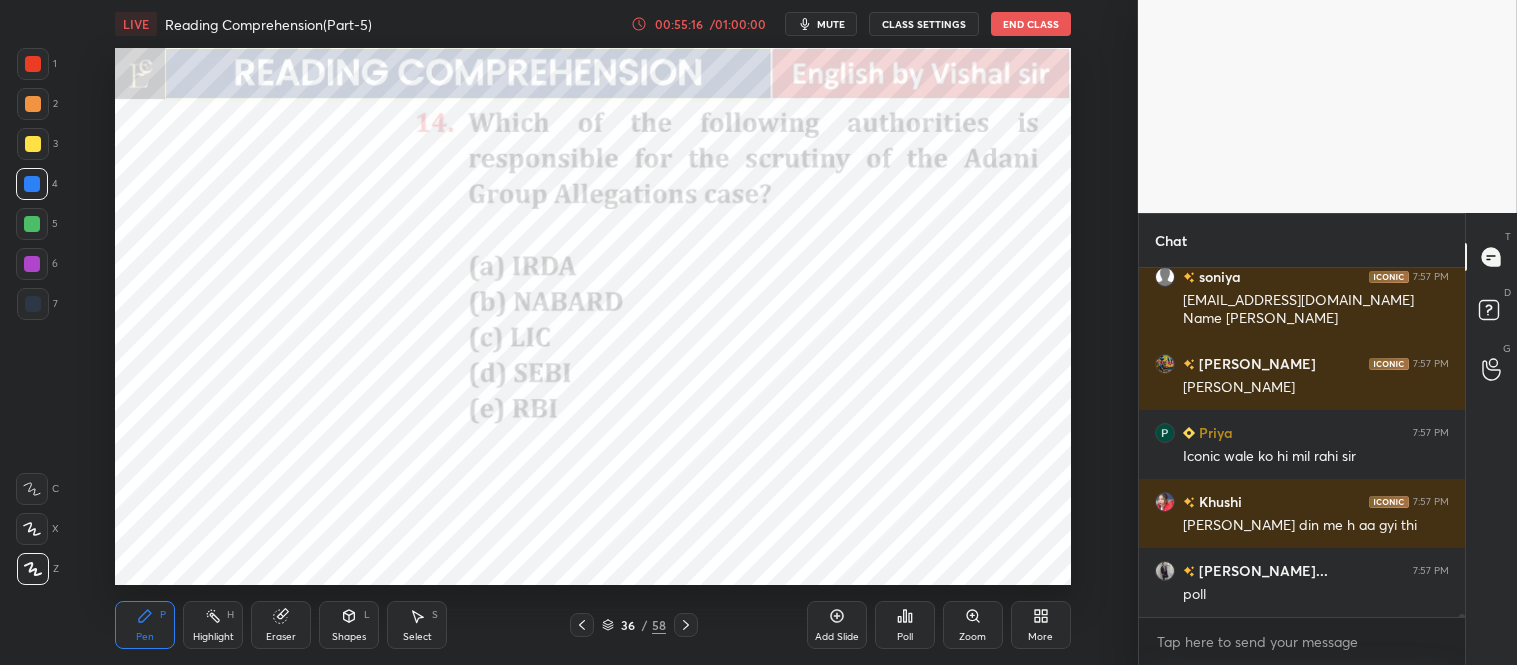 click 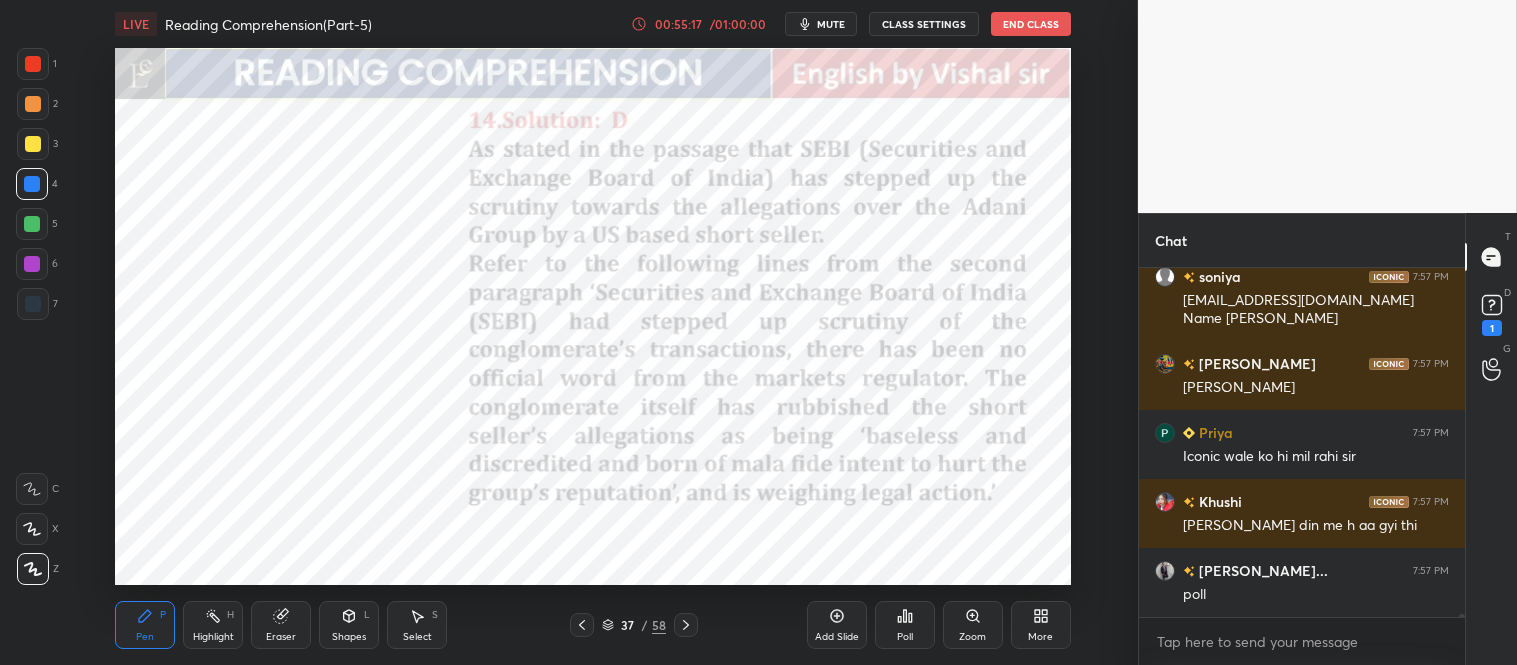 scroll, scrollTop: 44131, scrollLeft: 0, axis: vertical 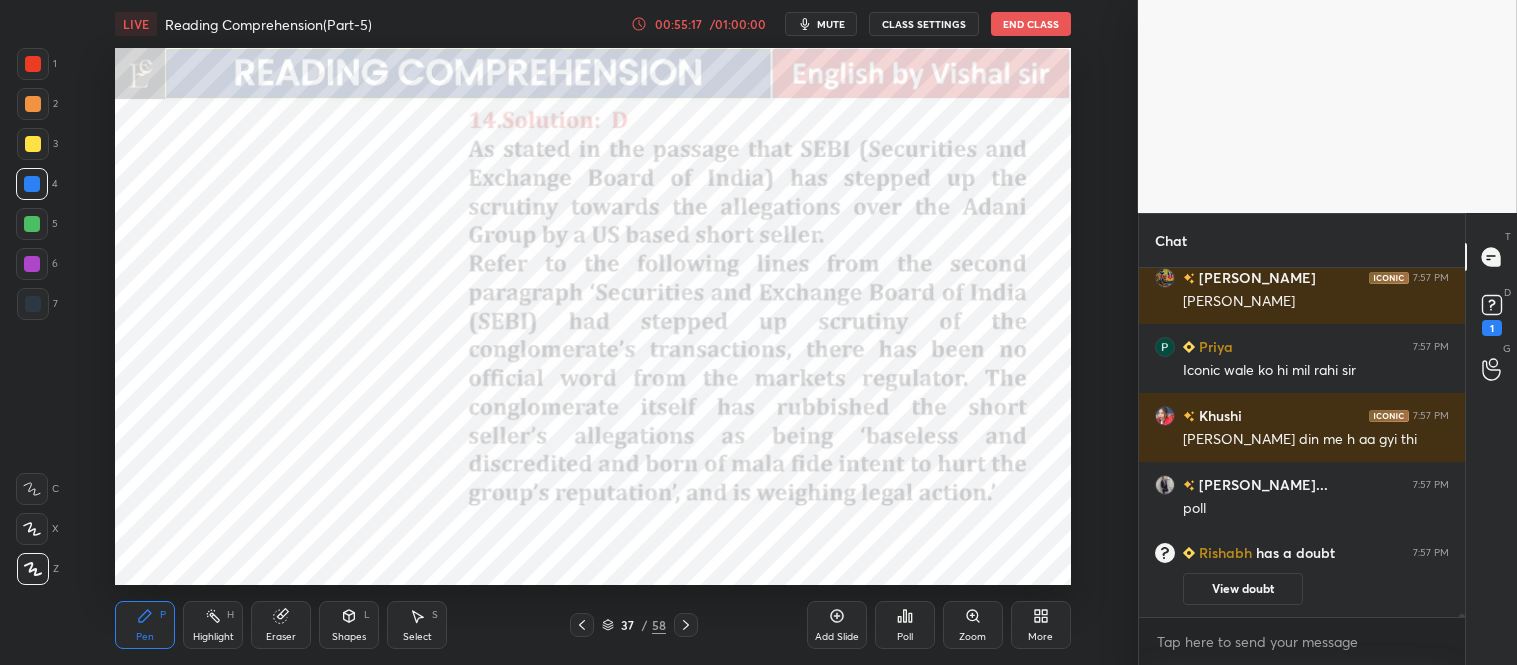 click 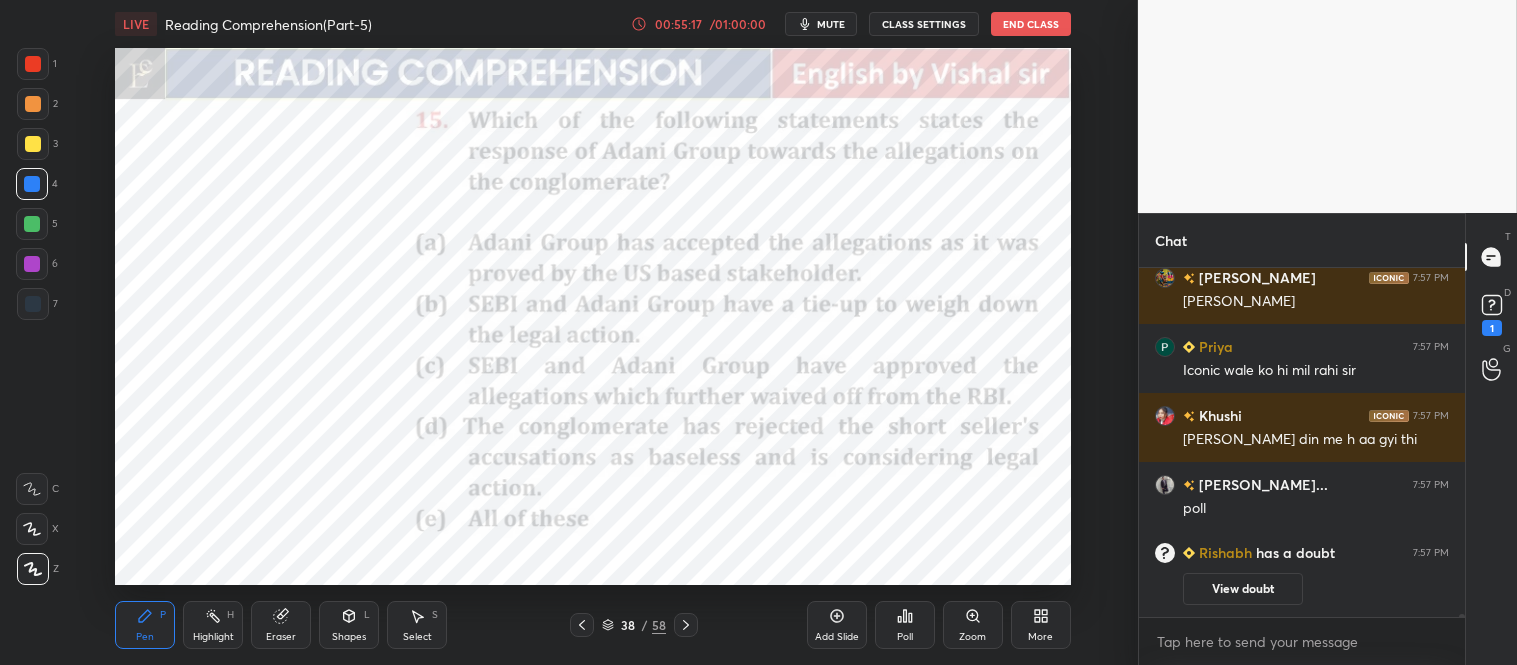 click 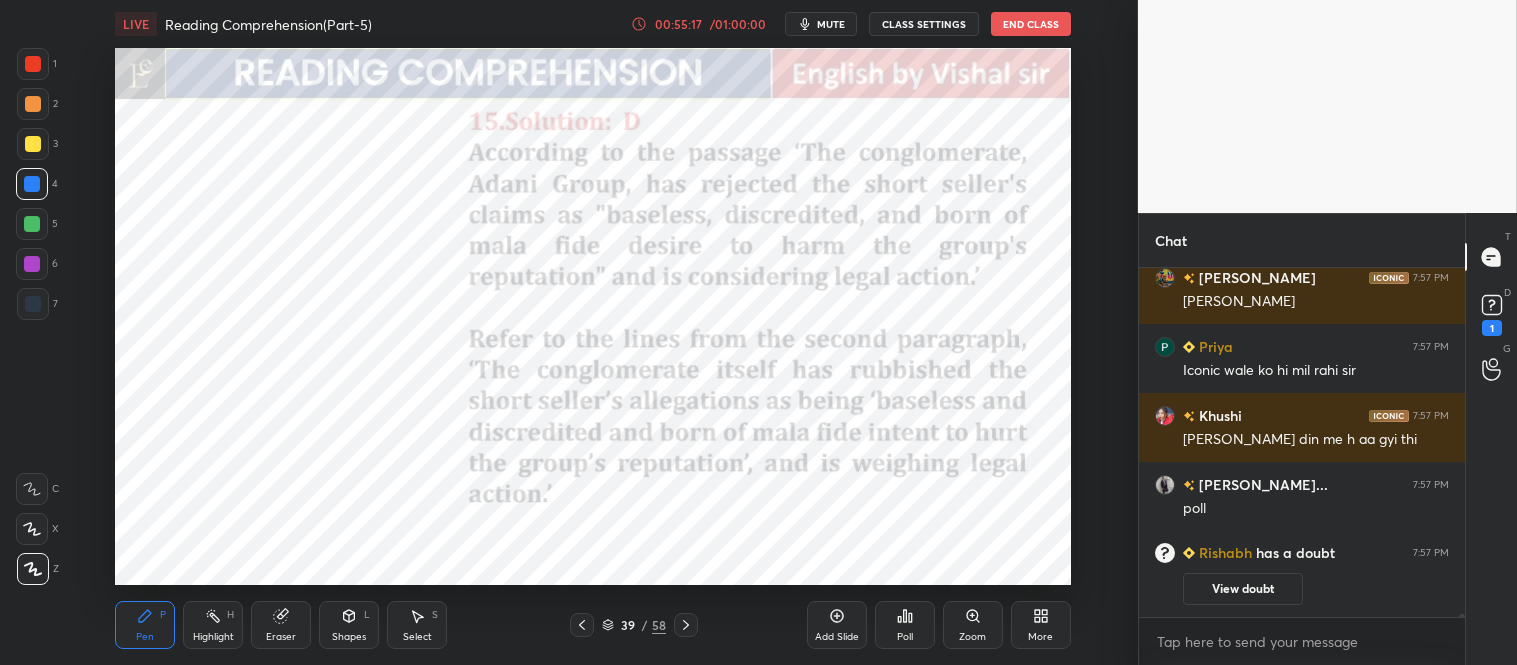 click 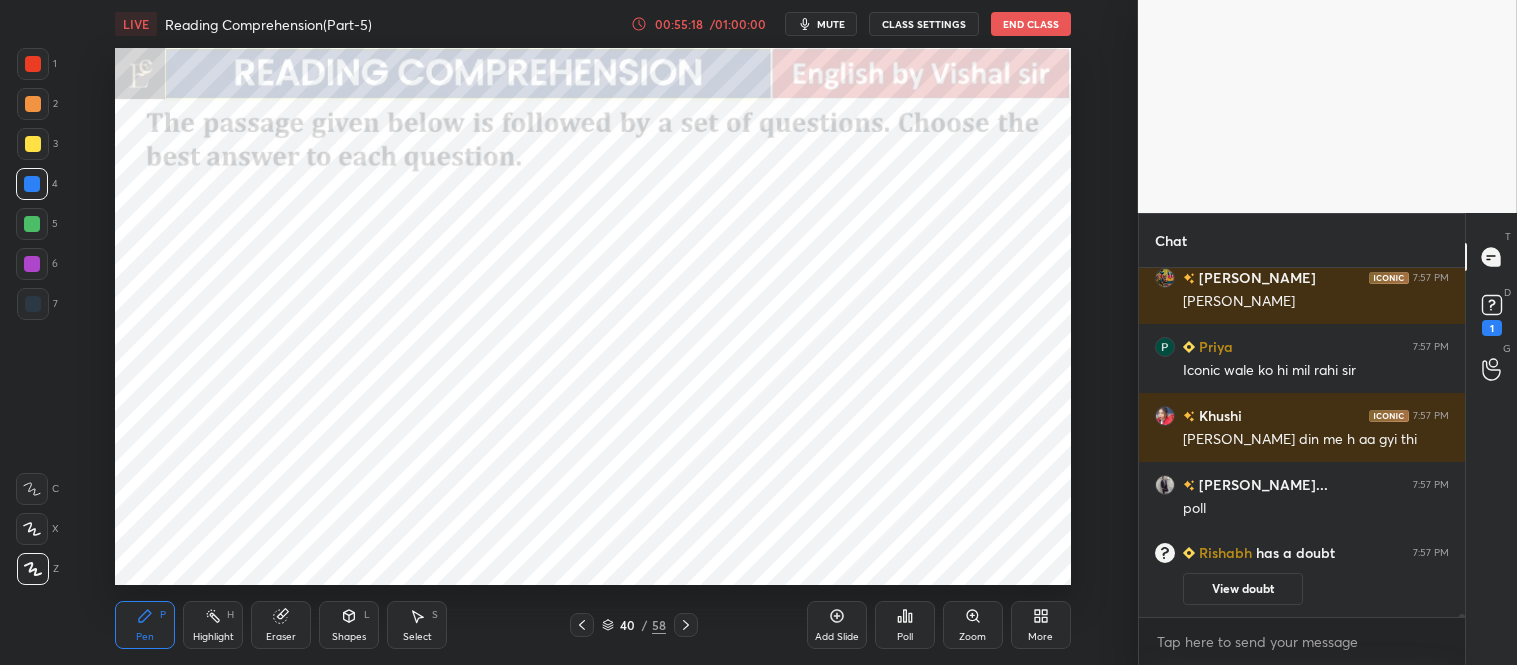 click 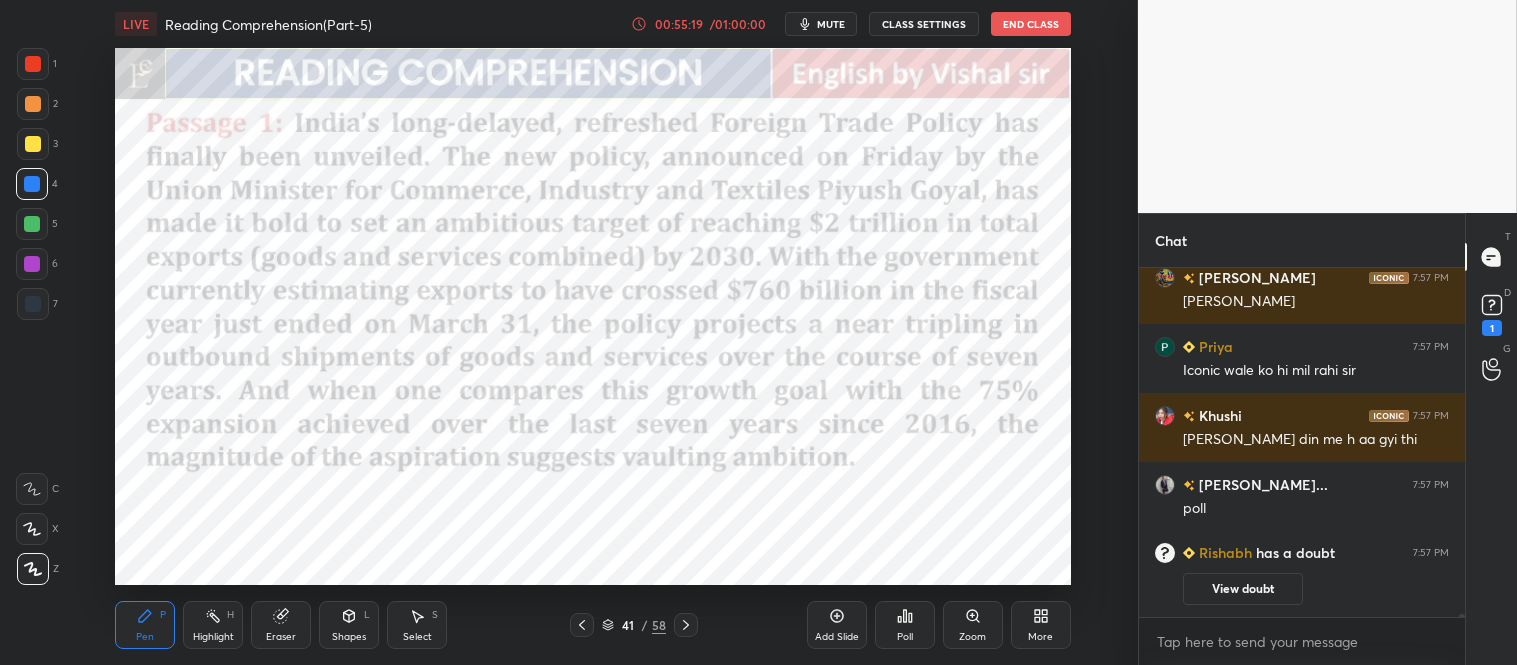 click 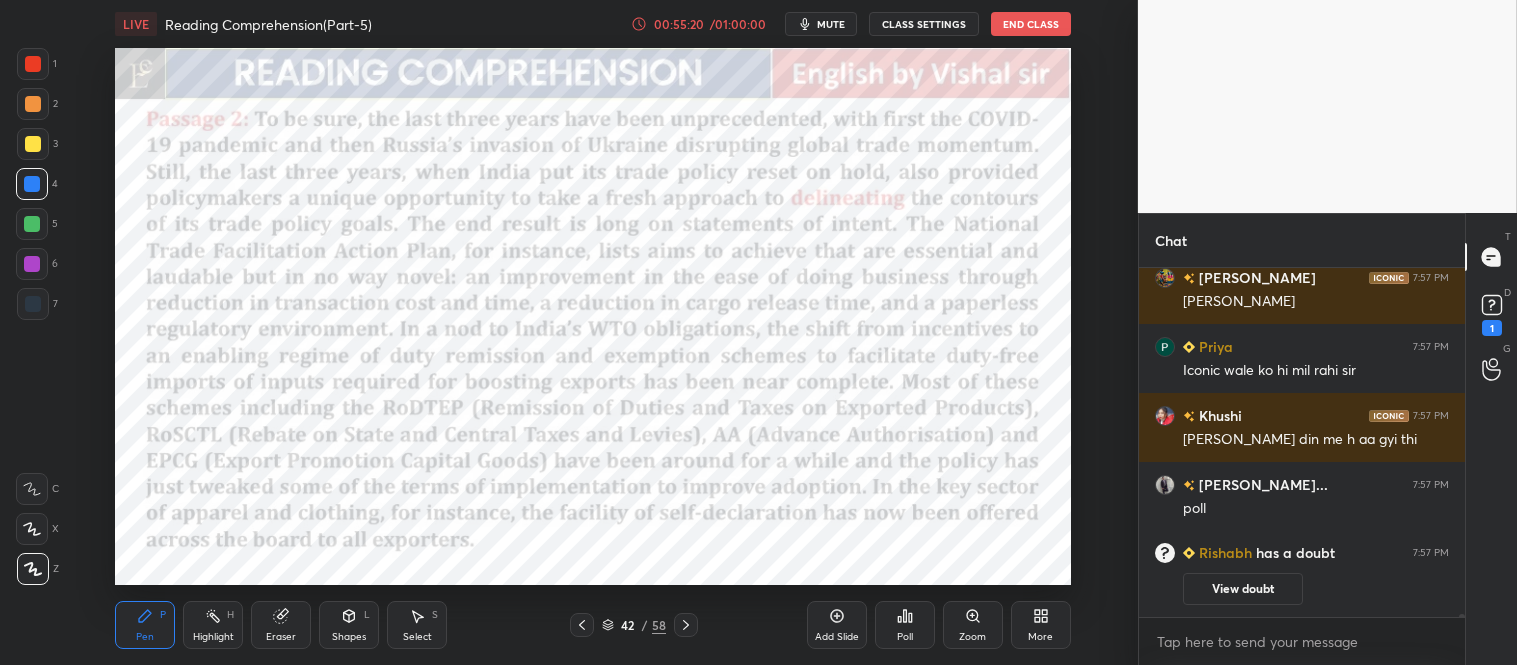 click 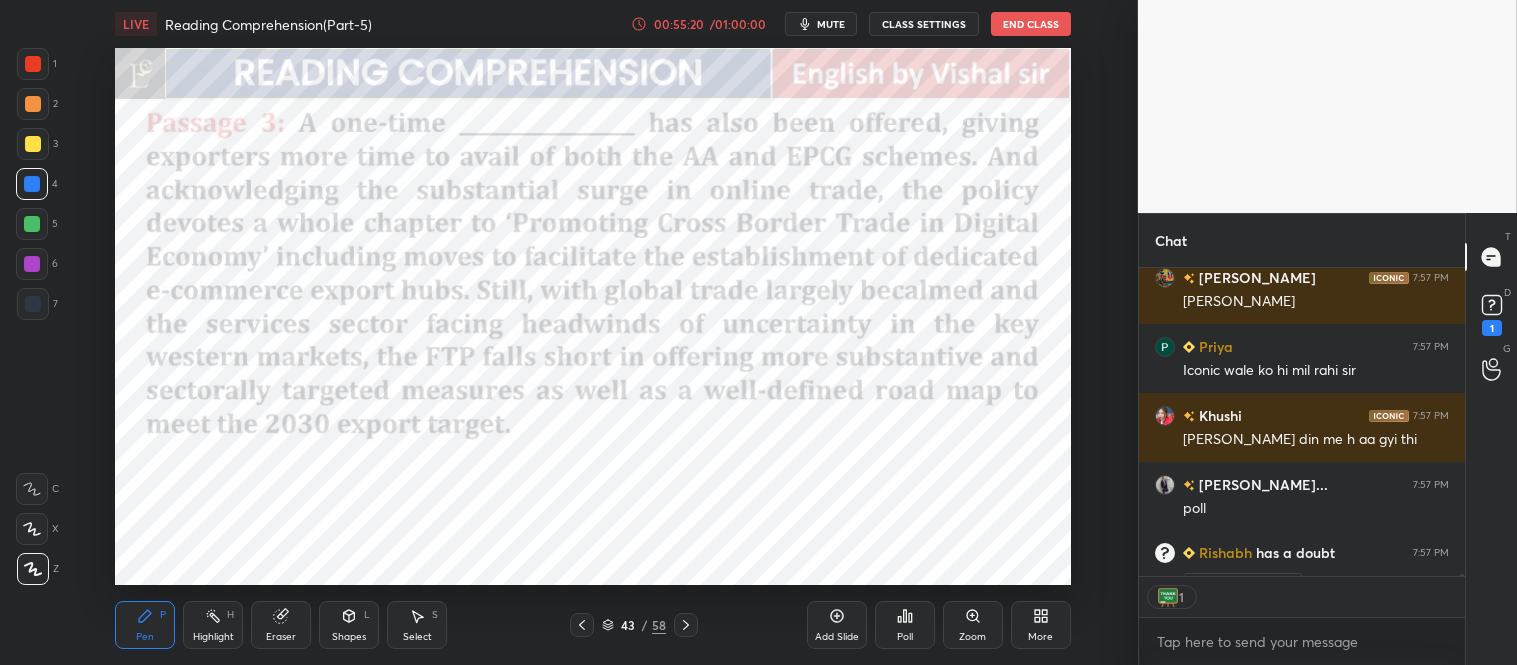 scroll, scrollTop: 303, scrollLeft: 320, axis: both 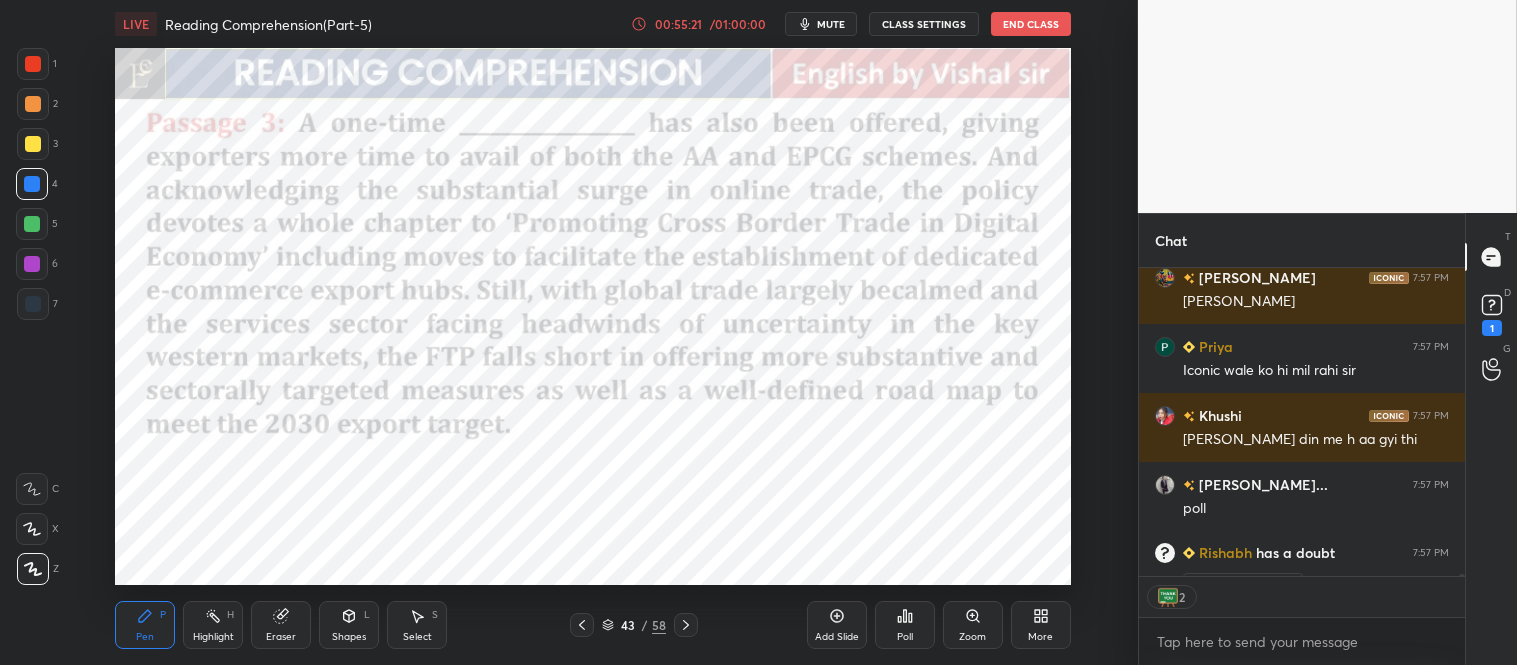 click 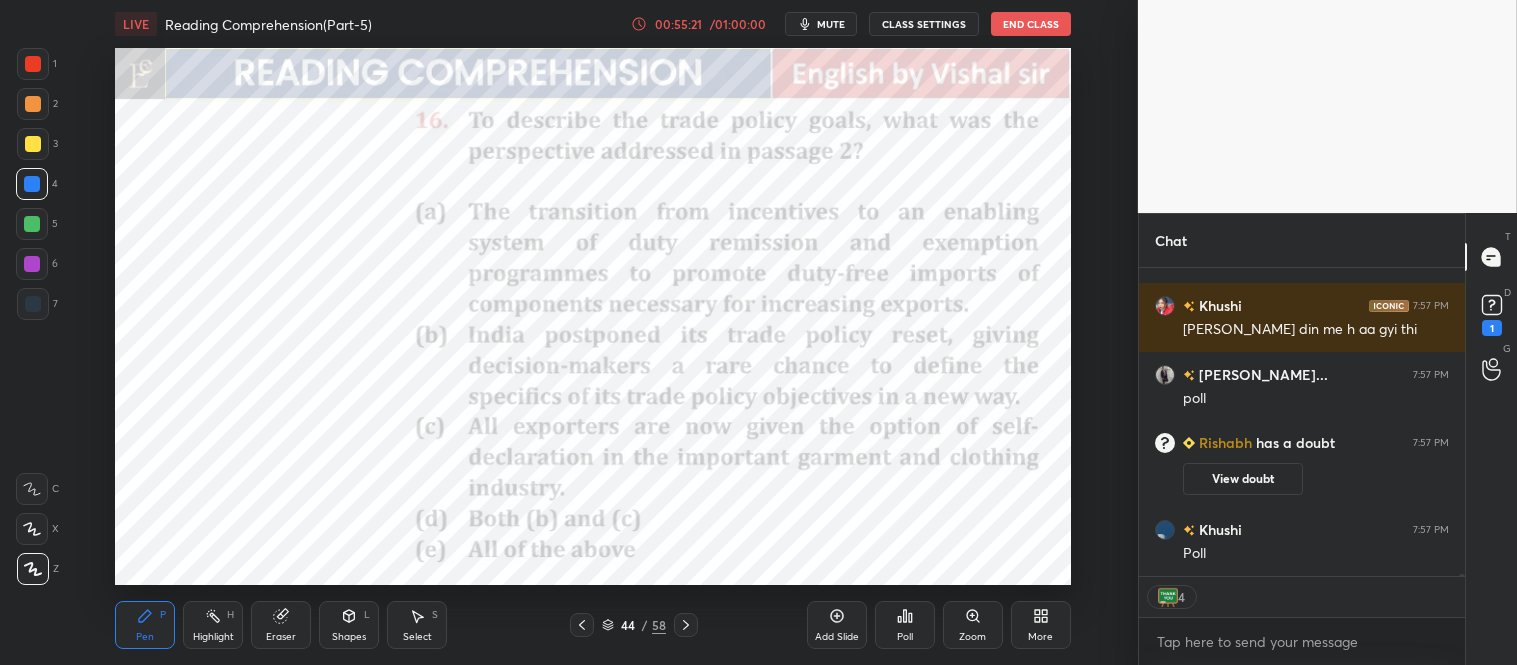 click 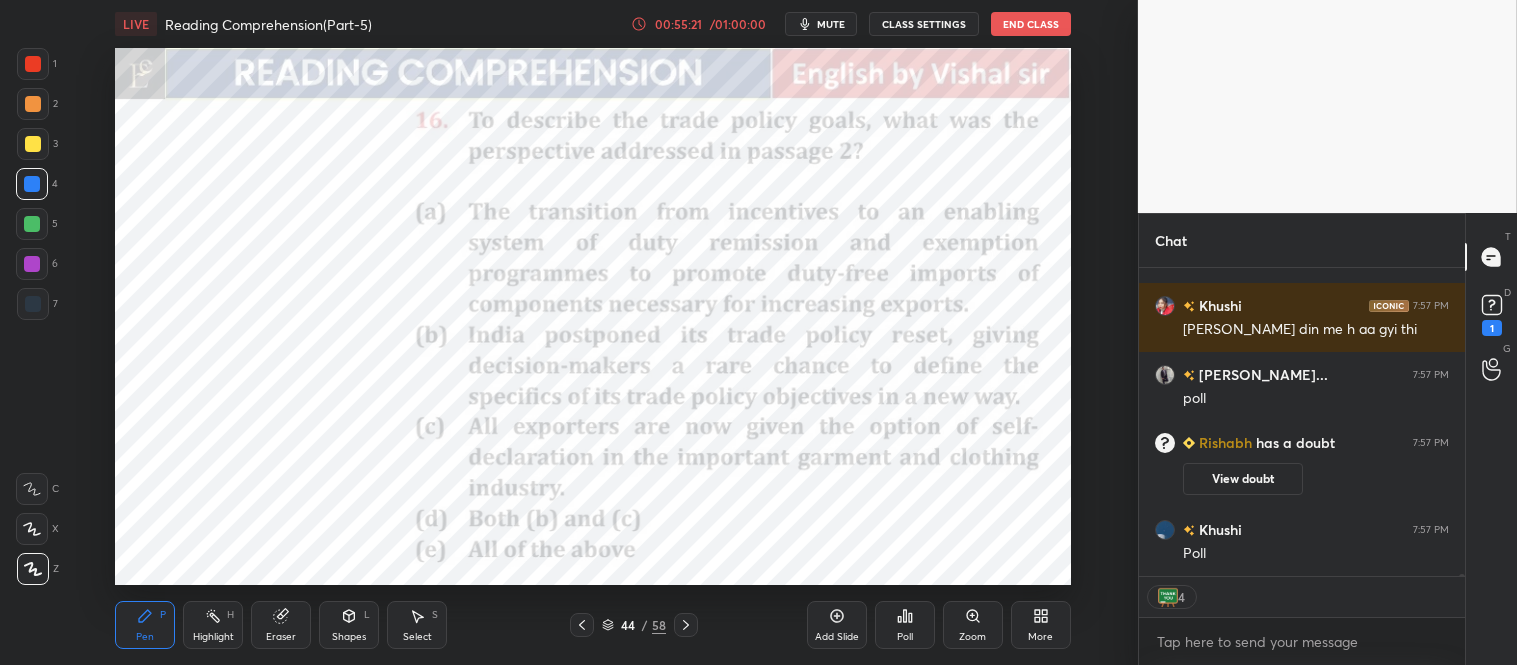 scroll, scrollTop: 42075, scrollLeft: 0, axis: vertical 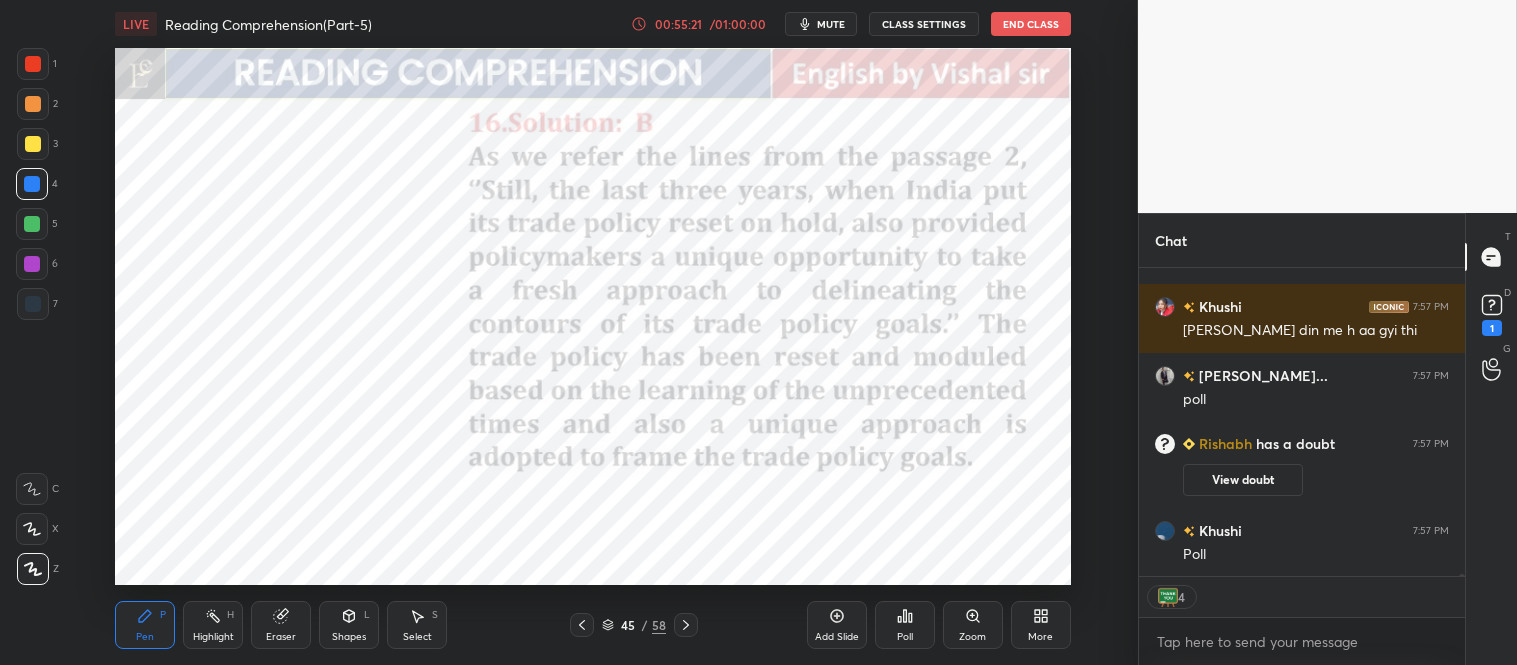 click 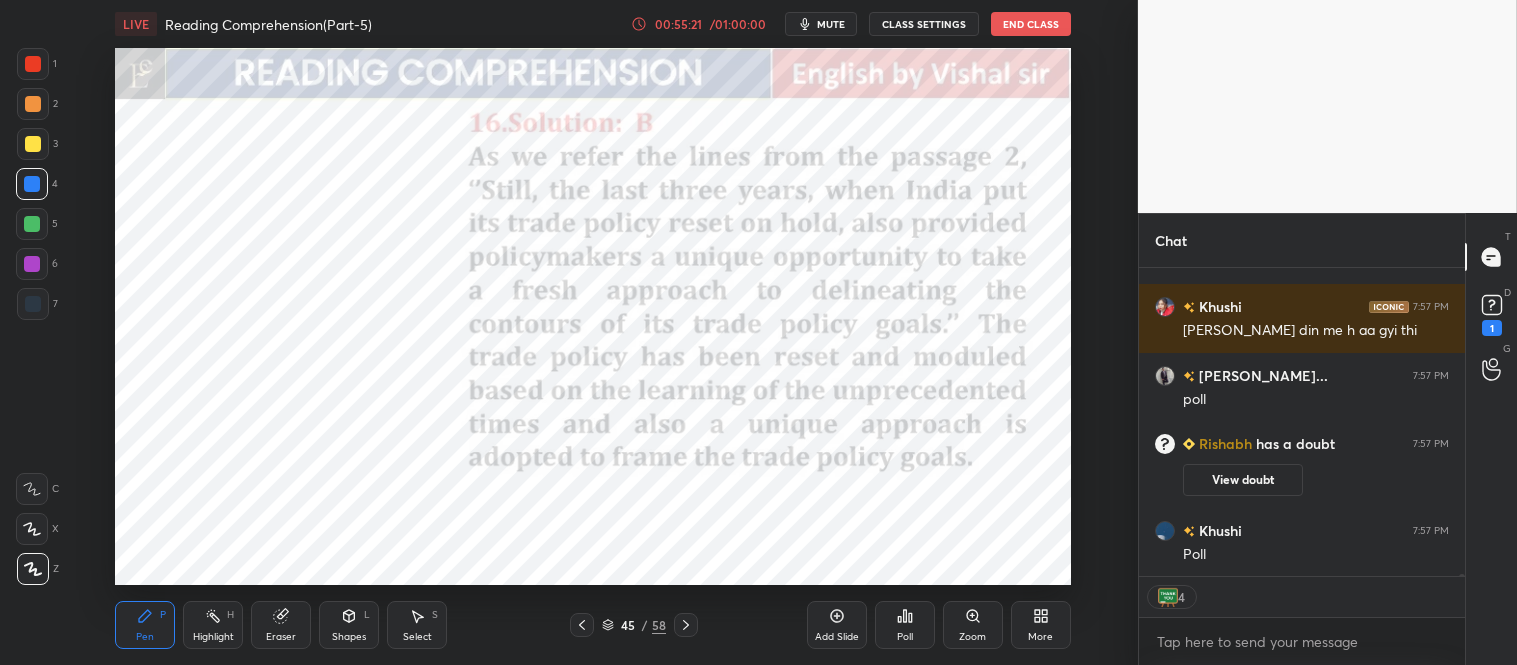 click 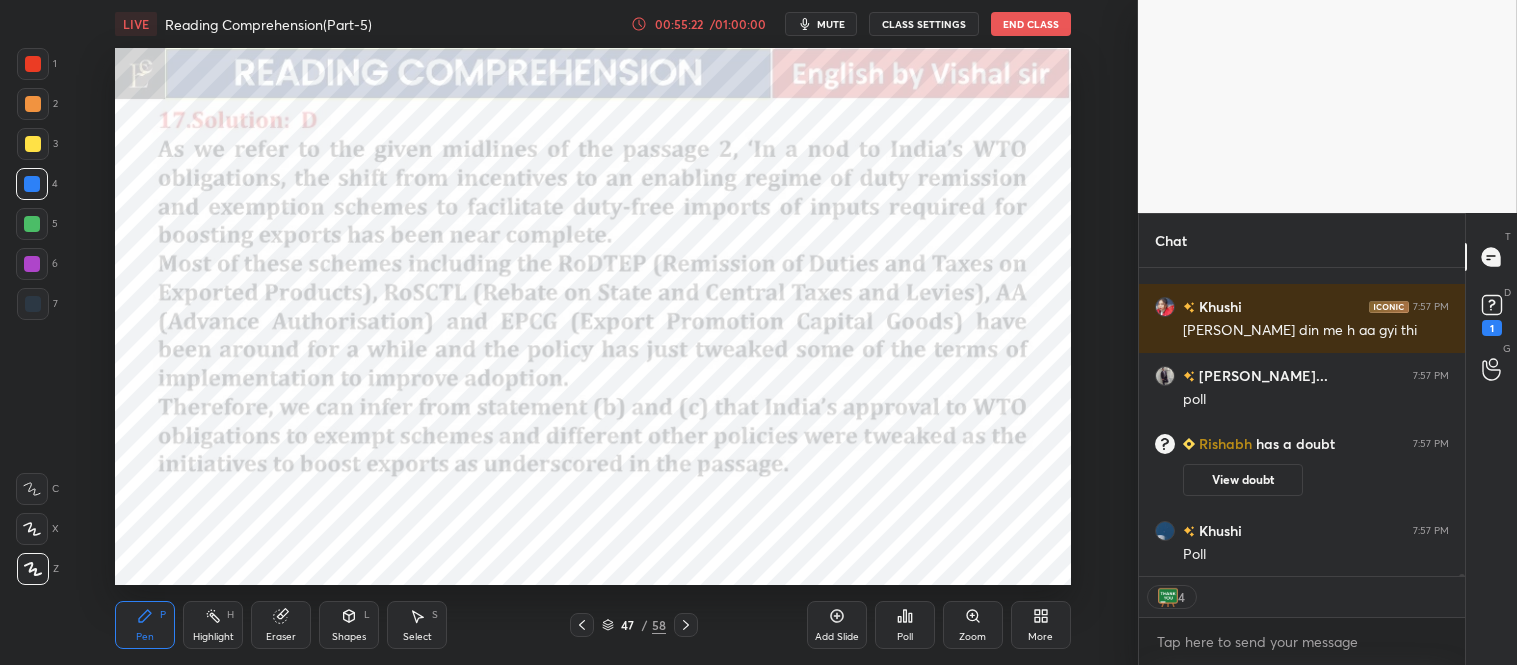 click 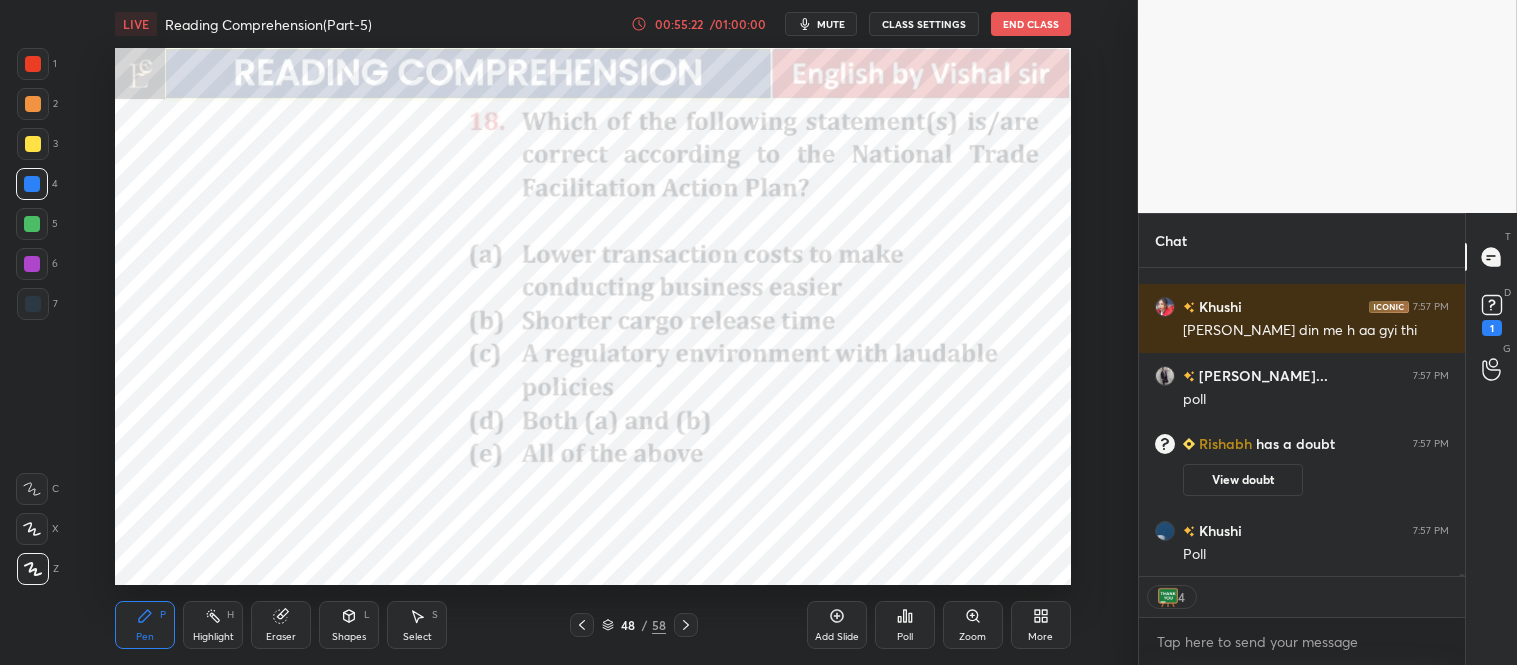 click 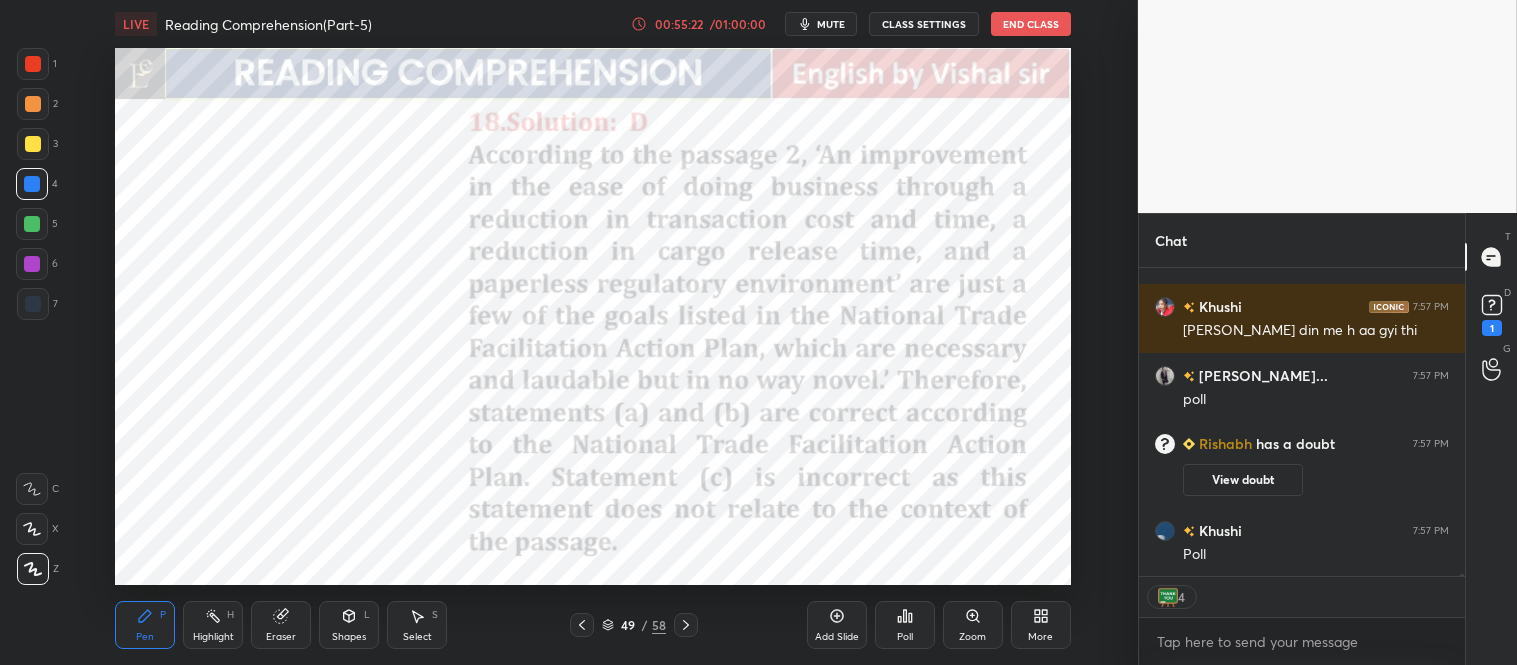 click 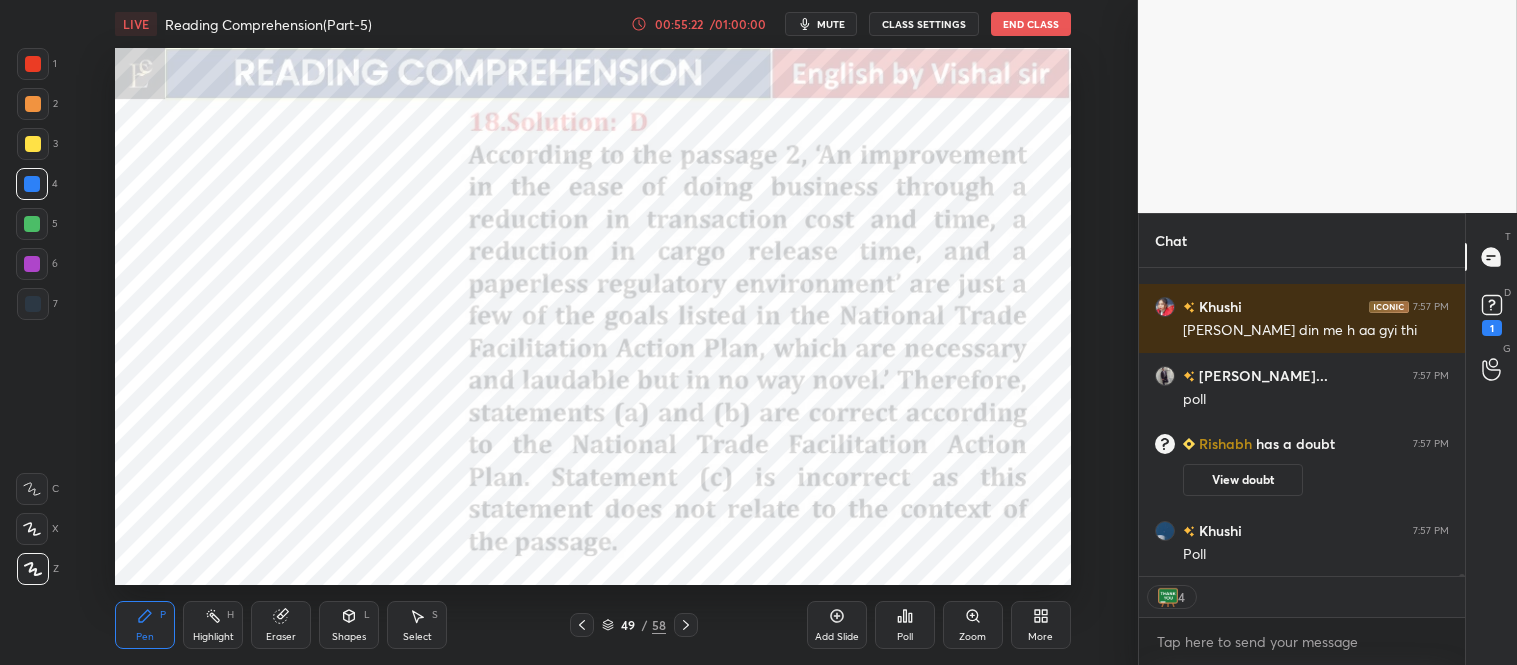 click 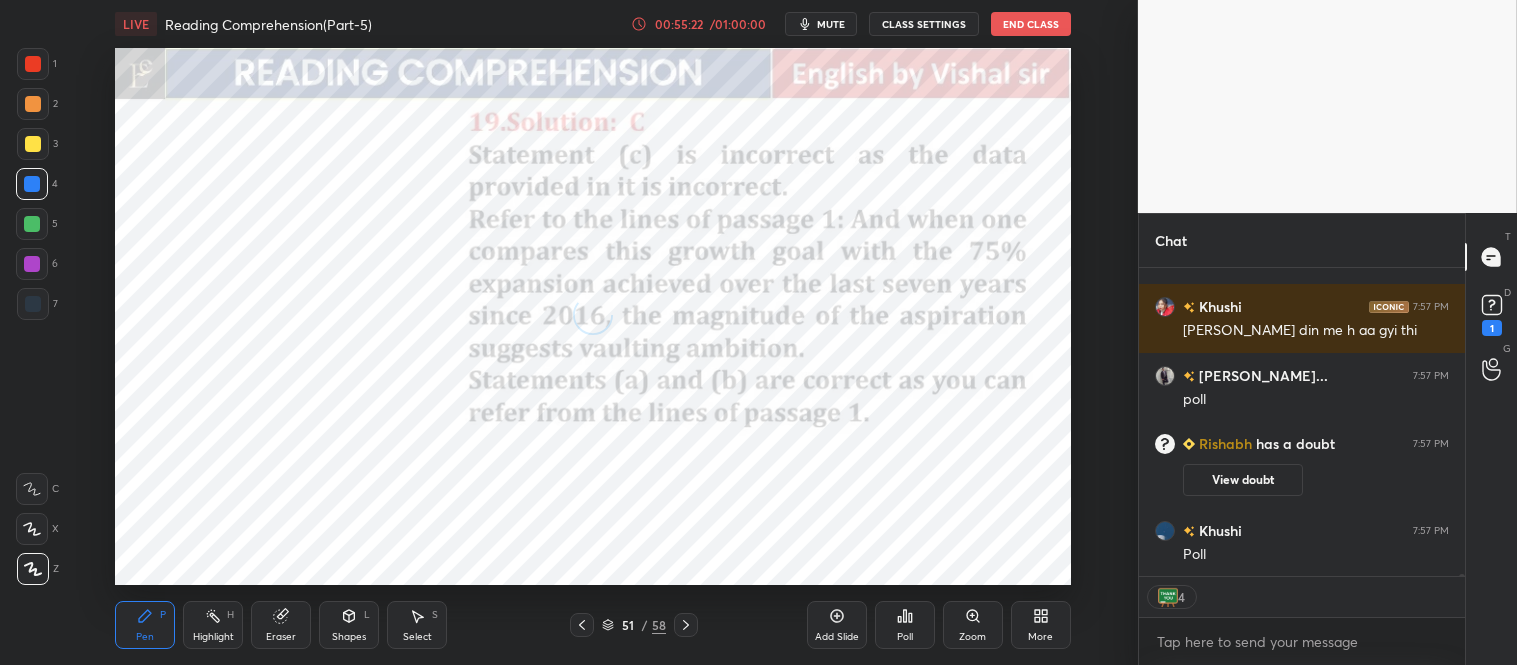 click 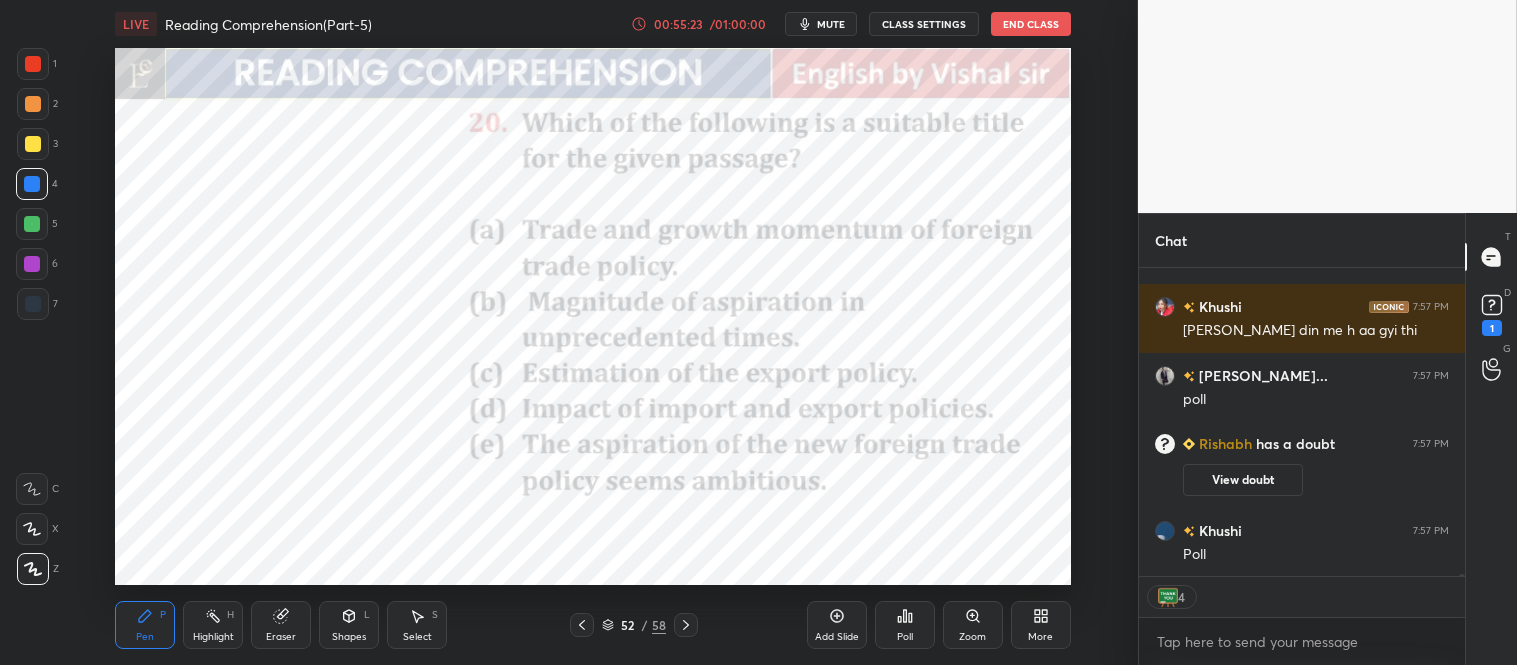 click 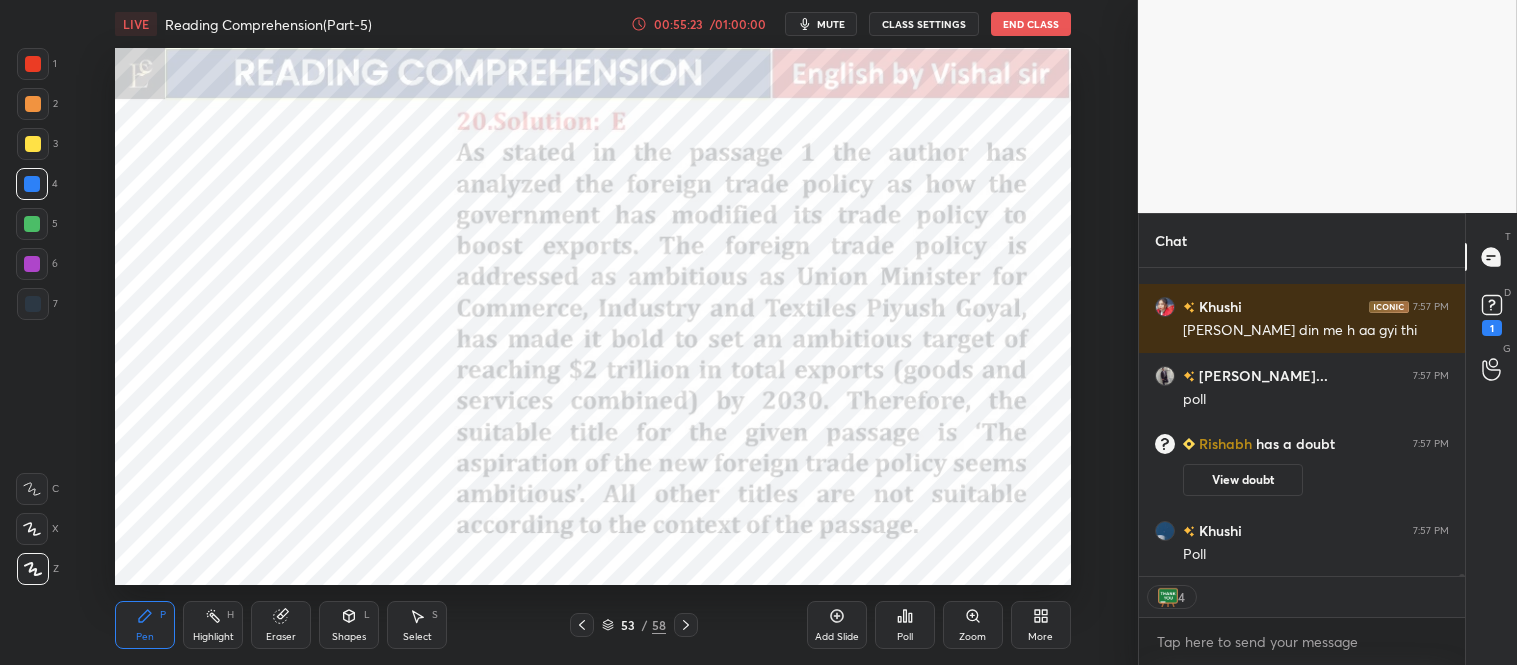 click 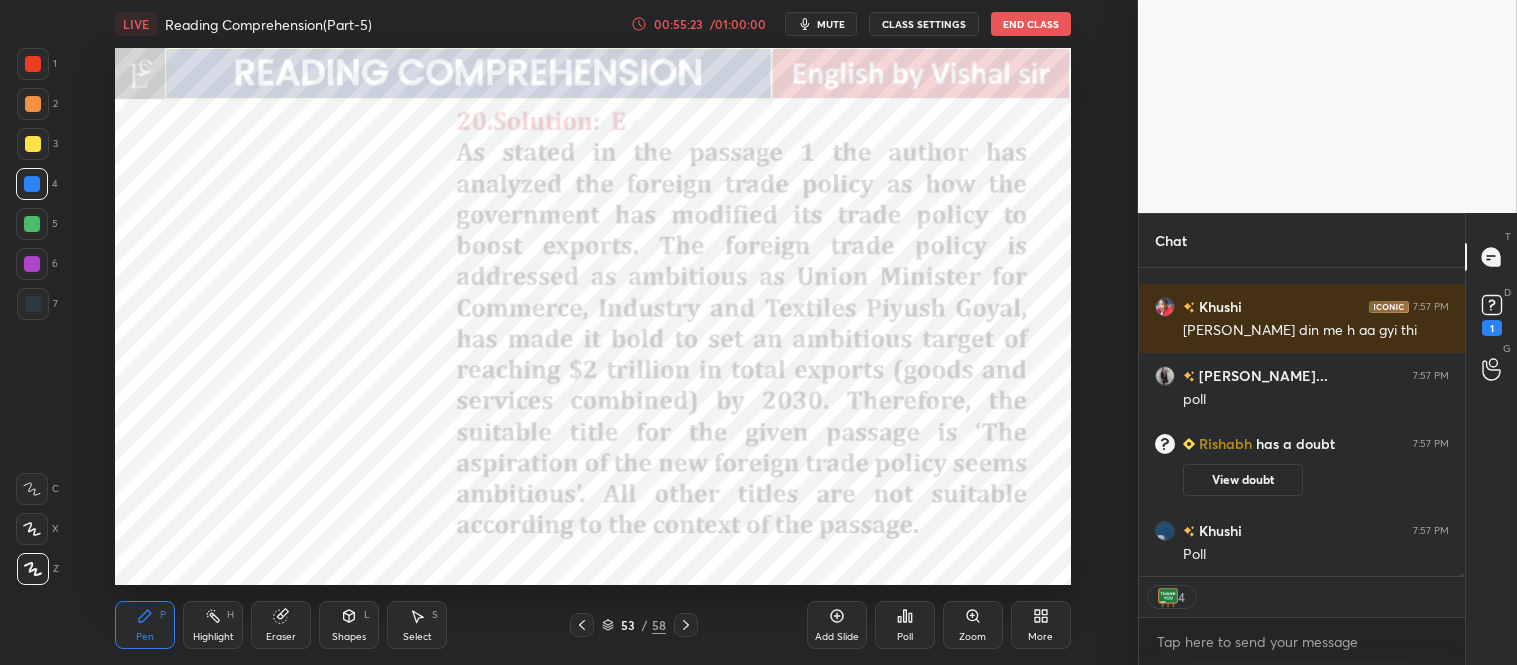 click 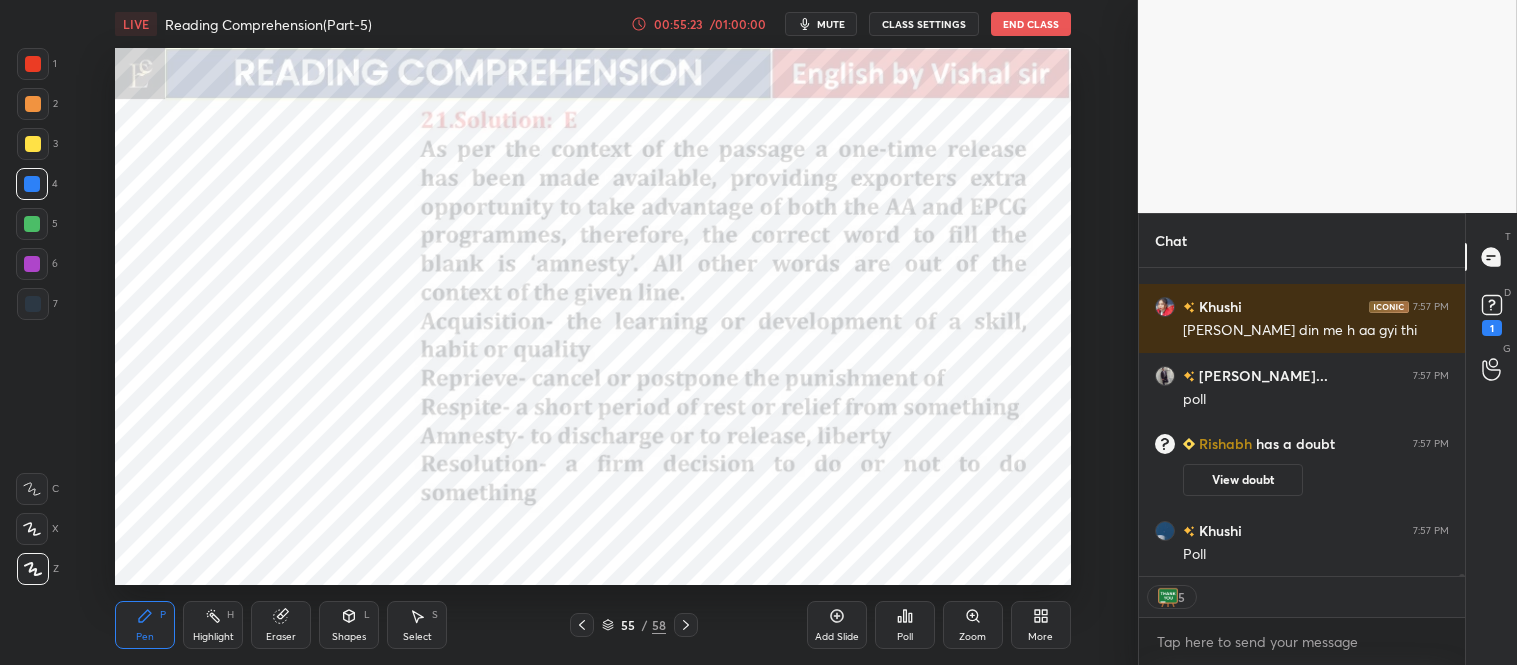 click 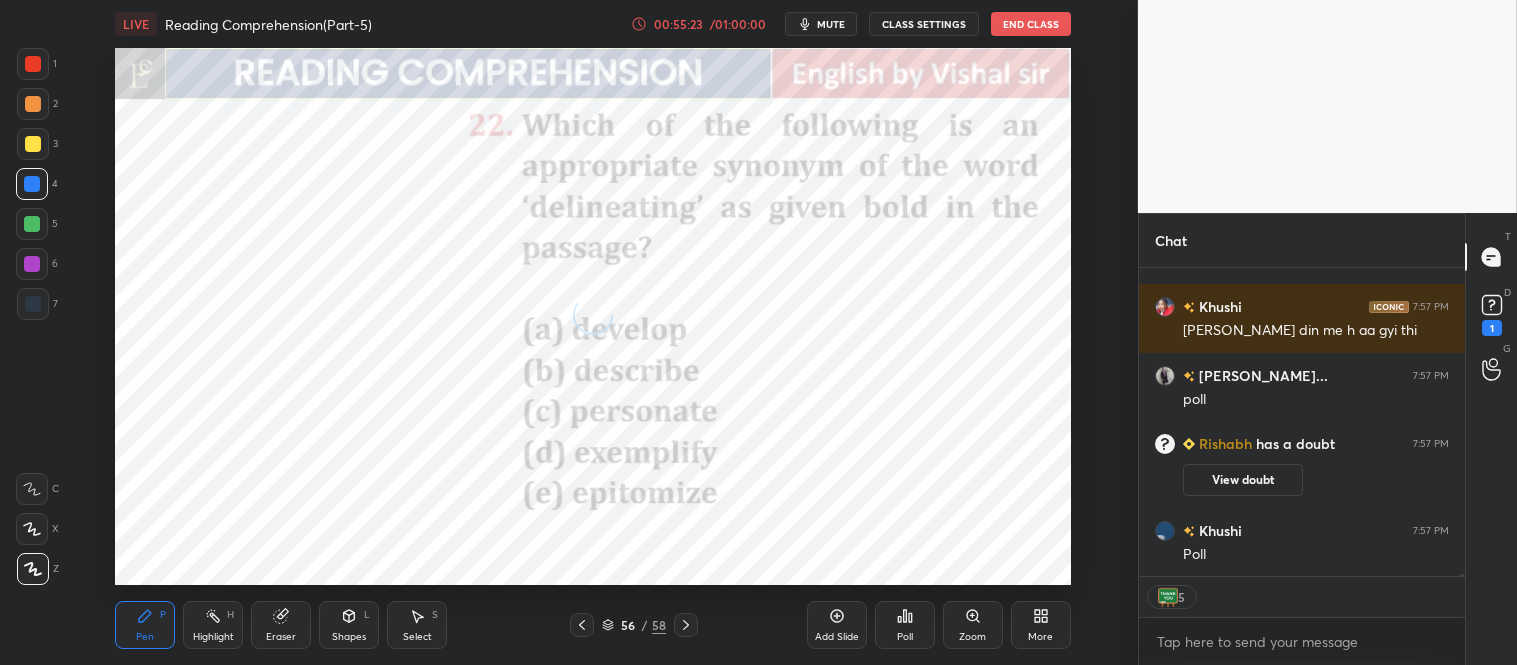 click 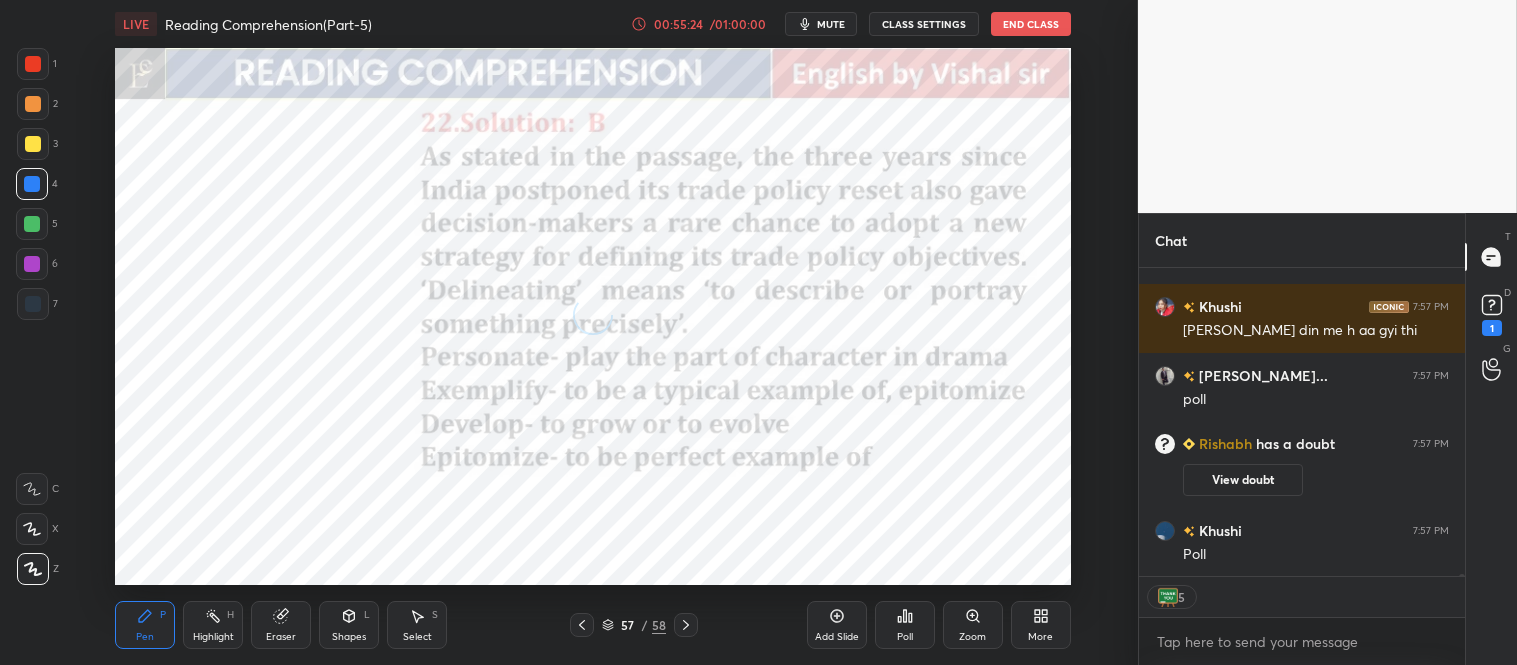 click 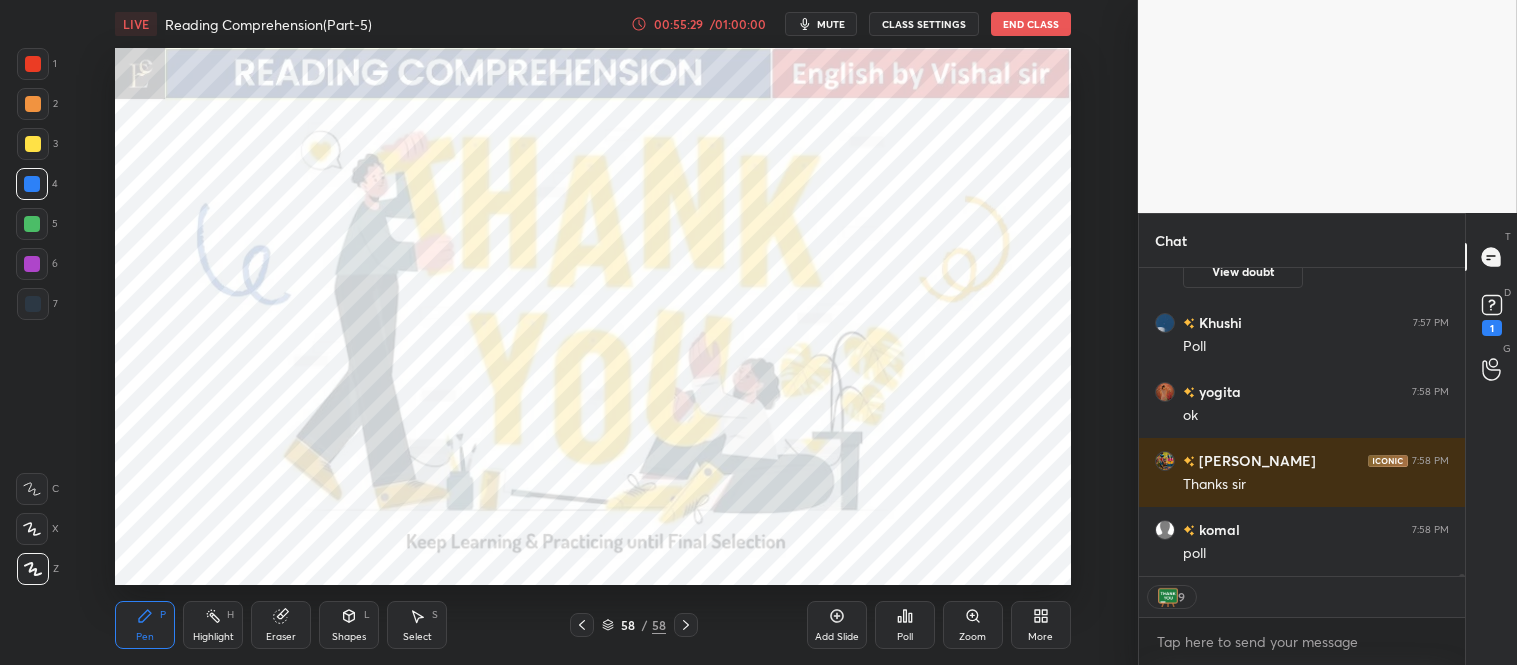 scroll, scrollTop: 42352, scrollLeft: 0, axis: vertical 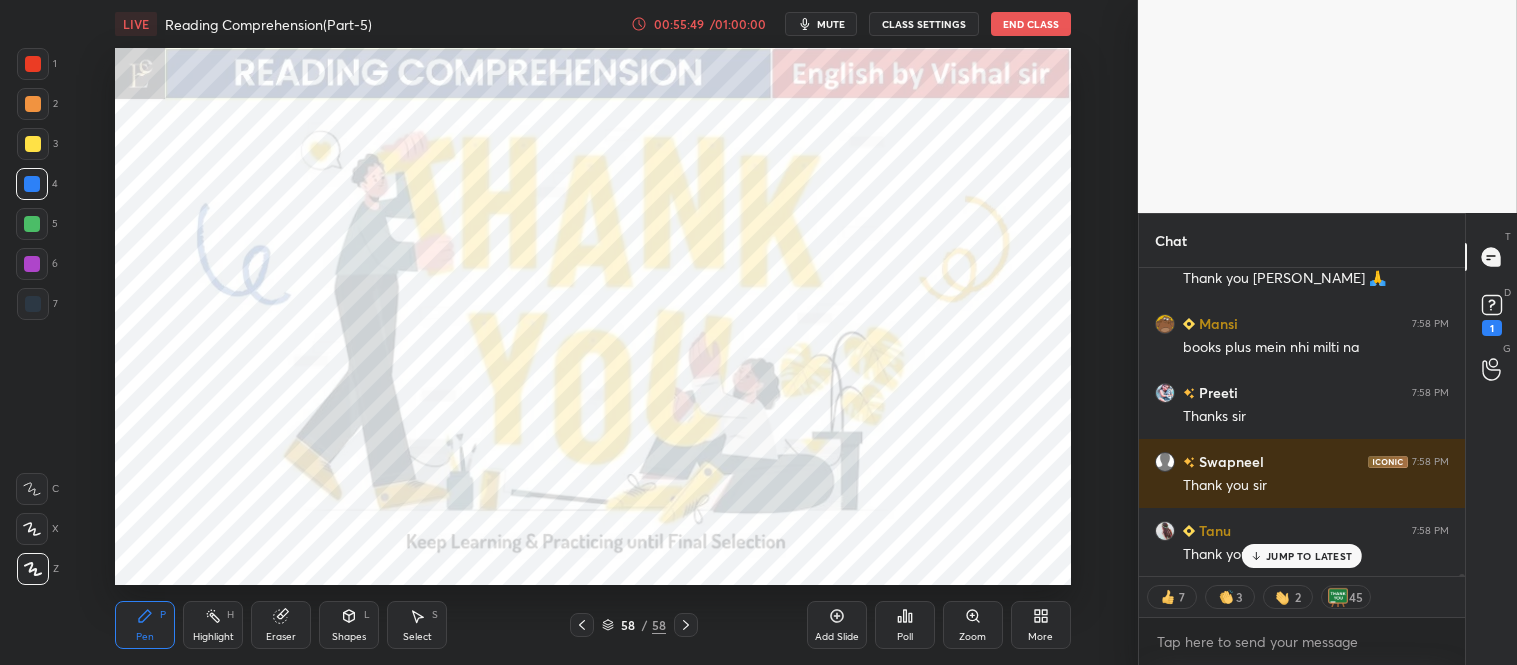 click on "JUMP TO LATEST" at bounding box center [1309, 556] 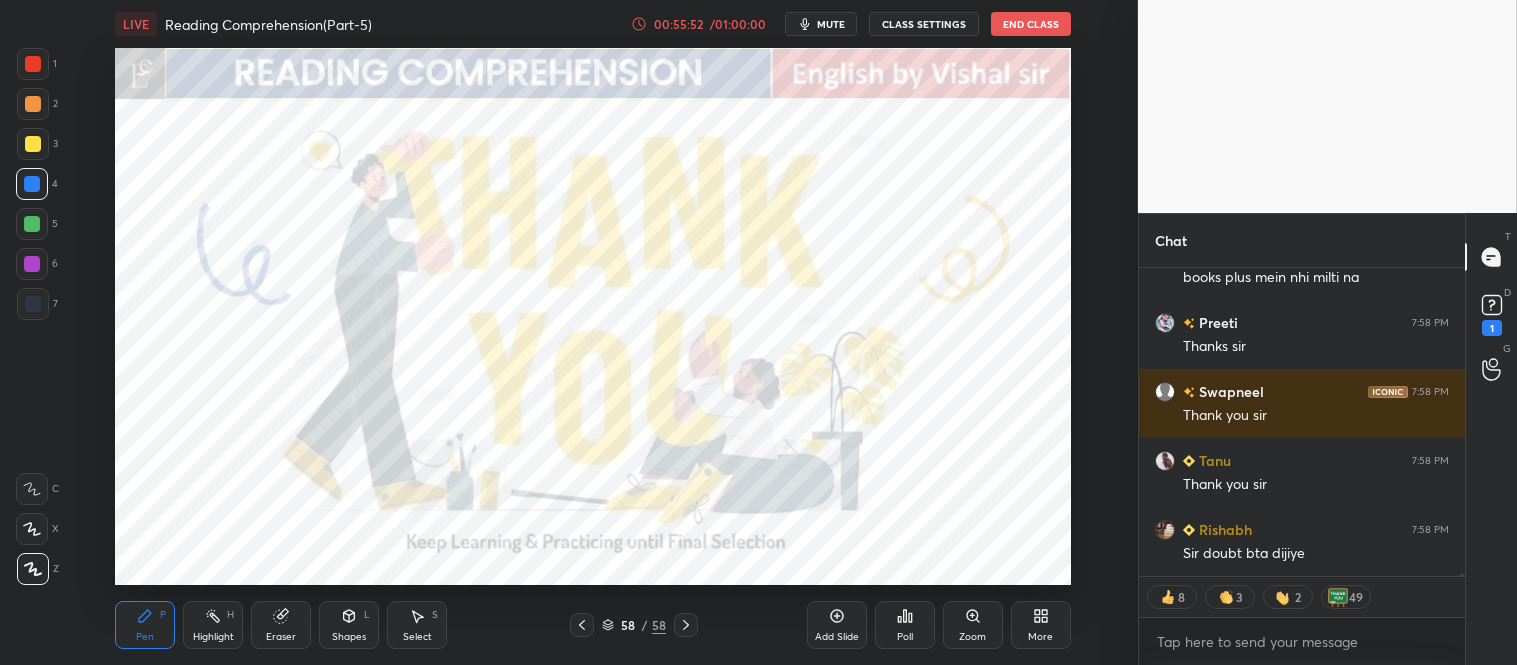 scroll, scrollTop: 43525, scrollLeft: 0, axis: vertical 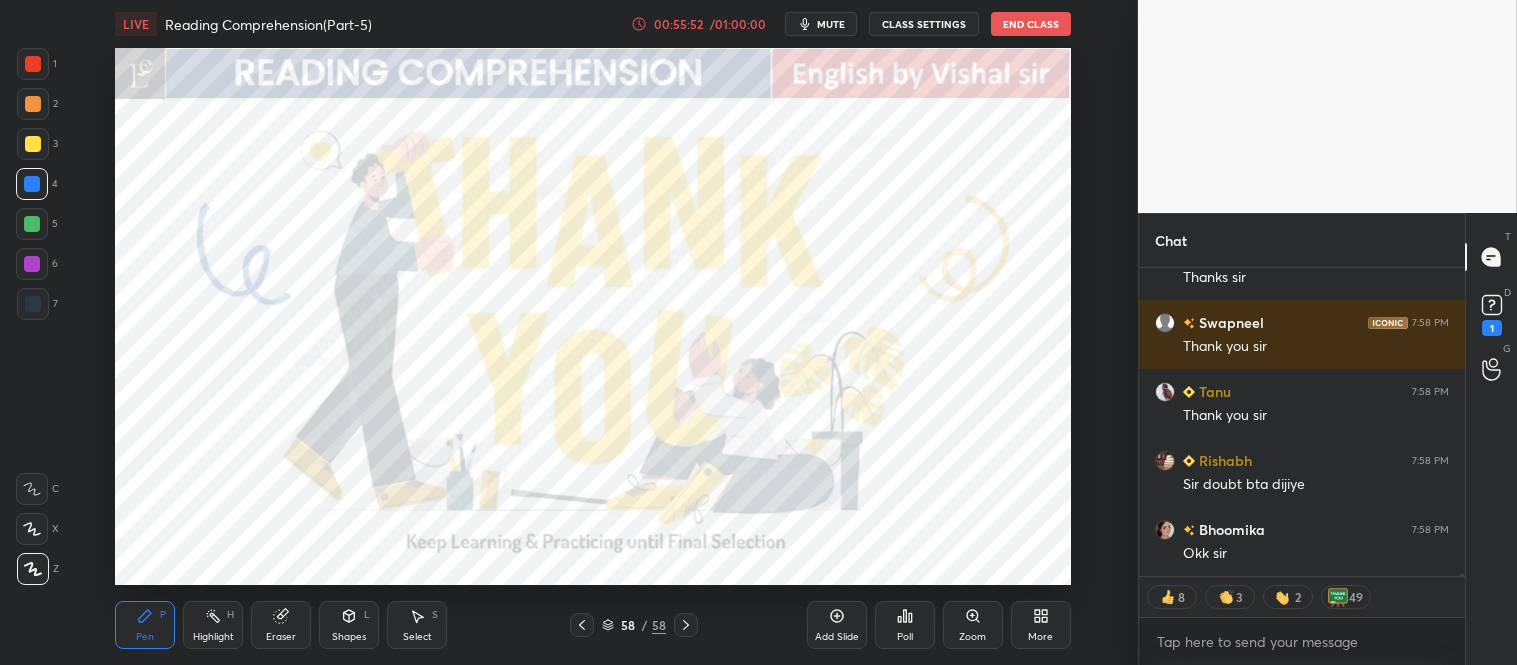 click on "T Messages (T)" at bounding box center (1491, 257) 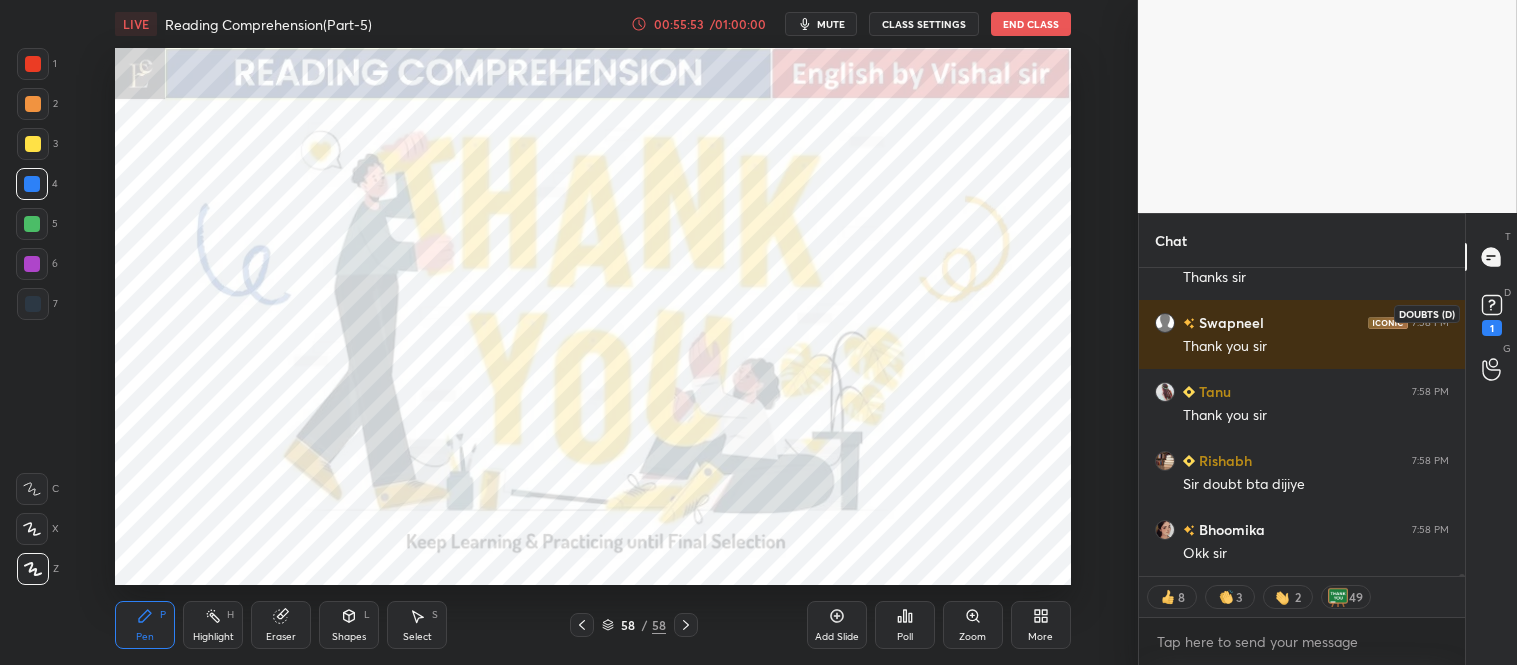 click 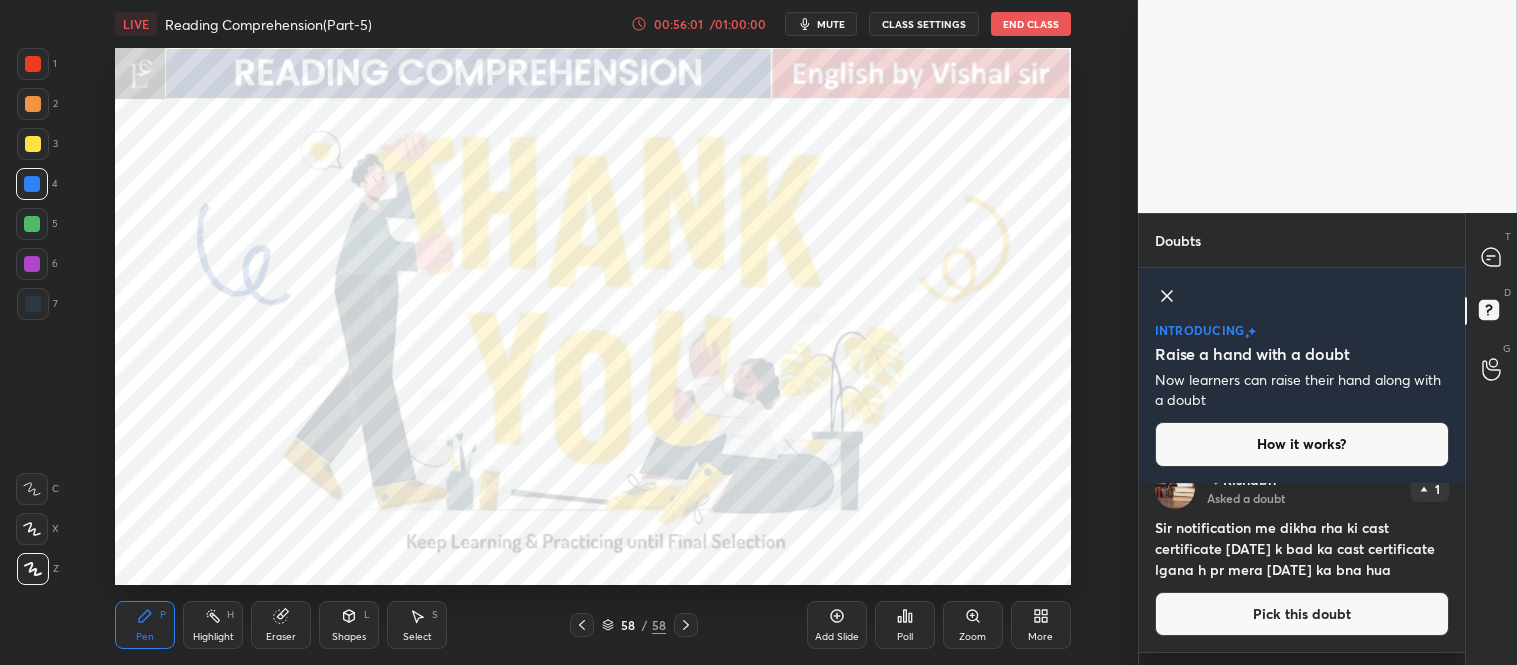 scroll, scrollTop: 38, scrollLeft: 0, axis: vertical 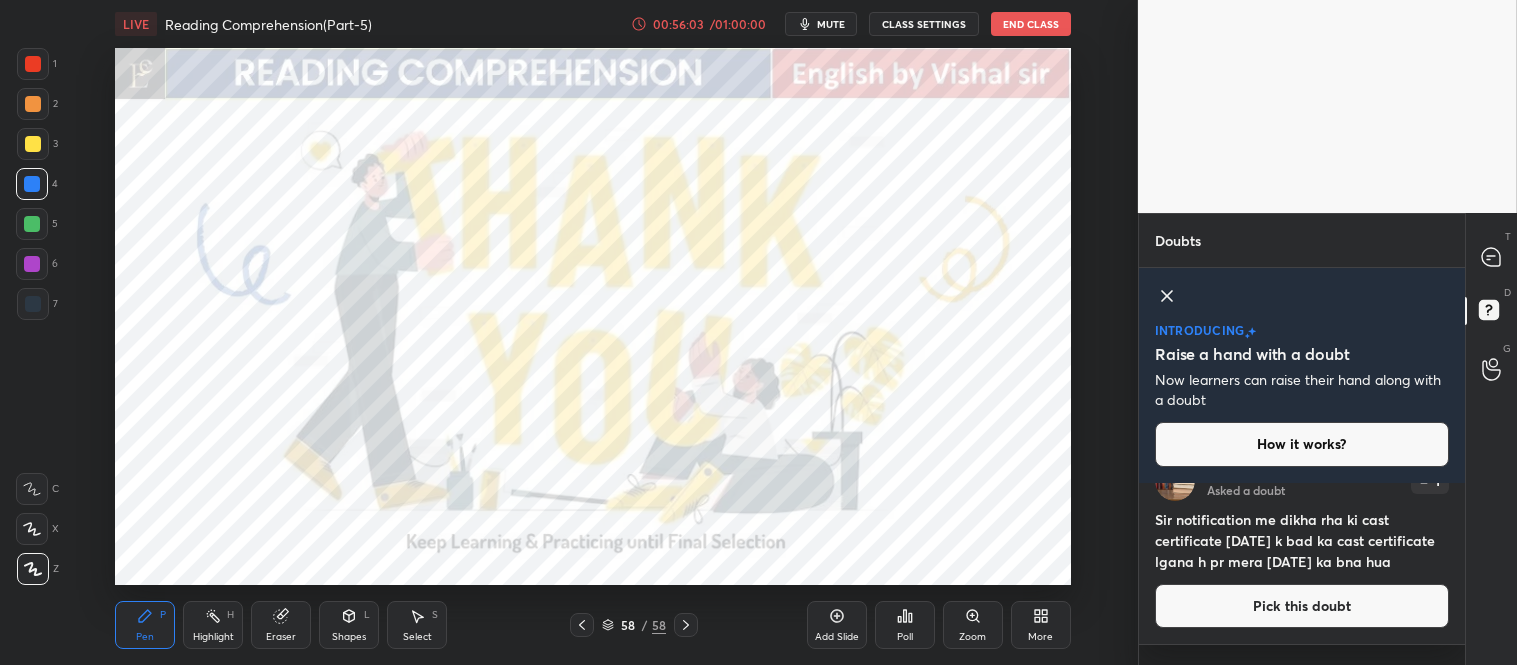 click 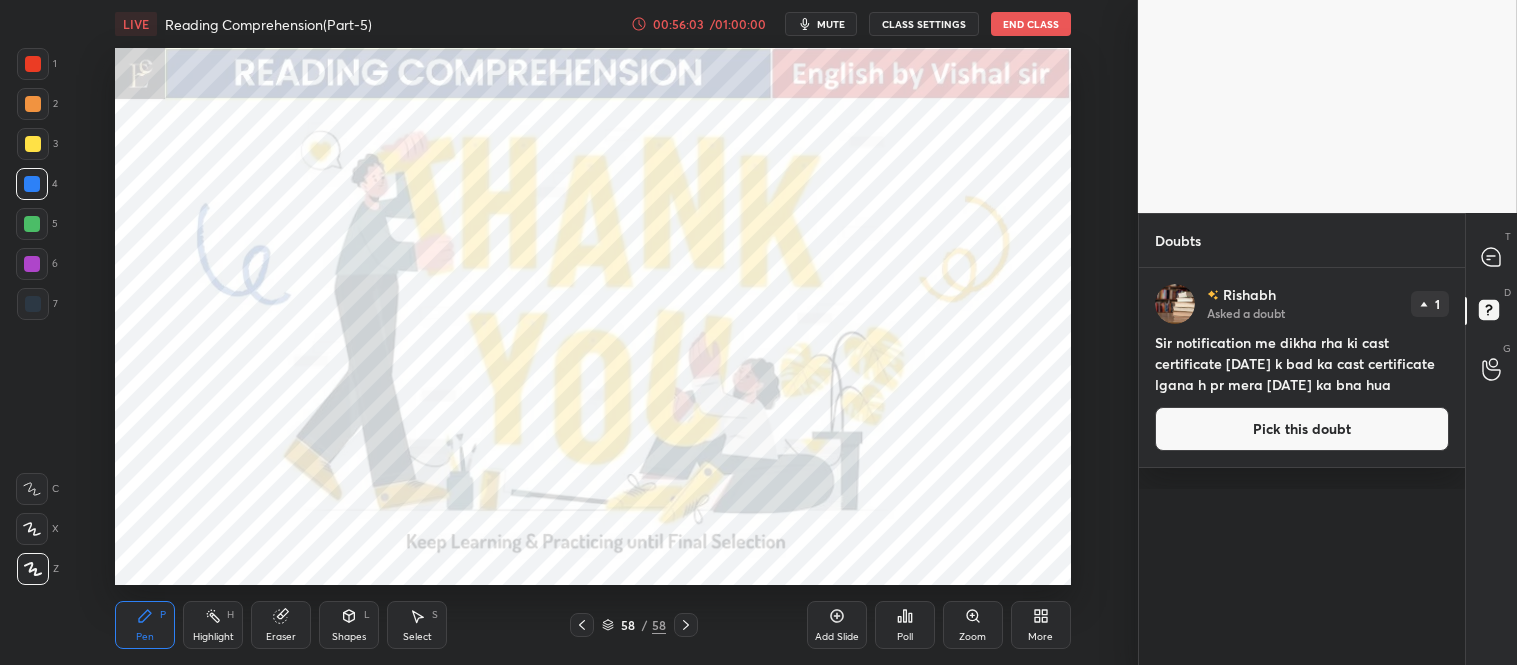 scroll, scrollTop: 6, scrollLeft: 5, axis: both 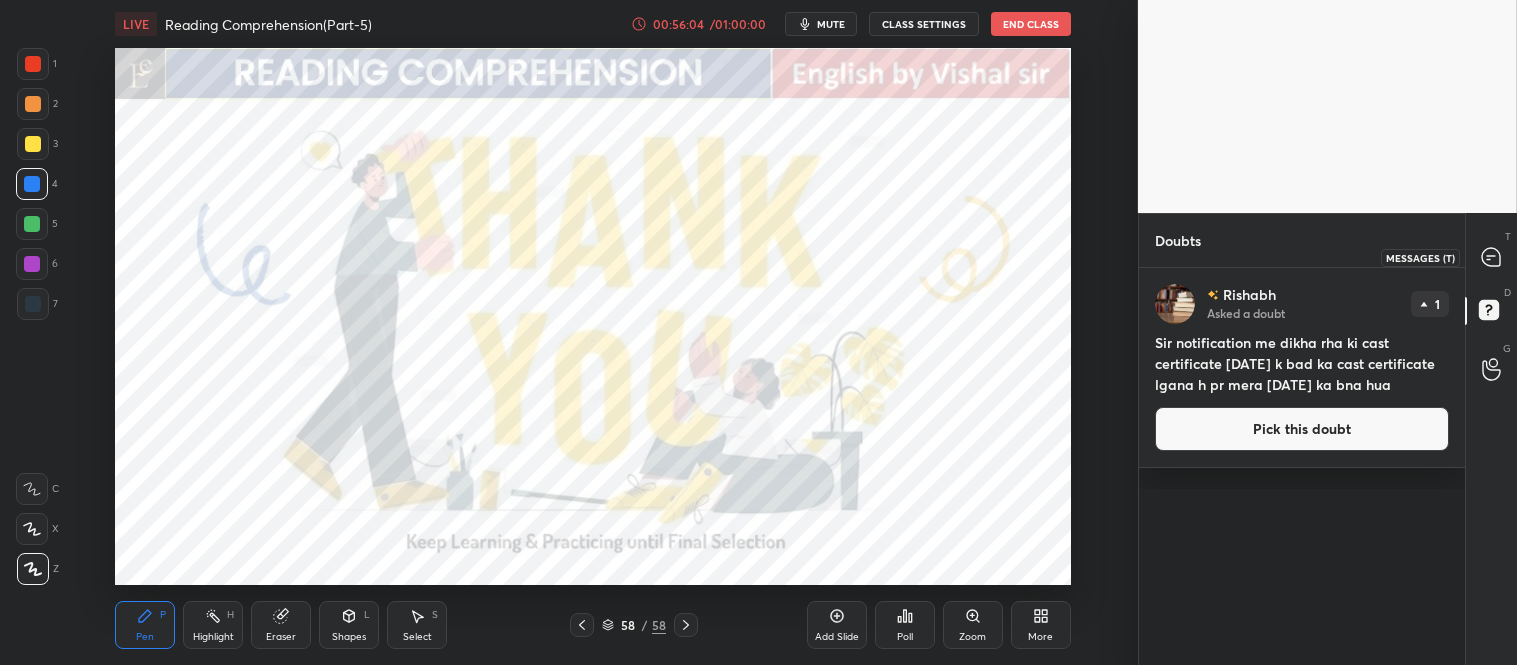click at bounding box center [1492, 257] 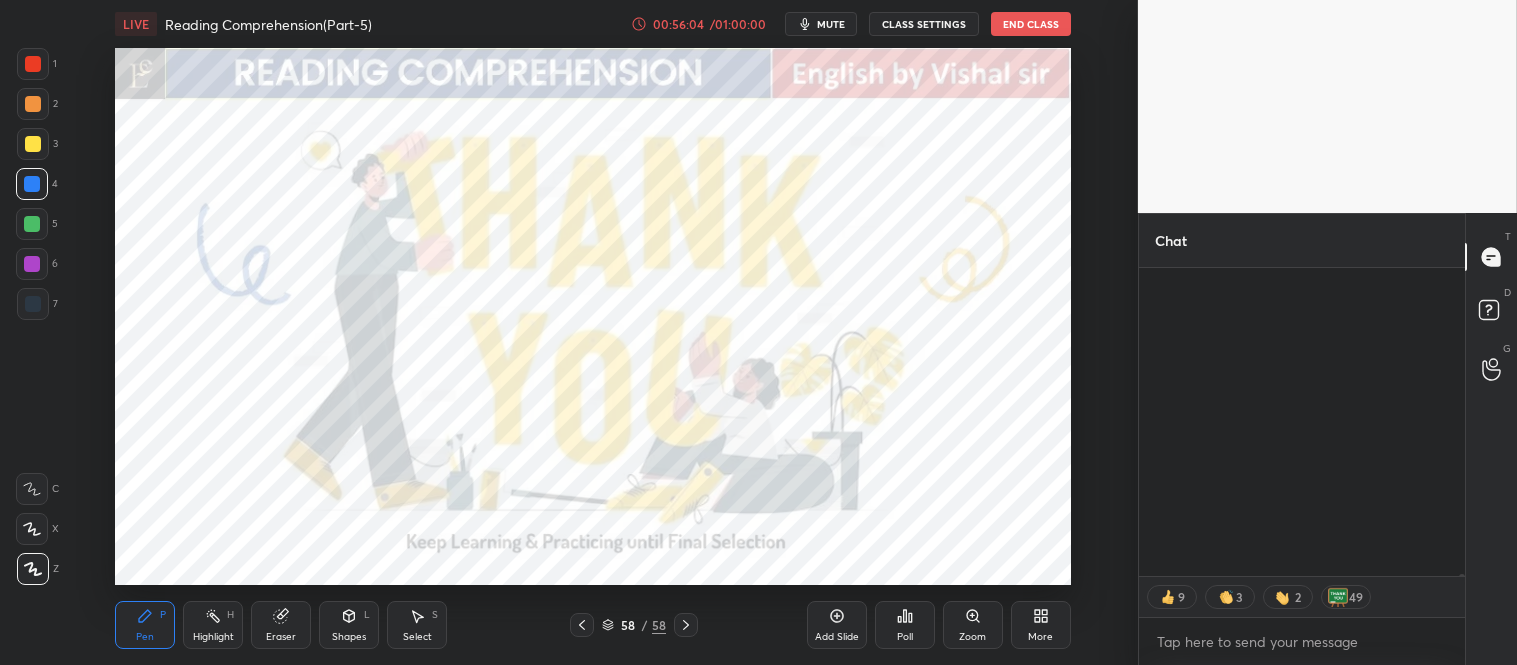 scroll, scrollTop: 44351, scrollLeft: 0, axis: vertical 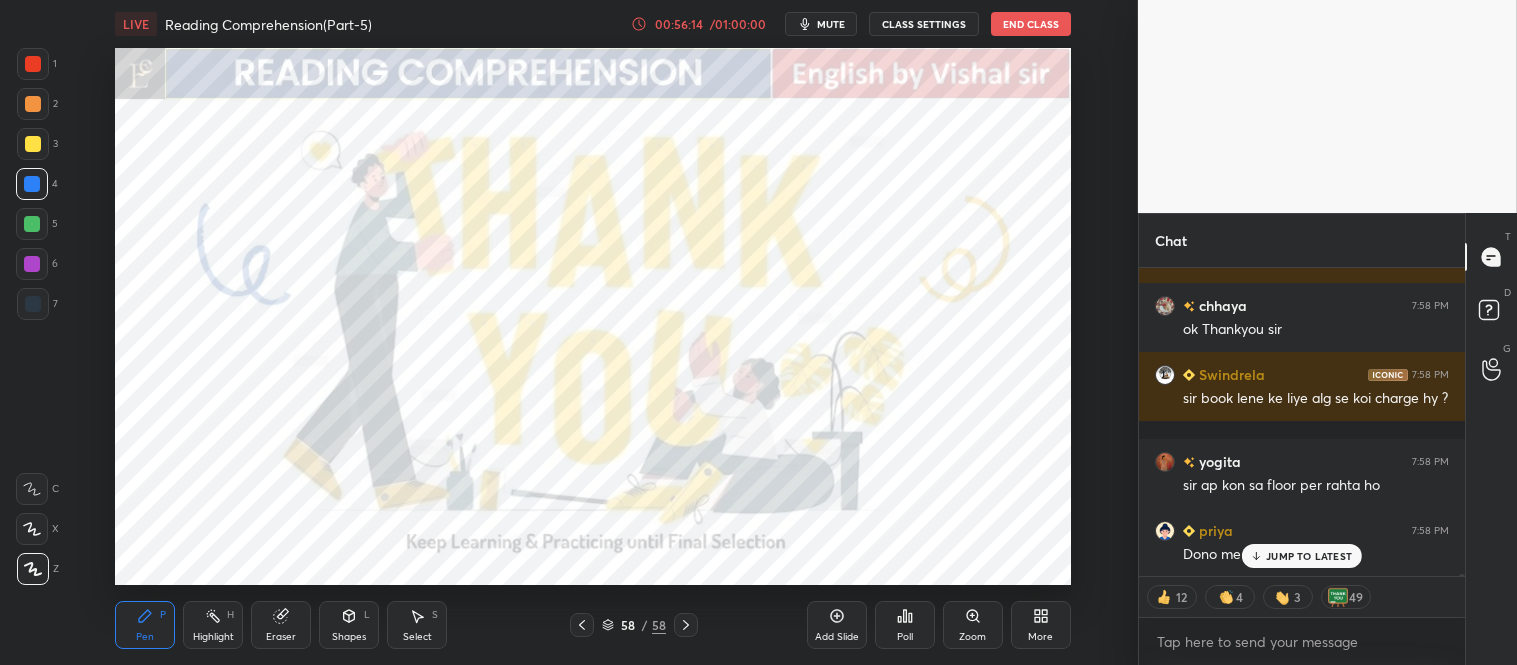 click on "JUMP TO LATEST" at bounding box center (1309, 556) 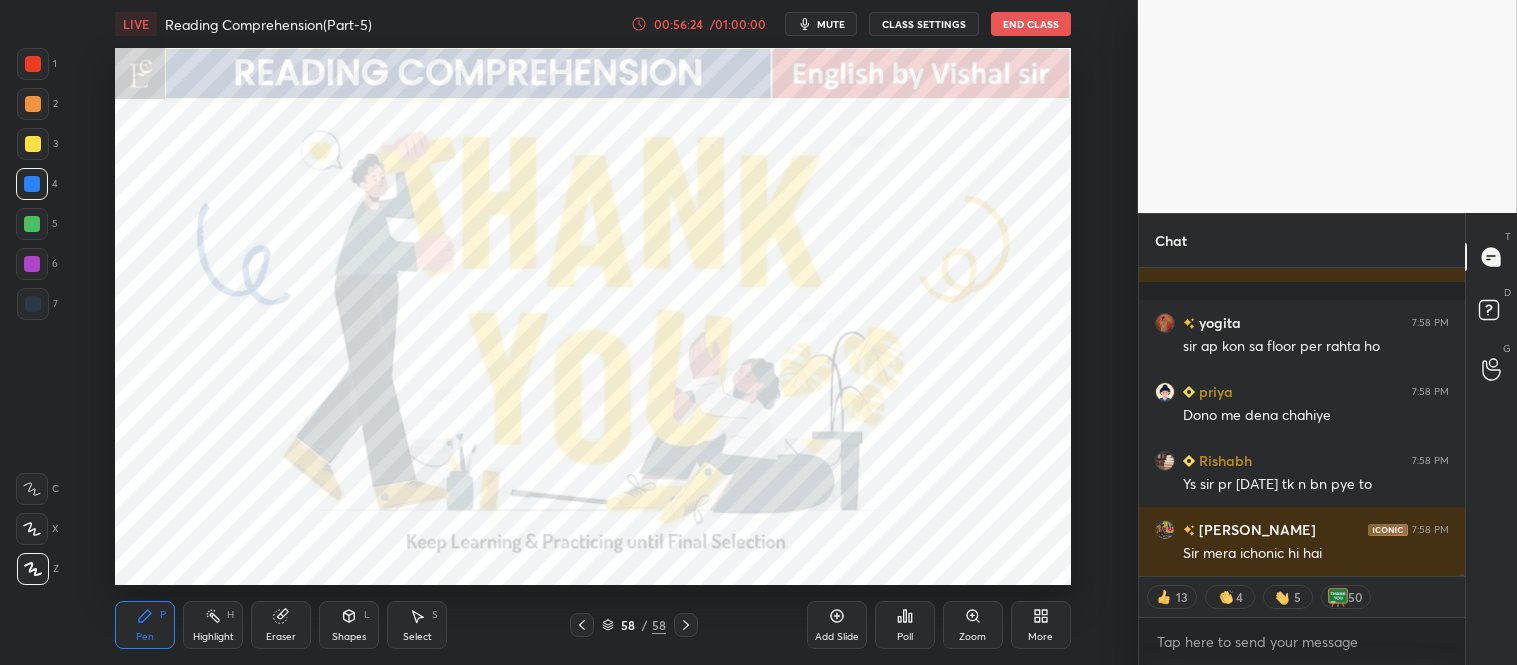 scroll, scrollTop: 44783, scrollLeft: 0, axis: vertical 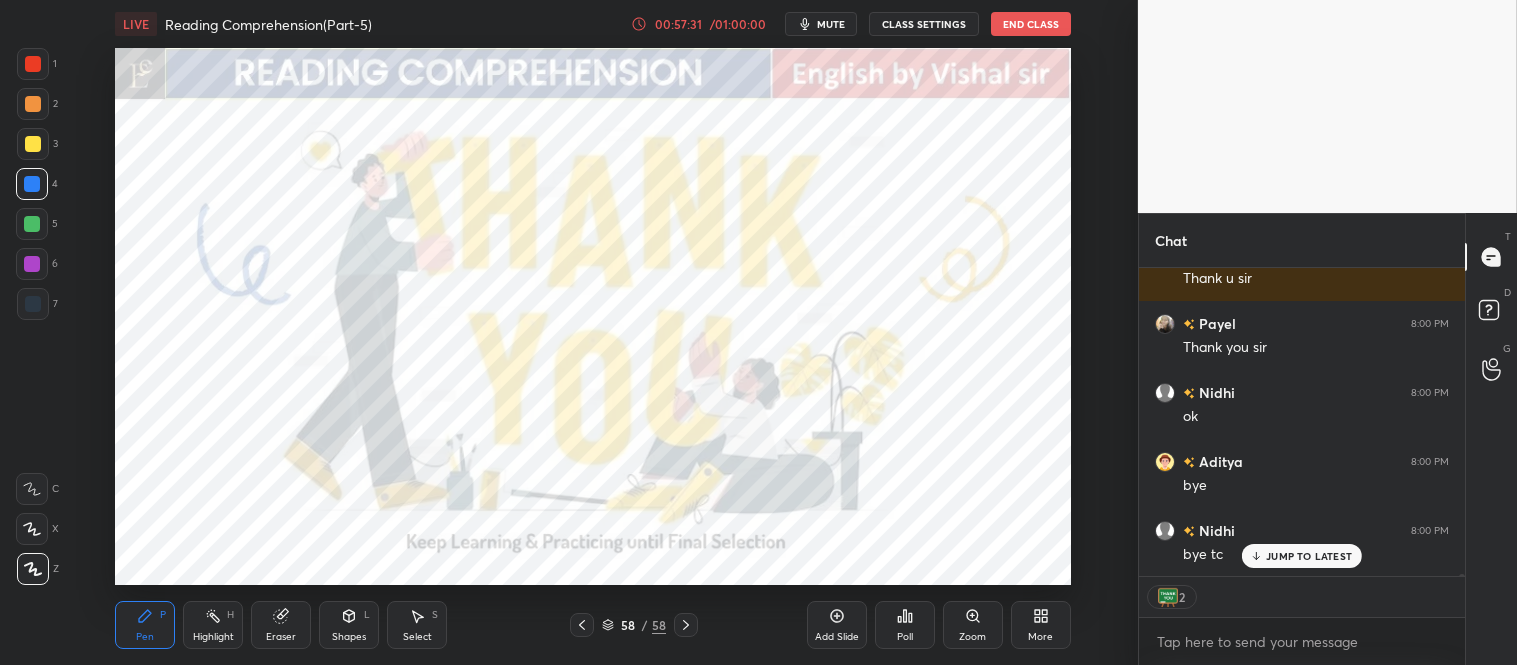 type on "x" 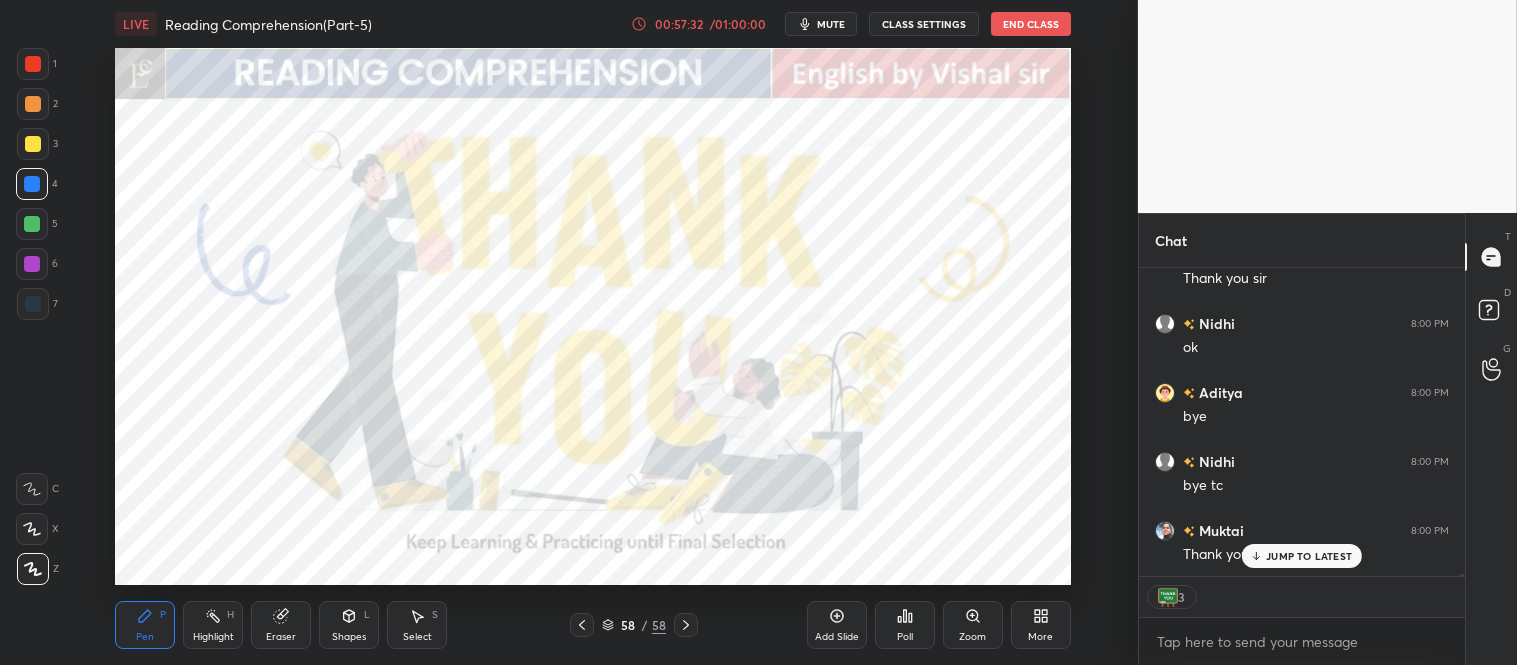 click on "End Class" at bounding box center [1031, 24] 